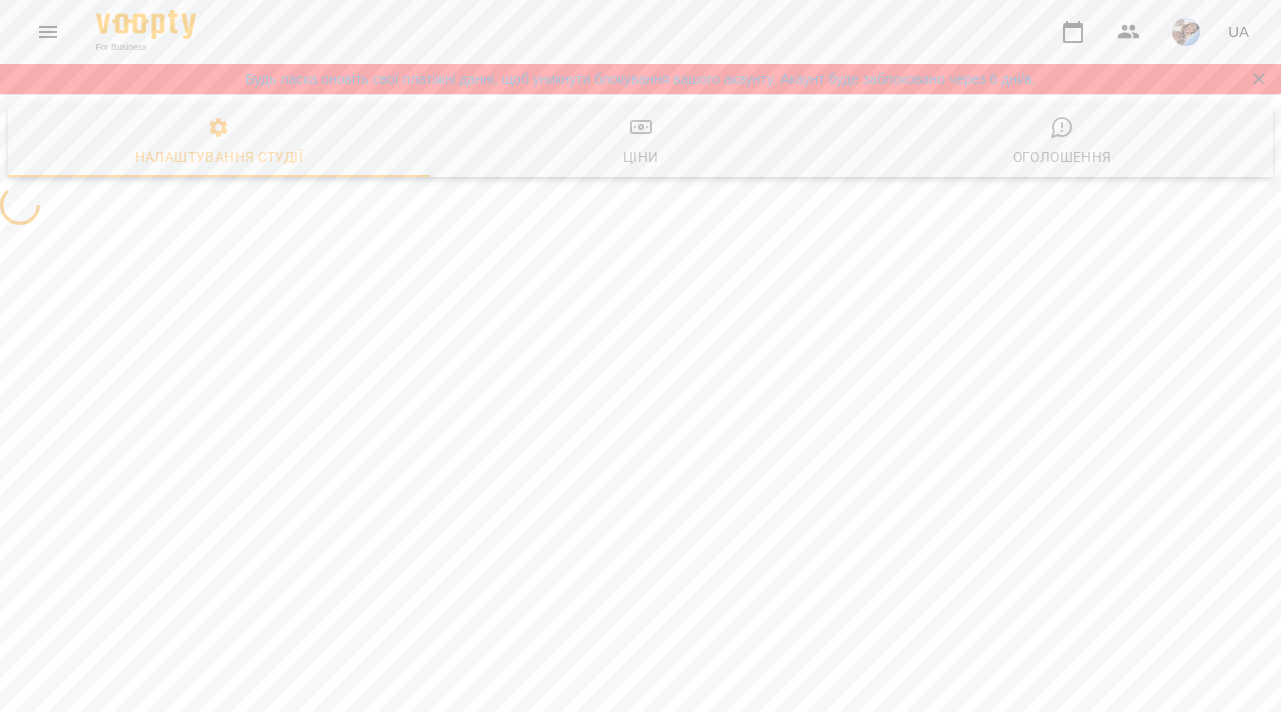 scroll, scrollTop: 0, scrollLeft: 0, axis: both 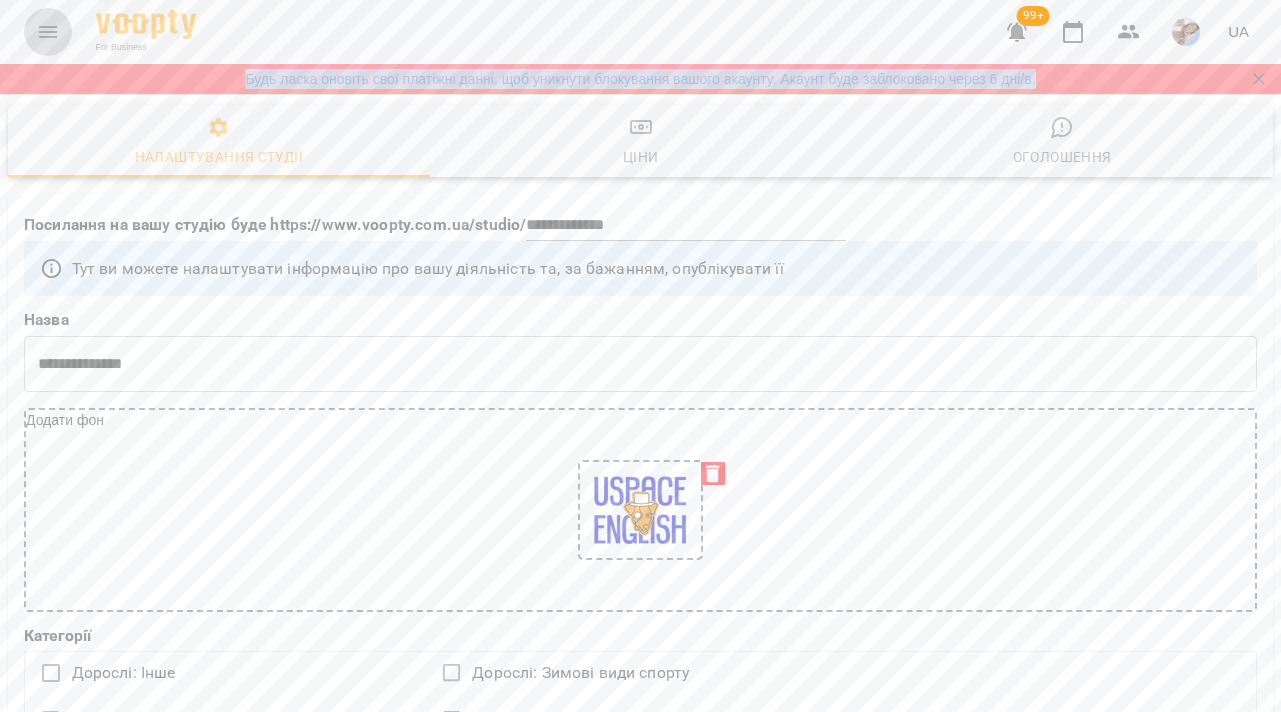 click 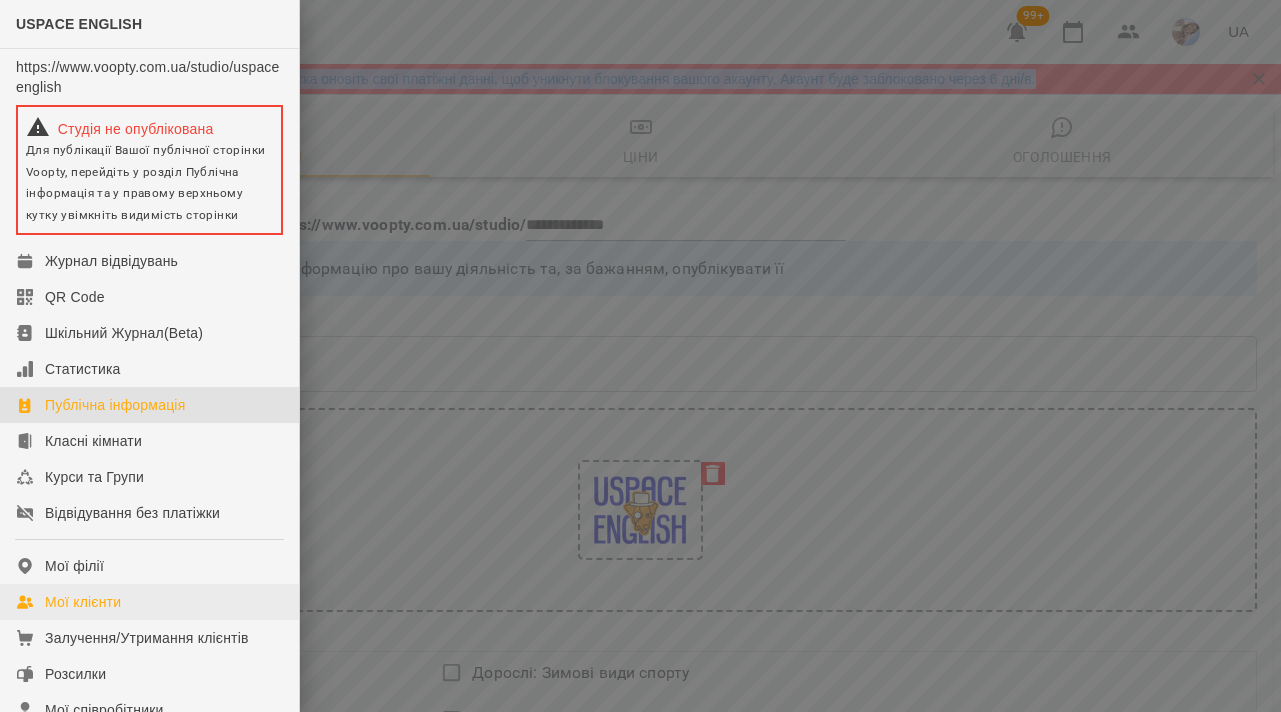 click on "Мої клієнти" at bounding box center (83, 602) 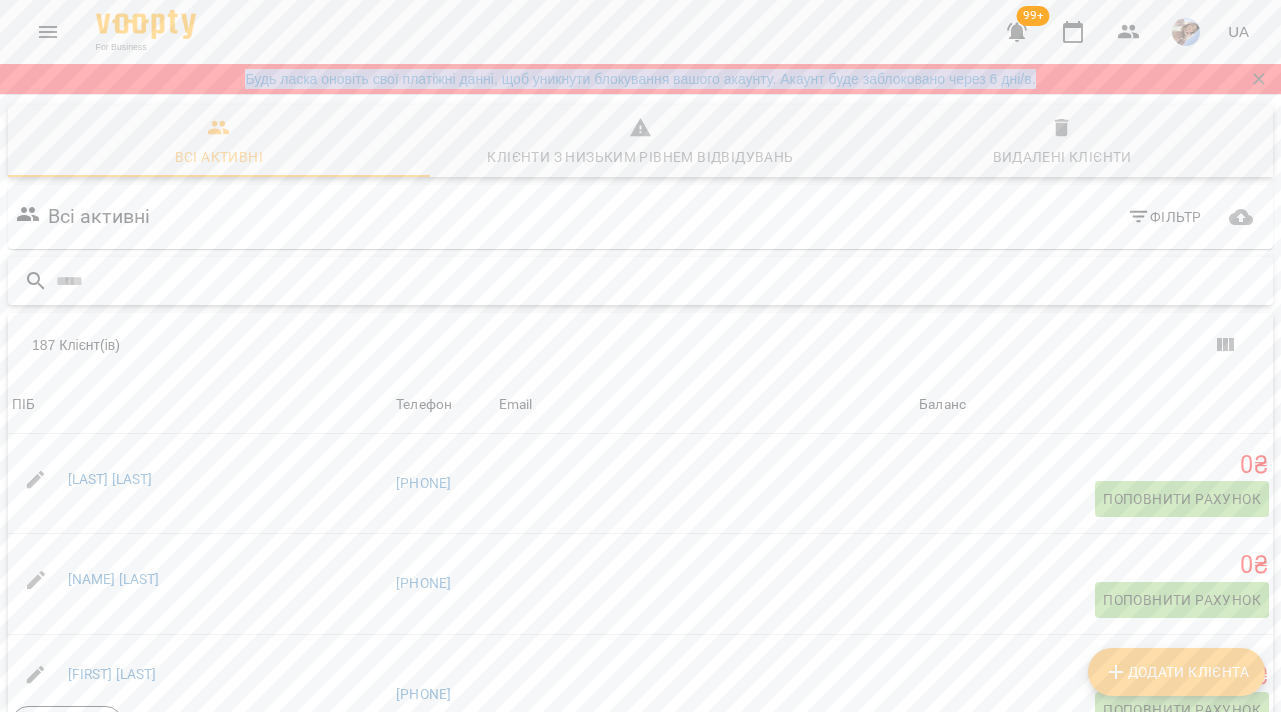 click at bounding box center (660, 281) 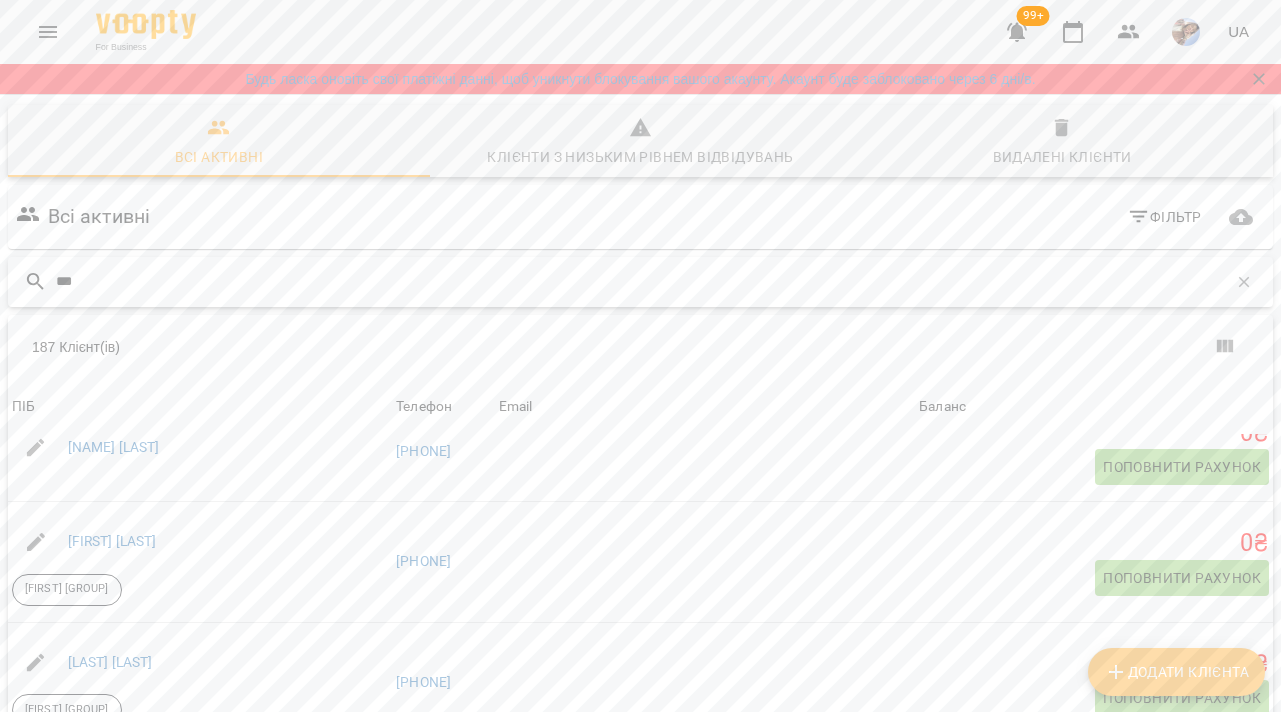 scroll, scrollTop: 155, scrollLeft: 0, axis: vertical 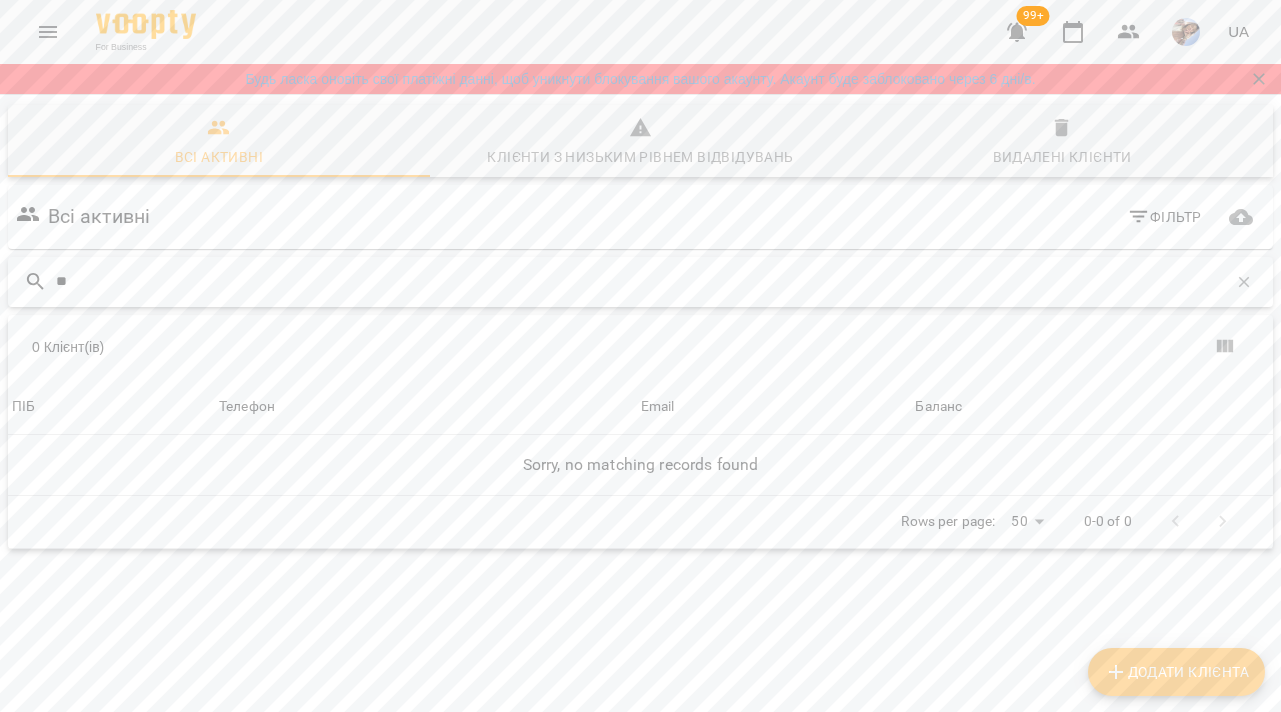 type on "*" 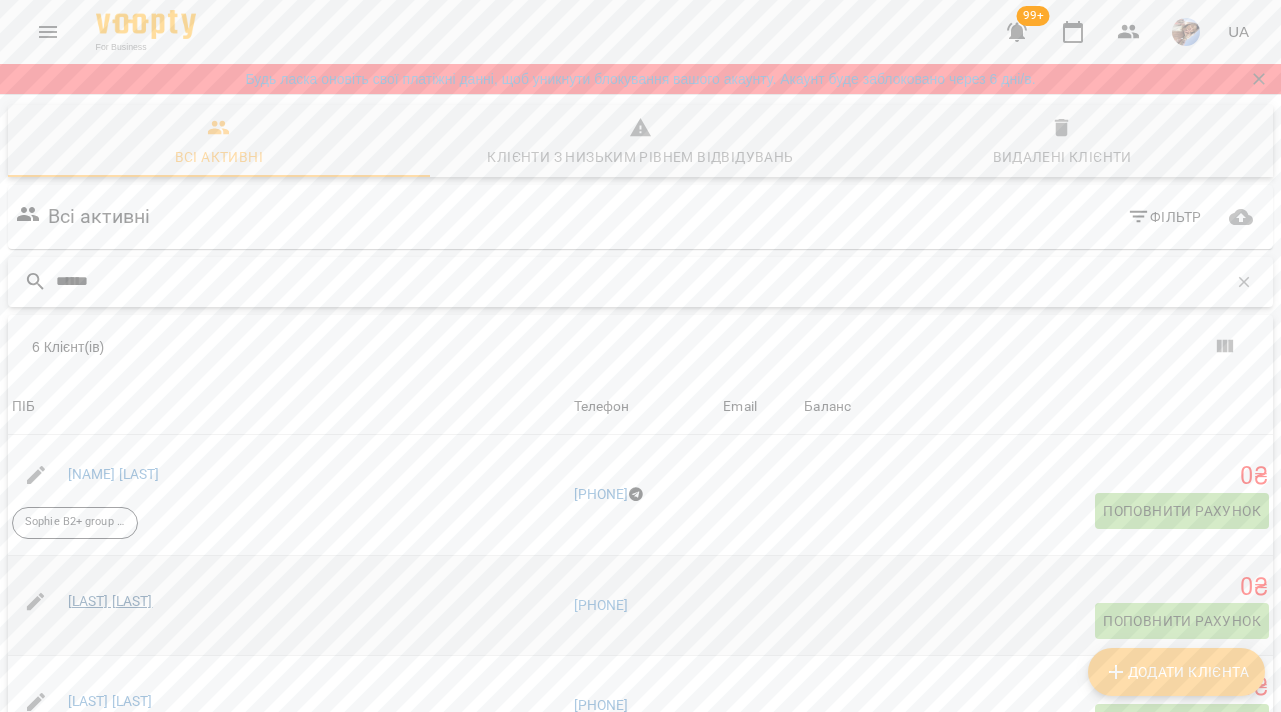type on "******" 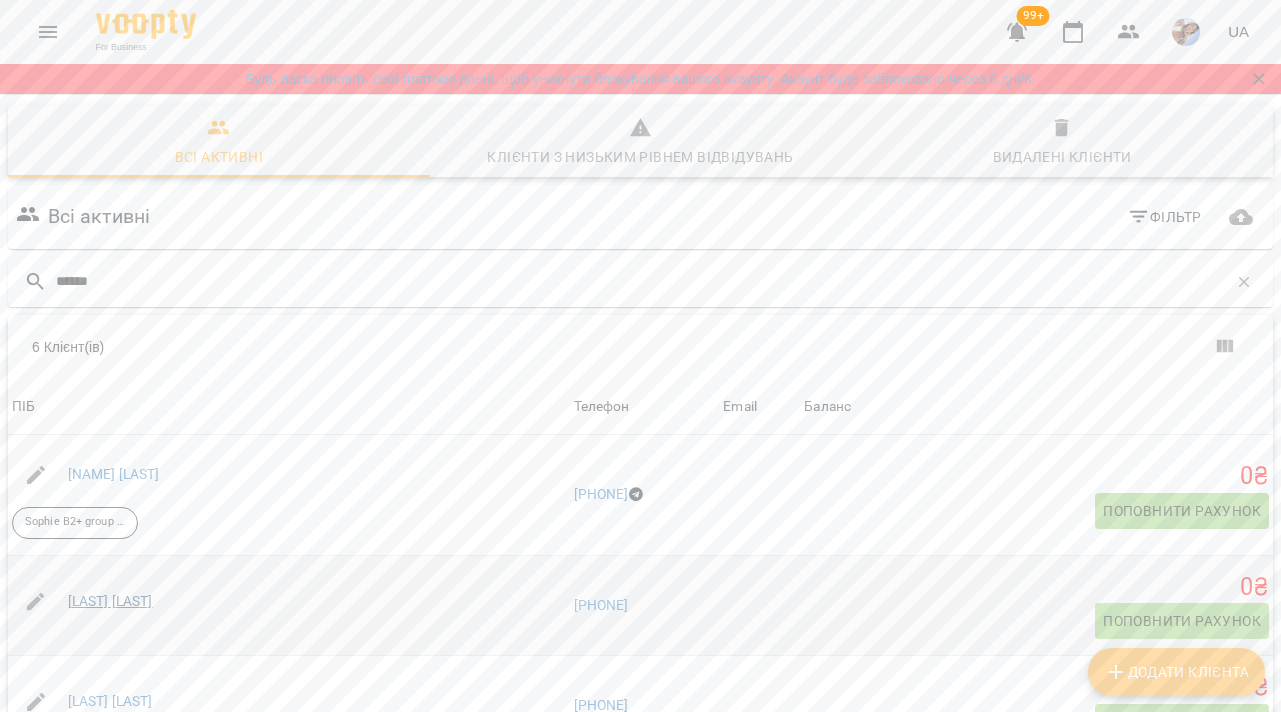 click on "Дем‘яненко-Швець Дарина" at bounding box center [110, 601] 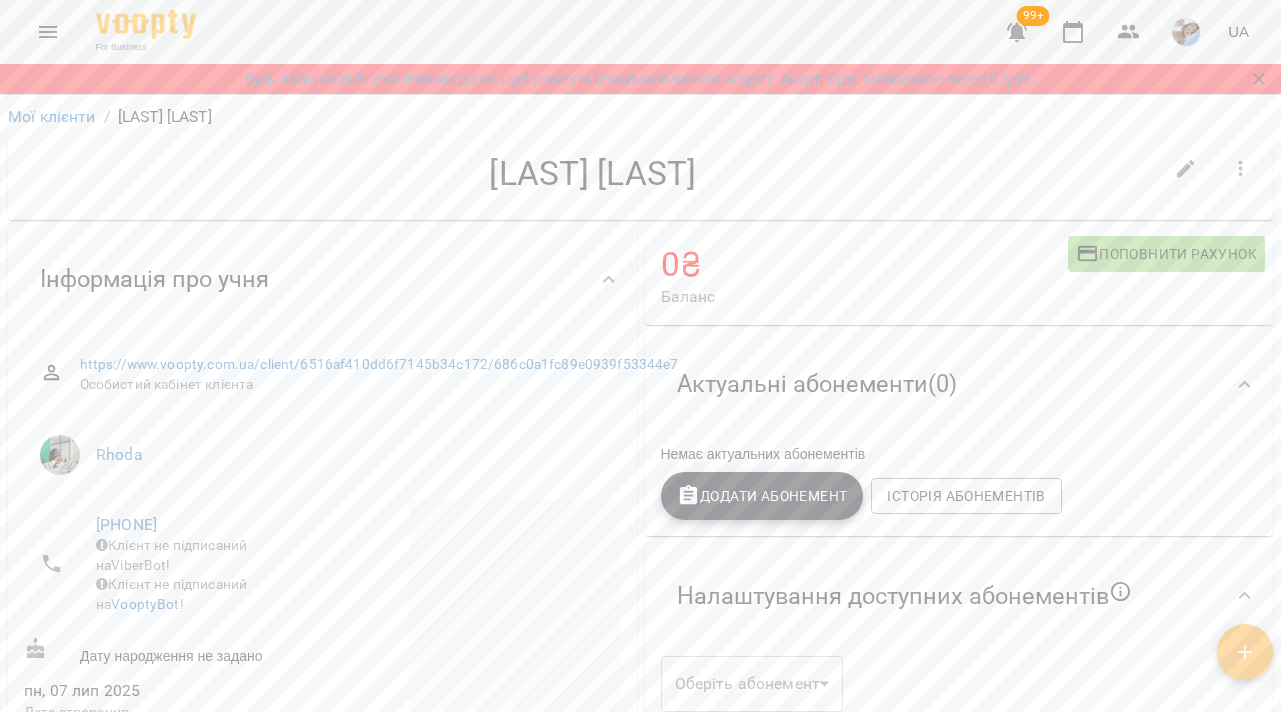 click on "Додати Абонемент" at bounding box center [762, 496] 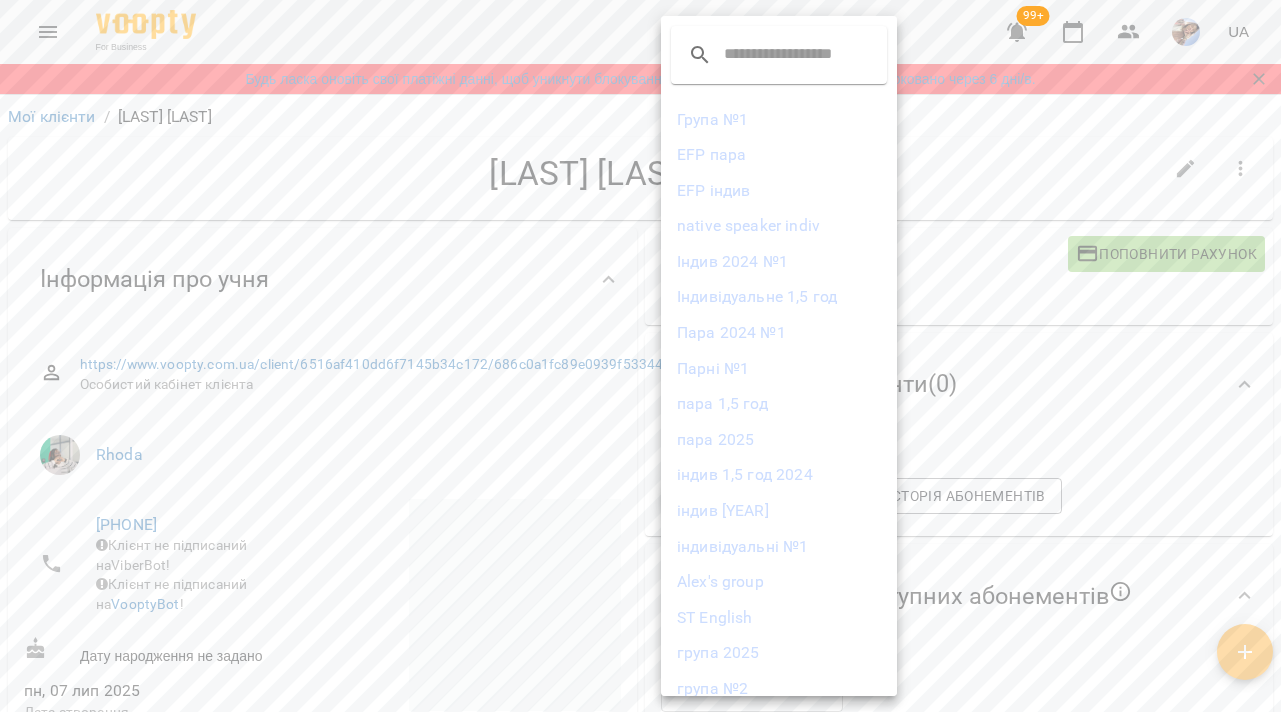 click on "native speaker indiv" at bounding box center [779, 226] 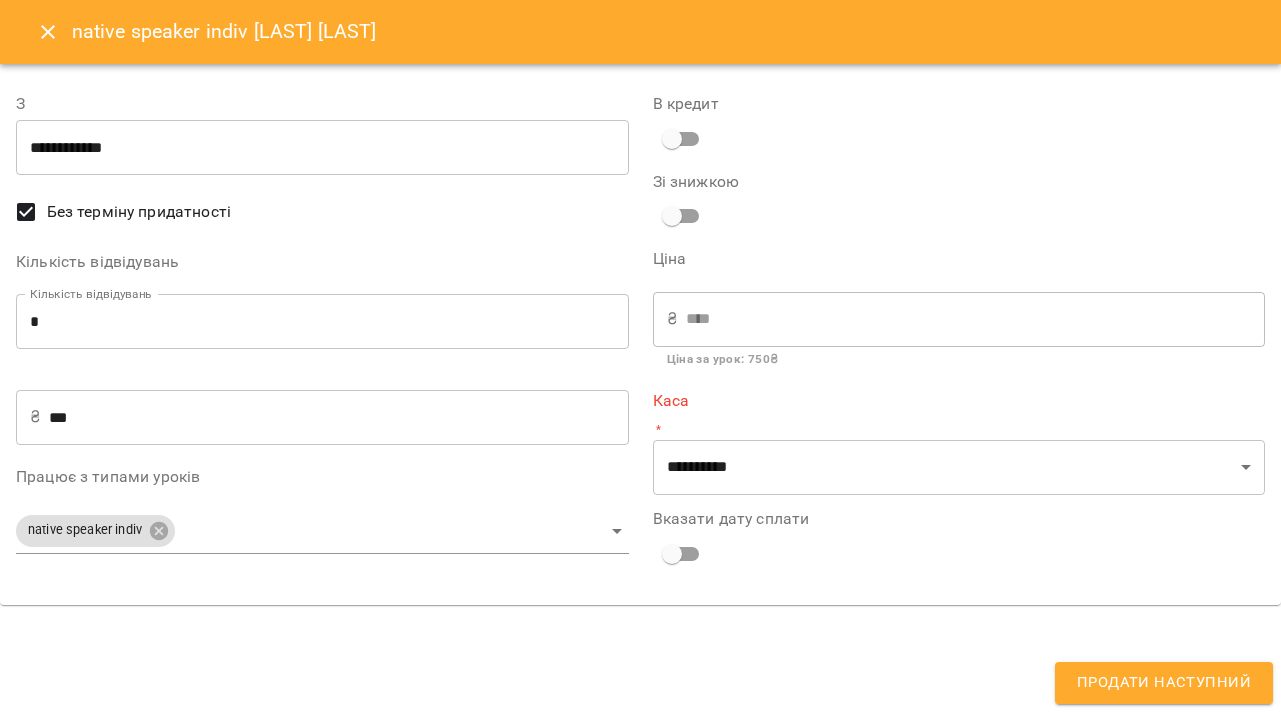 type on "**********" 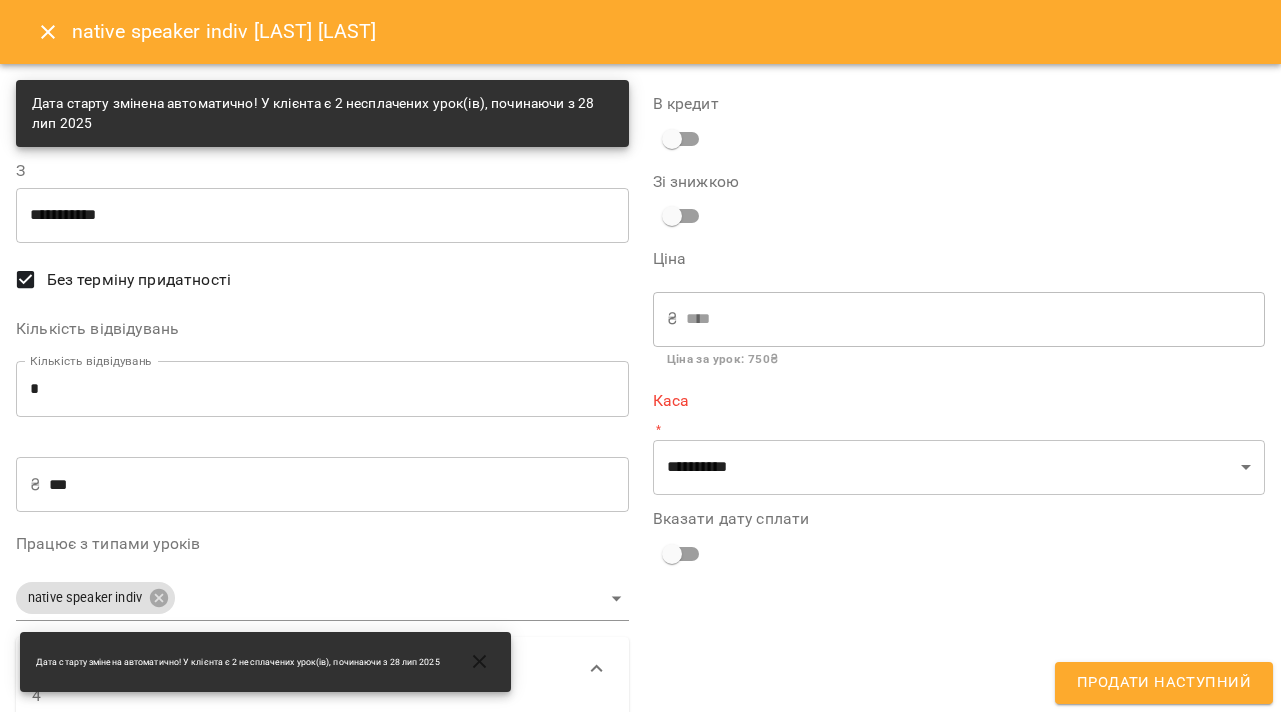click on "*" at bounding box center [322, 389] 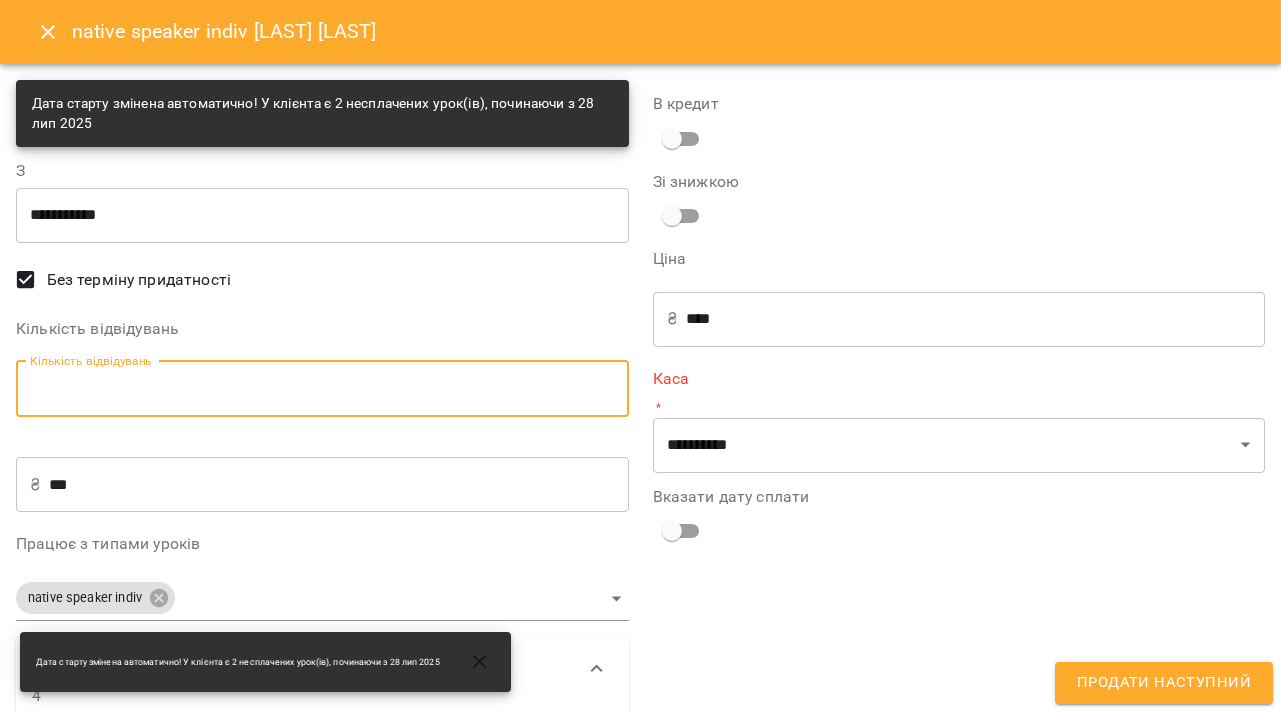 type on "*" 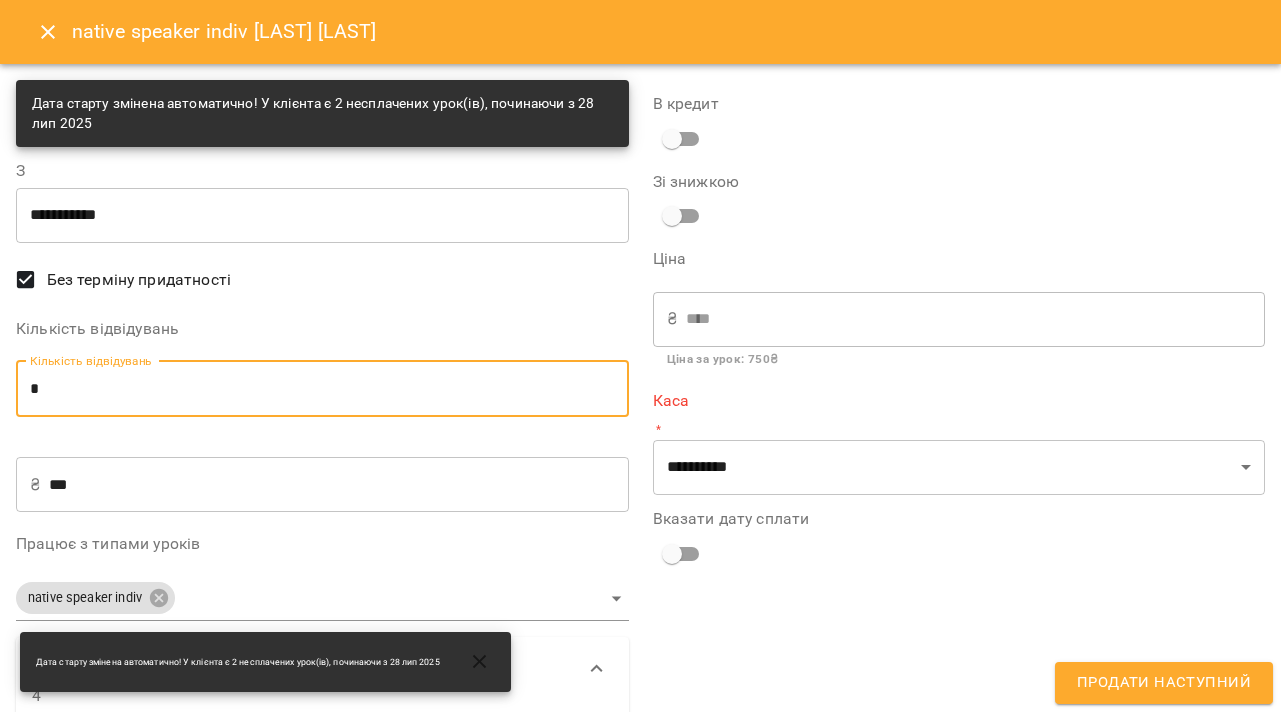type on "*" 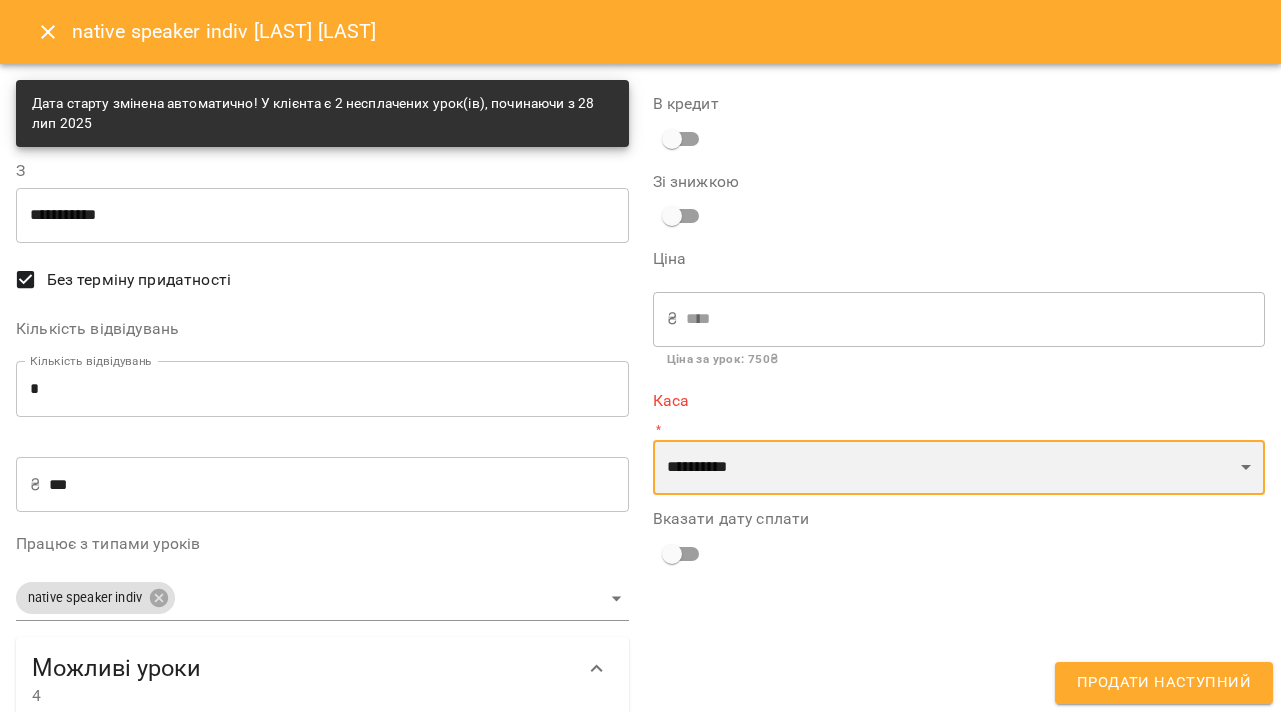 select on "****" 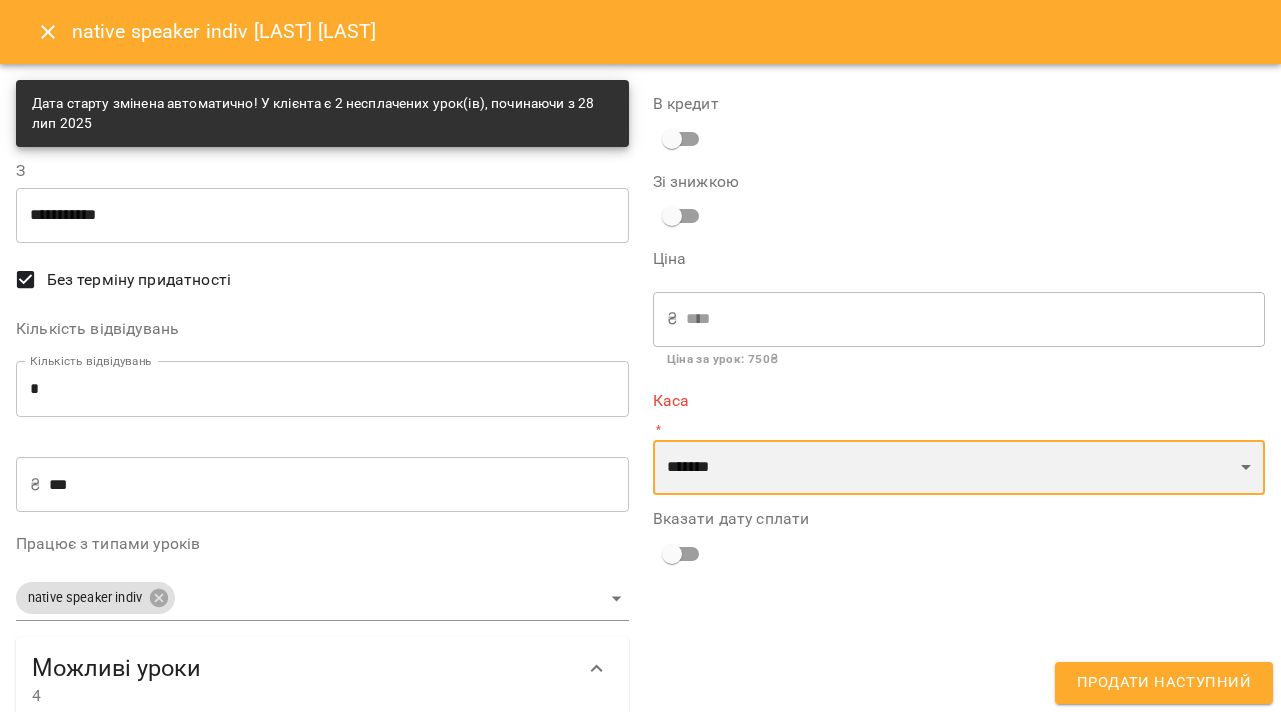 click on "**********" at bounding box center (959, 572) 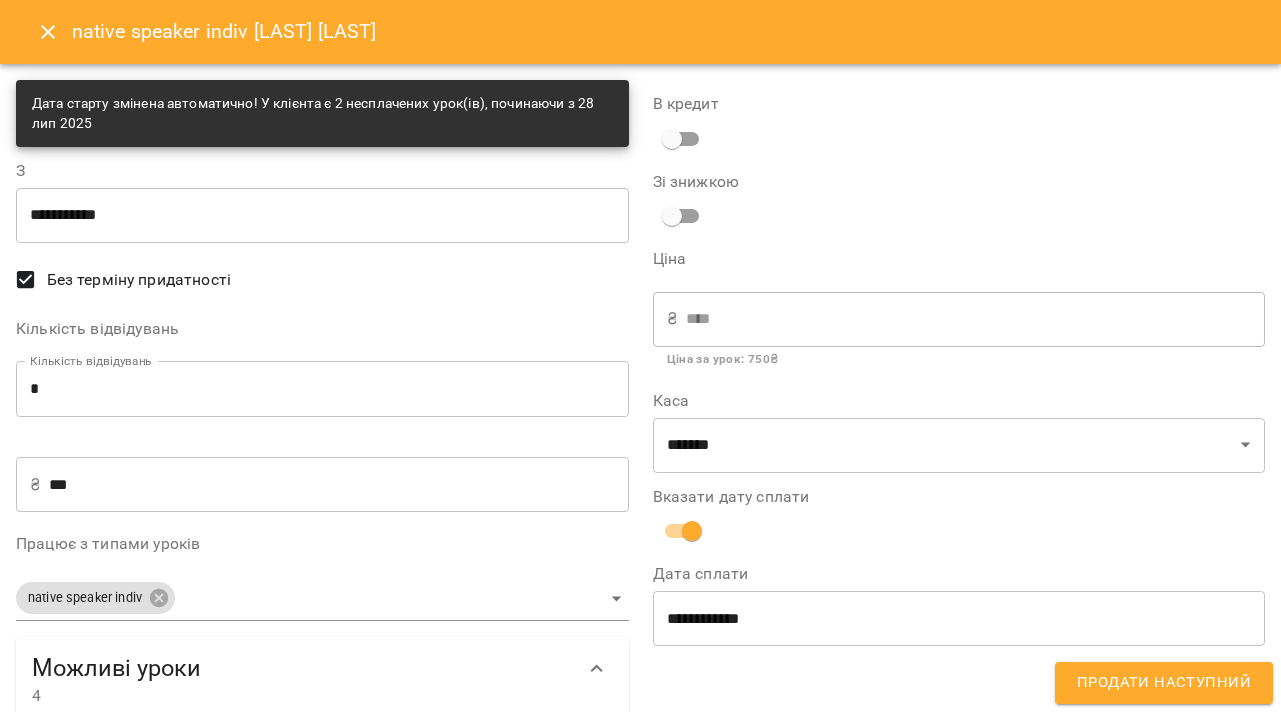 click on "**********" at bounding box center [959, 618] 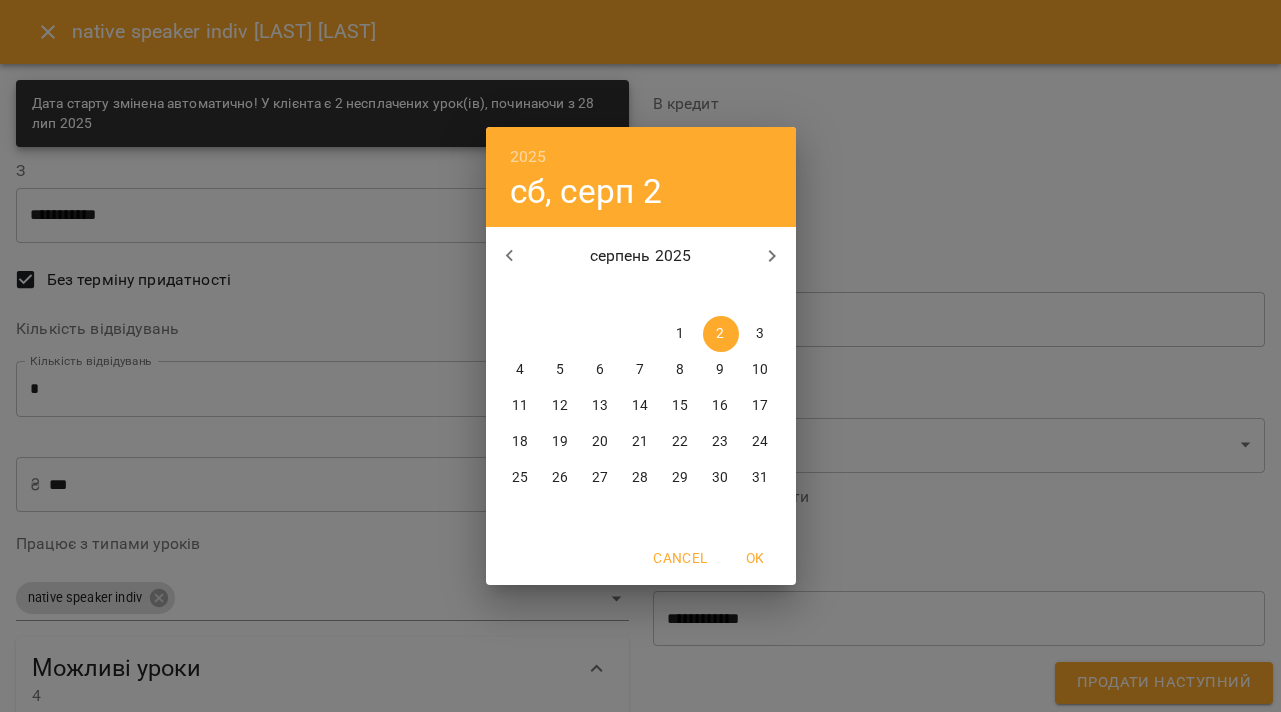 click 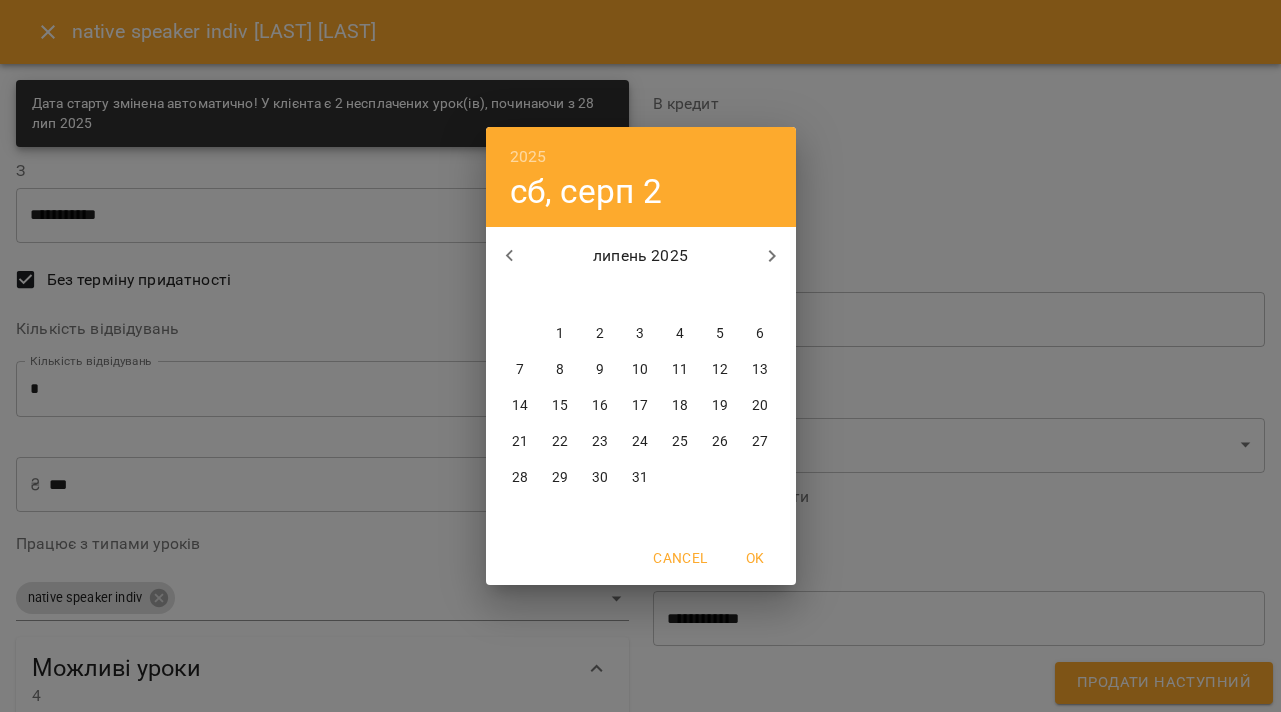 click on "28" at bounding box center (520, 478) 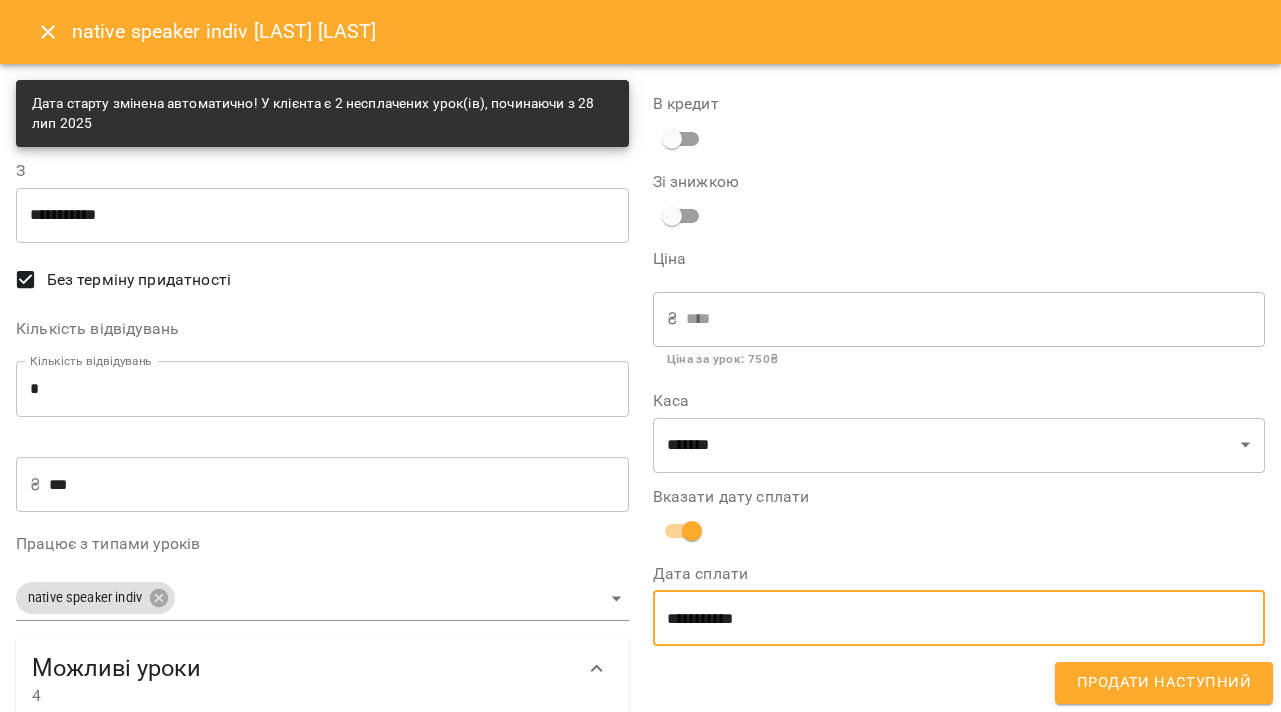 click on "Продати наступний" at bounding box center [1164, 683] 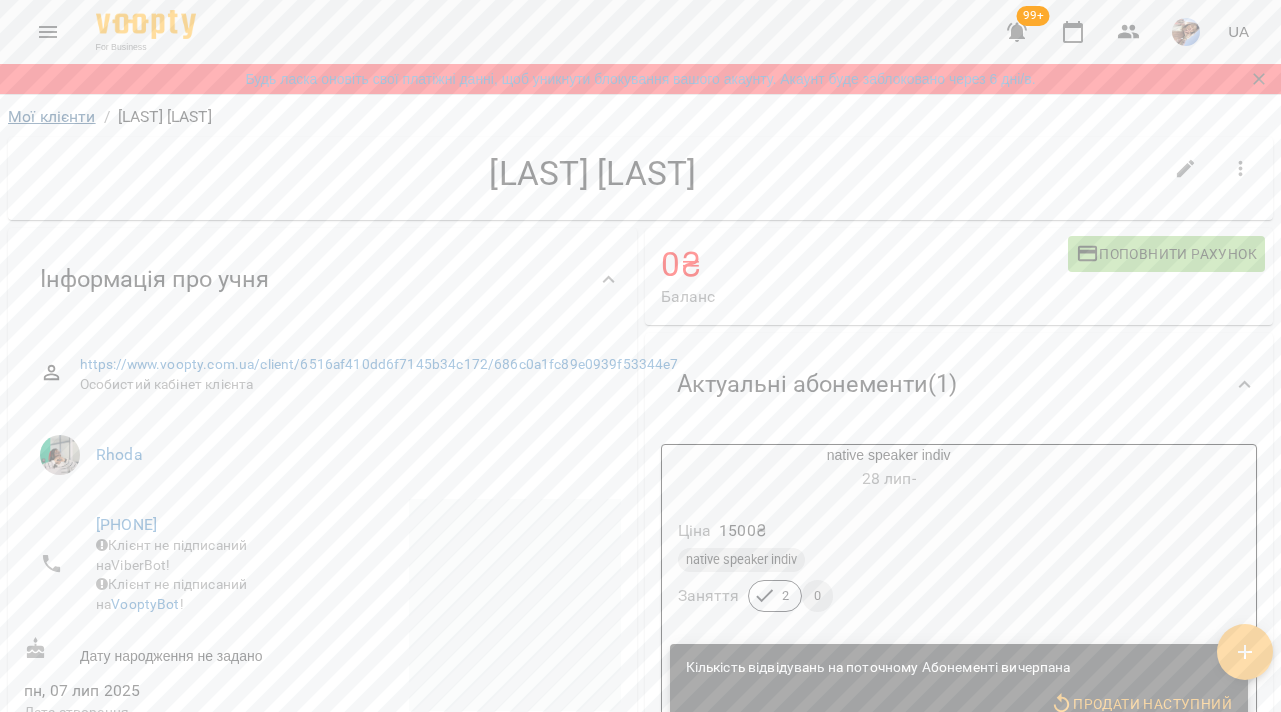 click on "Мої клієнти" at bounding box center (52, 116) 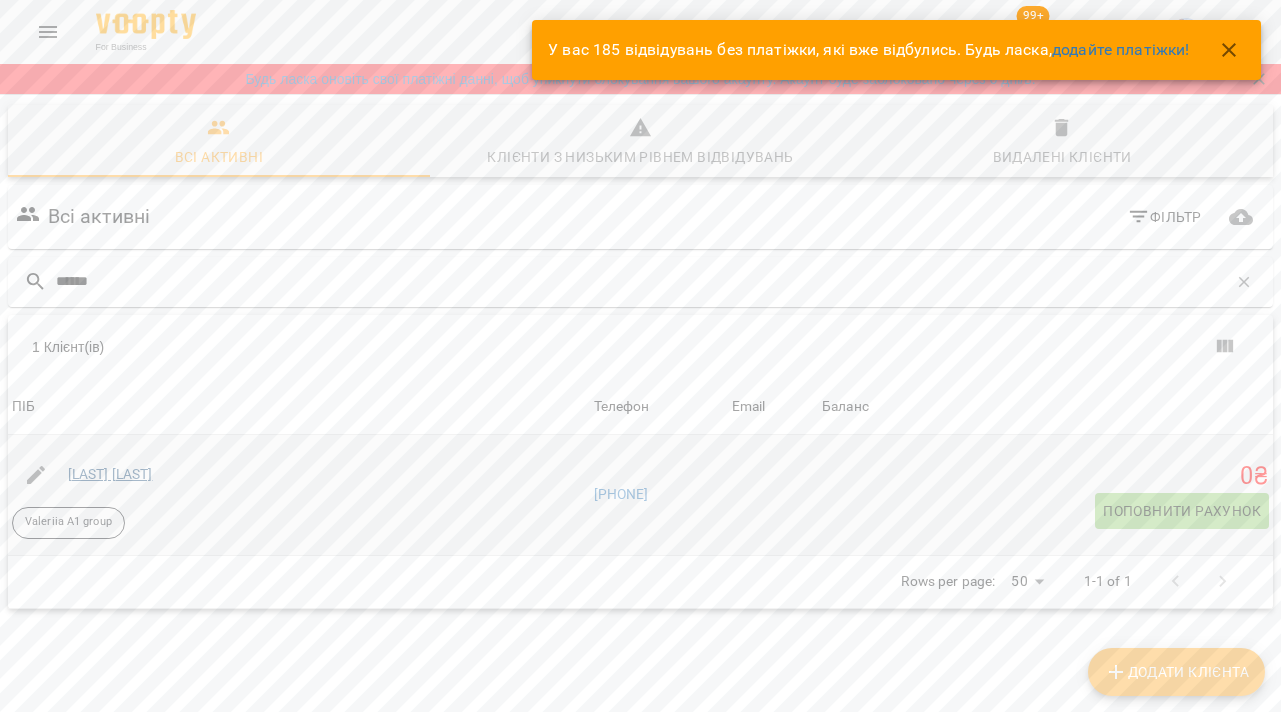 type on "******" 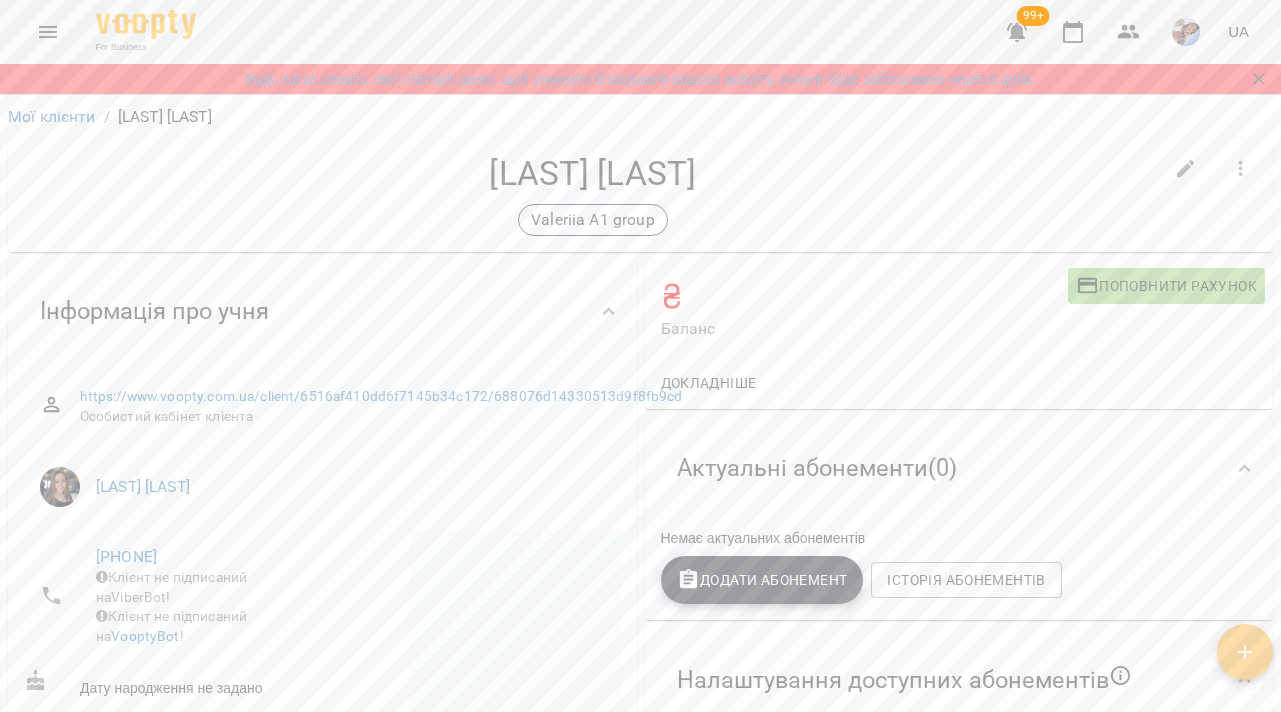 click on "Додати Абонемент" at bounding box center (762, 580) 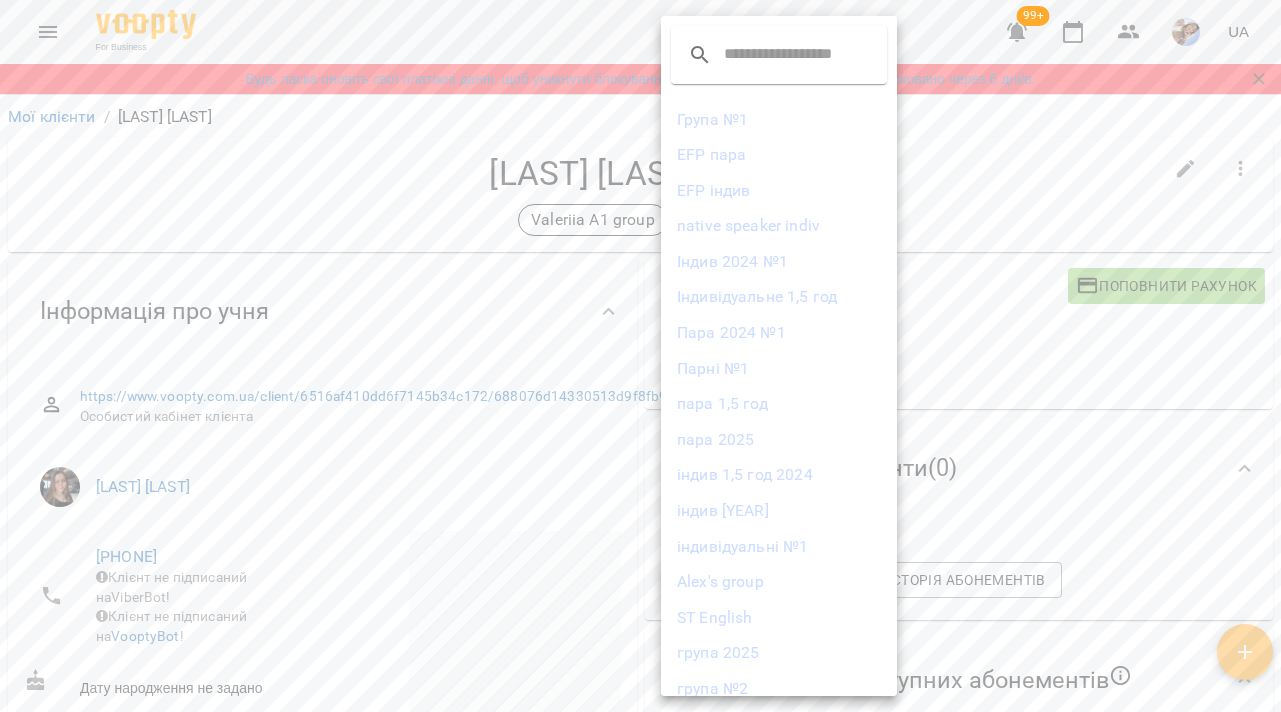 click on "група 2025" at bounding box center [779, 653] 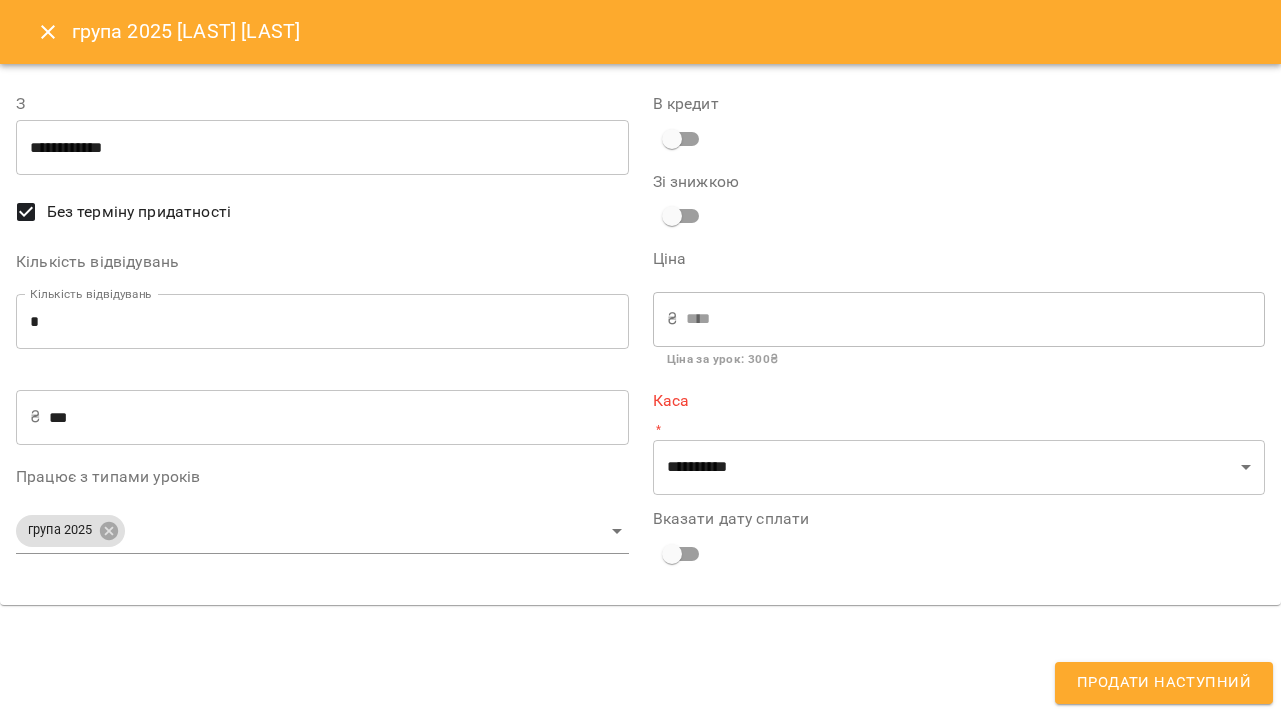 type on "**********" 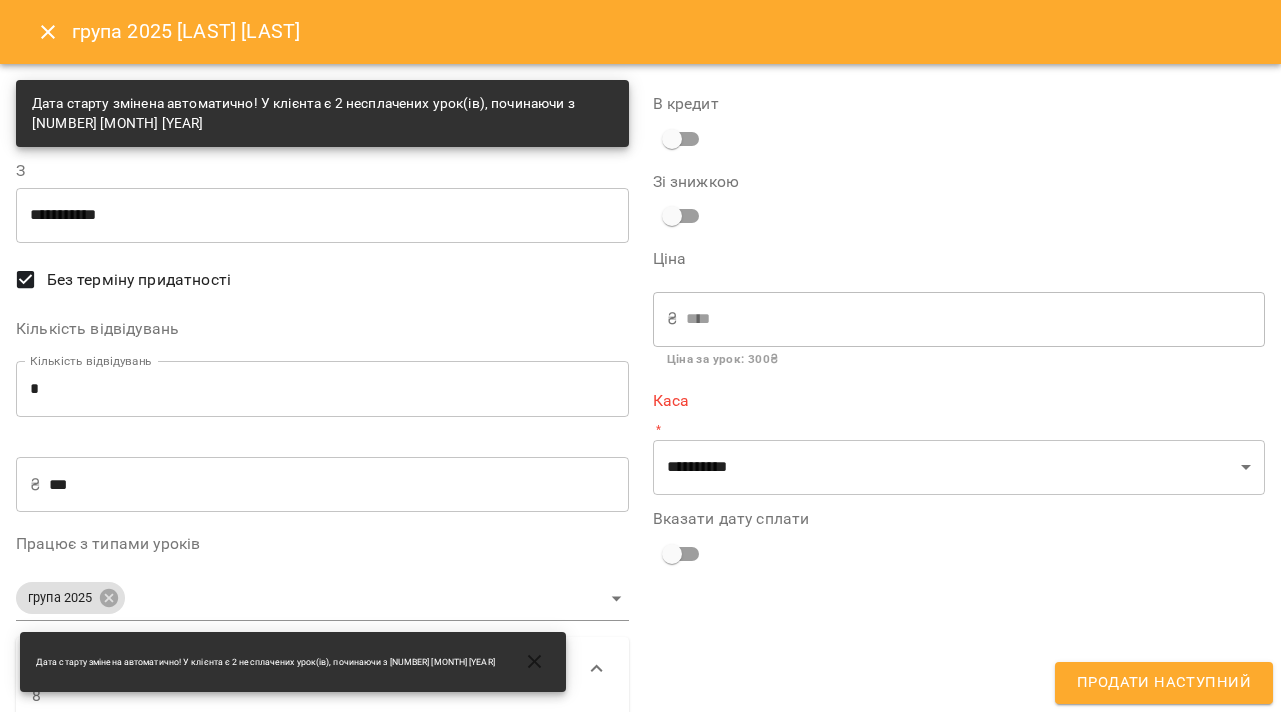 click on "*" at bounding box center [322, 389] 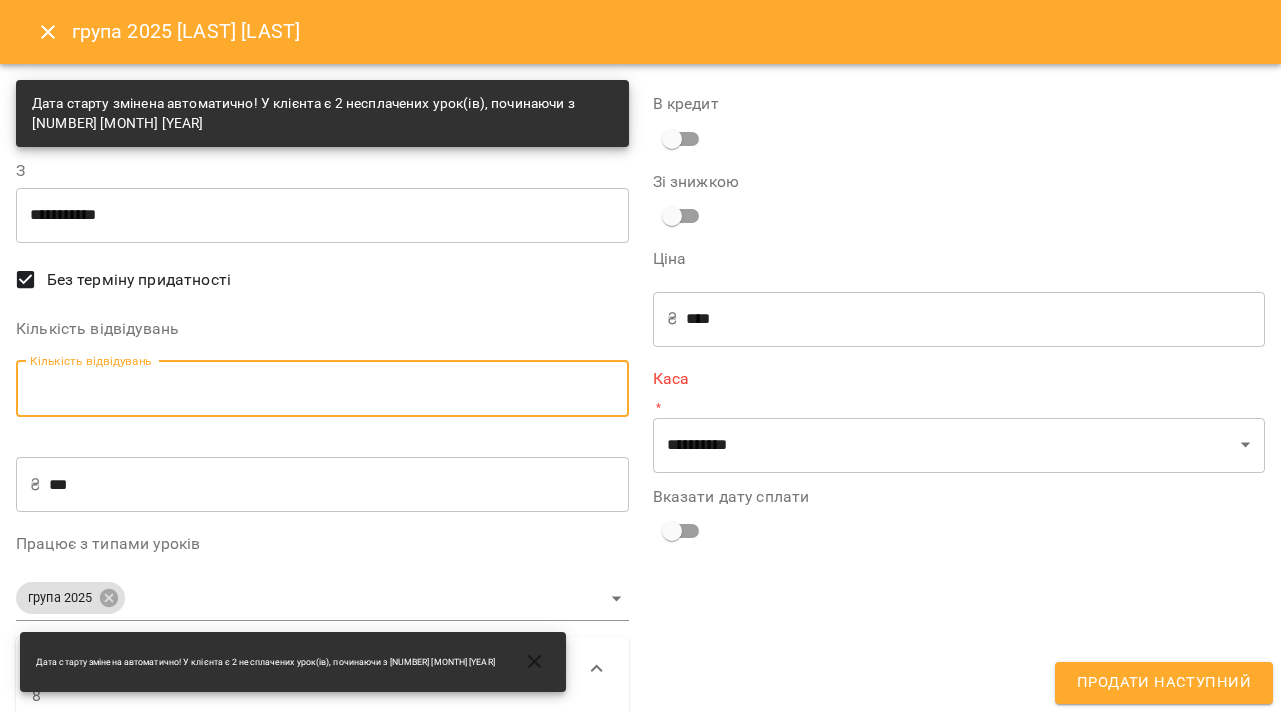 type on "*" 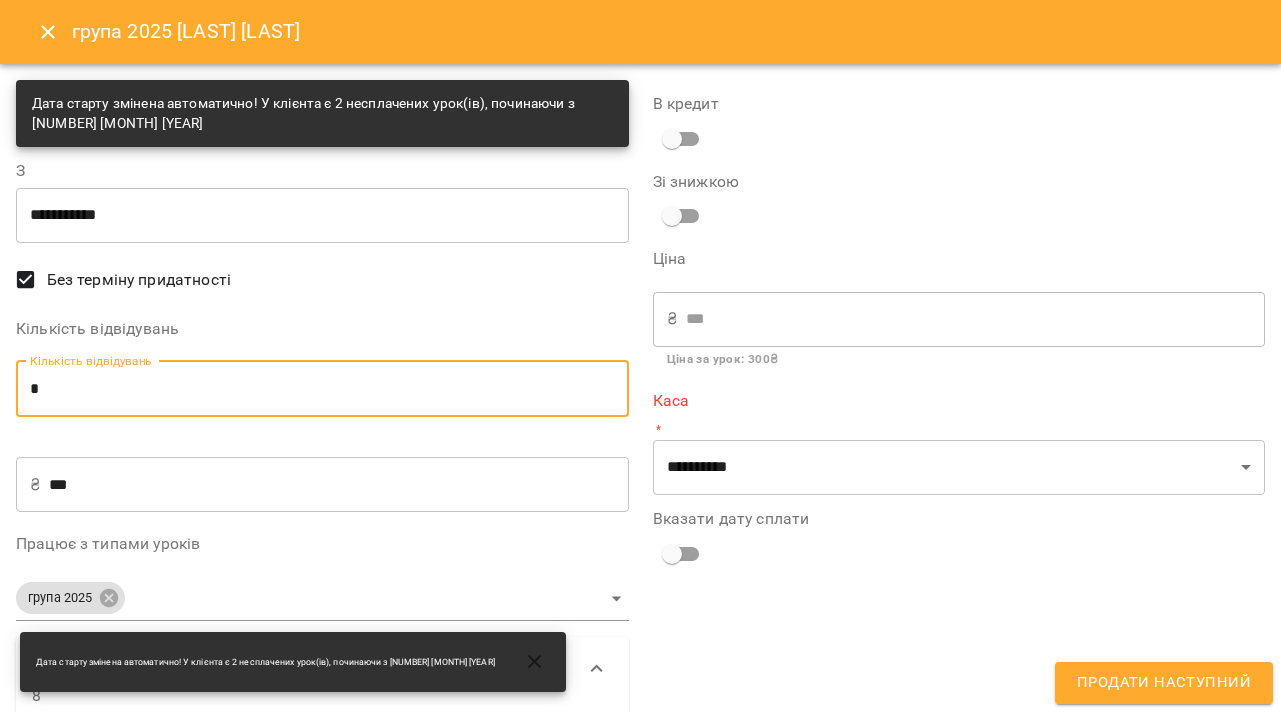 type on "*" 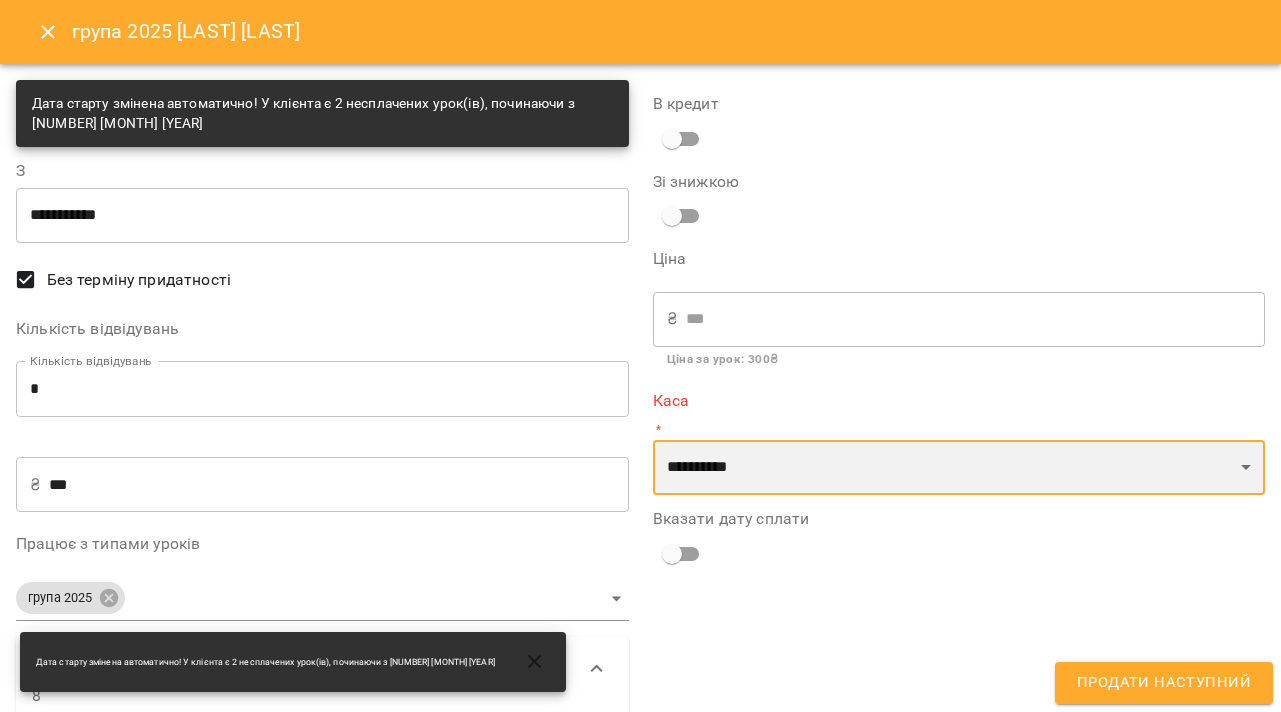 select on "****" 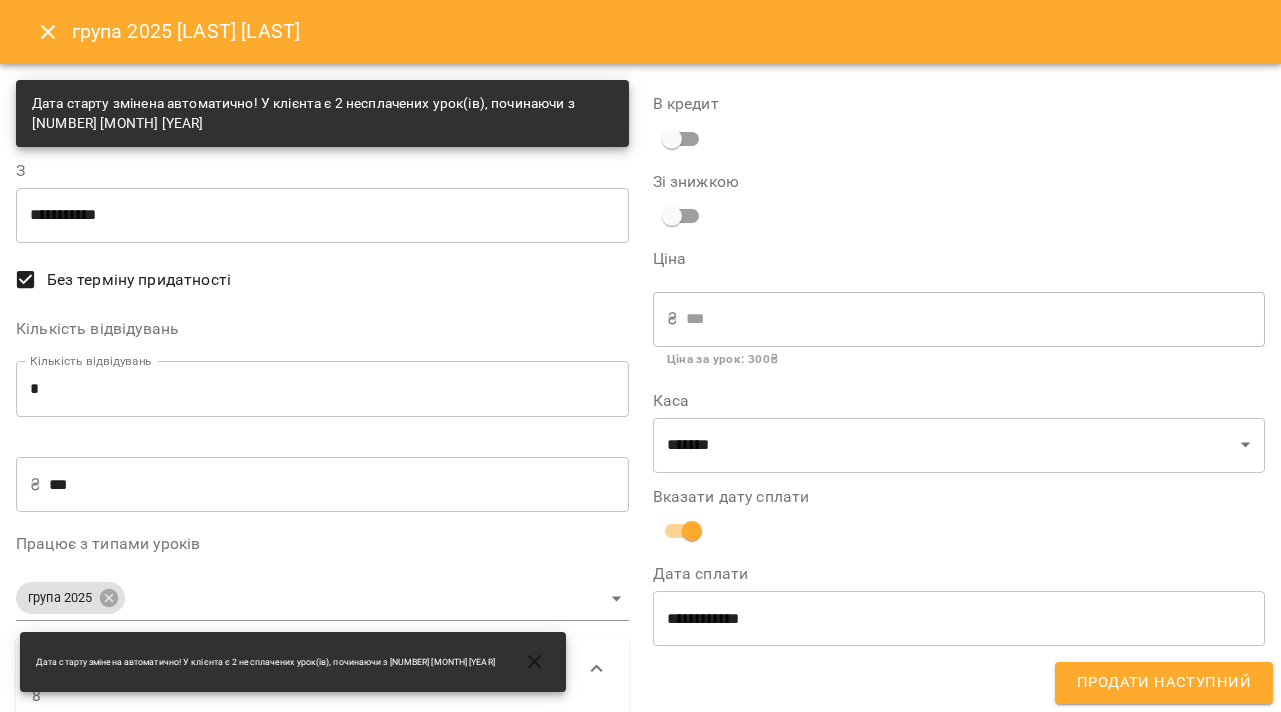 click on "**********" at bounding box center (959, 618) 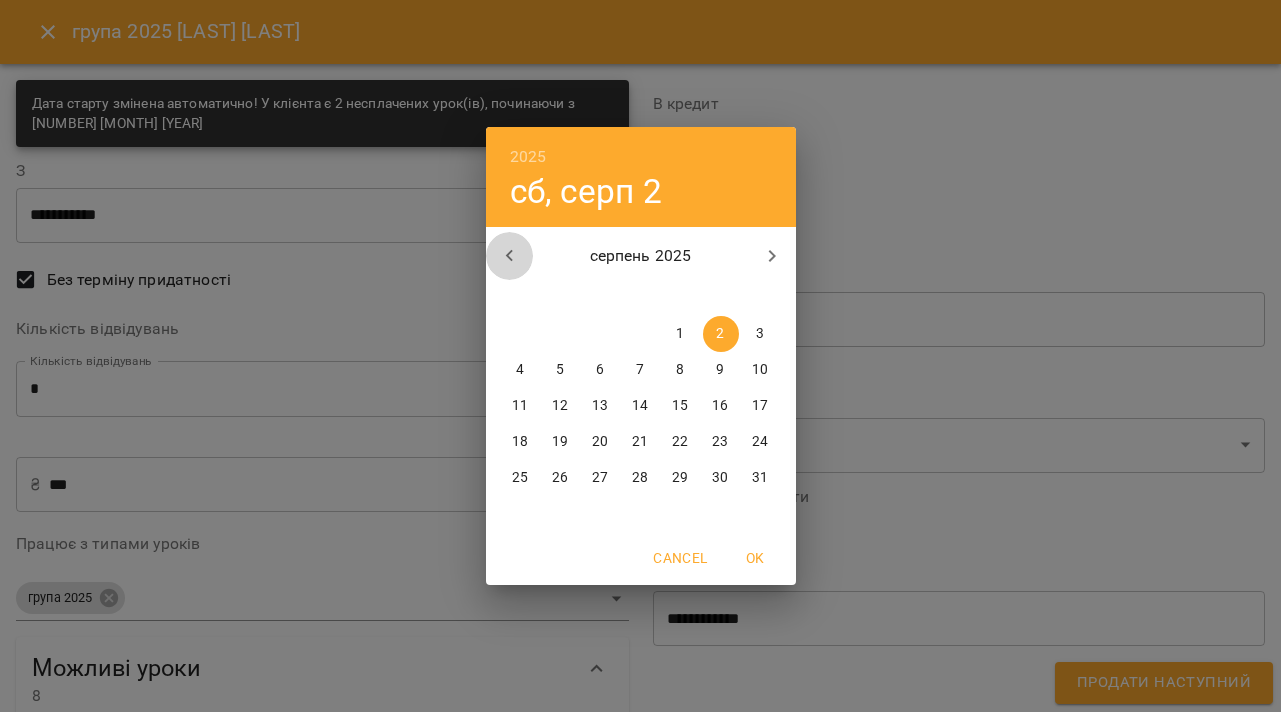 click at bounding box center [510, 256] 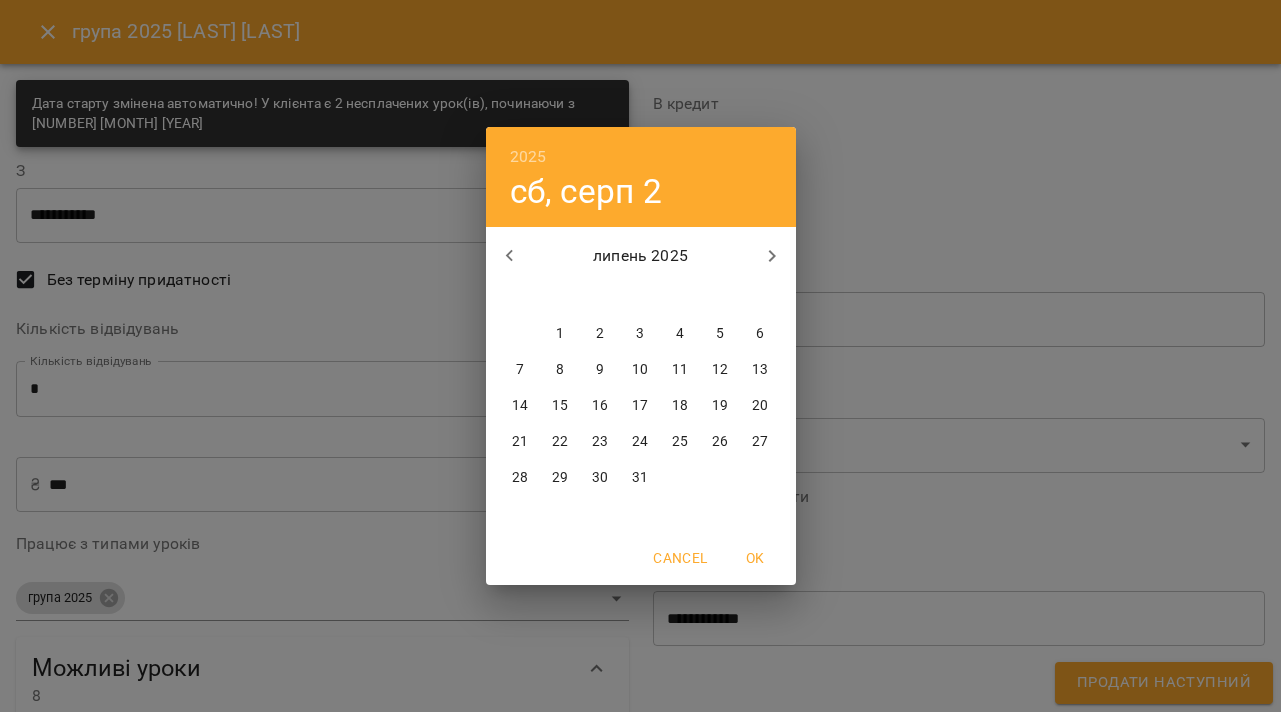 click on "28" at bounding box center [520, 478] 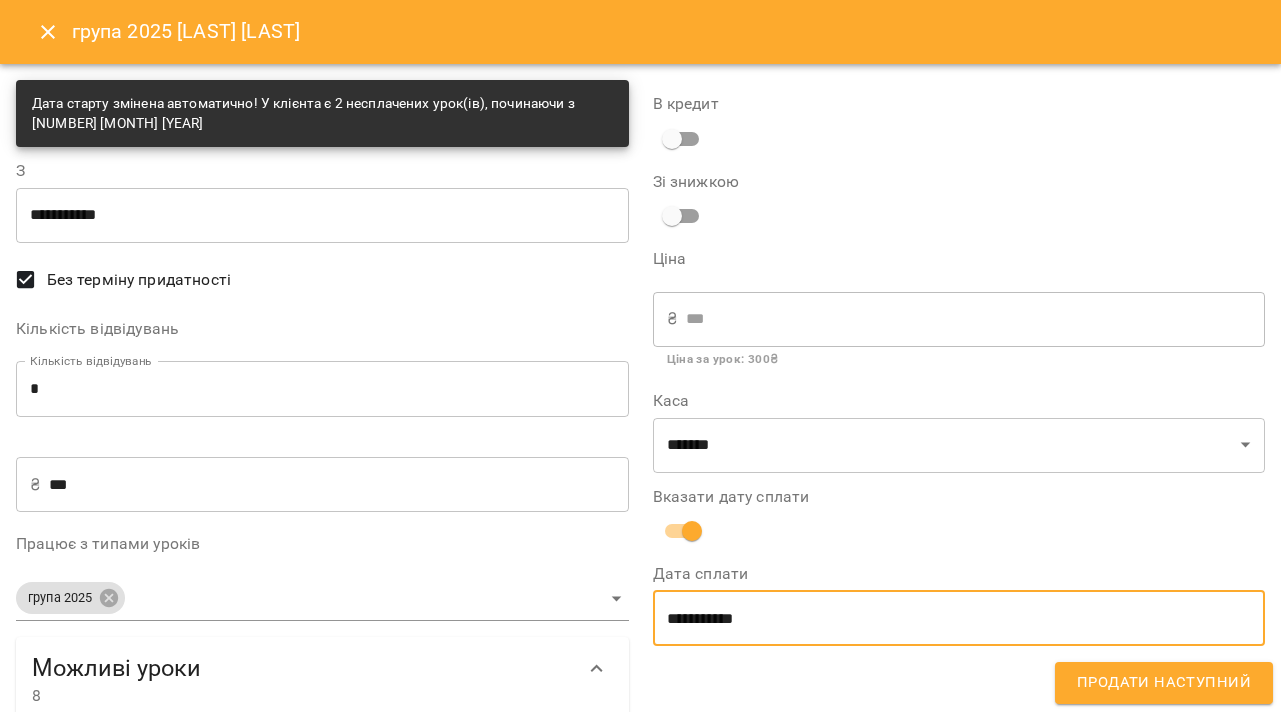 click on "Продати наступний" at bounding box center [1164, 683] 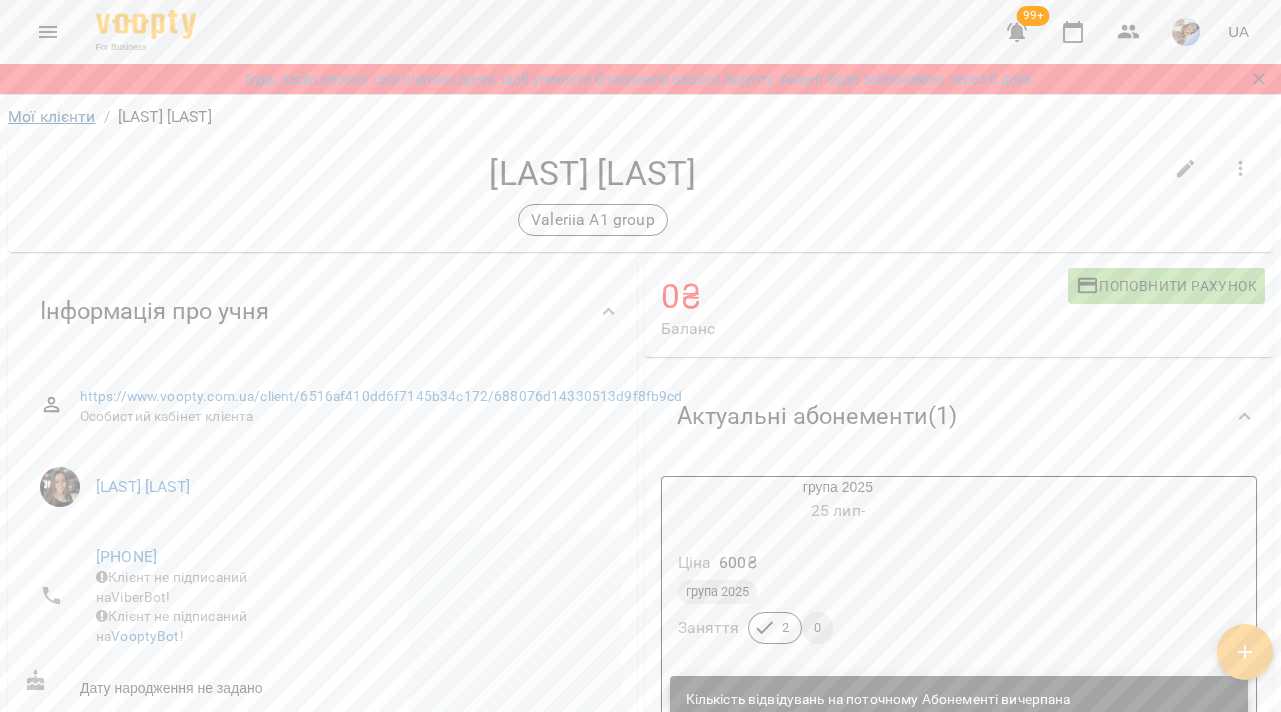click on "Мої клієнти" at bounding box center [52, 116] 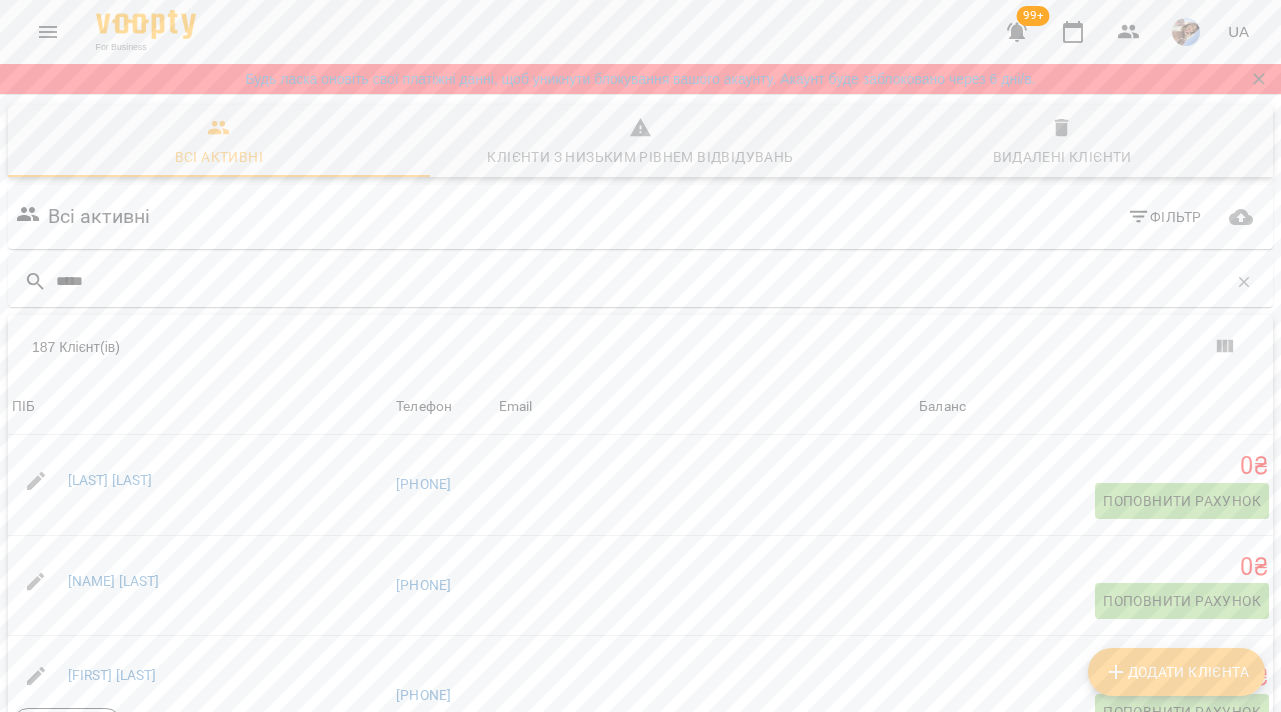 type on "******" 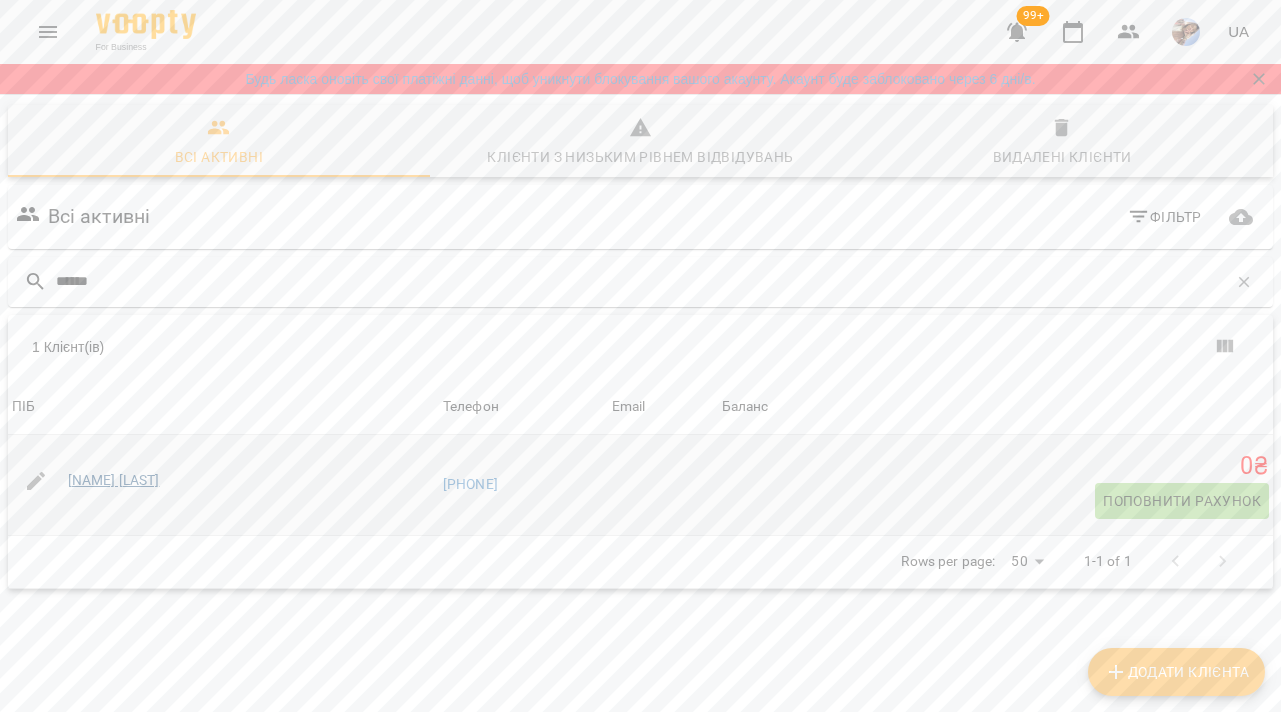 click on "Шевель Катерина" at bounding box center (114, 480) 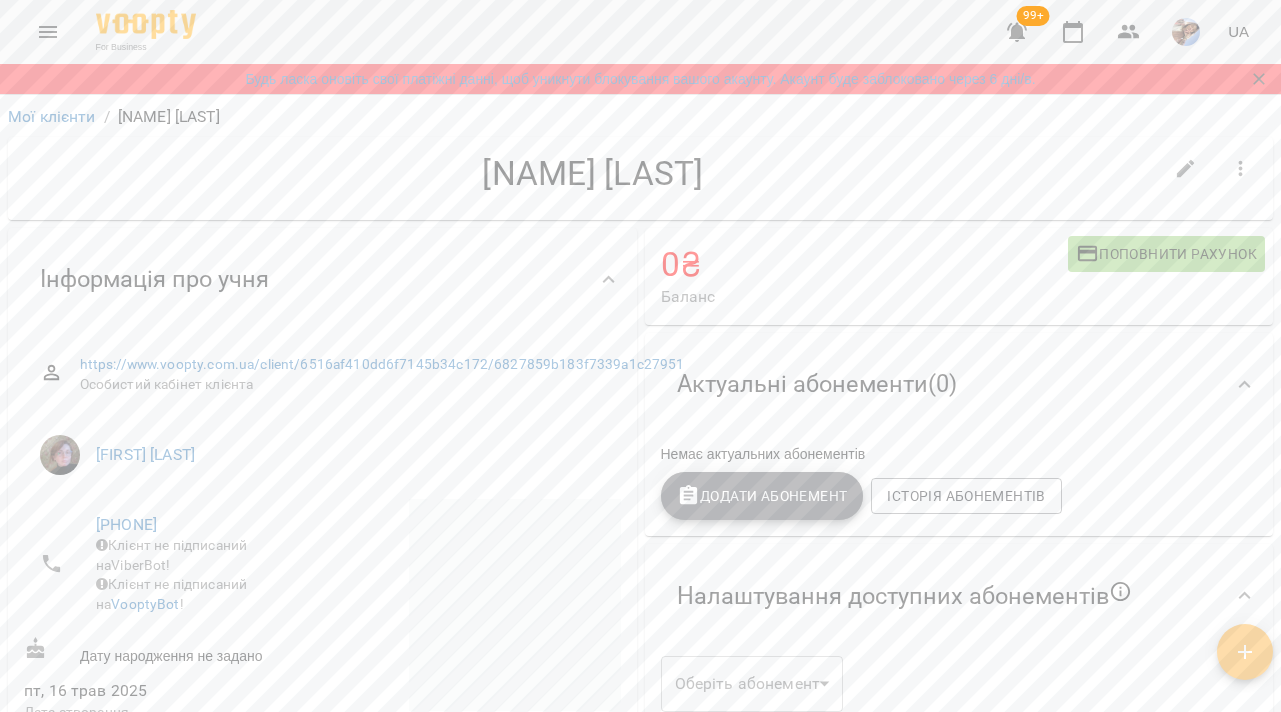 click on "Додати Абонемент" at bounding box center [762, 496] 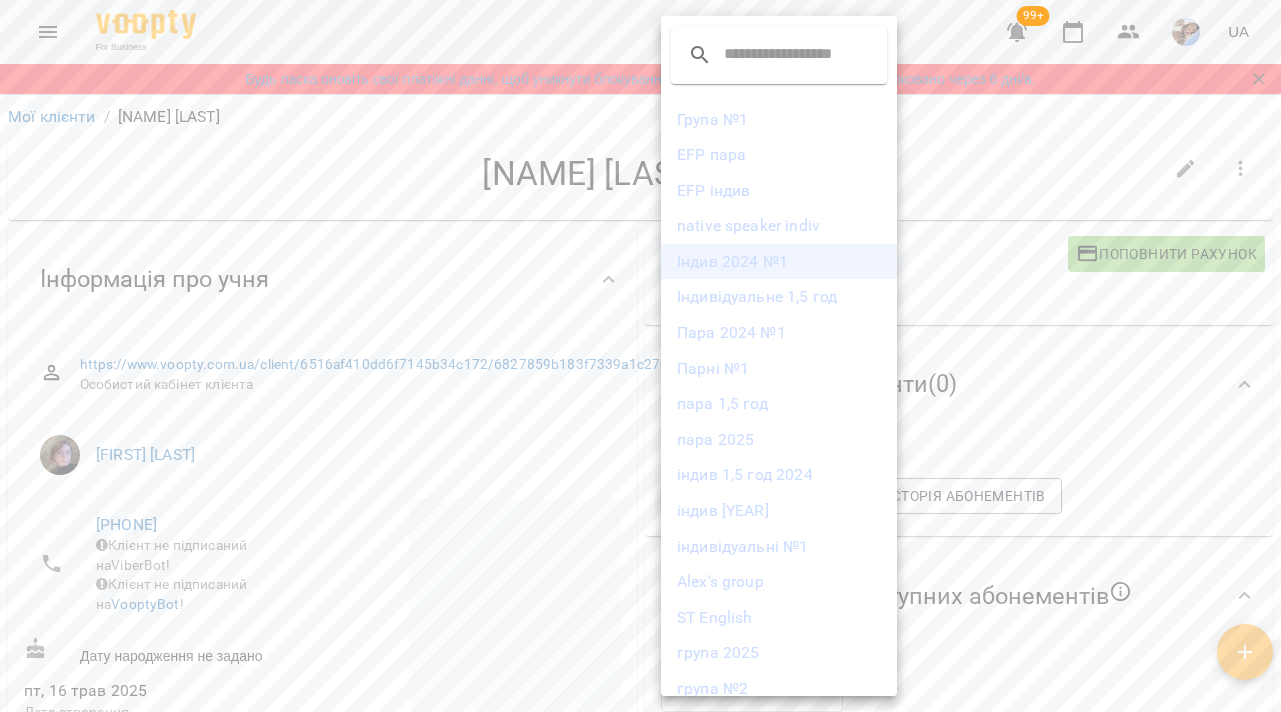click on "Індив 2024 №1" at bounding box center (779, 262) 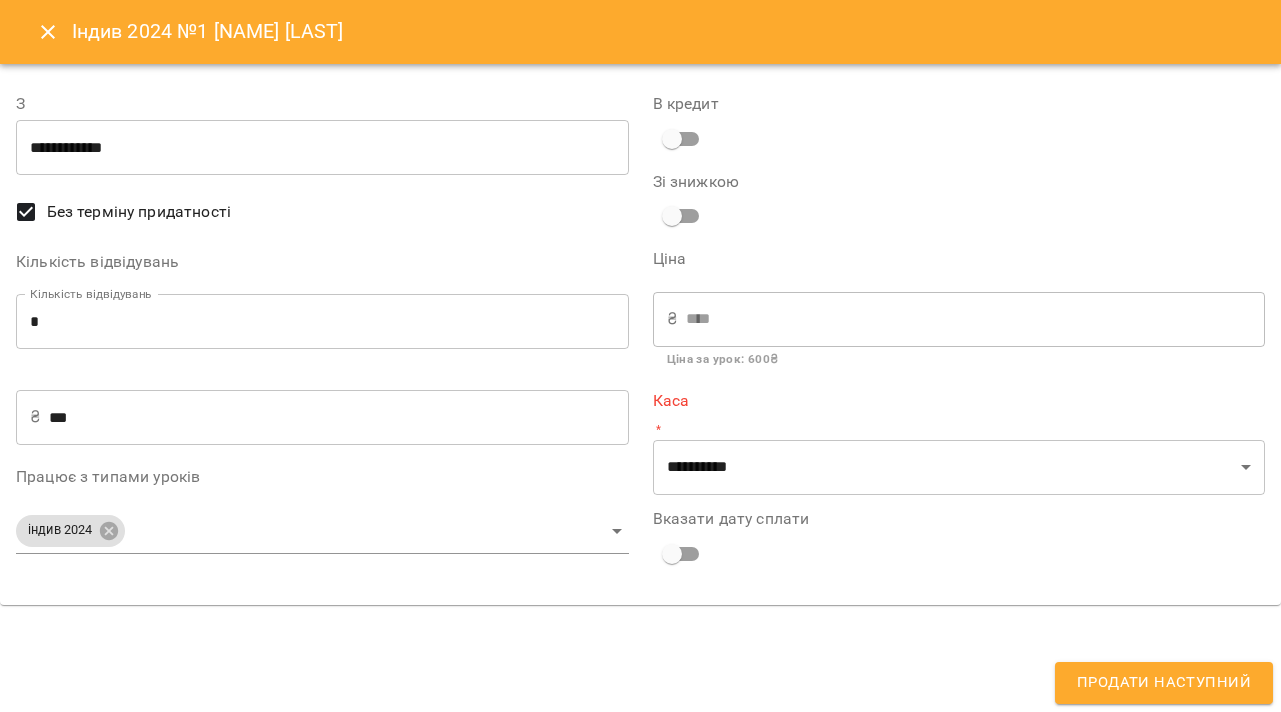 click 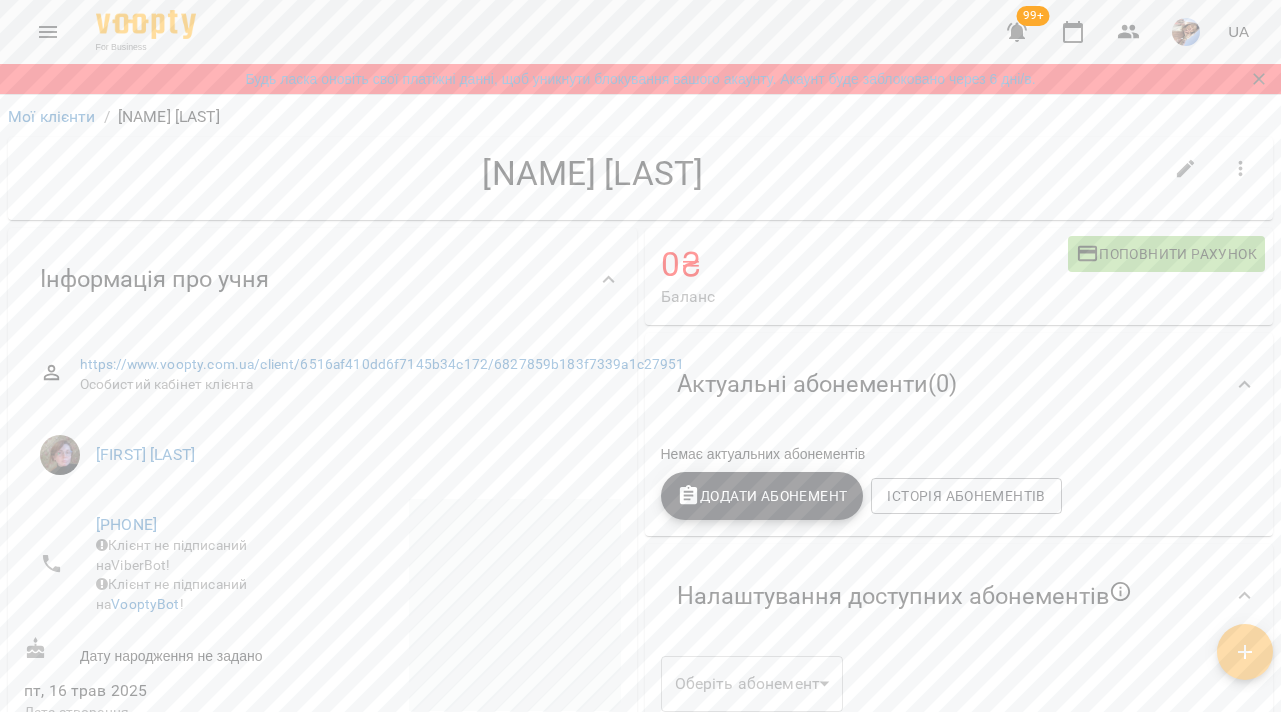 click on "Додати Абонемент" at bounding box center [762, 496] 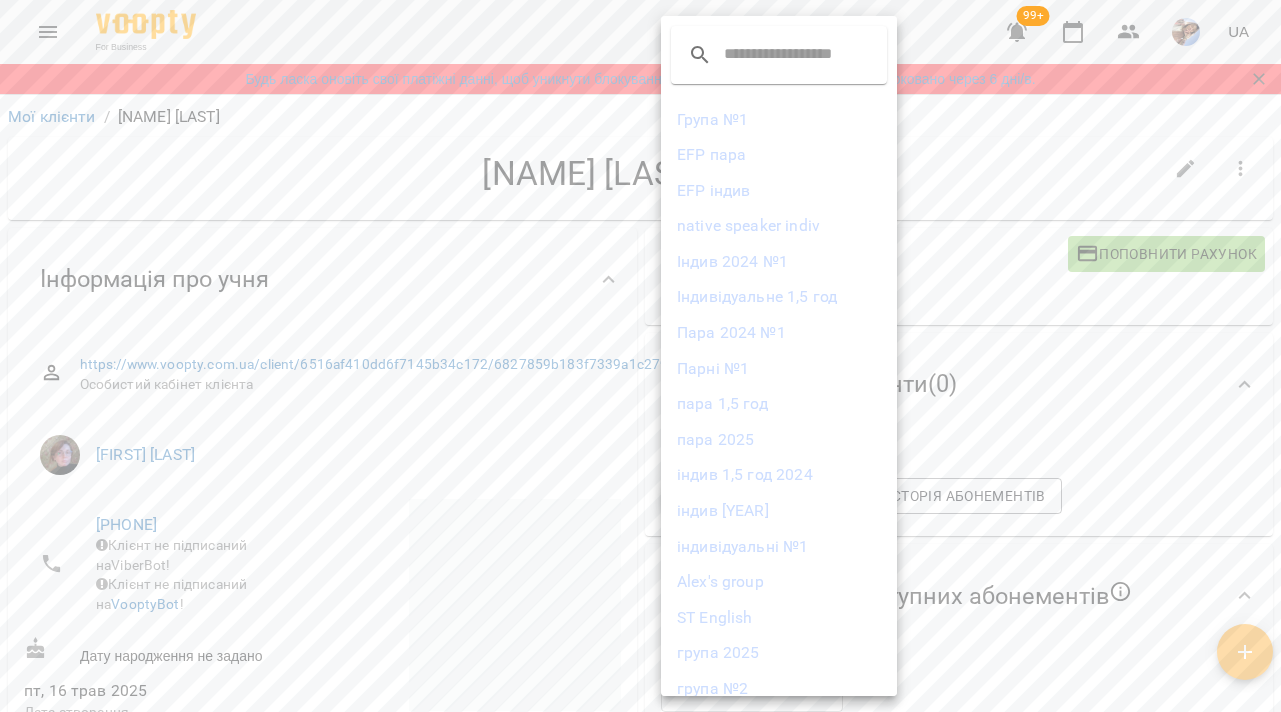 click on "індив 2025" at bounding box center [779, 511] 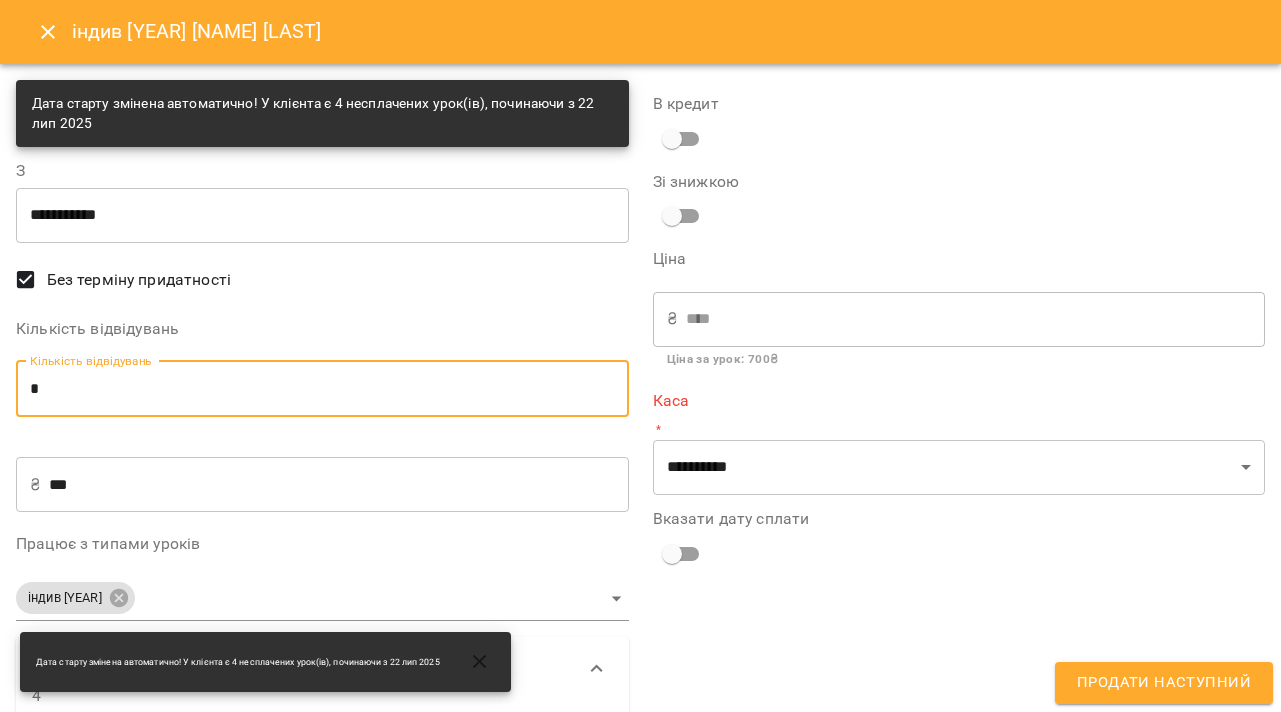 click on "*" at bounding box center [322, 389] 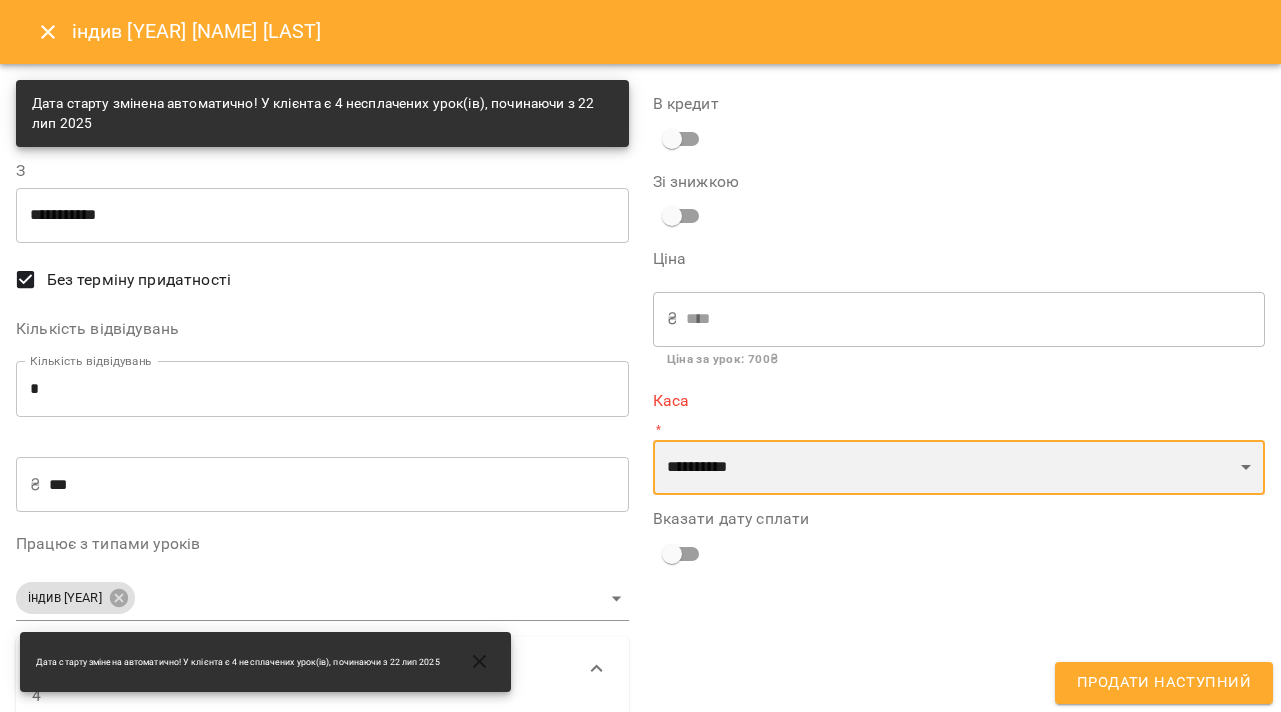 select on "****" 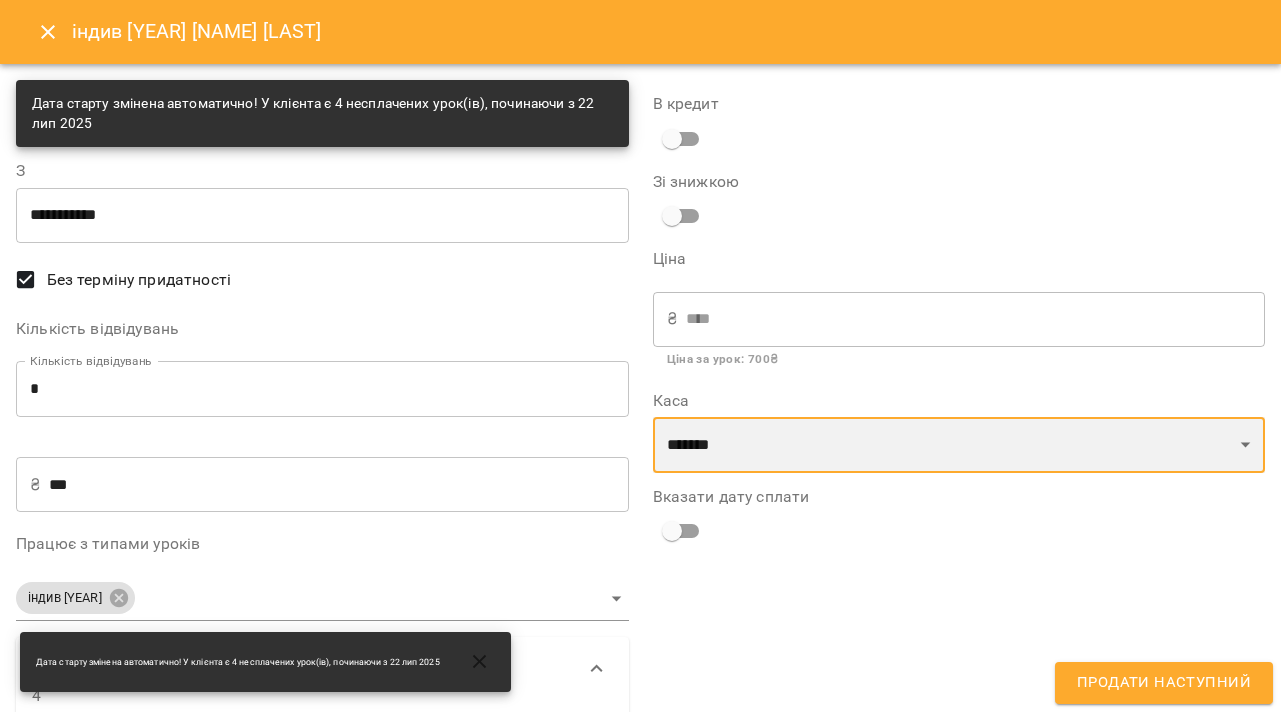 click on "**********" at bounding box center [959, 572] 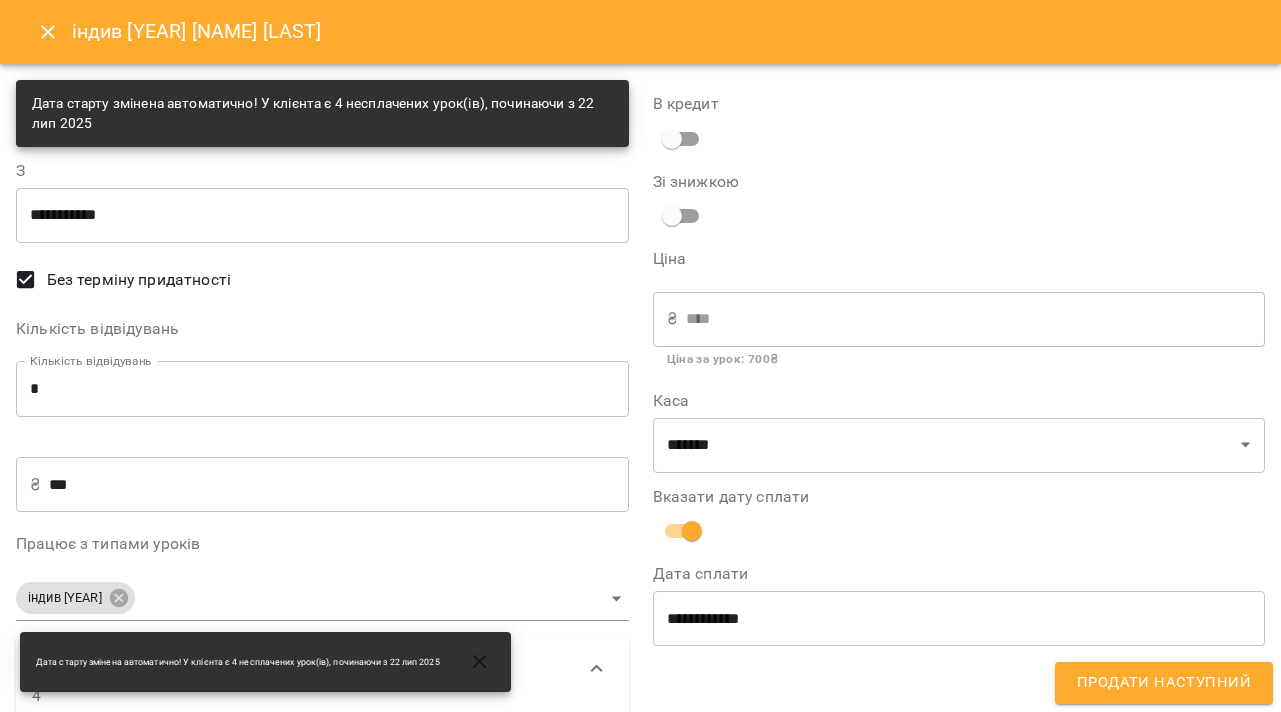 click on "**********" at bounding box center [959, 618] 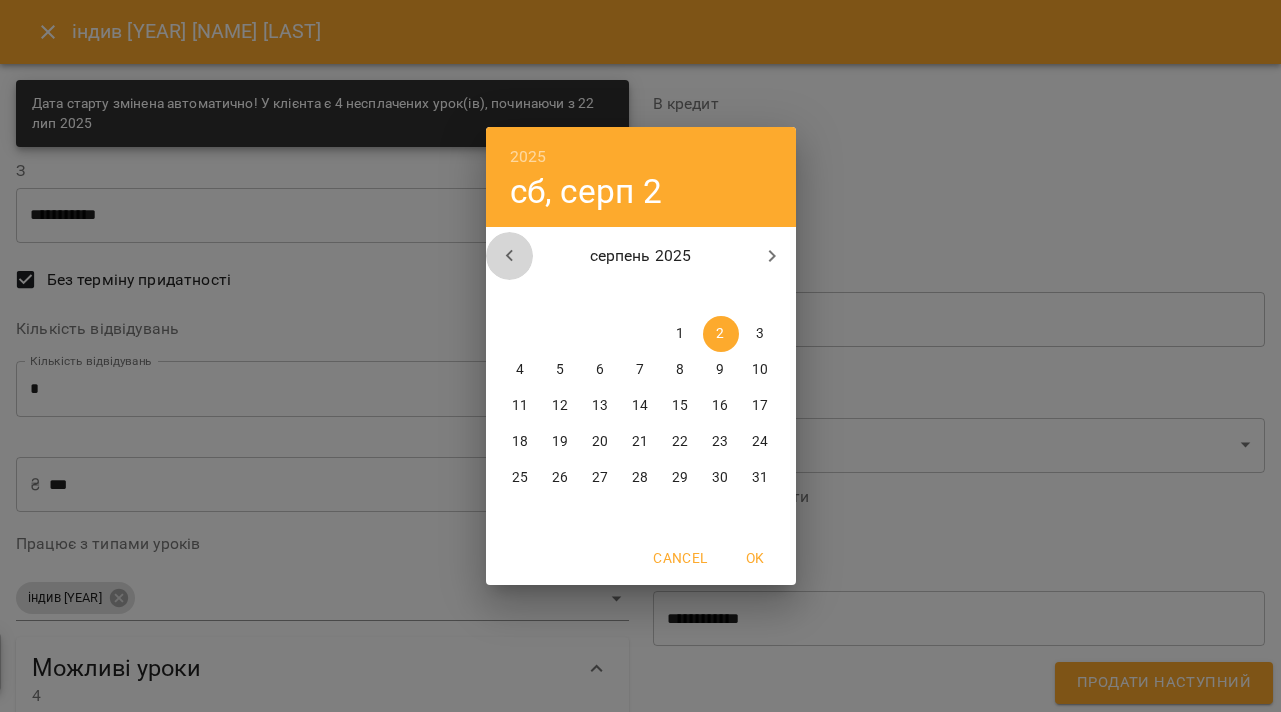 click 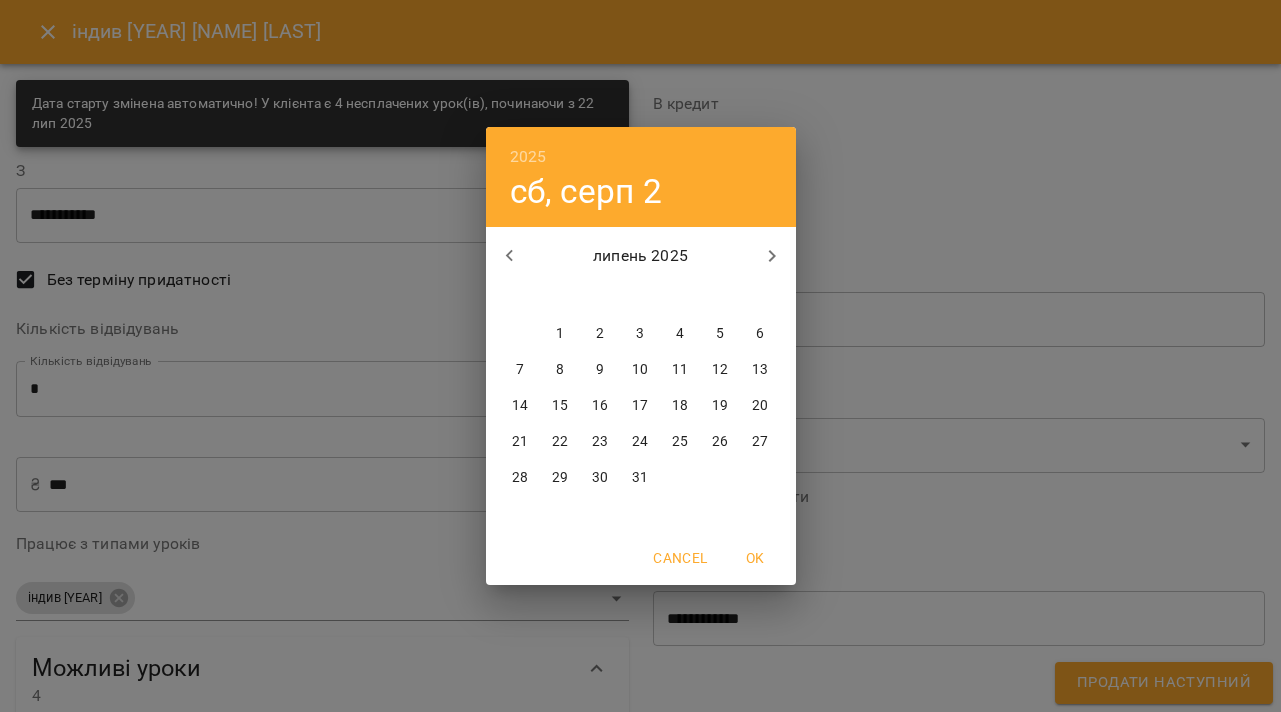 click on "28" at bounding box center (520, 478) 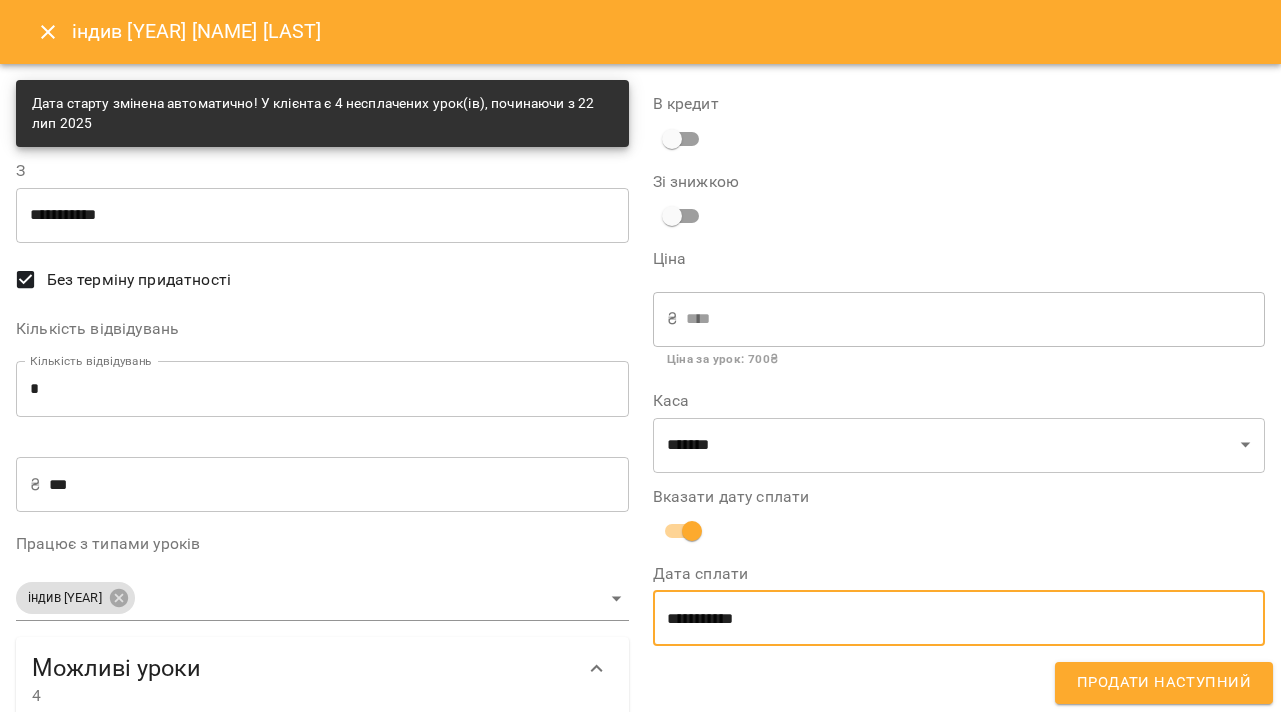 click on "Продати наступний" at bounding box center [1164, 683] 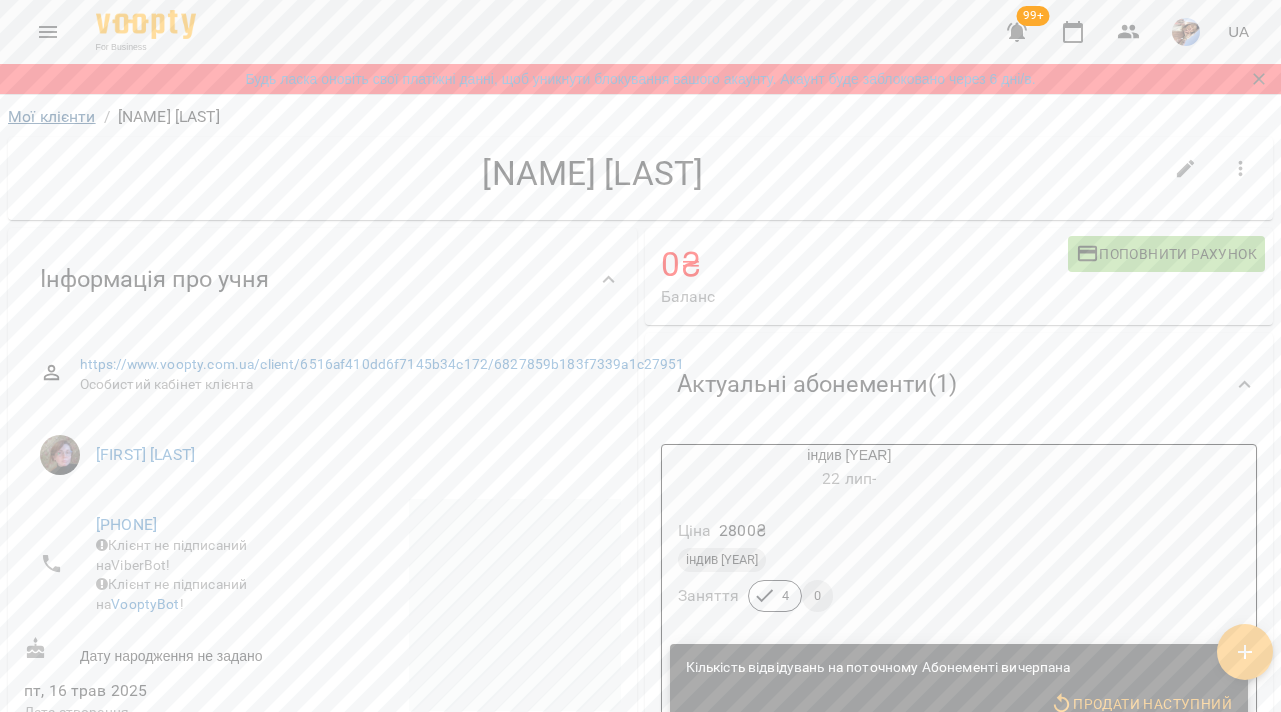 click on "Мої клієнти" at bounding box center [52, 116] 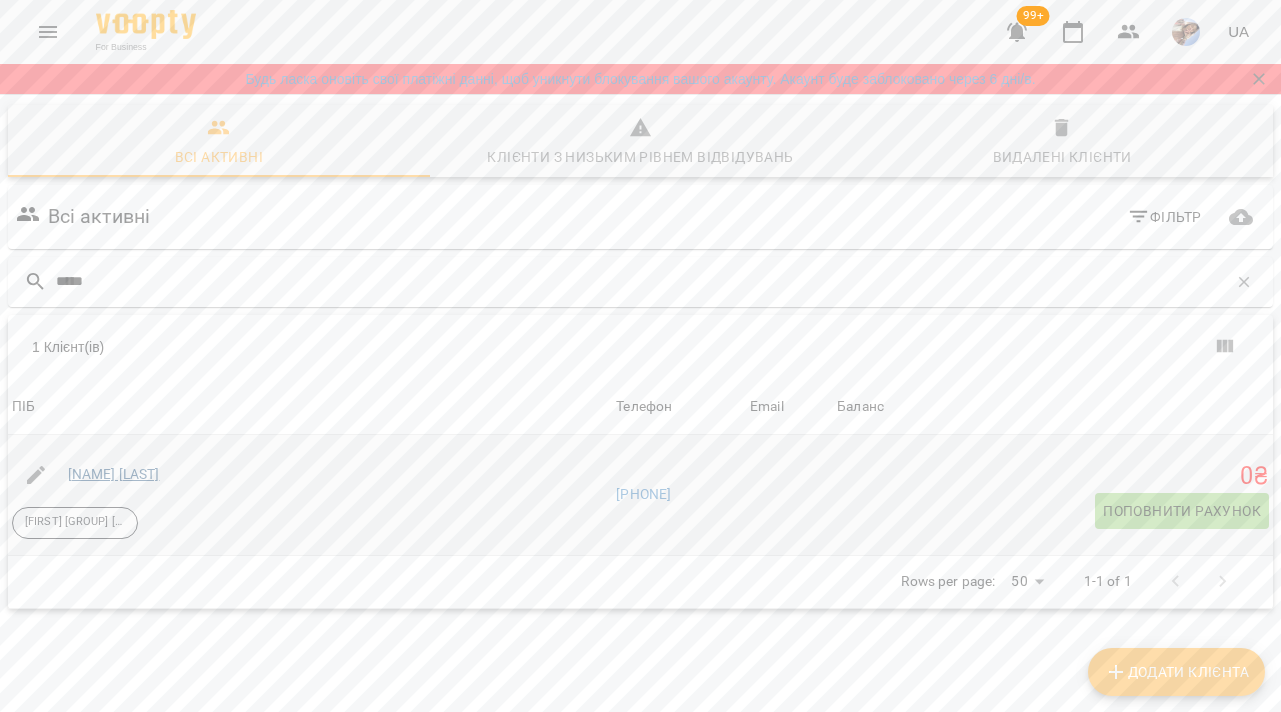 type on "*****" 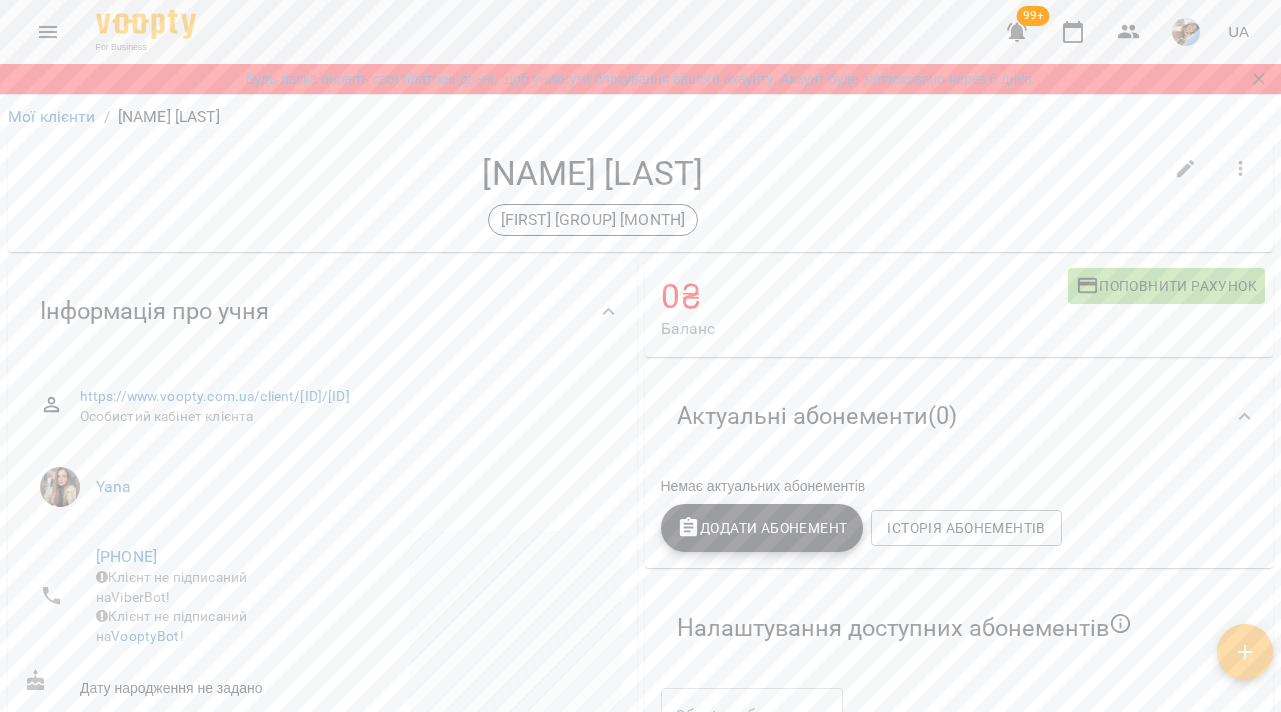 click on "Додати Абонемент" at bounding box center [762, 528] 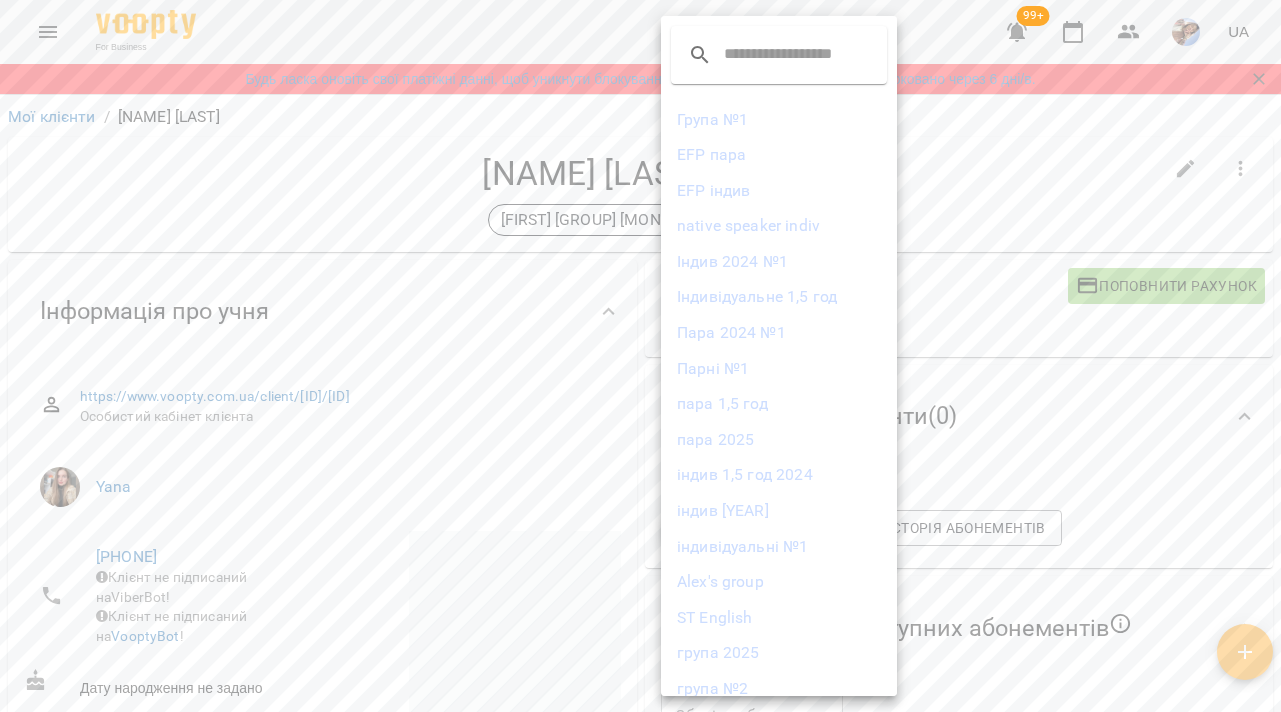 click on "група 2025" at bounding box center [779, 653] 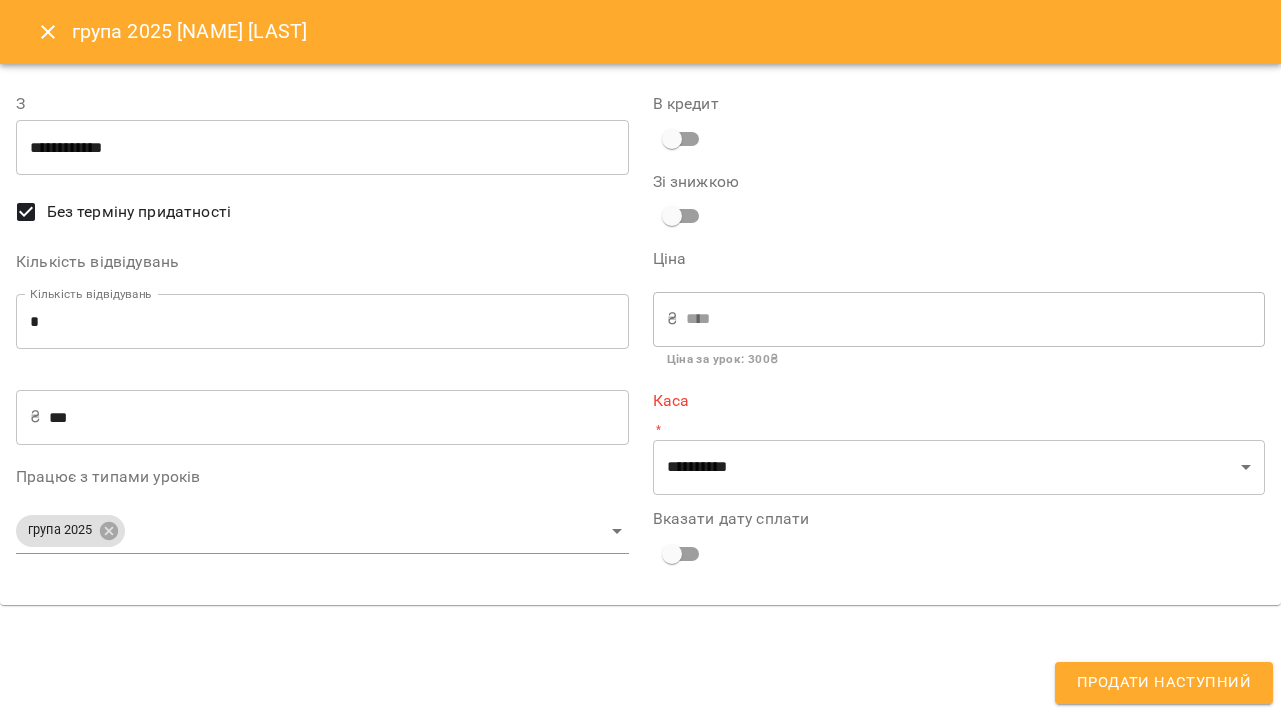 type on "**********" 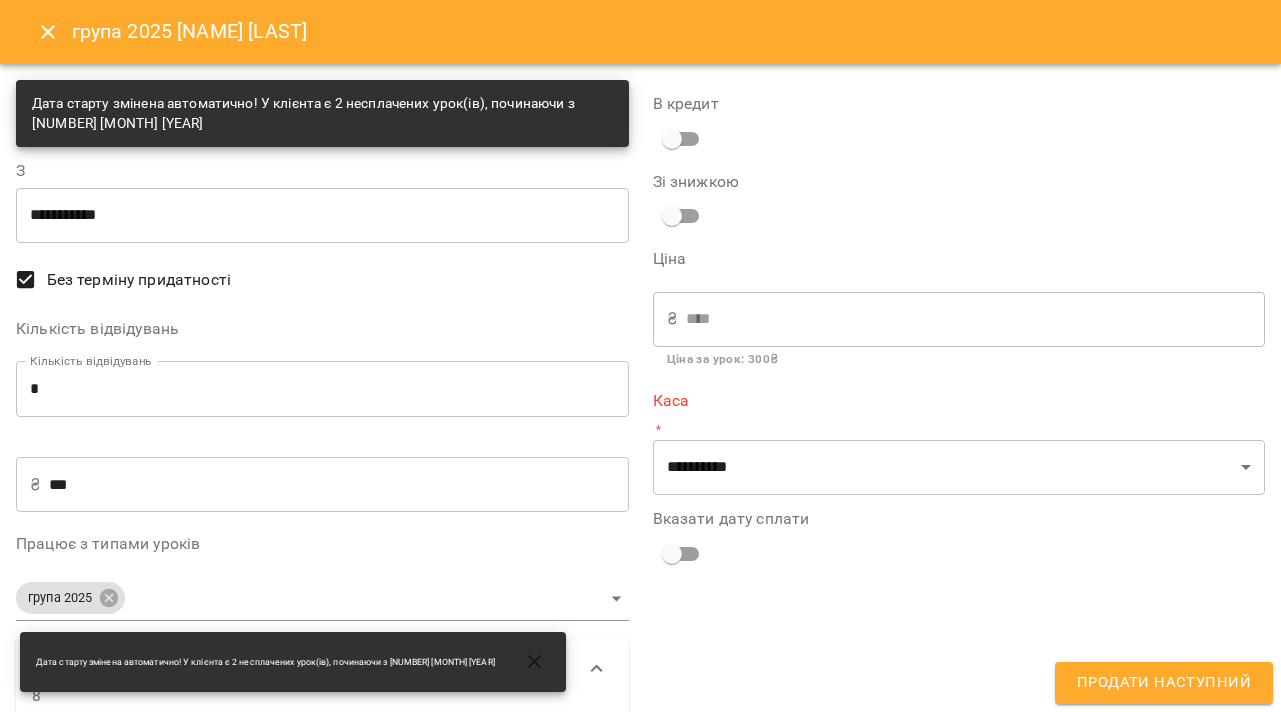 click on "*" at bounding box center (322, 389) 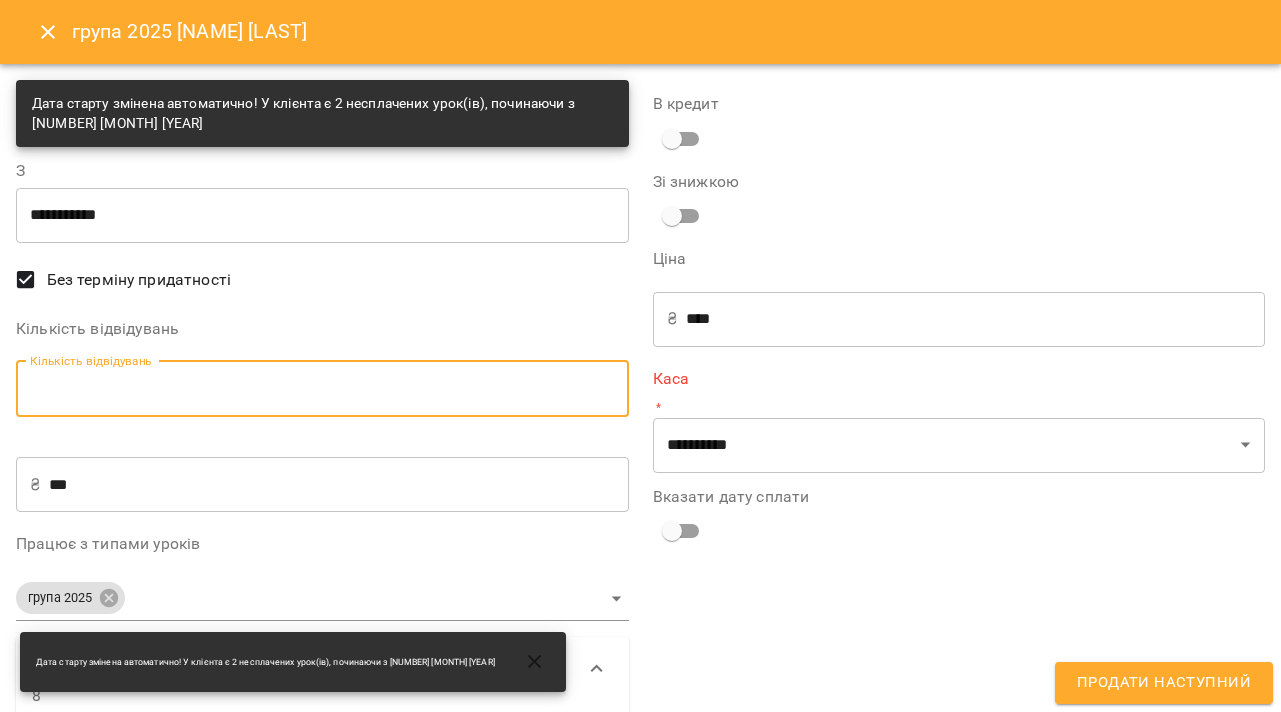 type on "*" 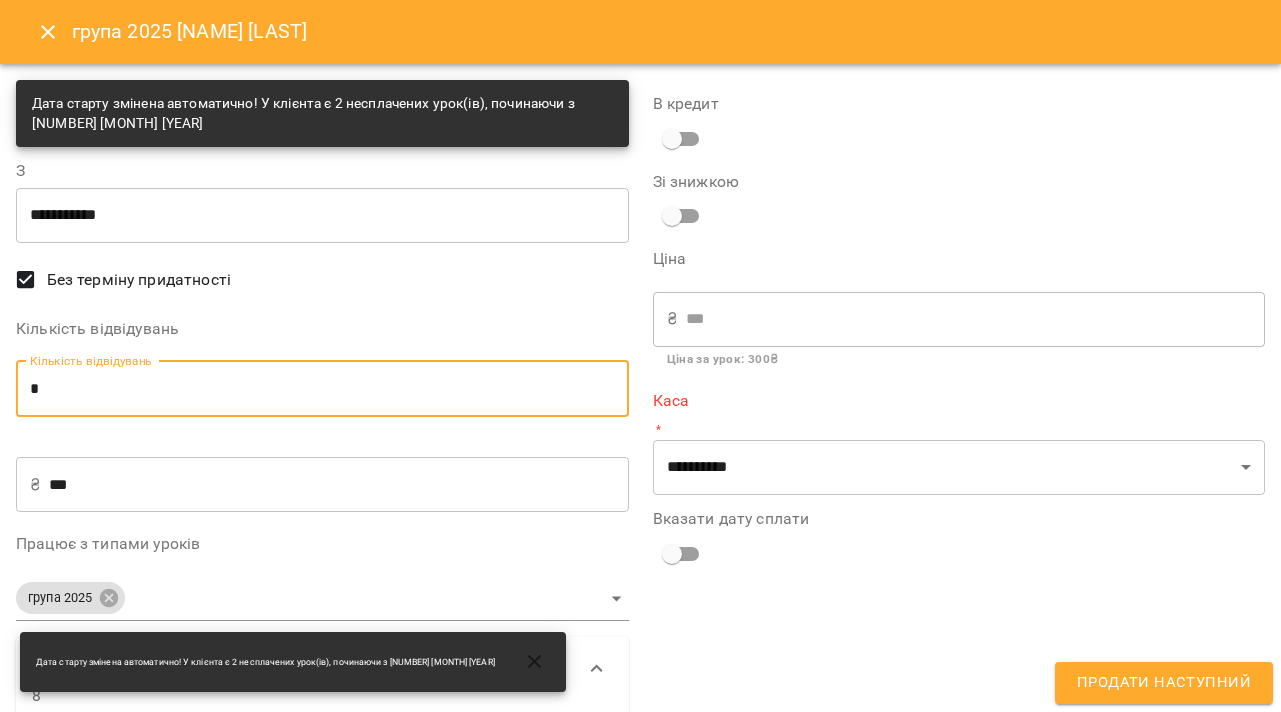 type on "*" 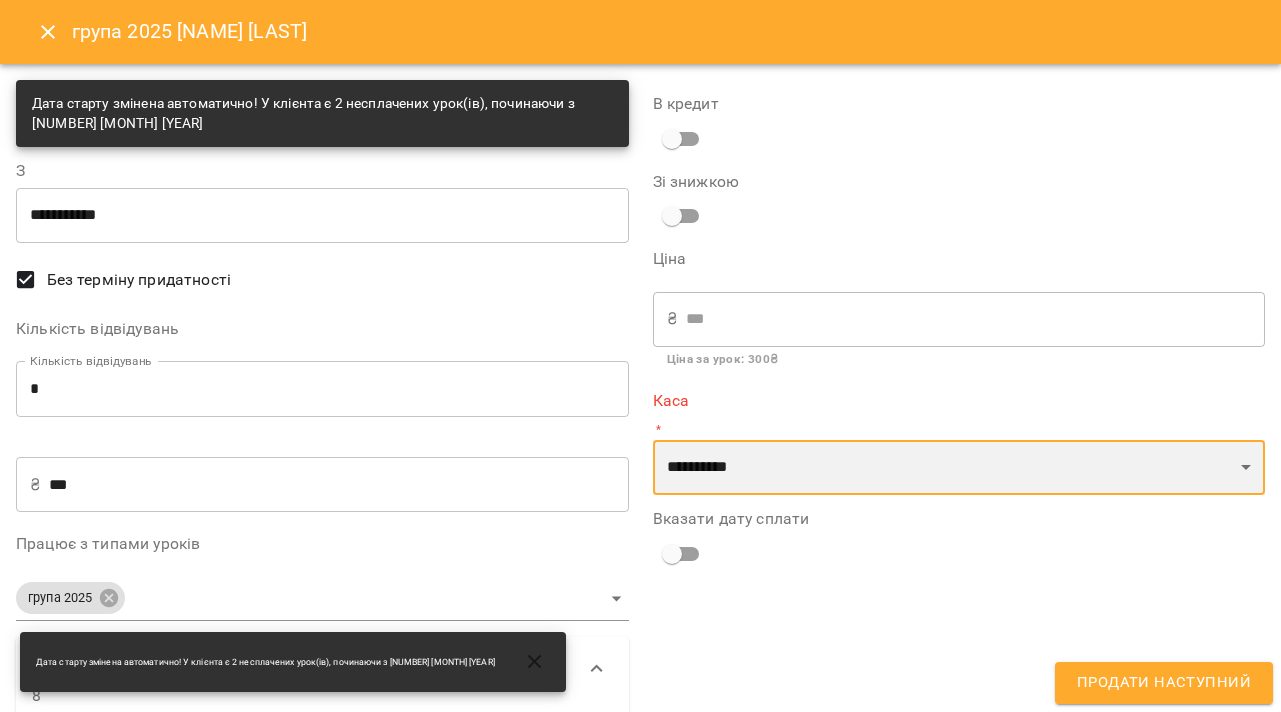 select on "****" 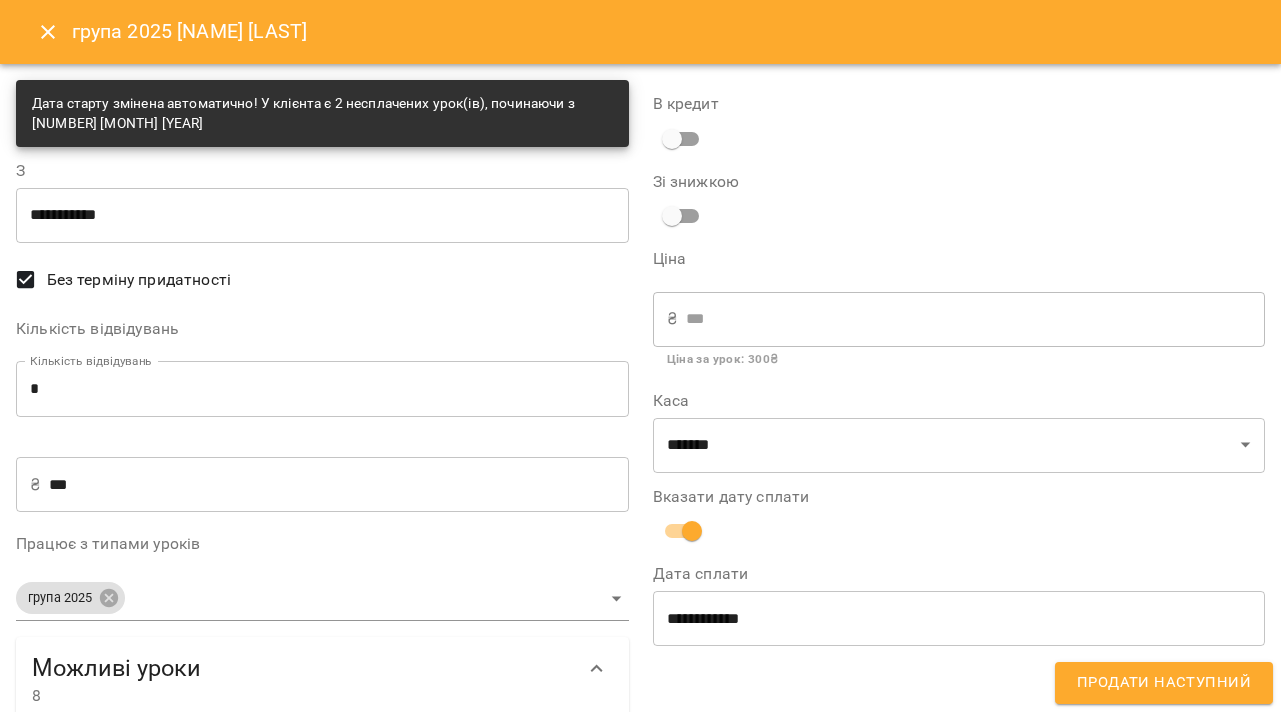 click on "**********" at bounding box center [959, 618] 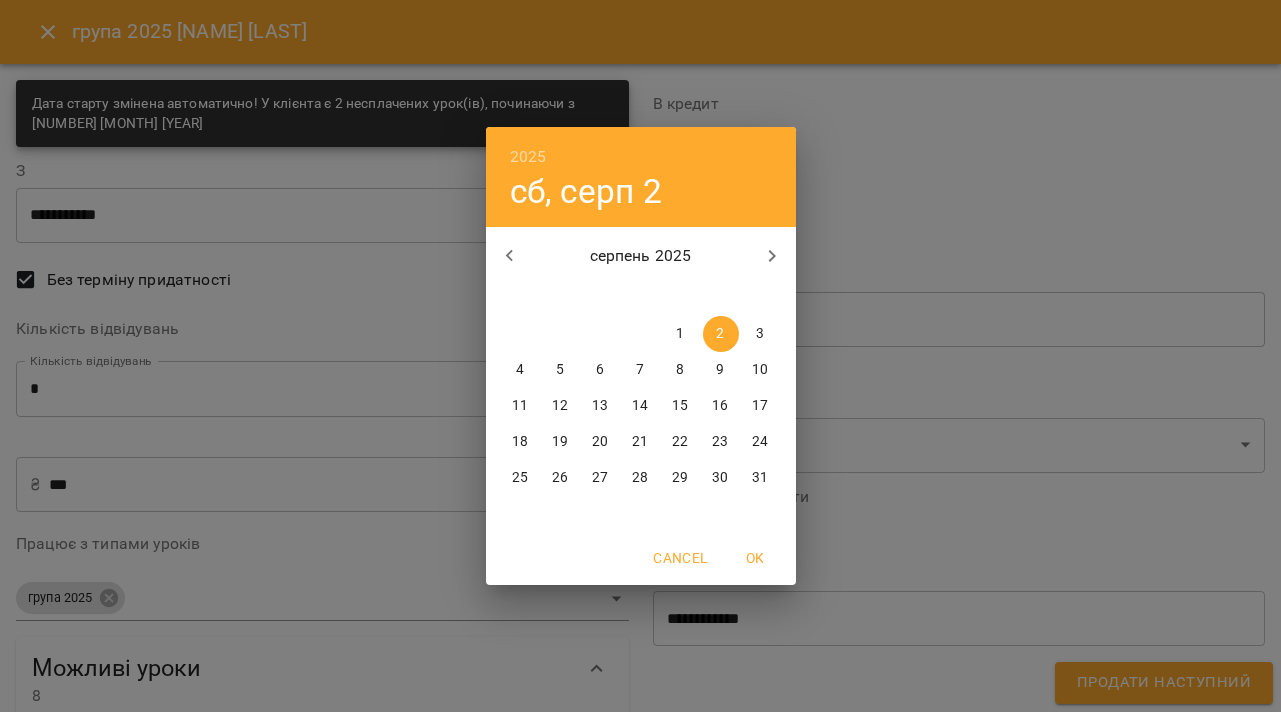 click 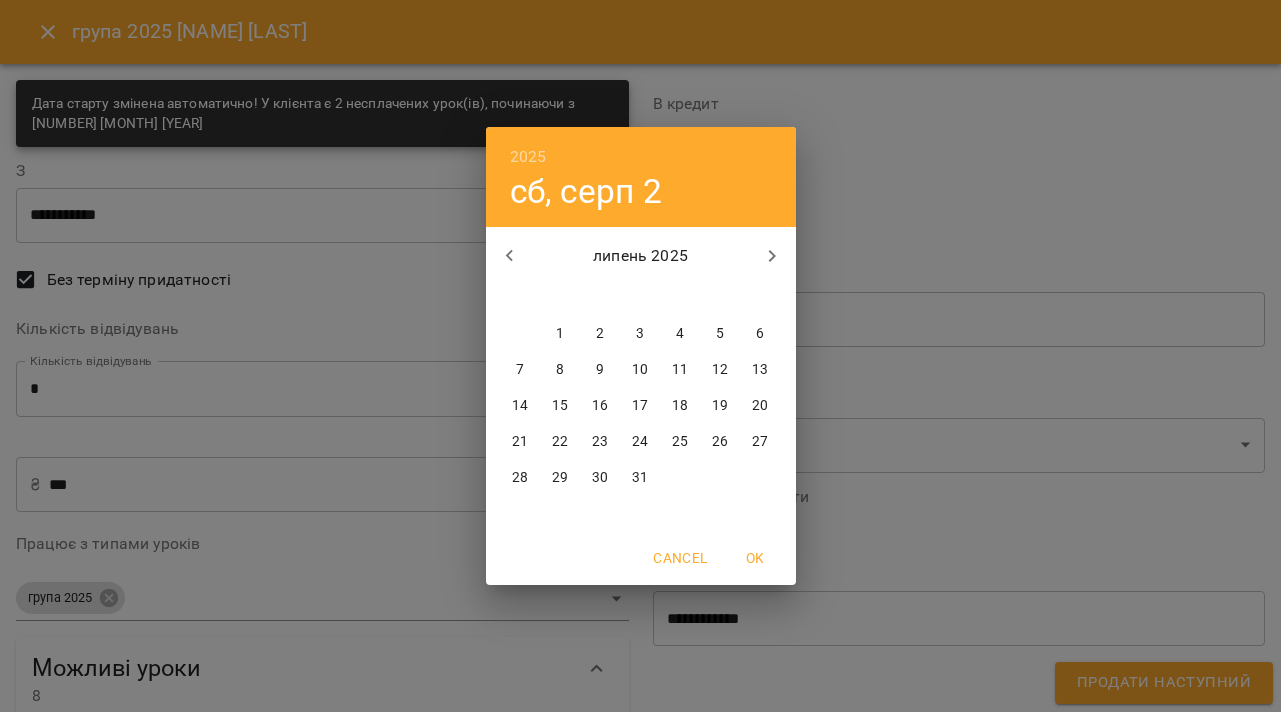 click on "29" at bounding box center (560, 478) 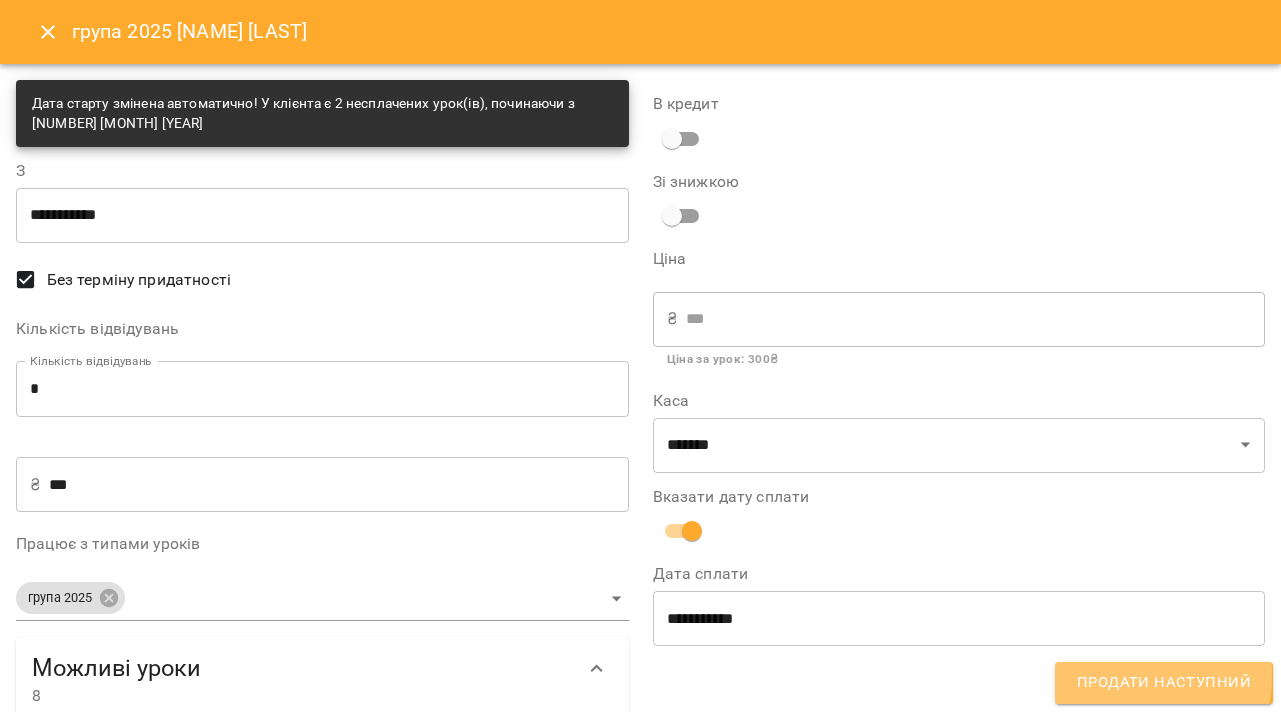 click on "Продати наступний" at bounding box center [1164, 683] 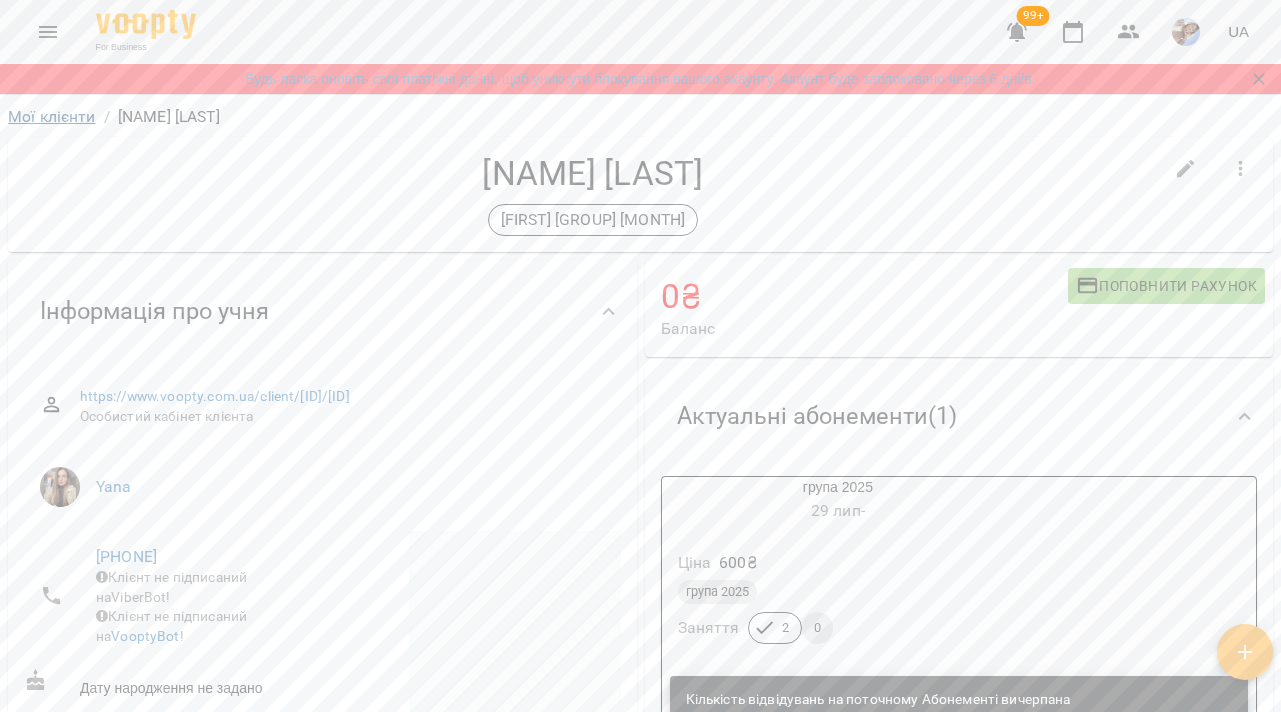 click on "Мої клієнти" at bounding box center (52, 116) 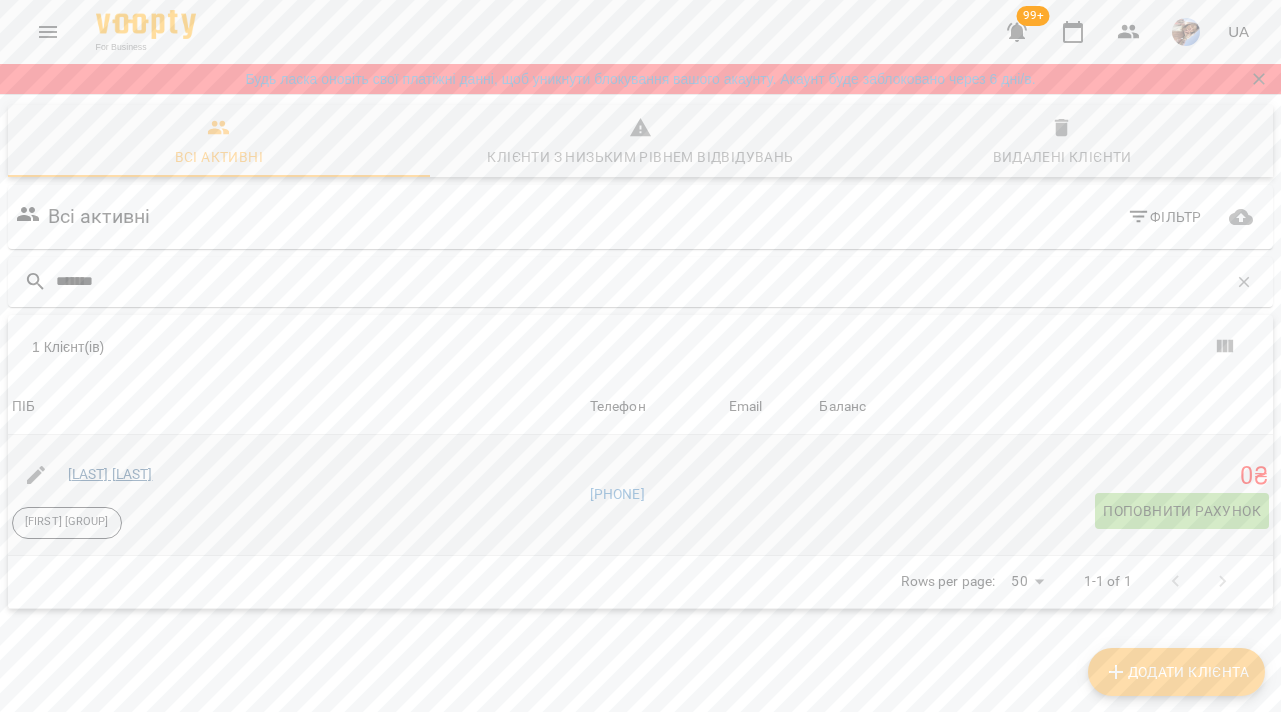 type on "*******" 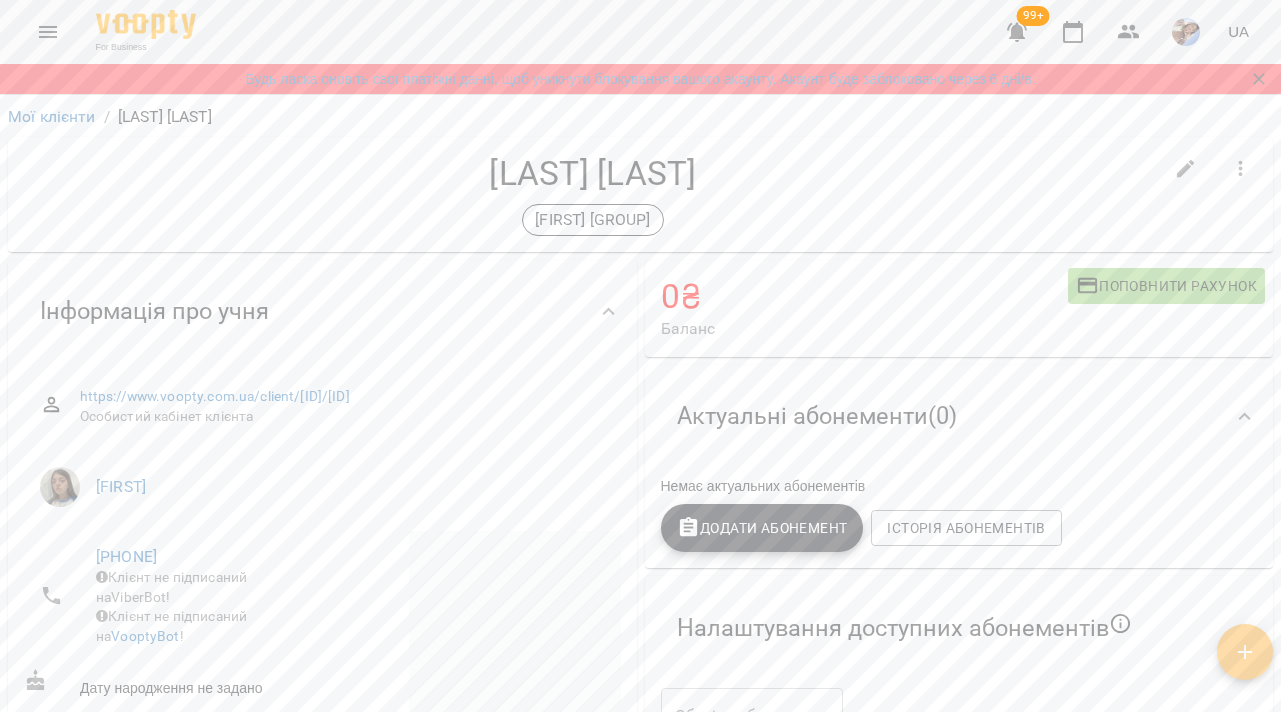 click on "Додати Абонемент" at bounding box center [762, 528] 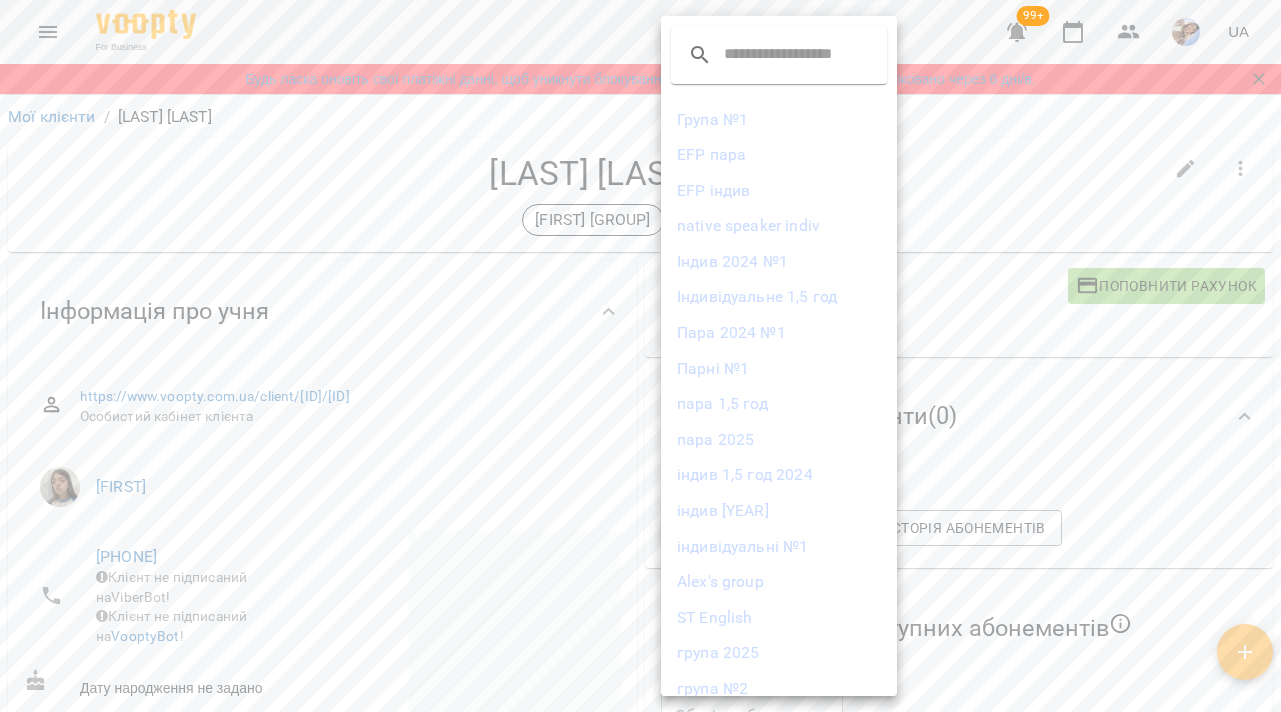 click on "група 2025" at bounding box center [779, 653] 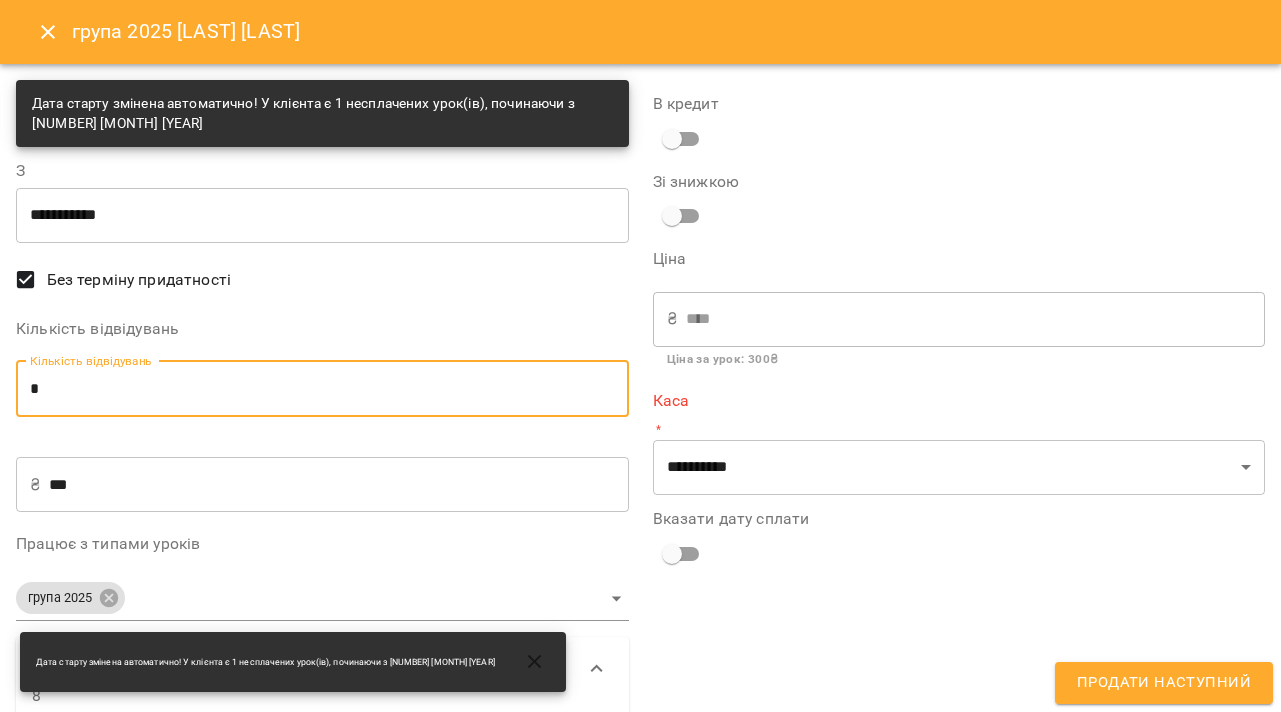 click on "*" at bounding box center [322, 389] 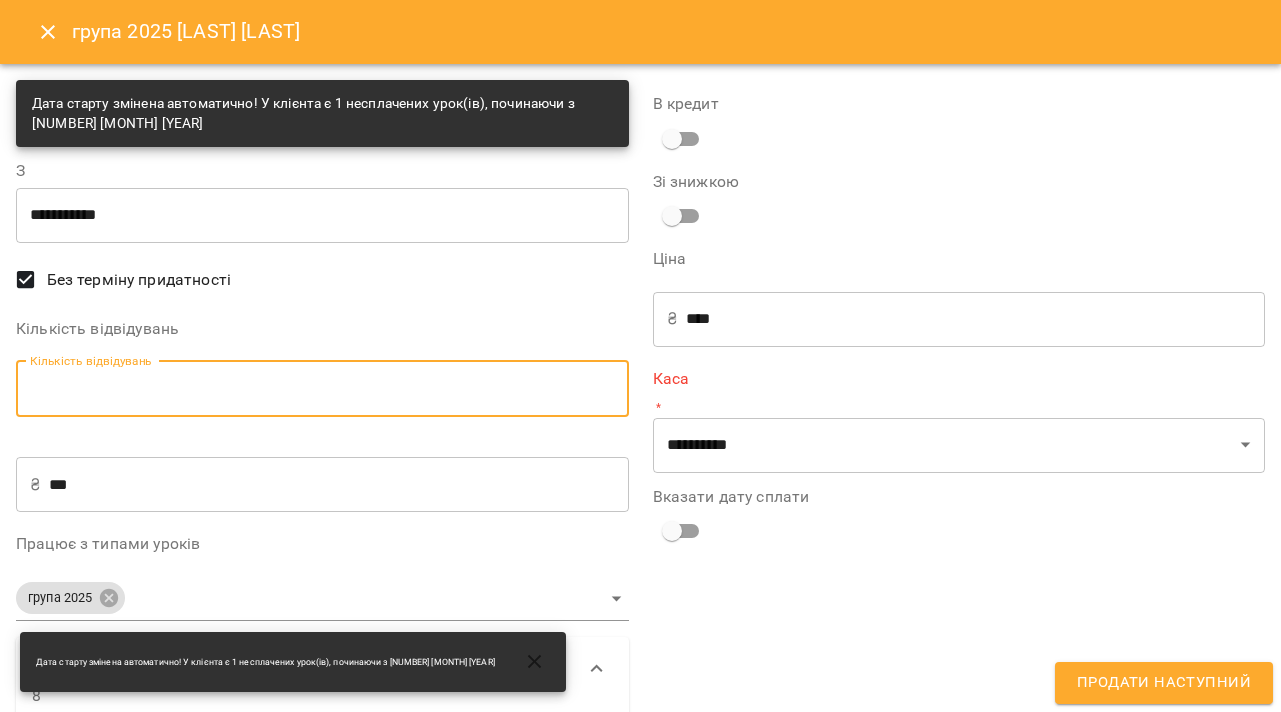 type on "*" 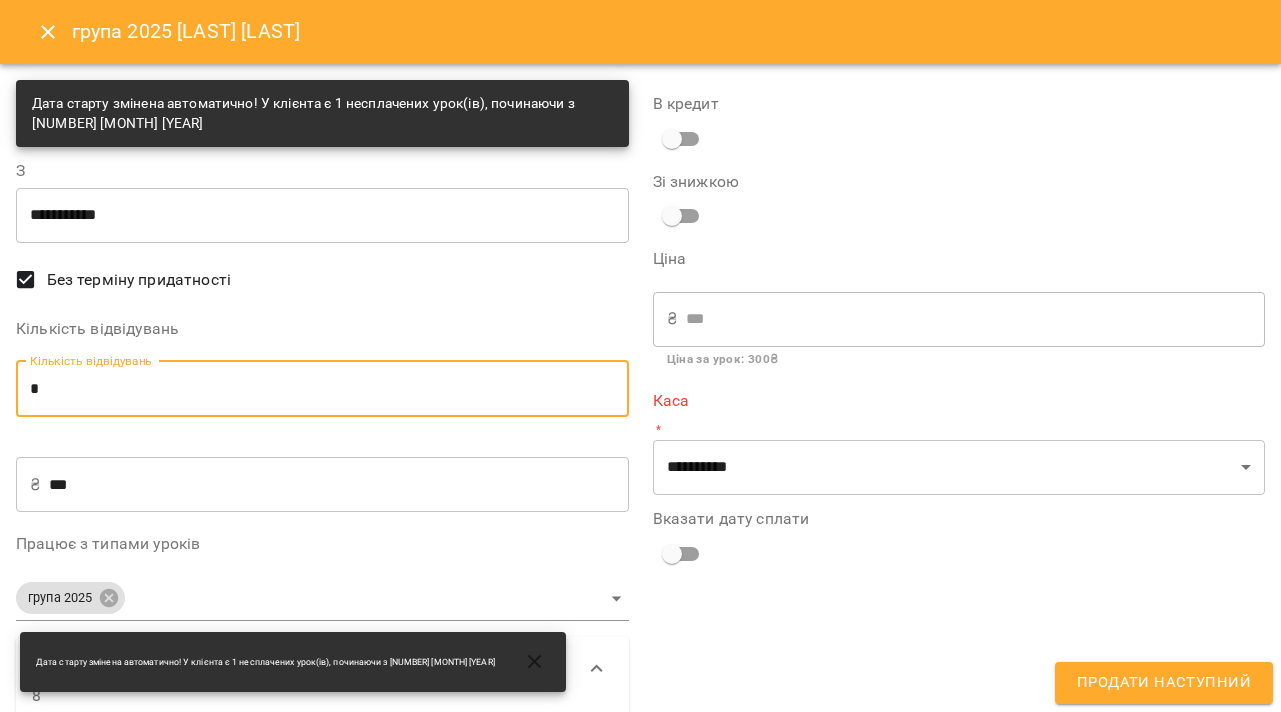 type on "*" 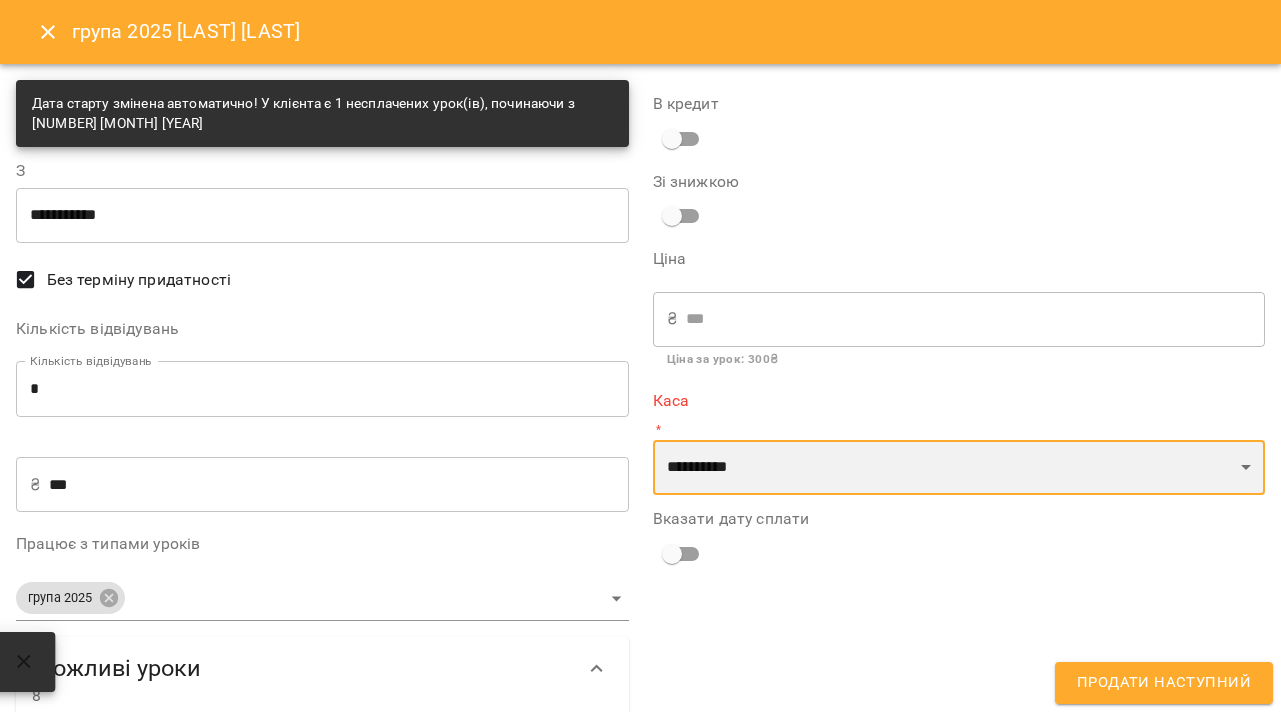 select on "****" 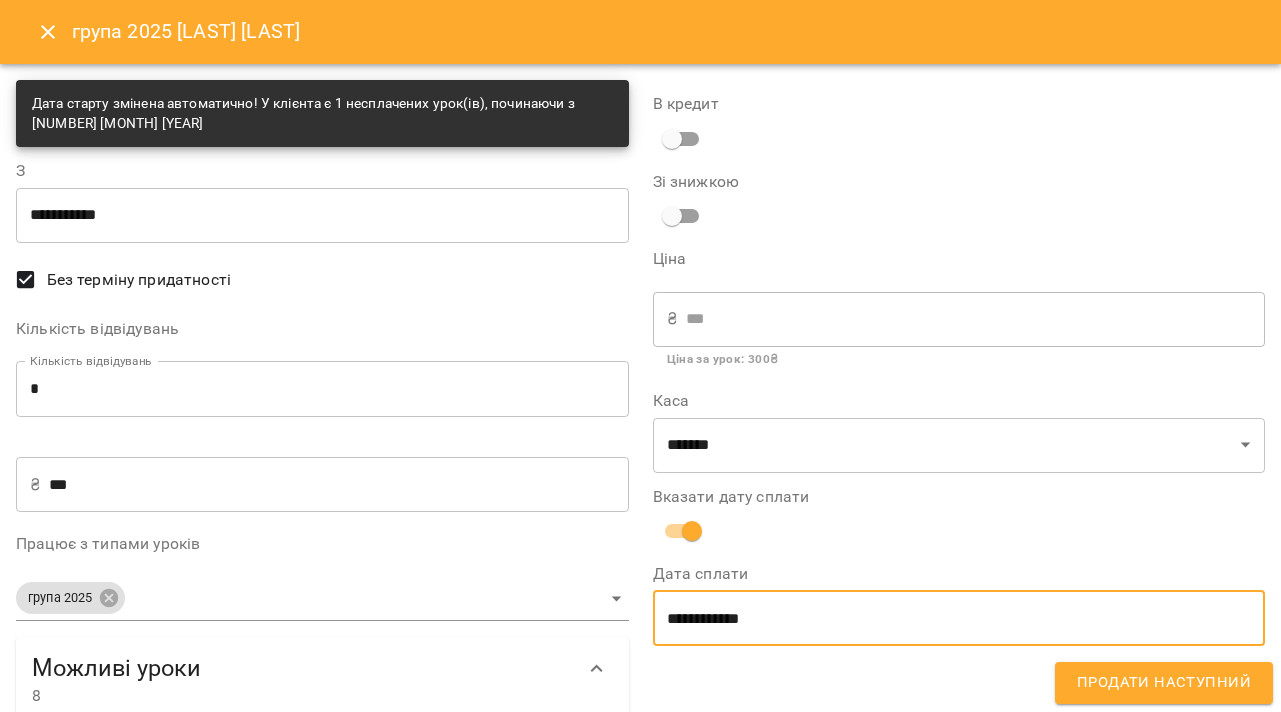 click on "**********" at bounding box center [959, 618] 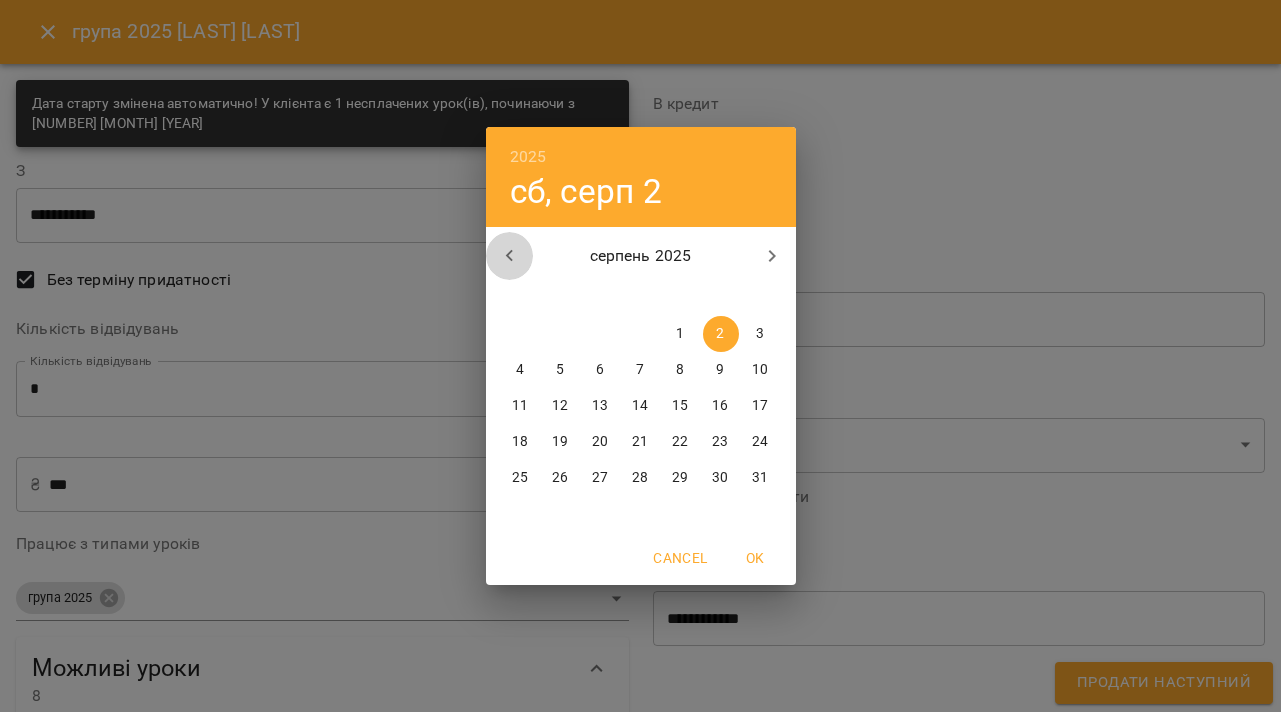 click 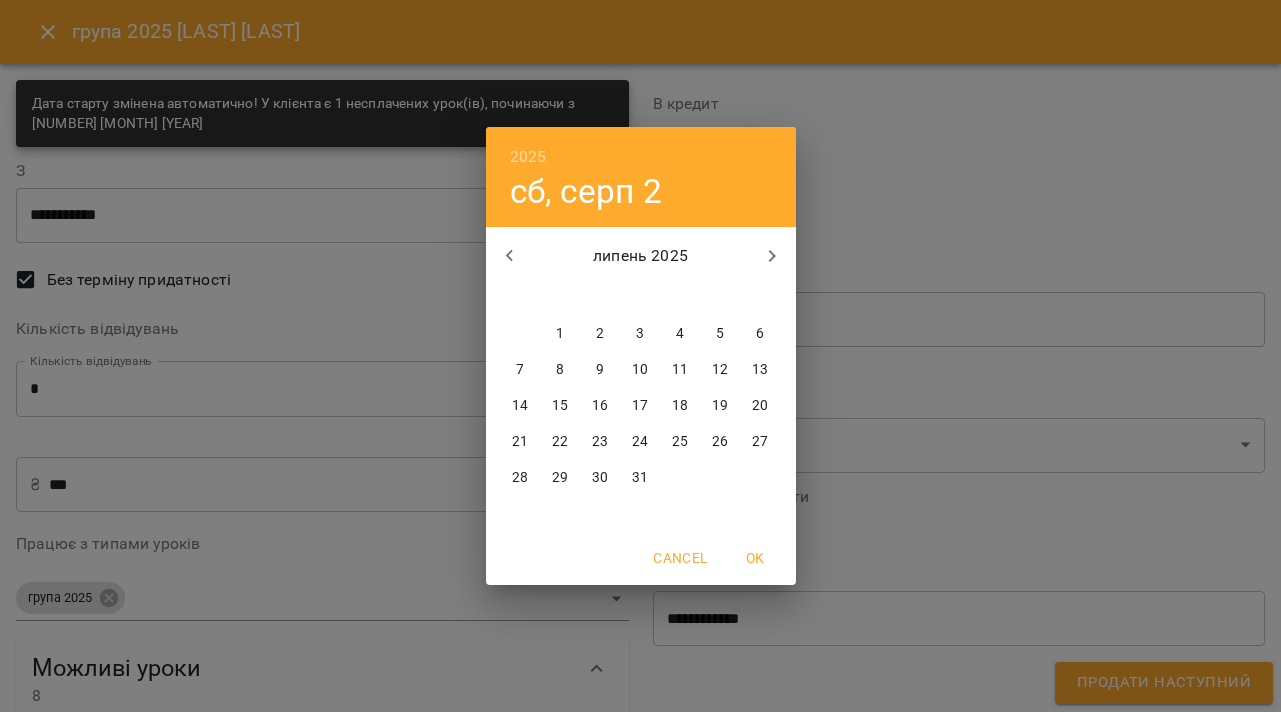 click on "30" at bounding box center (600, 478) 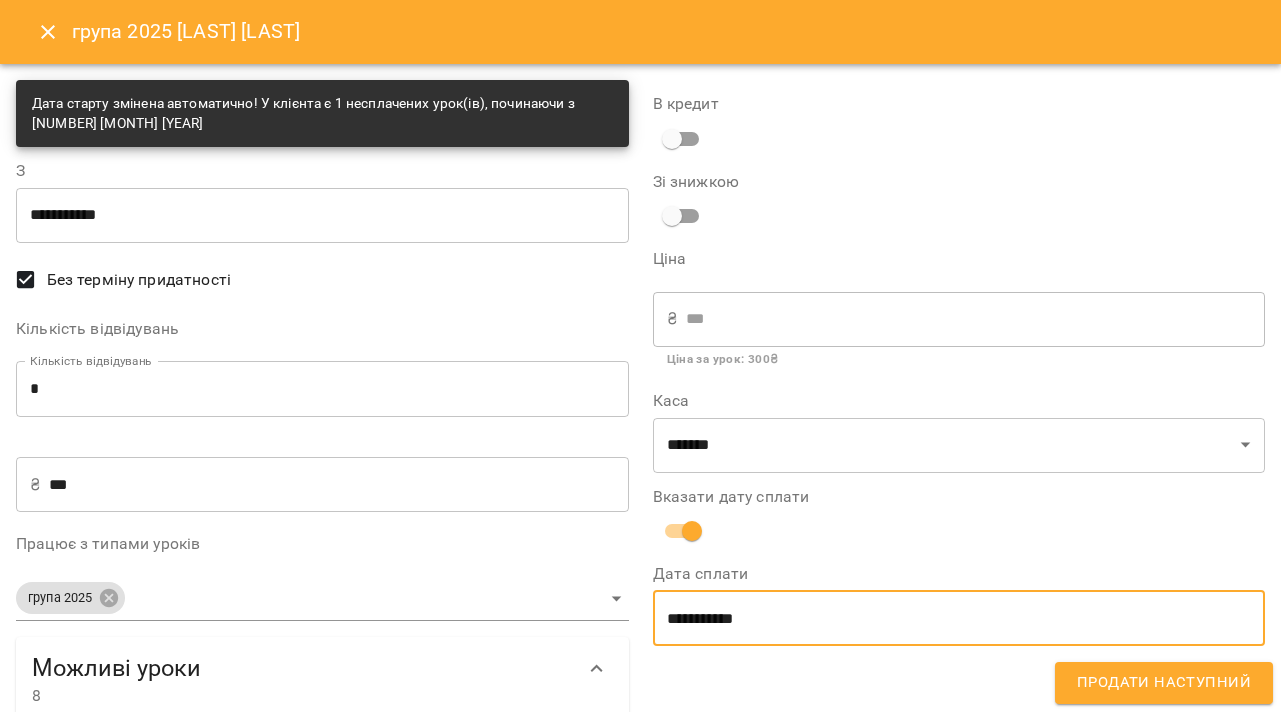 click on "Продати наступний" at bounding box center (1164, 683) 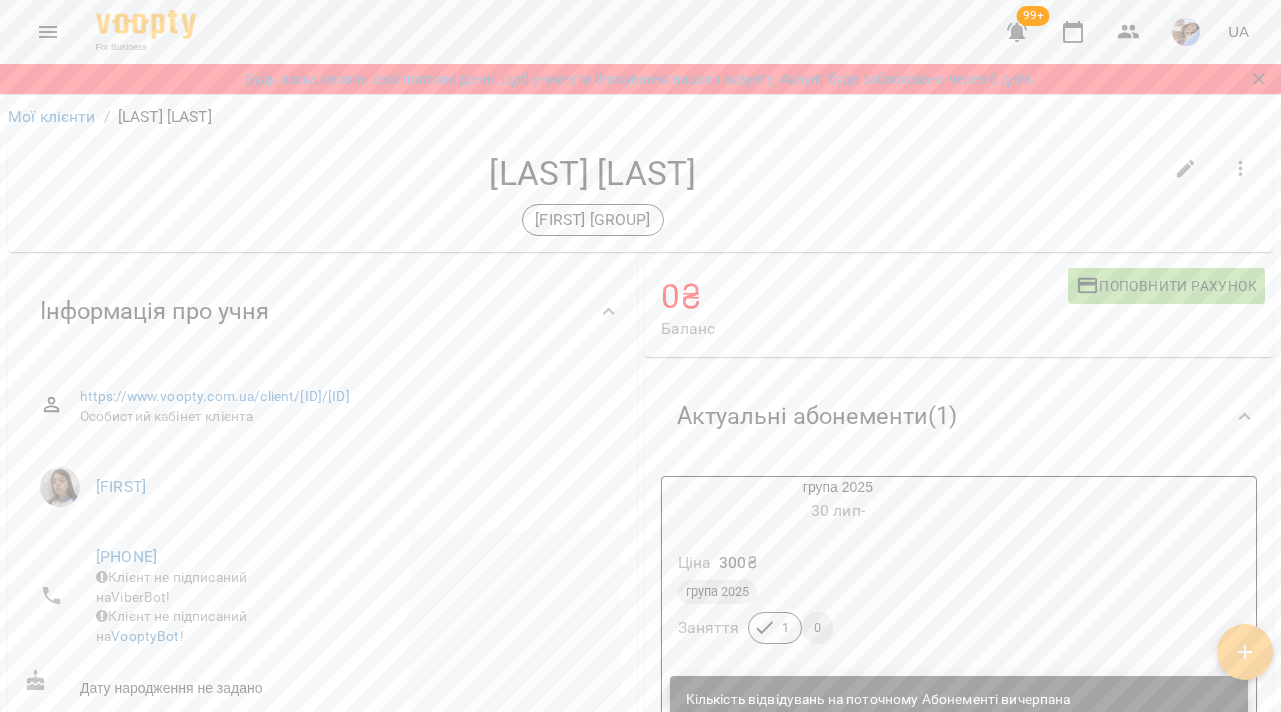 click on "Мої клієнти" at bounding box center (52, 117) 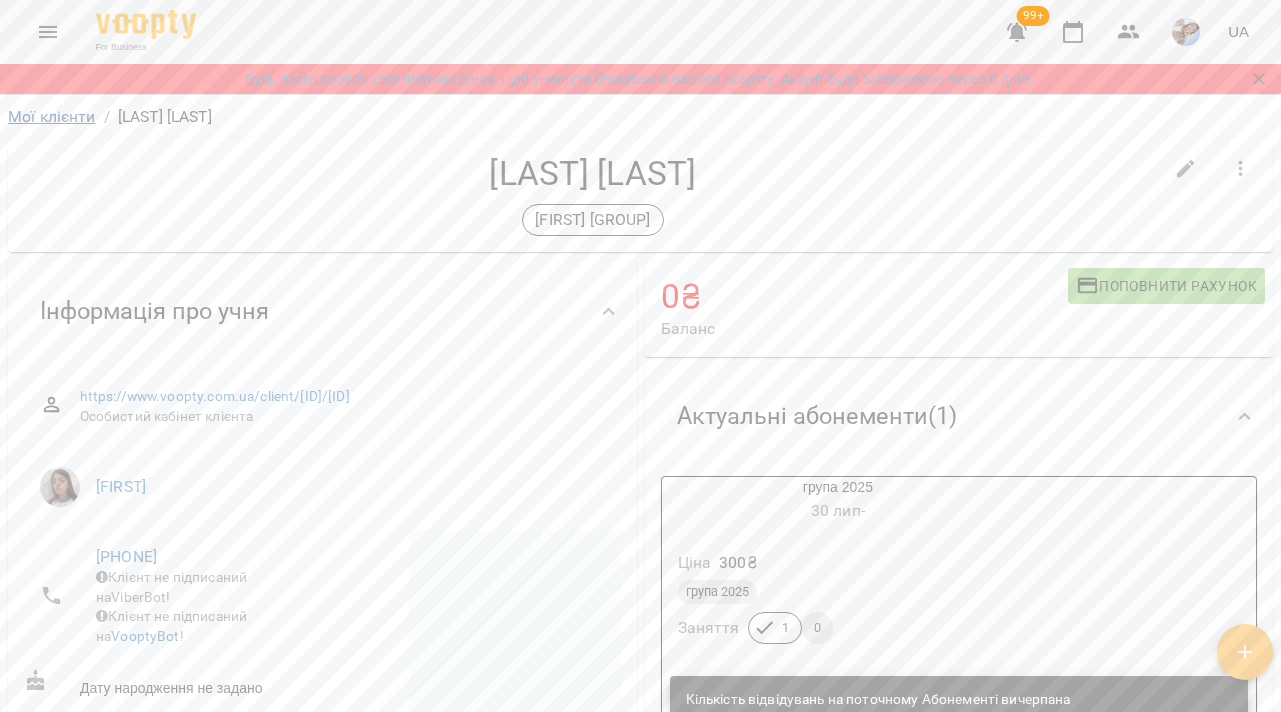 click on "Мої клієнти" at bounding box center (52, 116) 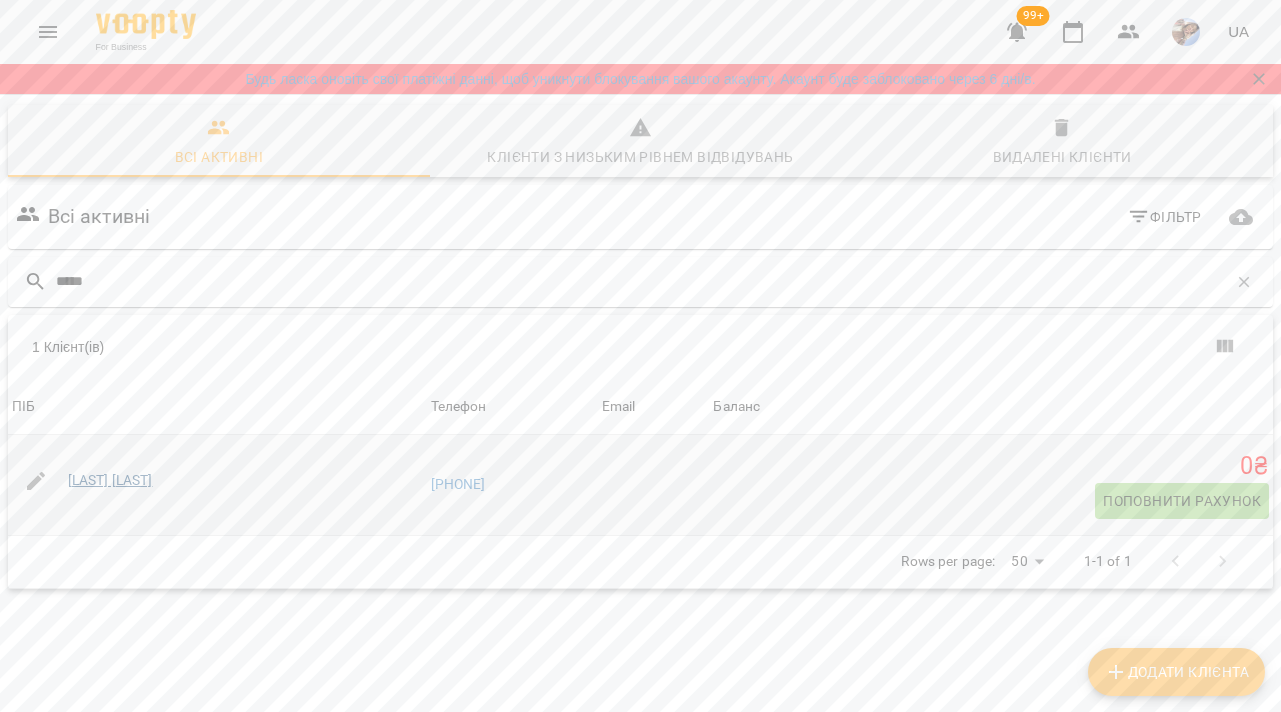 type on "*****" 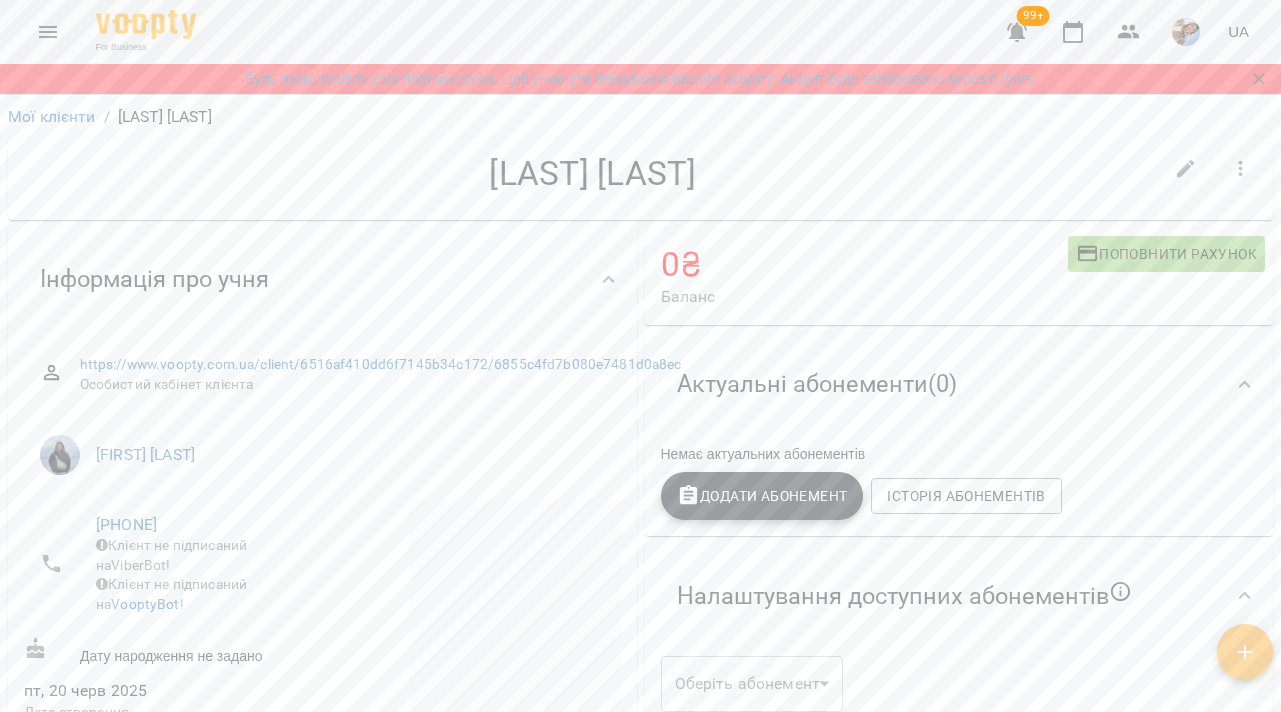 scroll, scrollTop: 0, scrollLeft: 0, axis: both 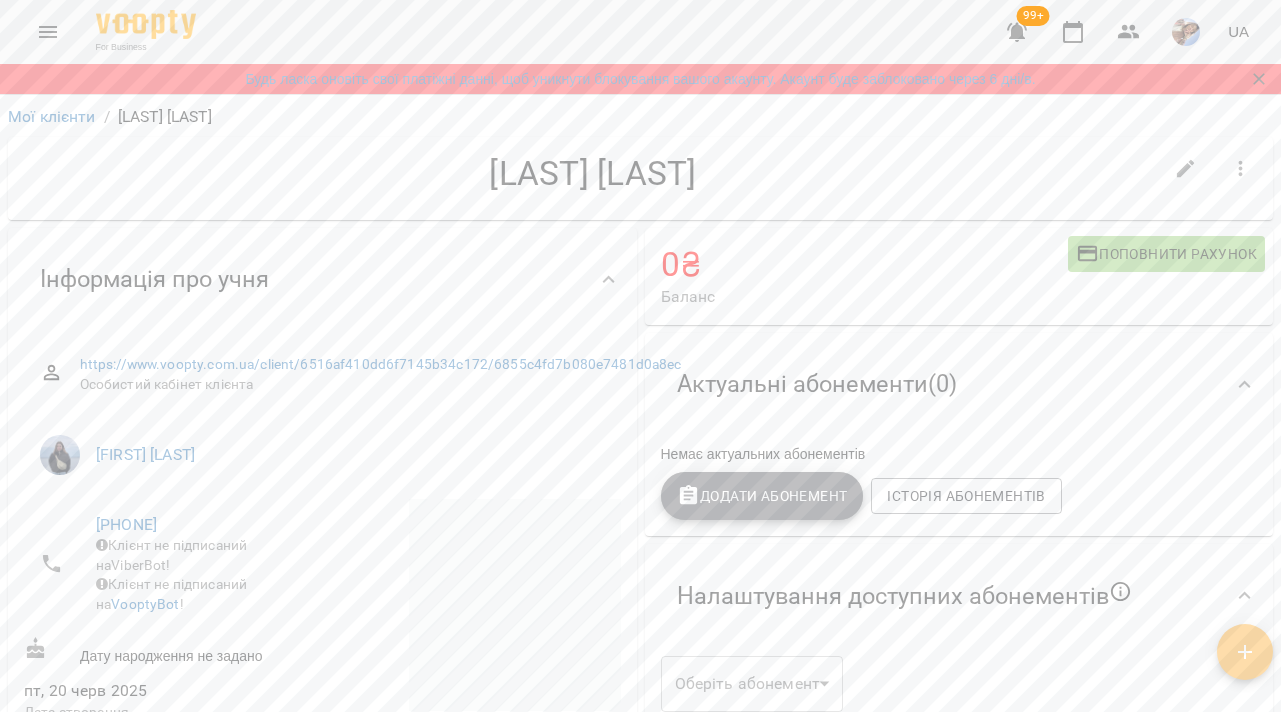 click on "Додати Абонемент" at bounding box center [762, 496] 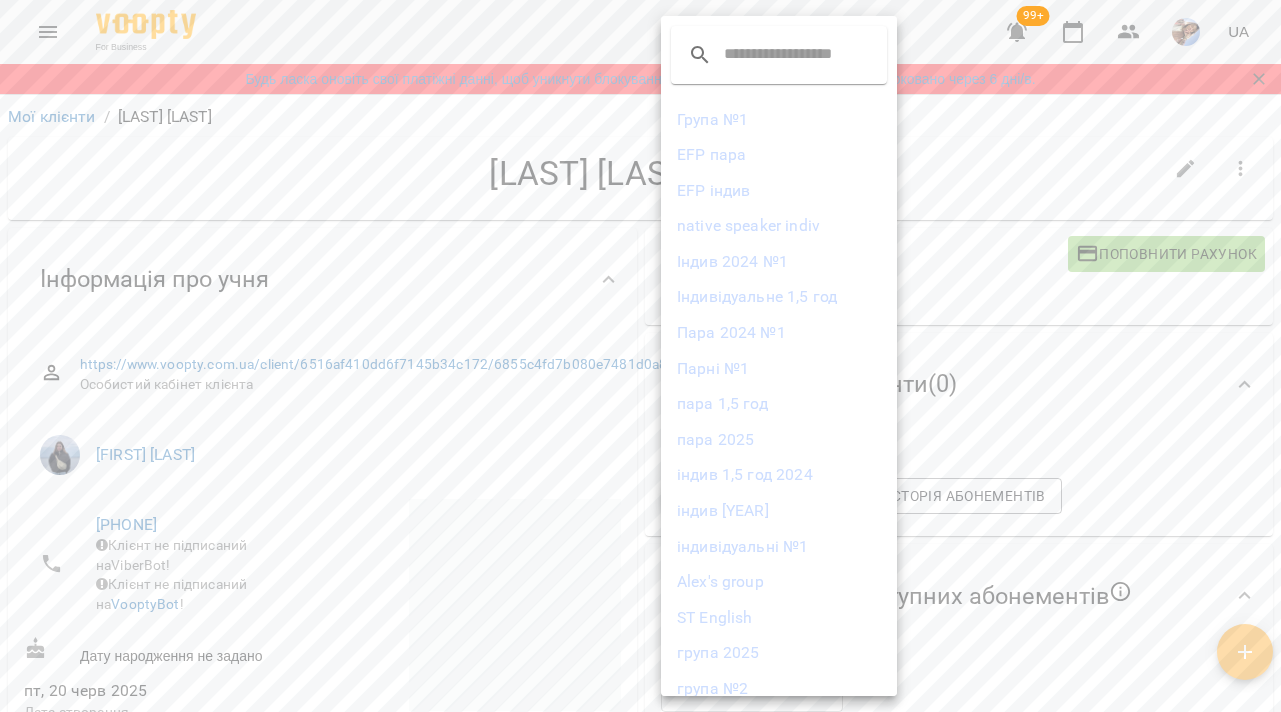 click on "індив 2025" at bounding box center (779, 511) 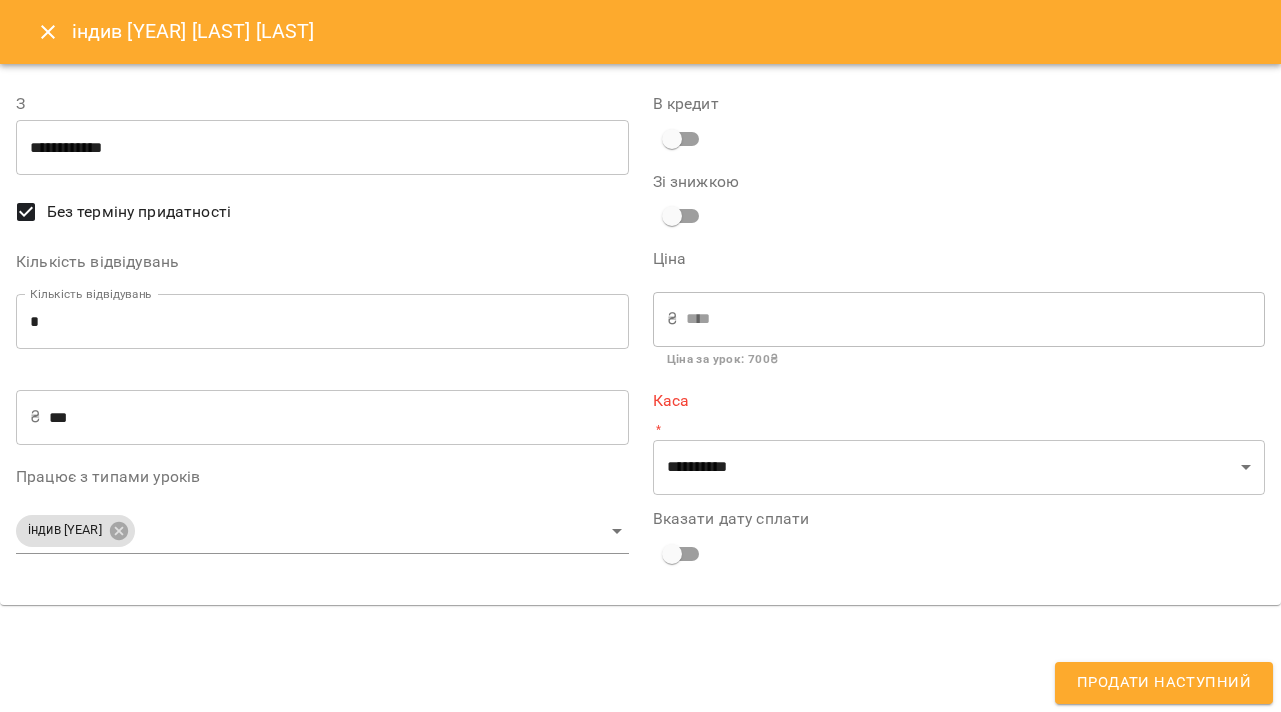 type on "**********" 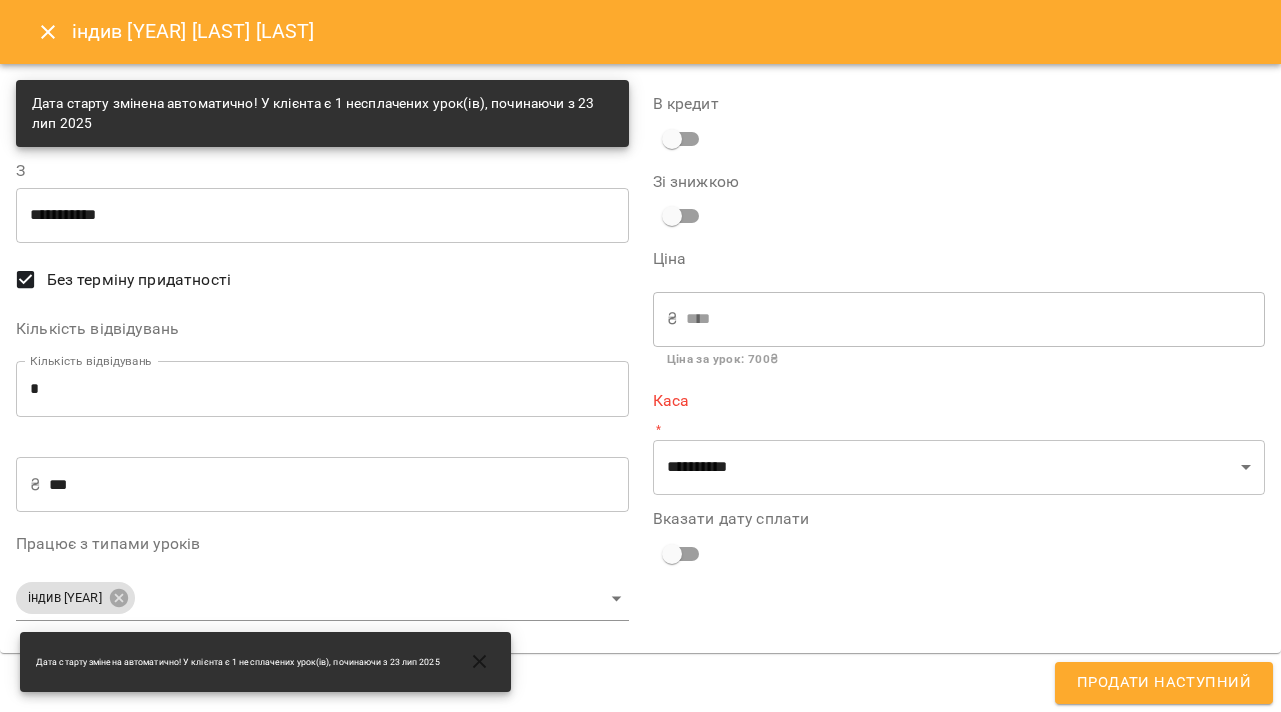 click on "*" at bounding box center (322, 389) 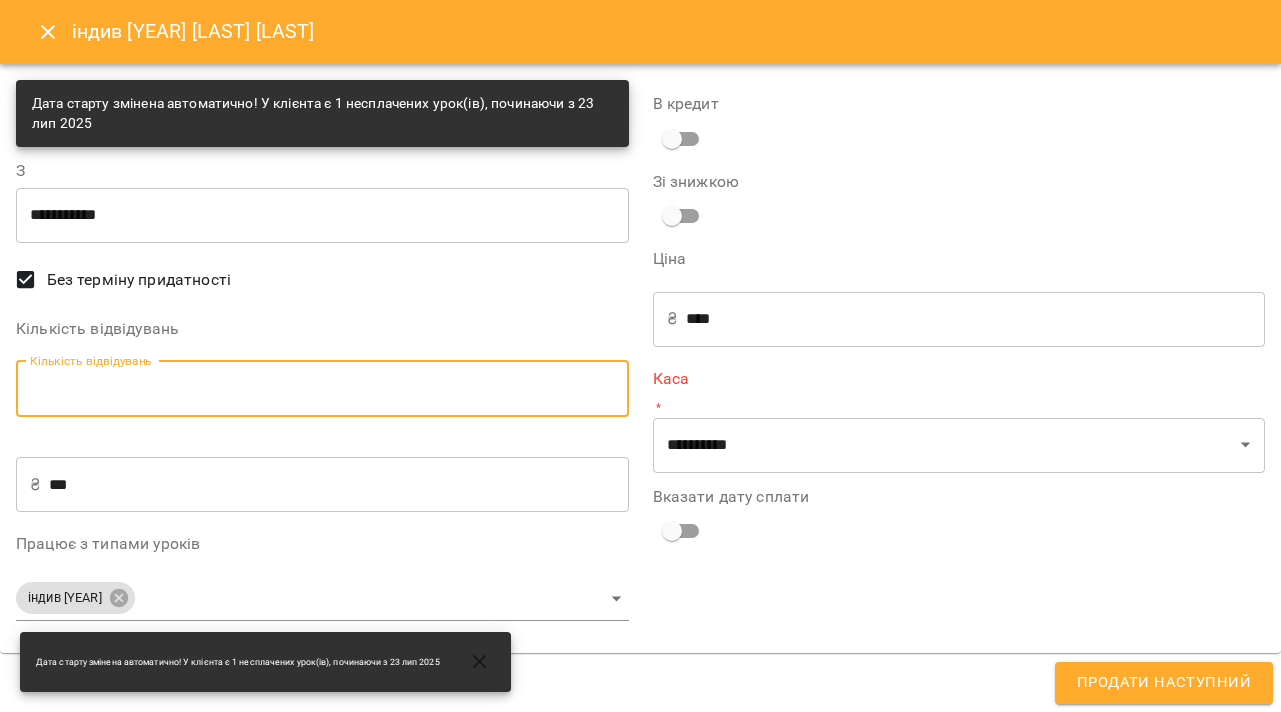 type on "*" 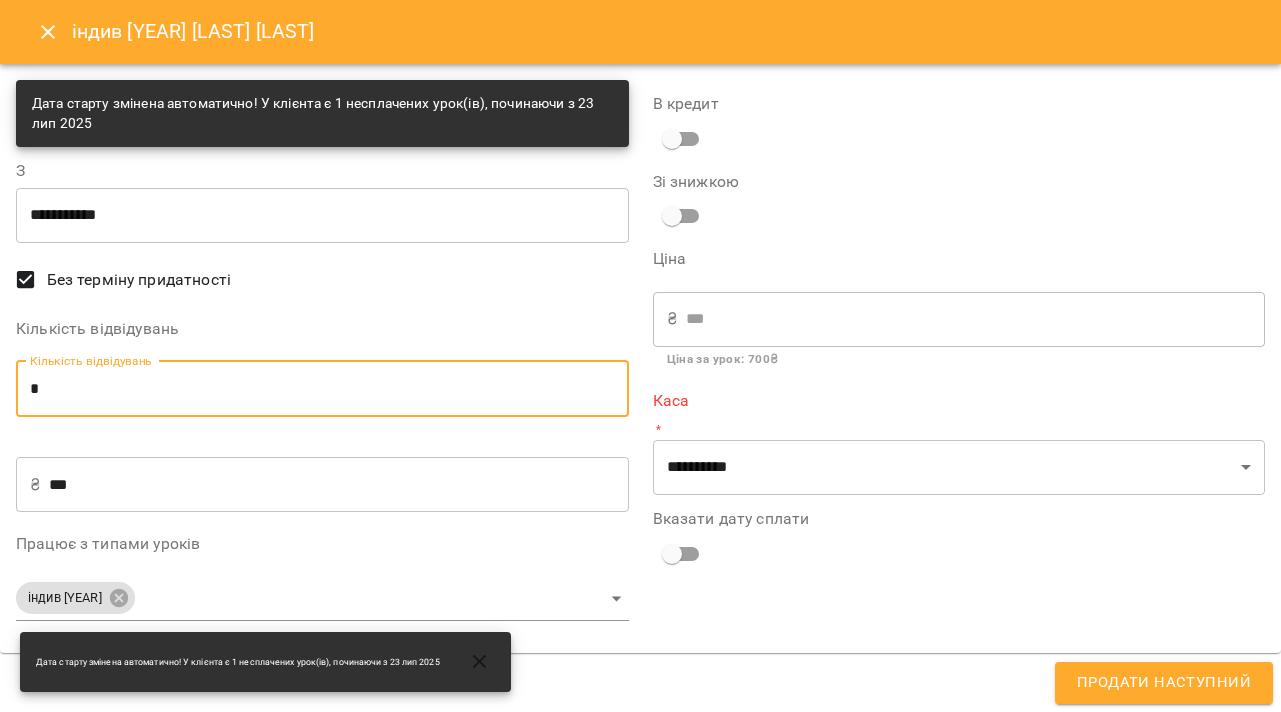 type on "*" 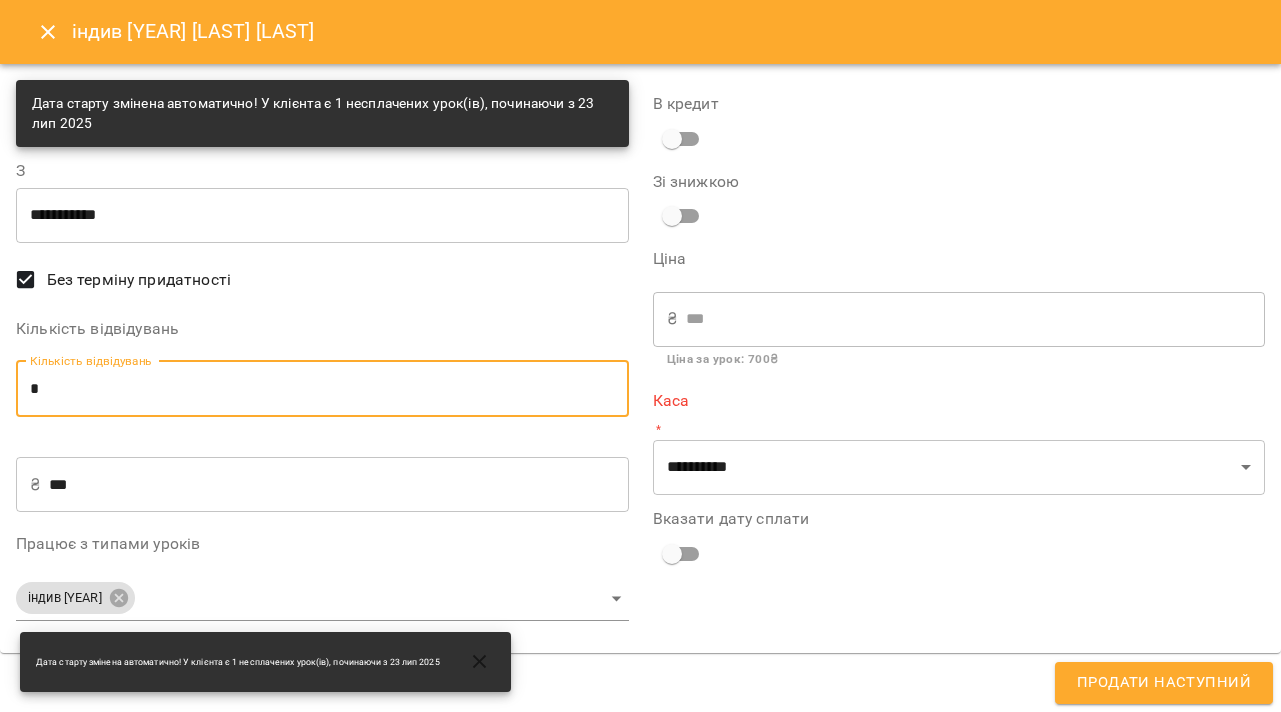 click on "**********" at bounding box center [959, 358] 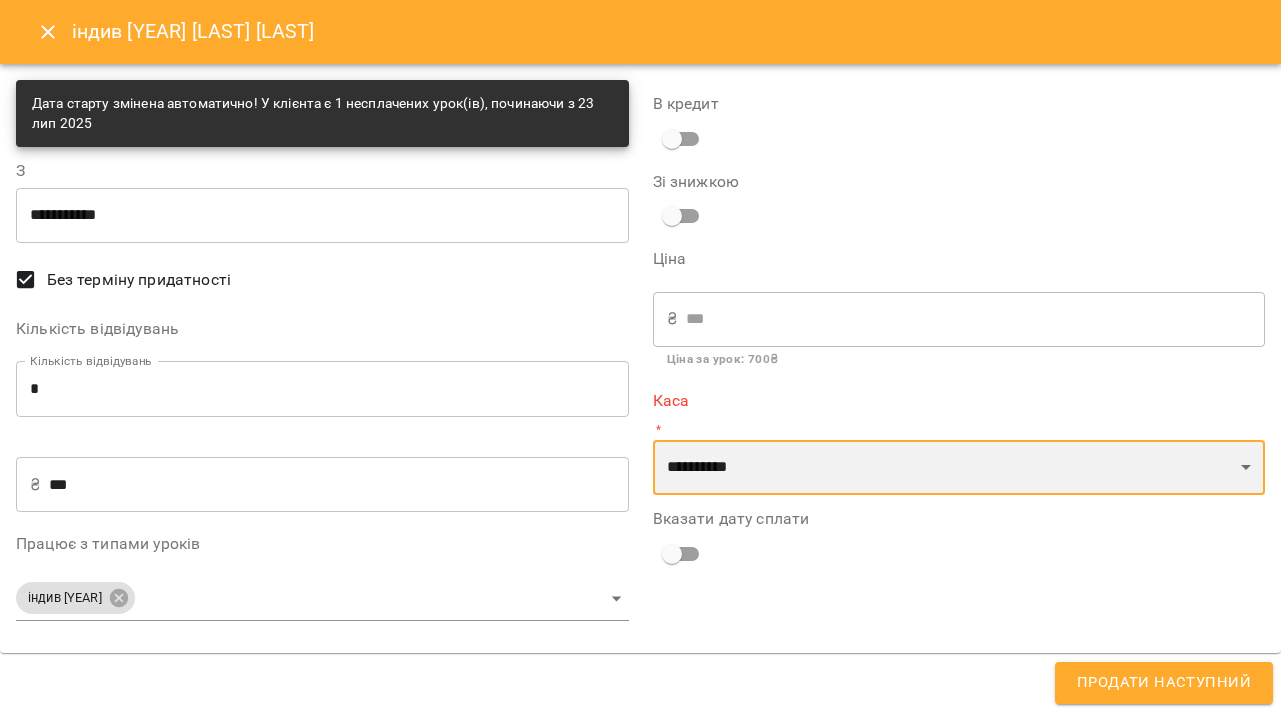 select on "****" 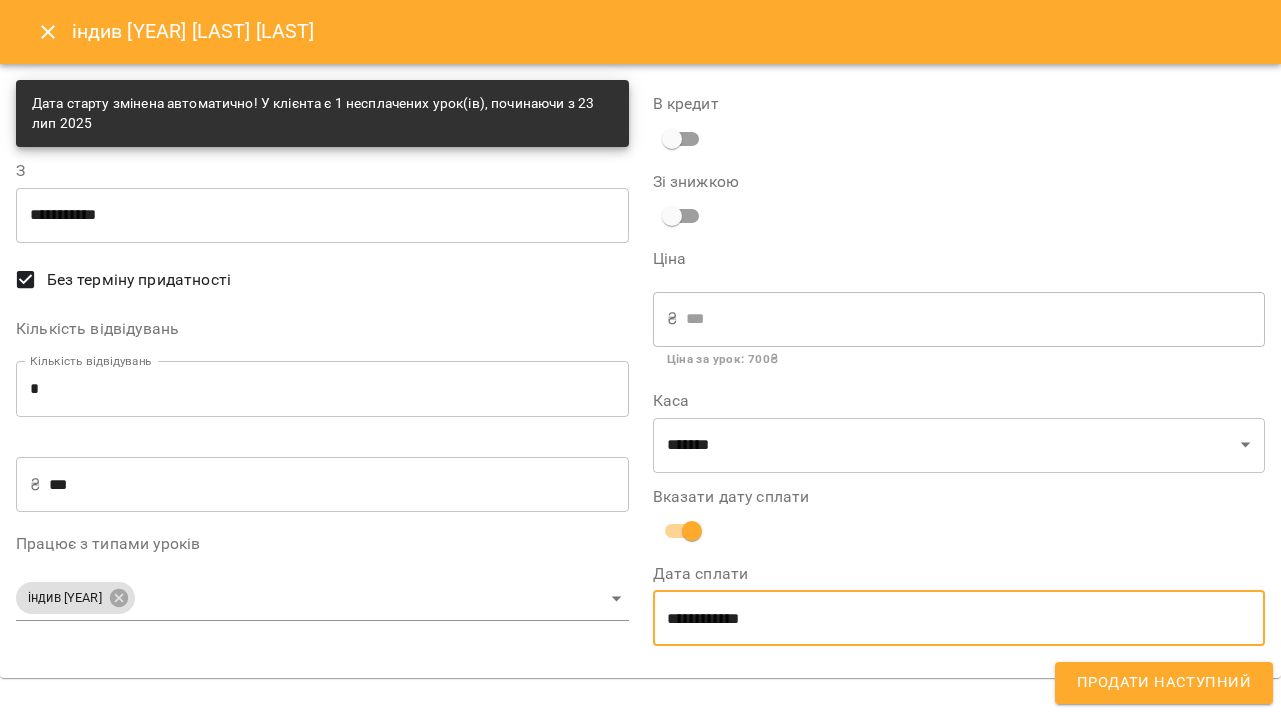 click on "**********" at bounding box center [959, 618] 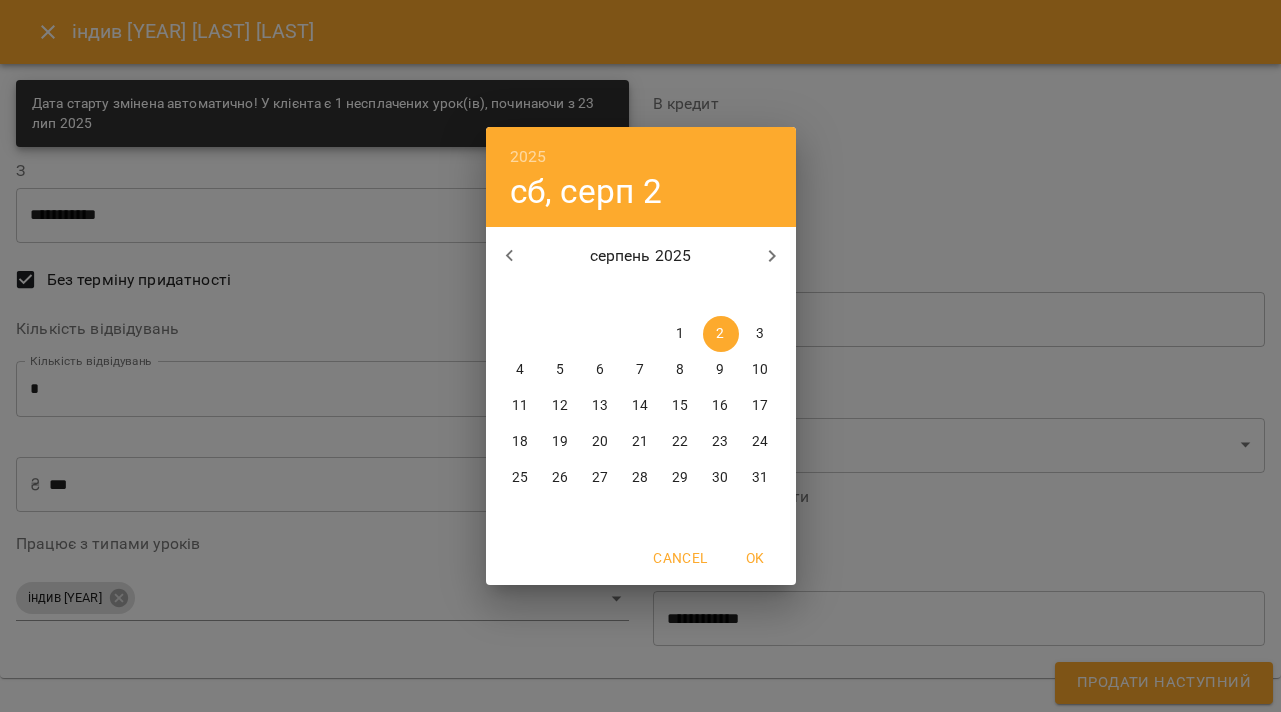 click 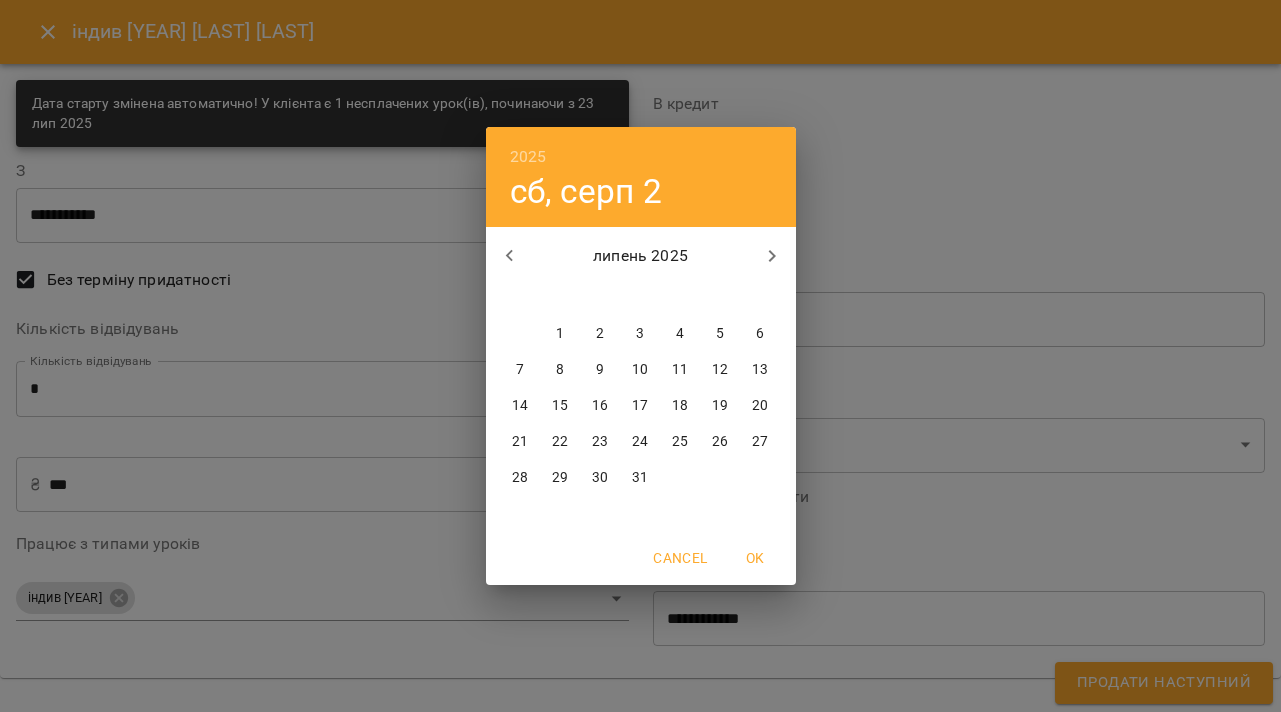 click on "30" at bounding box center (601, 478) 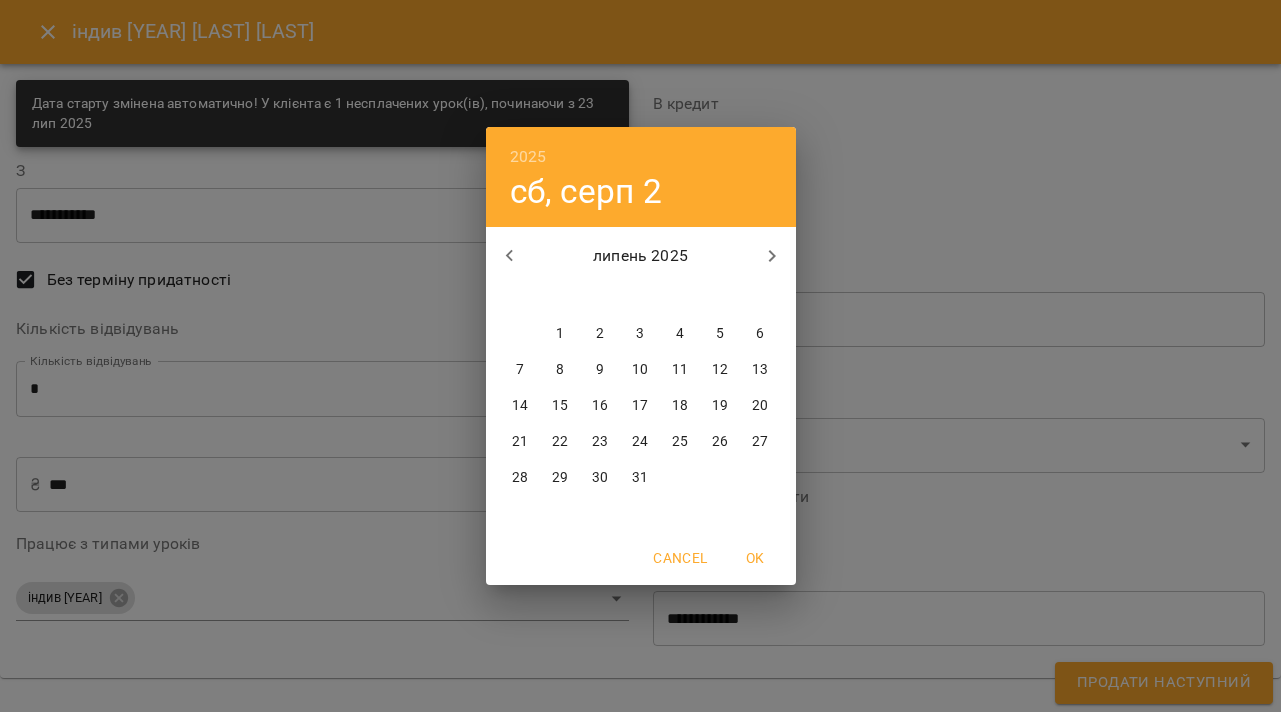 type on "**********" 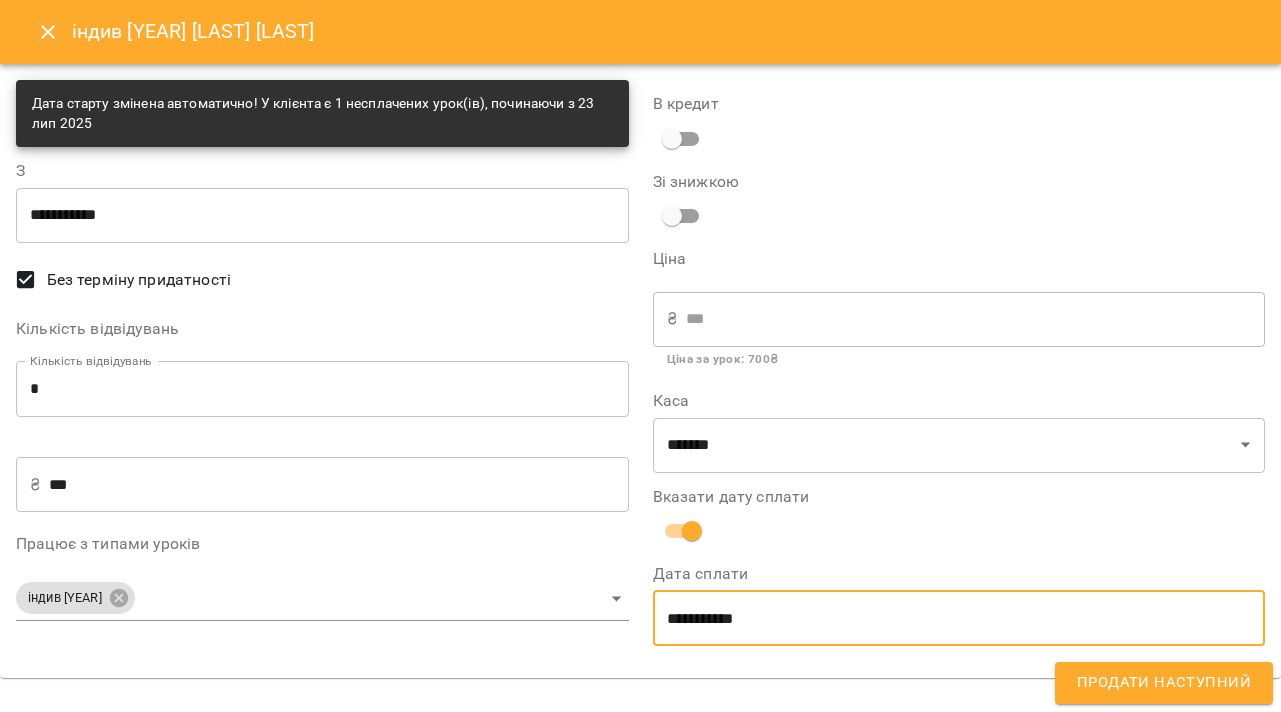 click on "Продати наступний" at bounding box center (1164, 683) 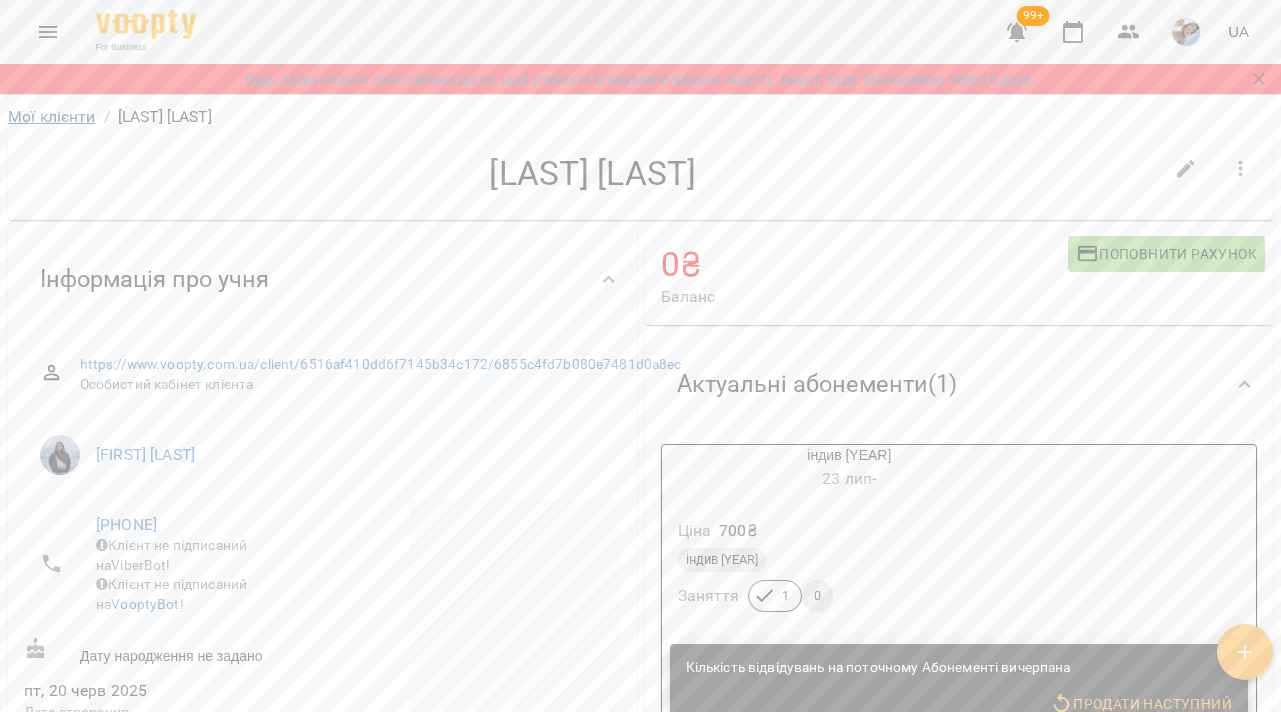 click on "Мої клієнти" at bounding box center [52, 116] 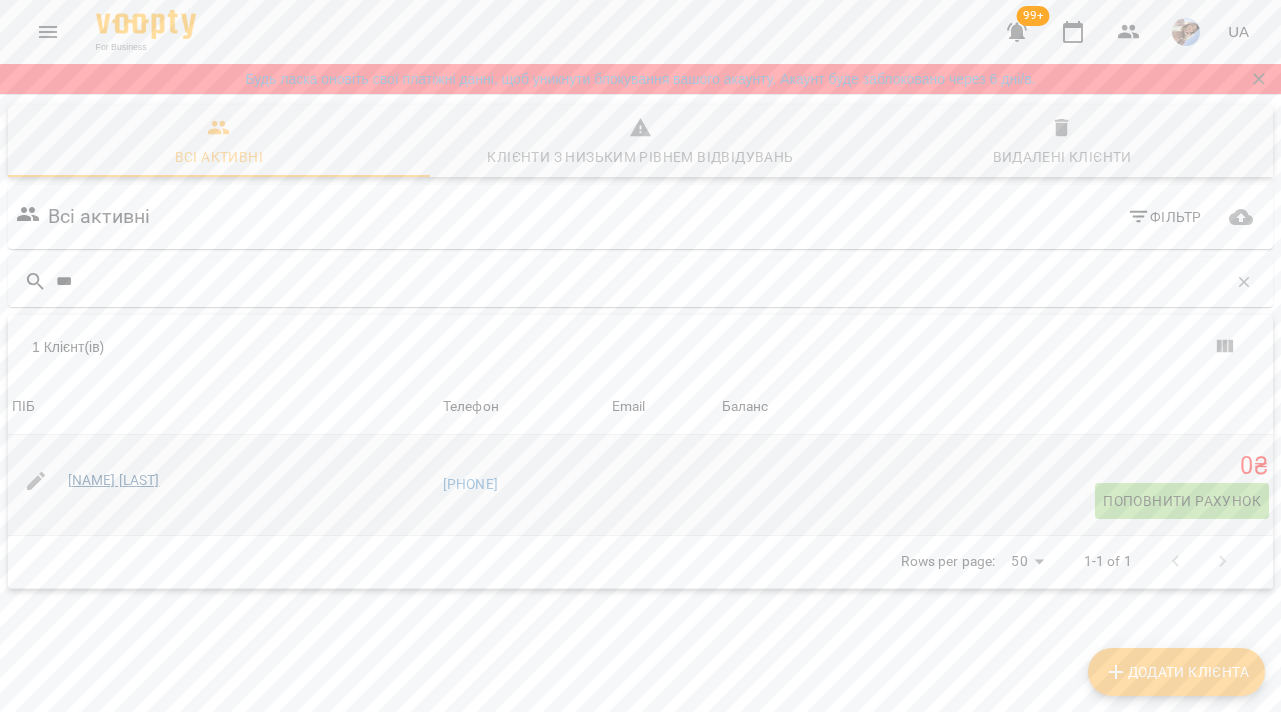 type on "***" 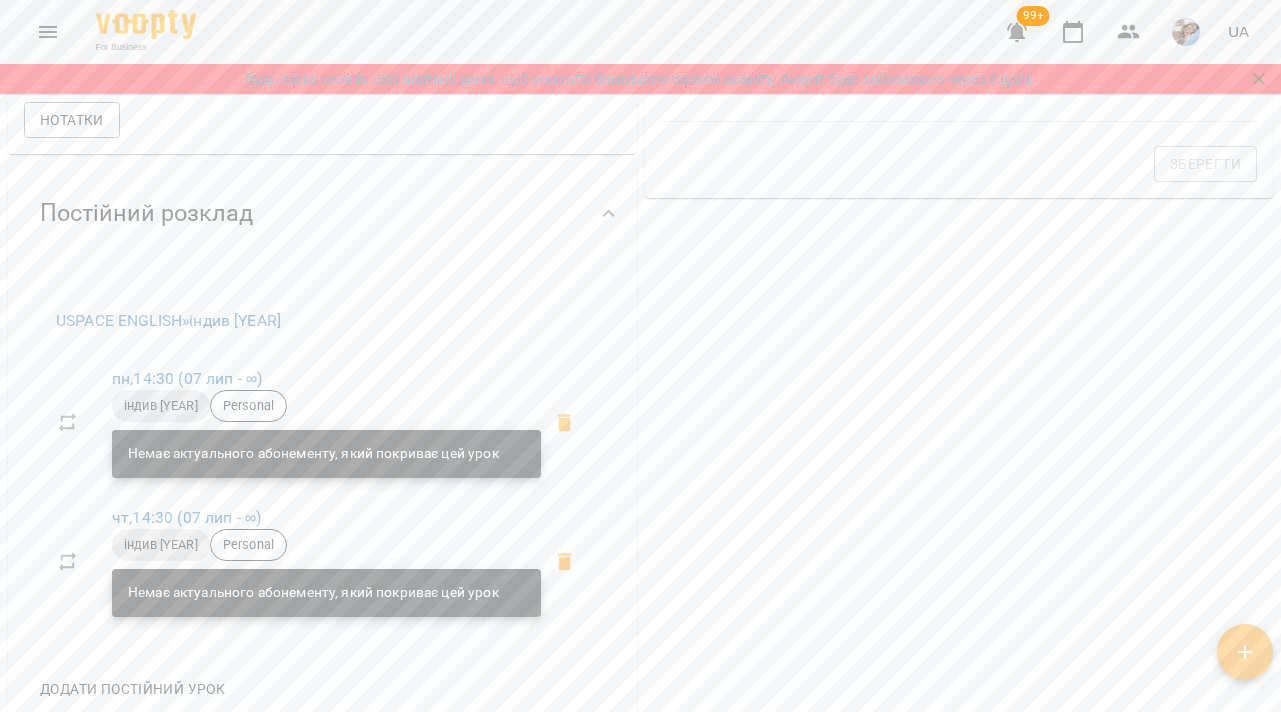 scroll, scrollTop: 167, scrollLeft: 0, axis: vertical 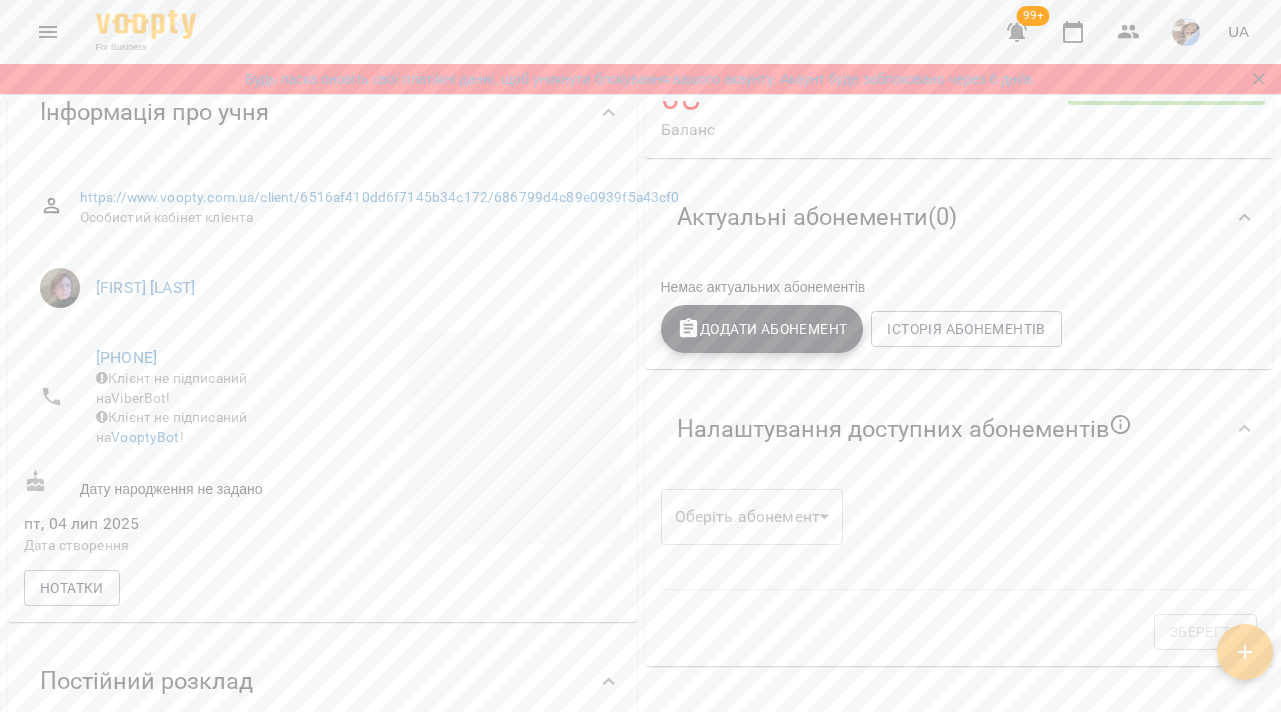 click on "Додати Абонемент" at bounding box center [762, 329] 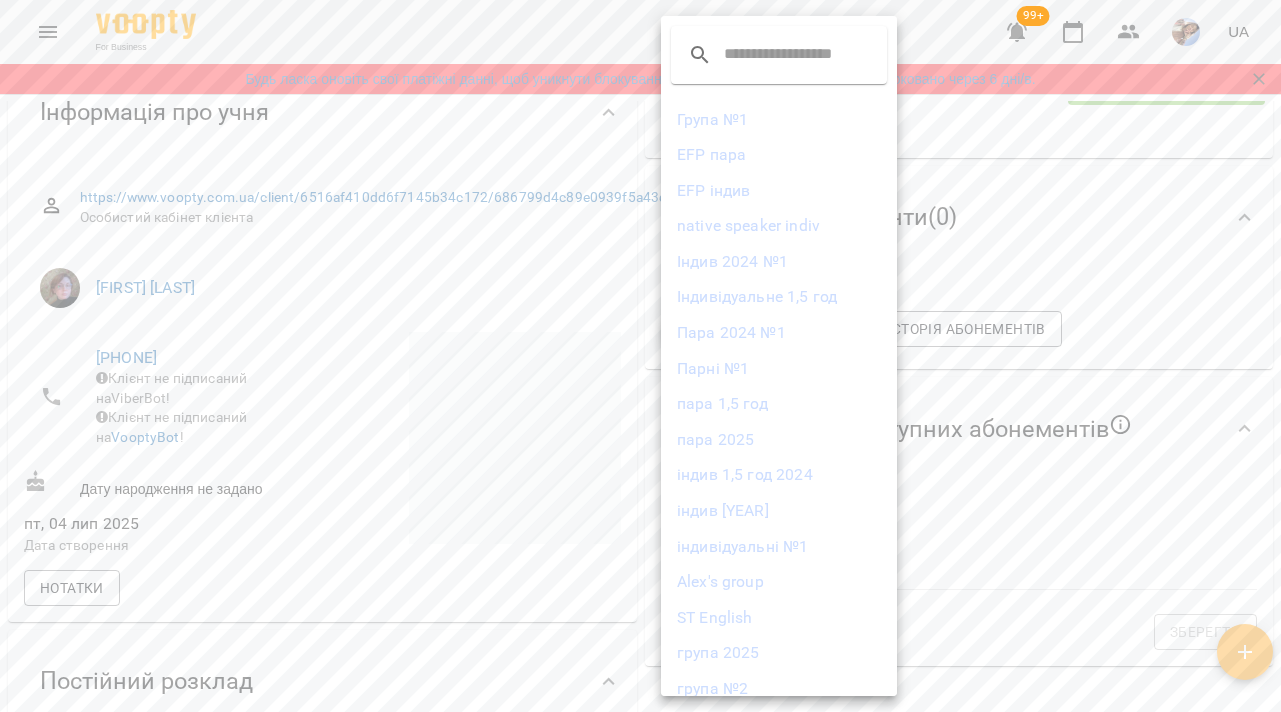 click on "індив 2025" at bounding box center [779, 511] 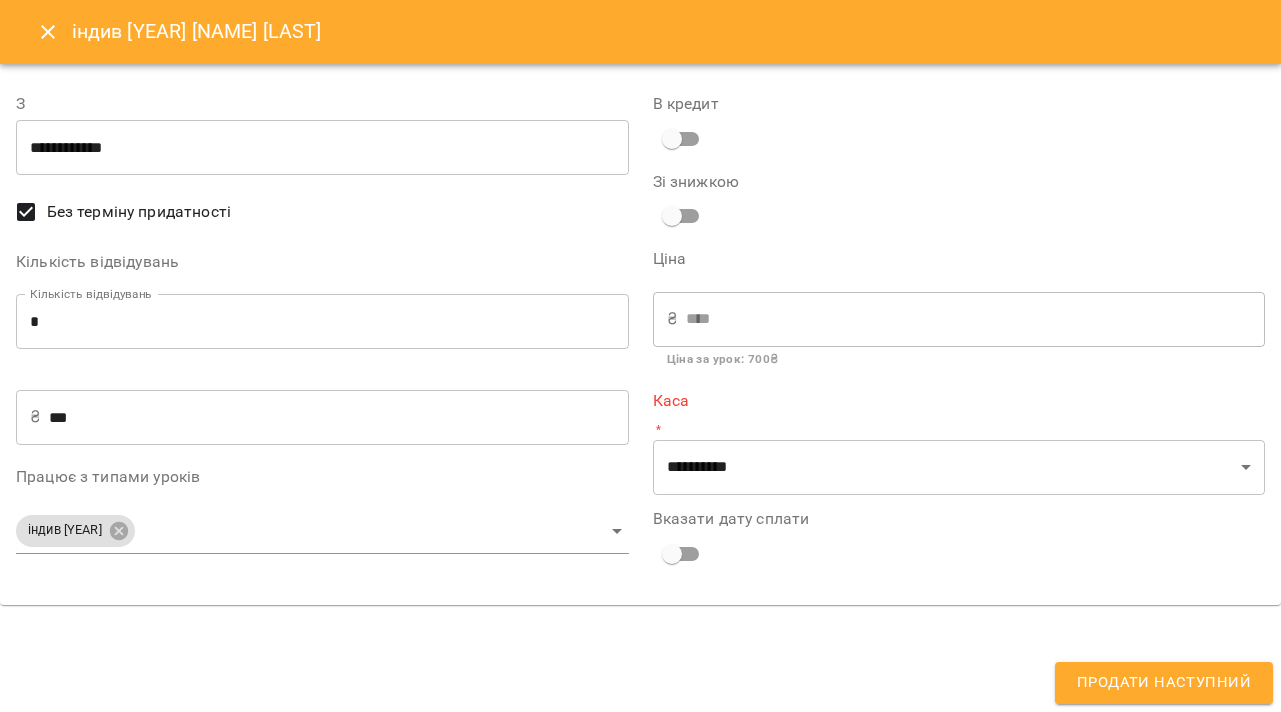 type on "**********" 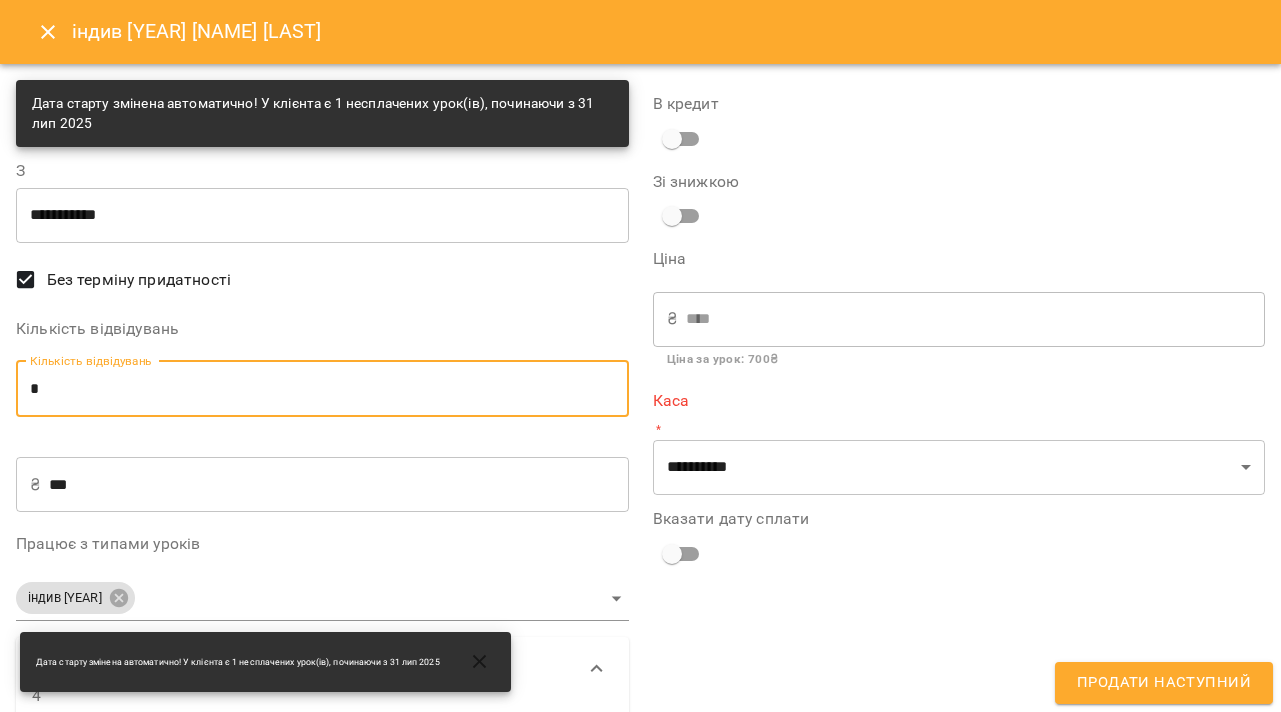 click on "*" at bounding box center [322, 389] 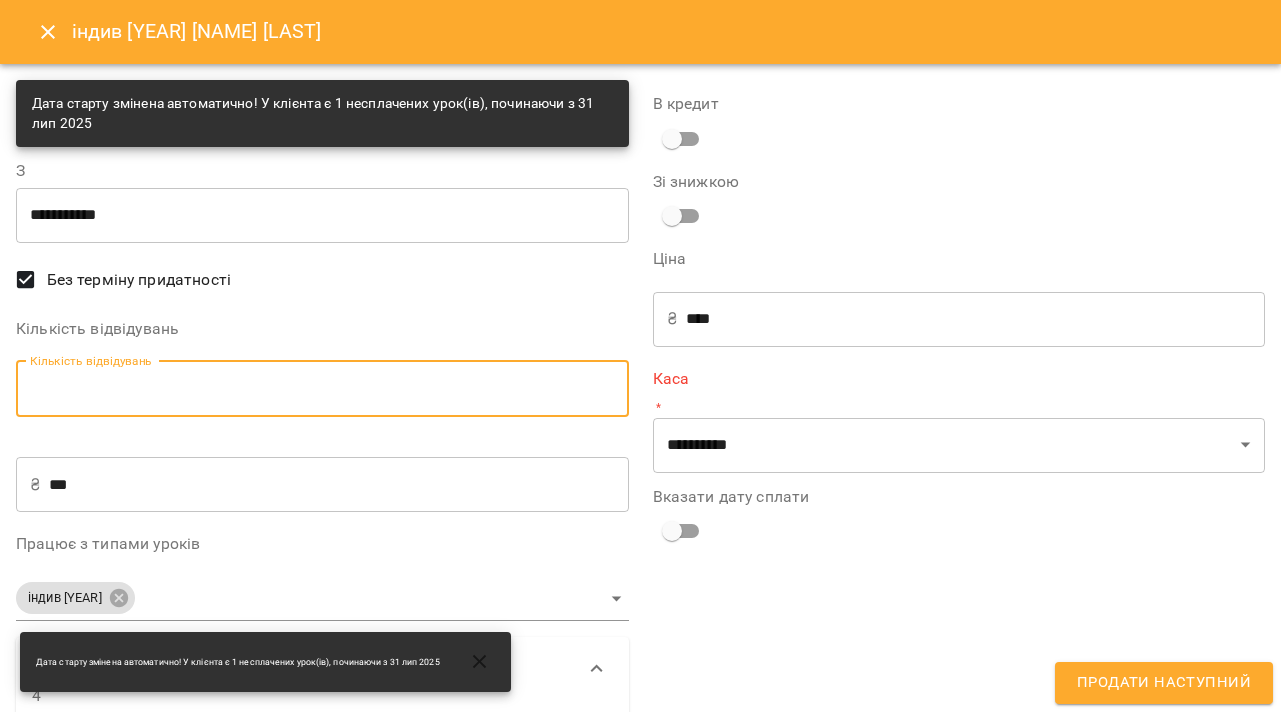 type on "*" 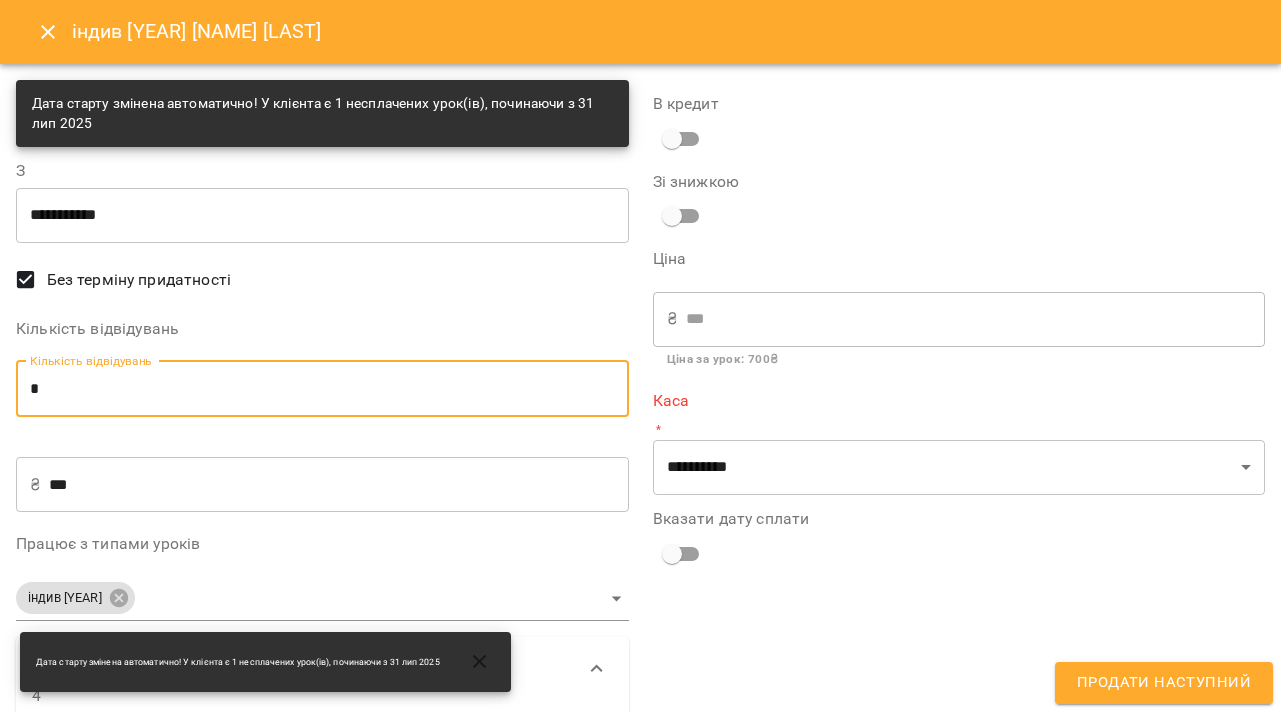 type on "*" 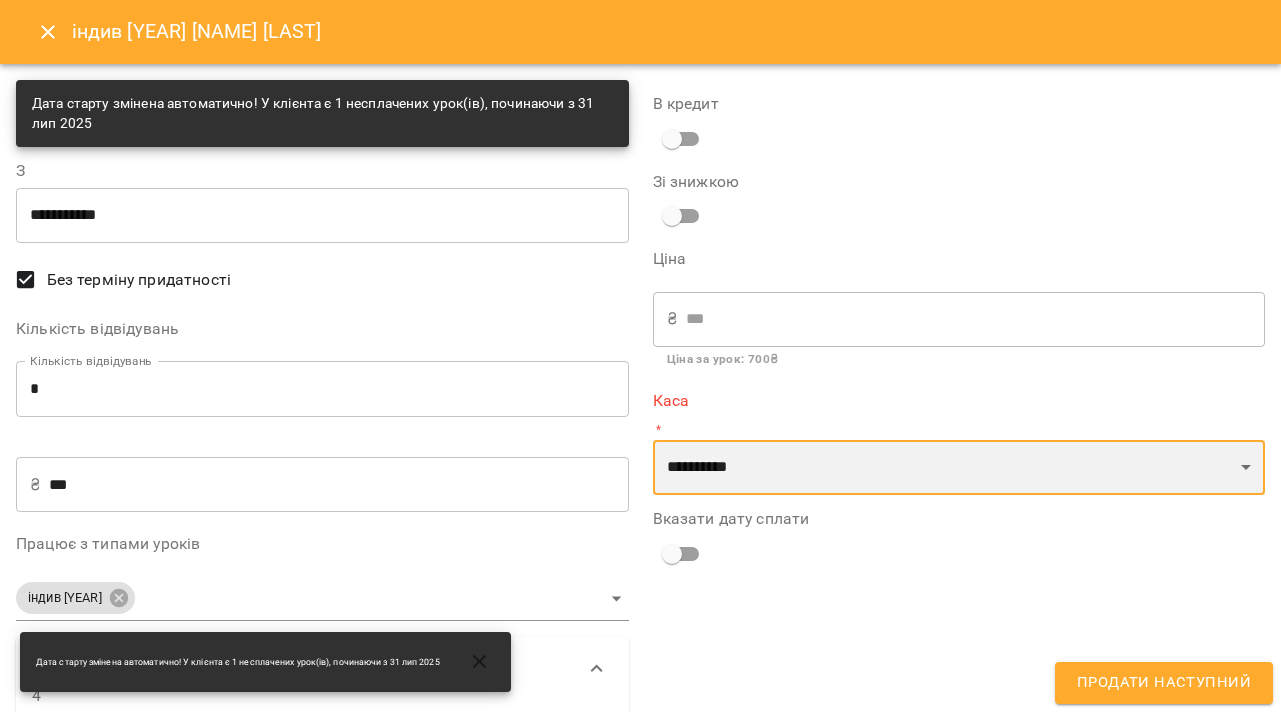 select on "****" 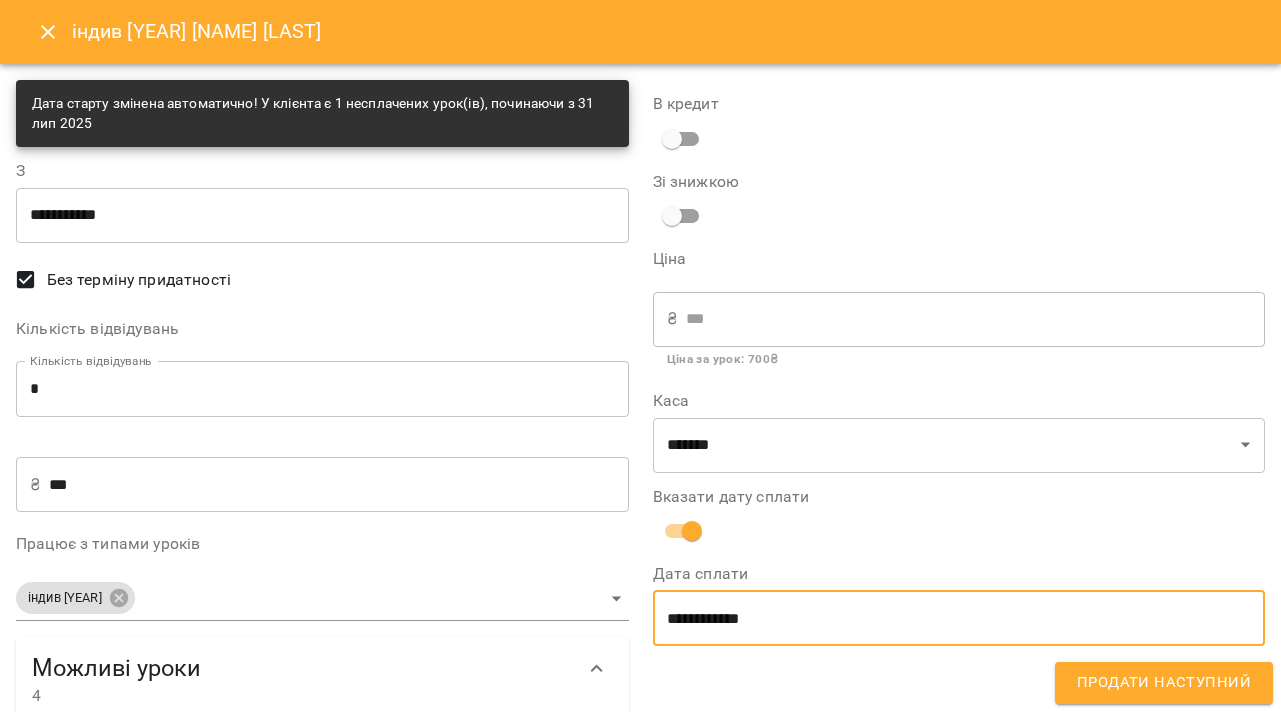 click on "**********" at bounding box center (959, 618) 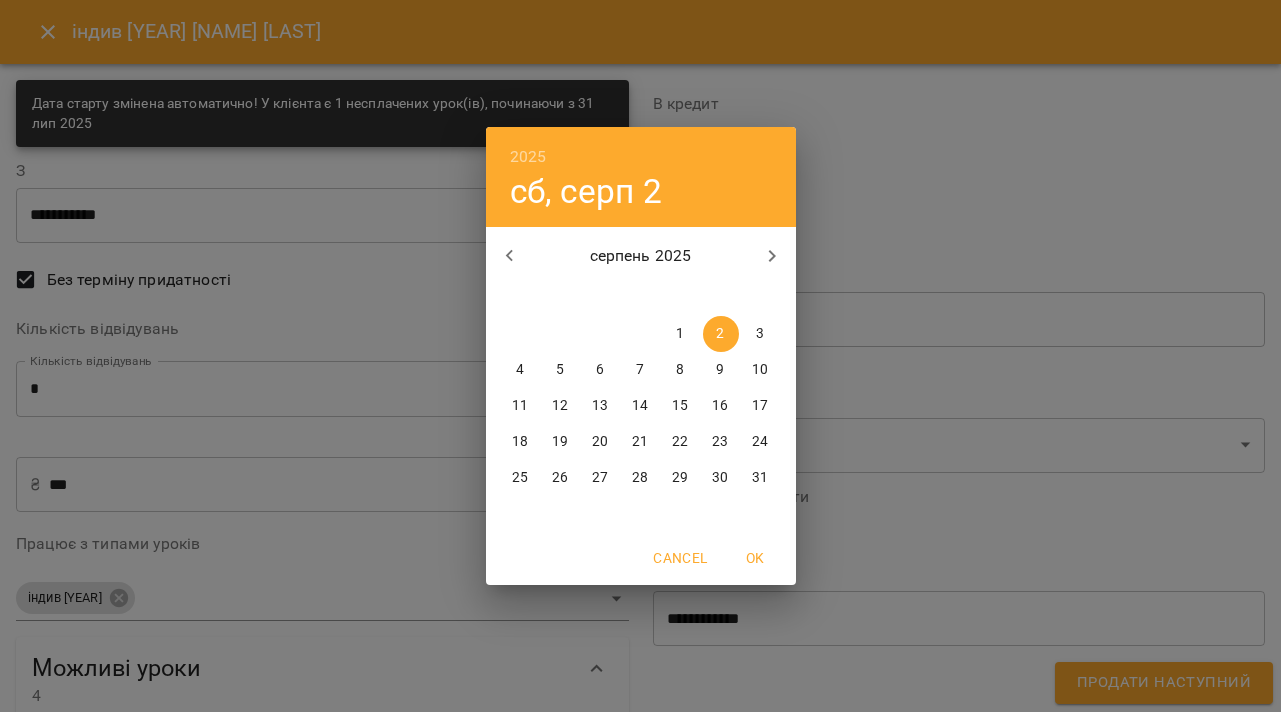 click 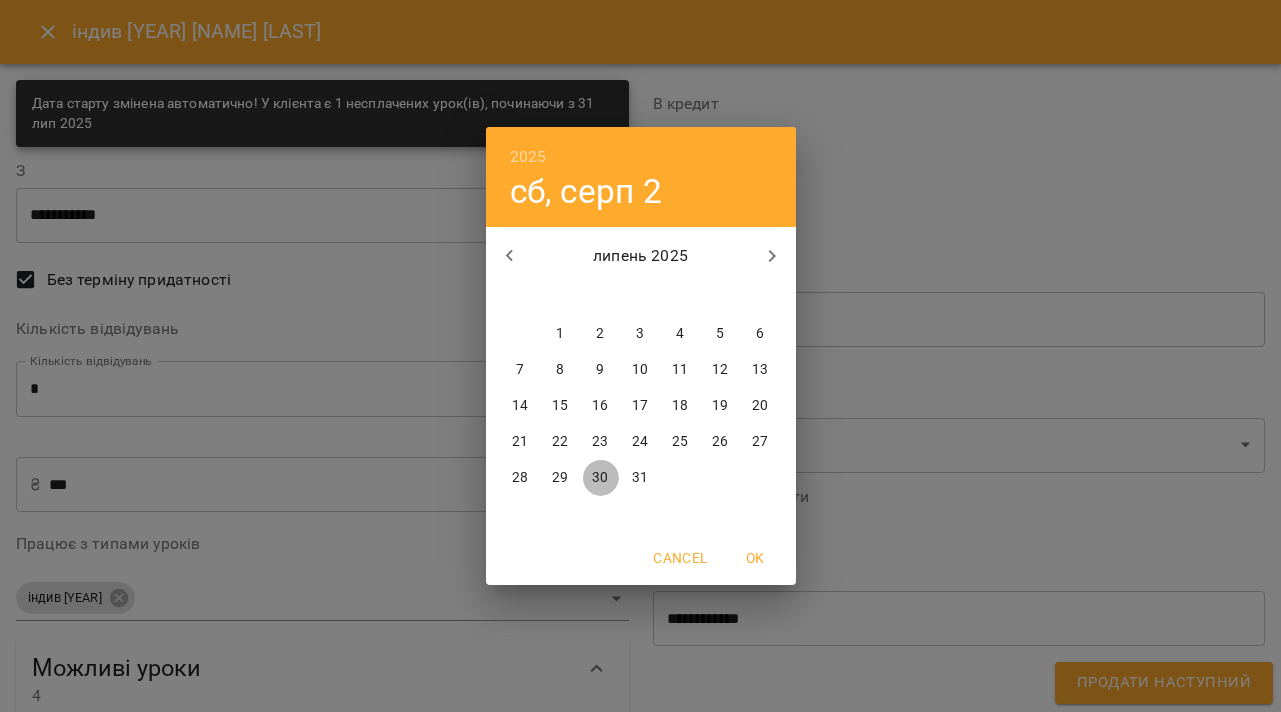 click on "30" at bounding box center [600, 478] 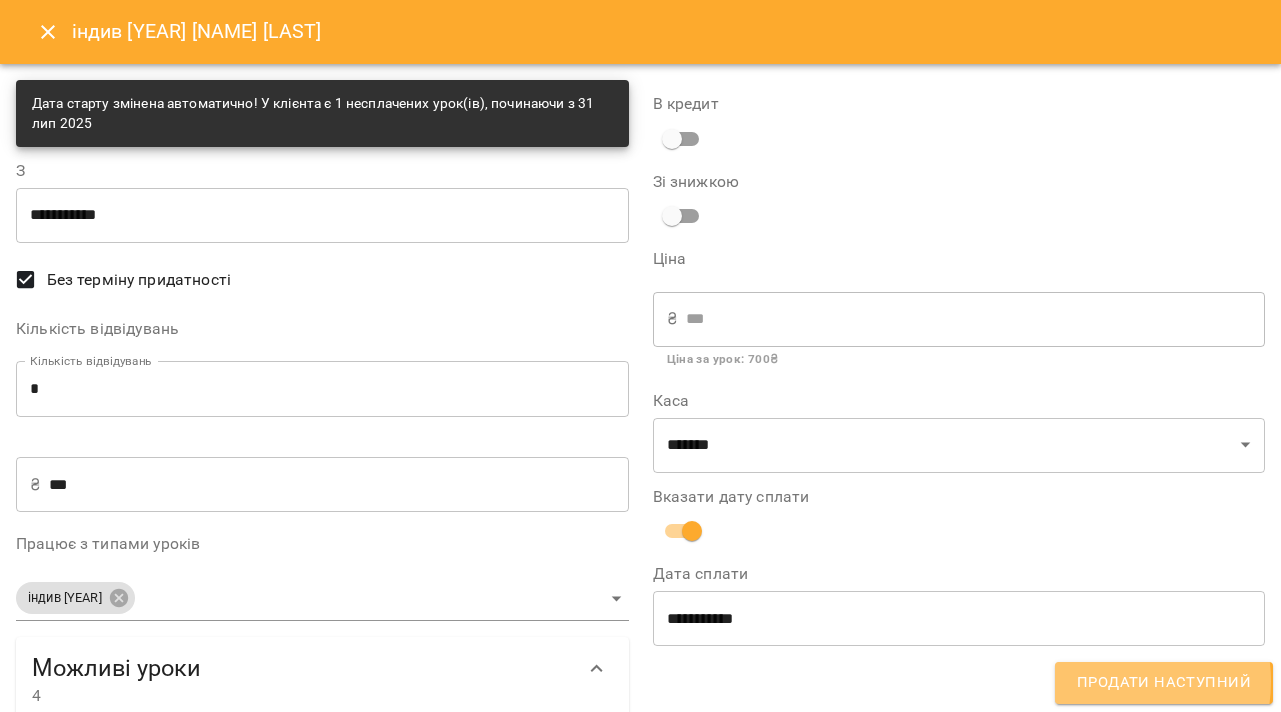 click on "Продати наступний" at bounding box center (1164, 683) 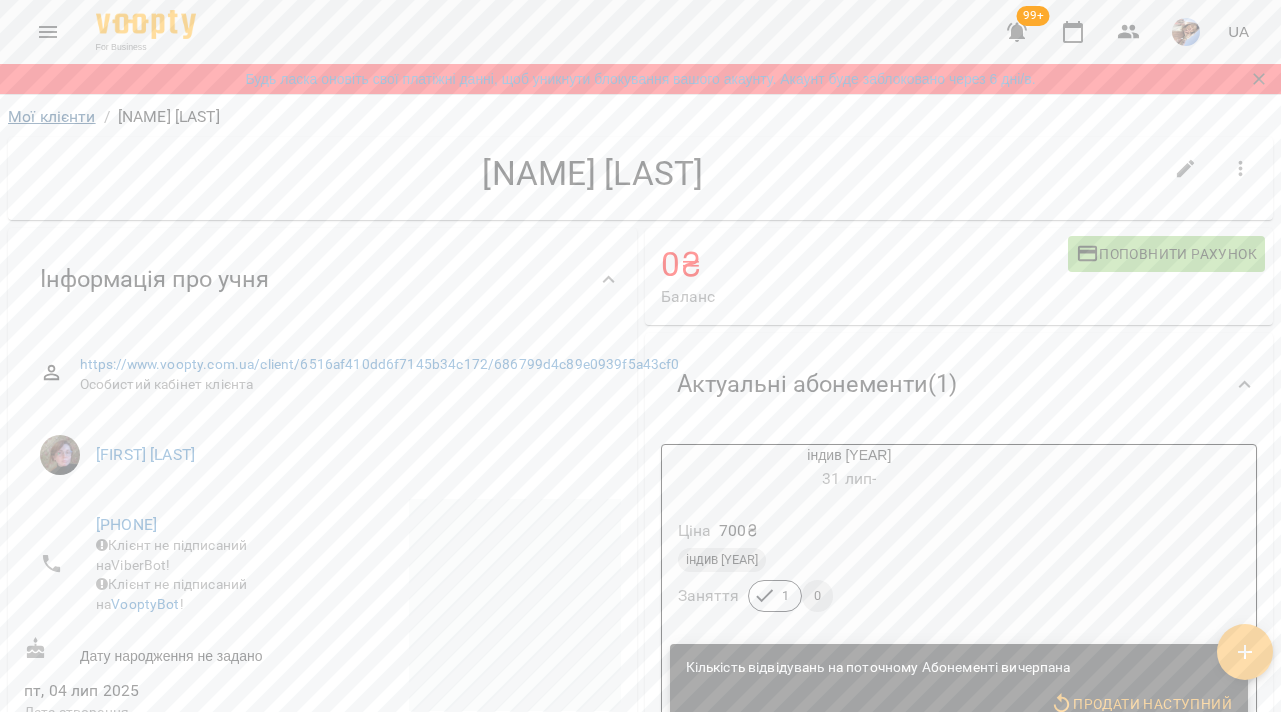 scroll, scrollTop: 0, scrollLeft: 0, axis: both 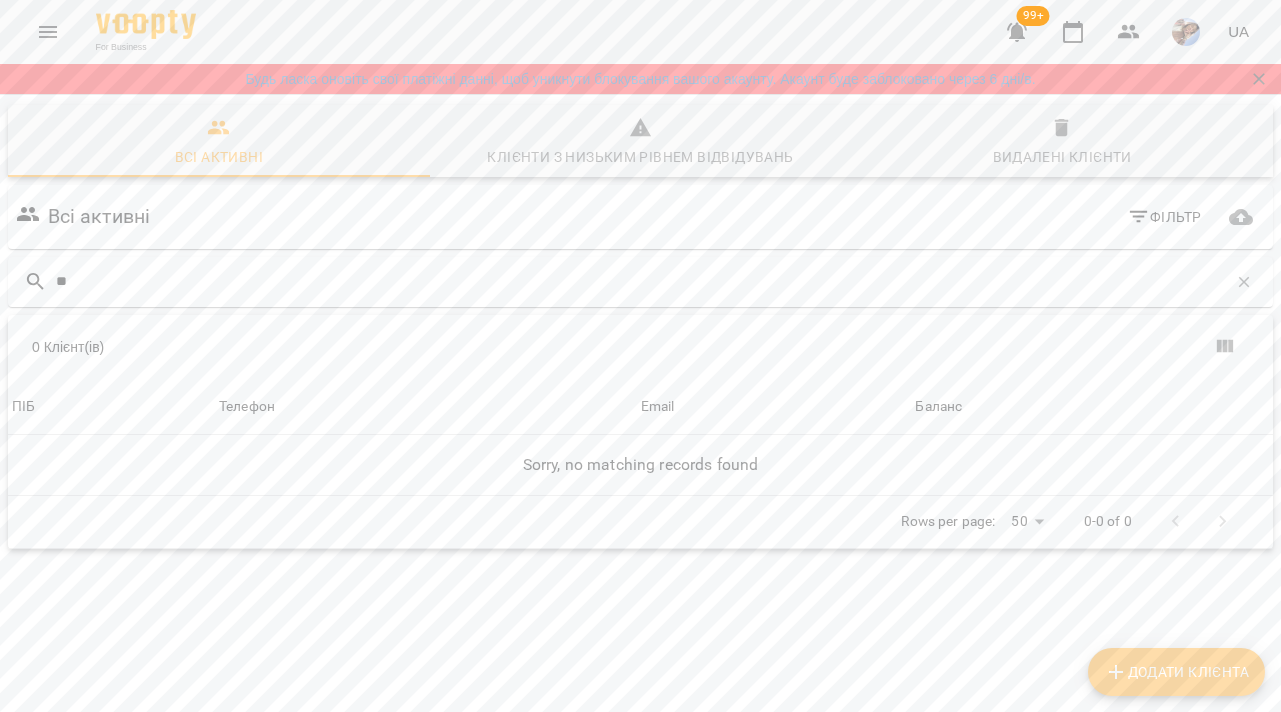 type on "*" 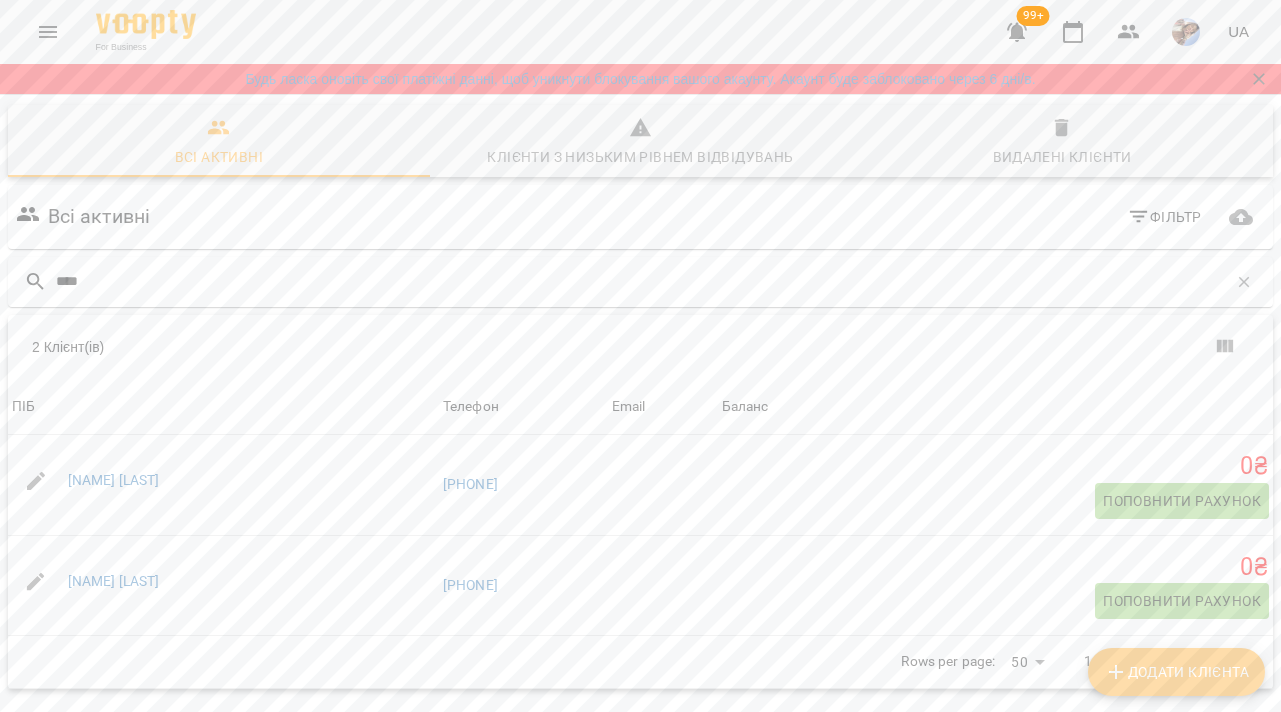 type on "****" 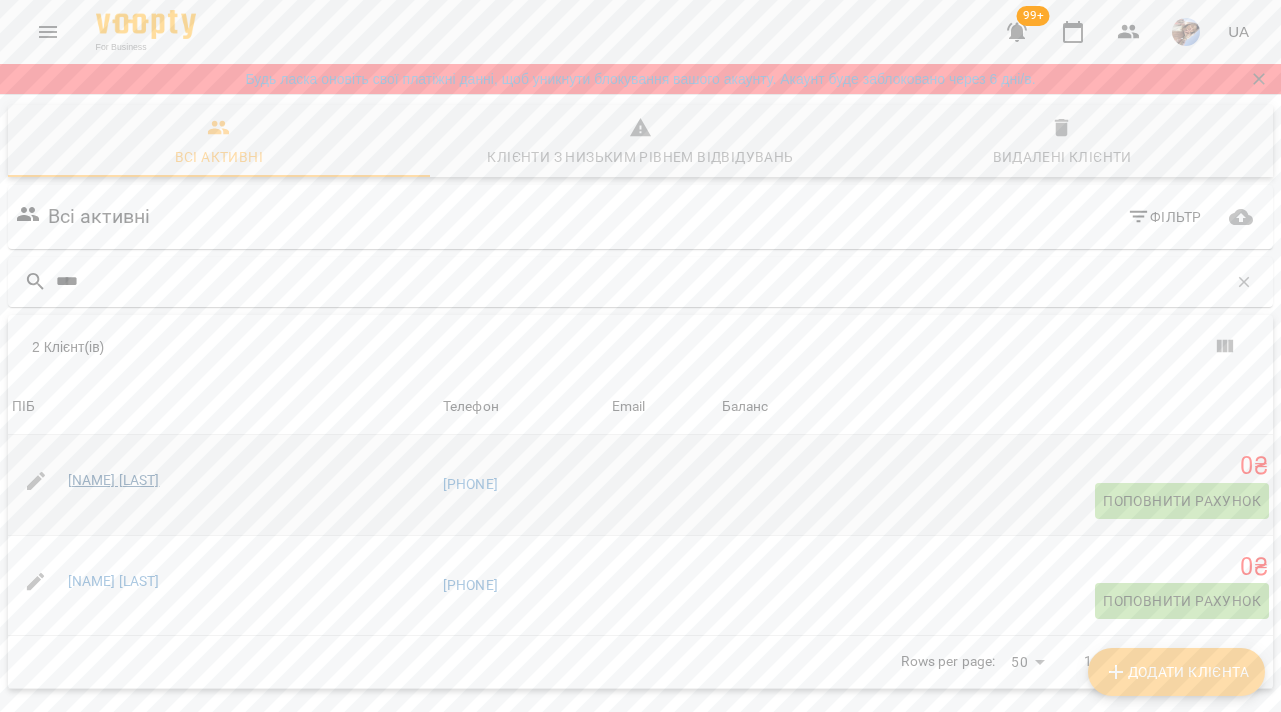 drag, startPoint x: 38, startPoint y: 115, endPoint x: 100, endPoint y: 482, distance: 372.20023 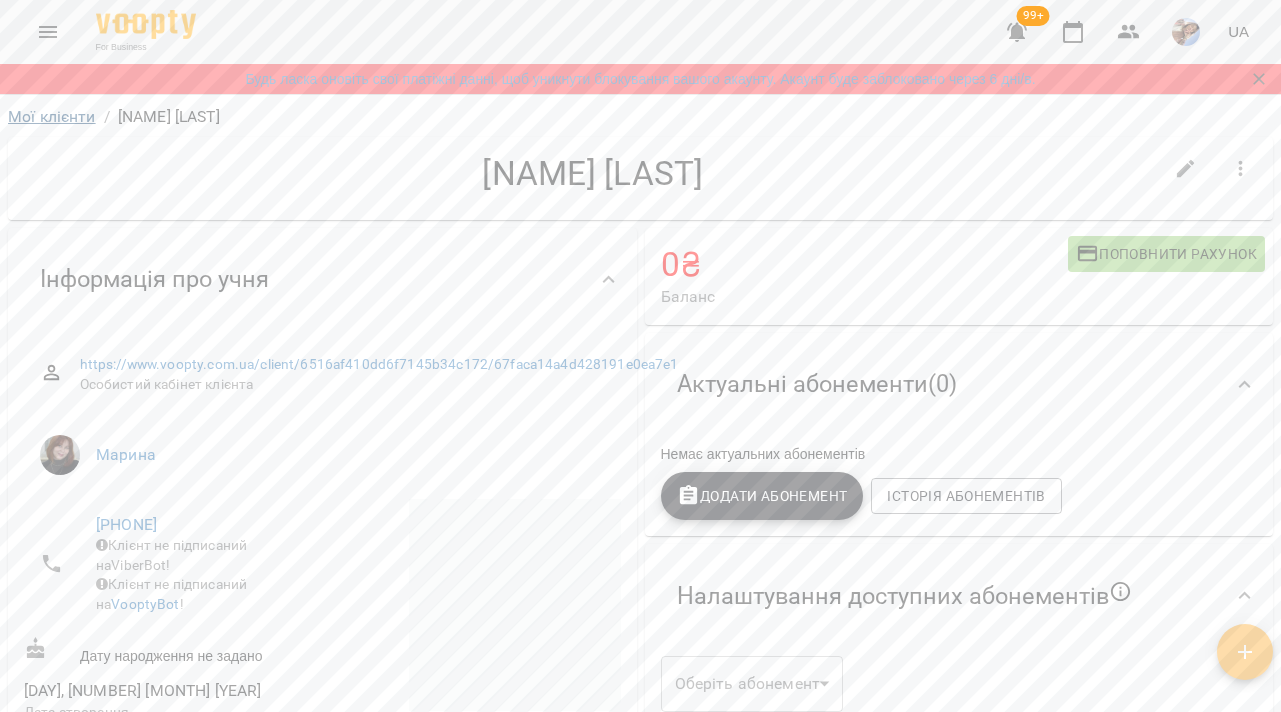 click on "Мої клієнти" at bounding box center [52, 116] 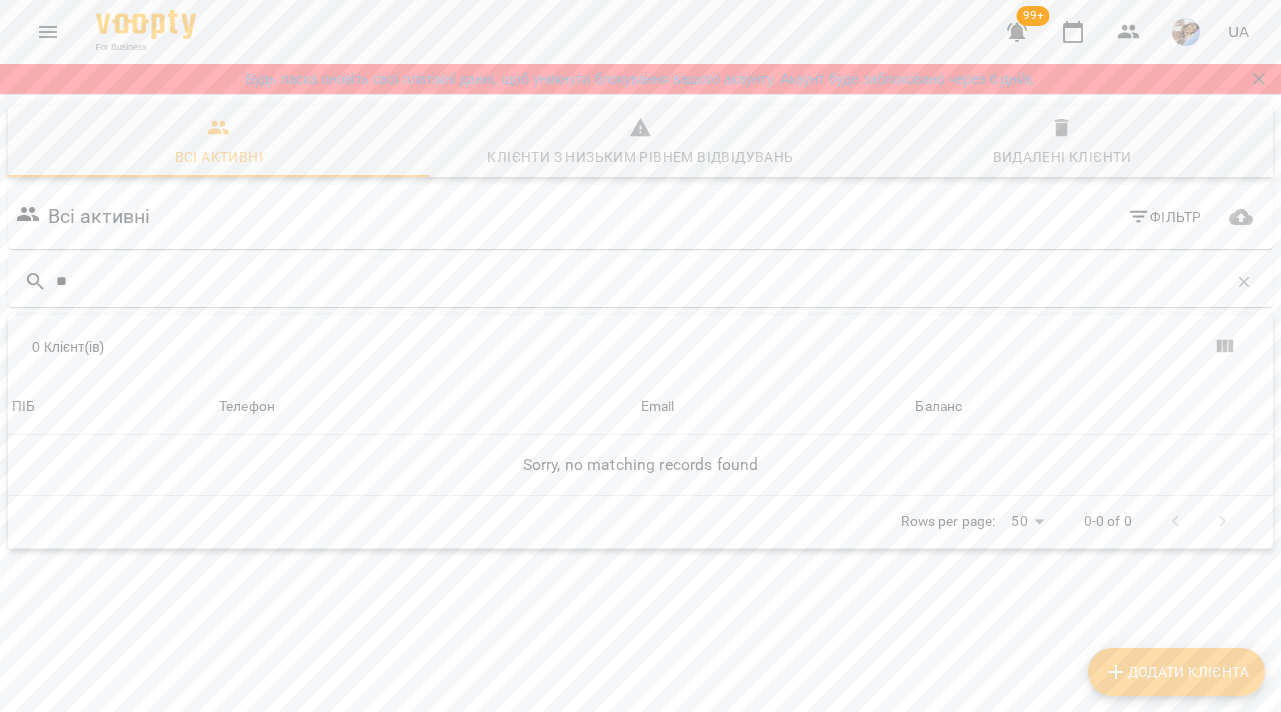 type on "*" 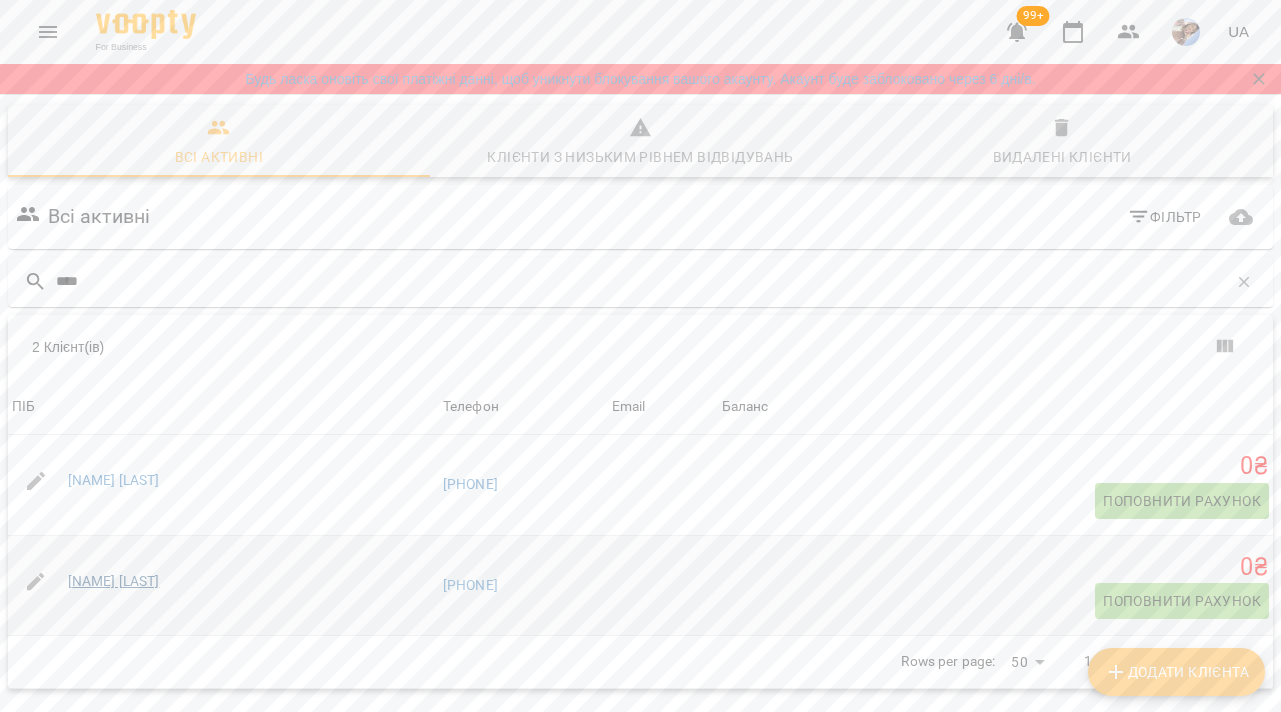 type on "****" 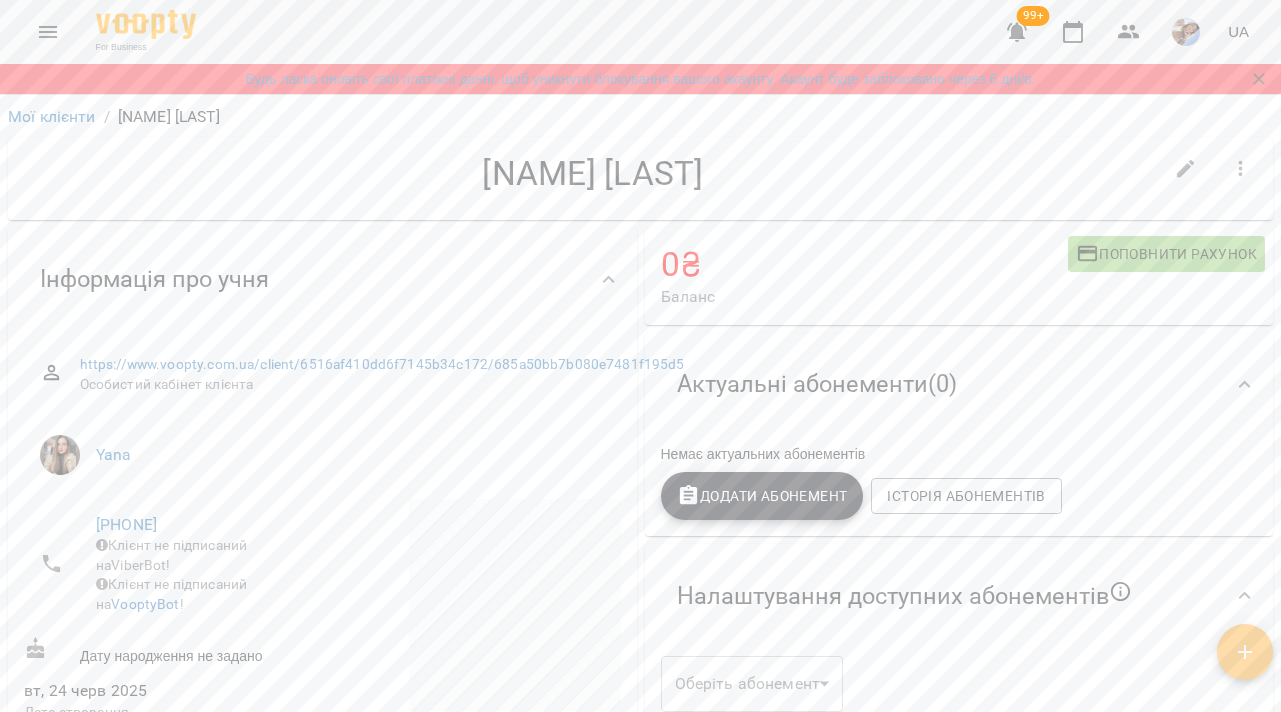 click on "Додати Абонемент" at bounding box center [762, 496] 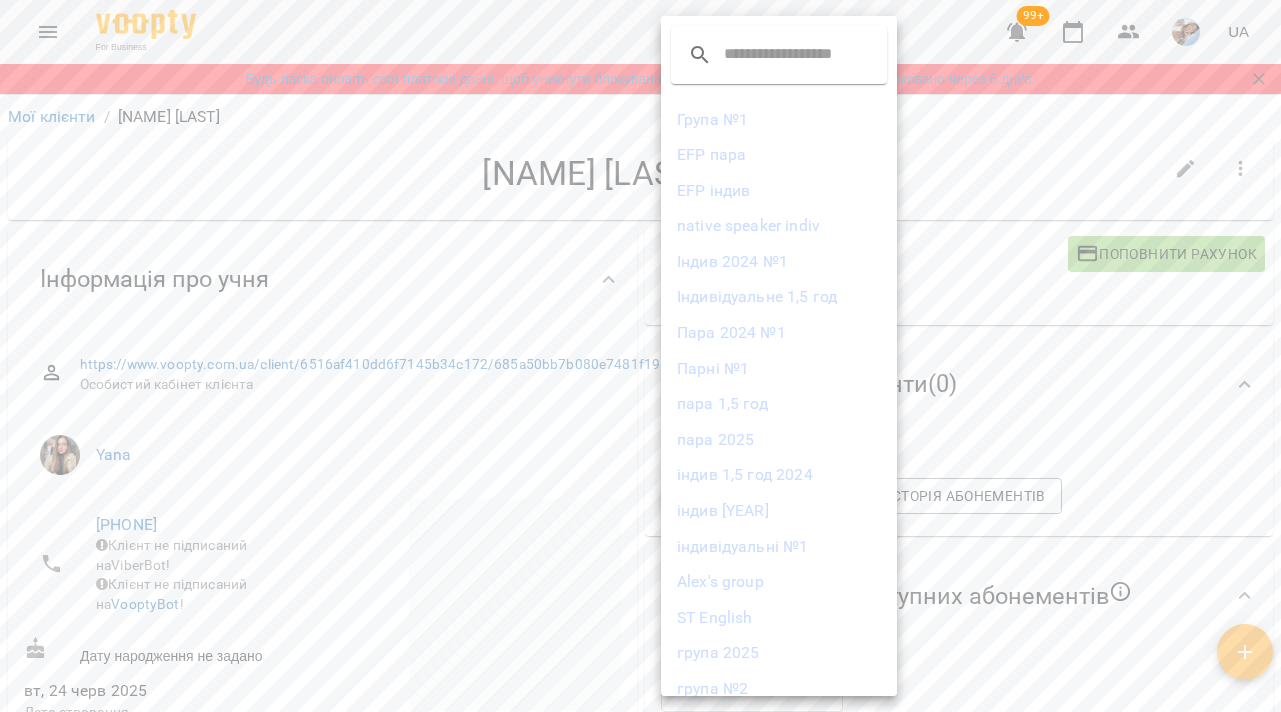 click on "індив 2025" at bounding box center [779, 511] 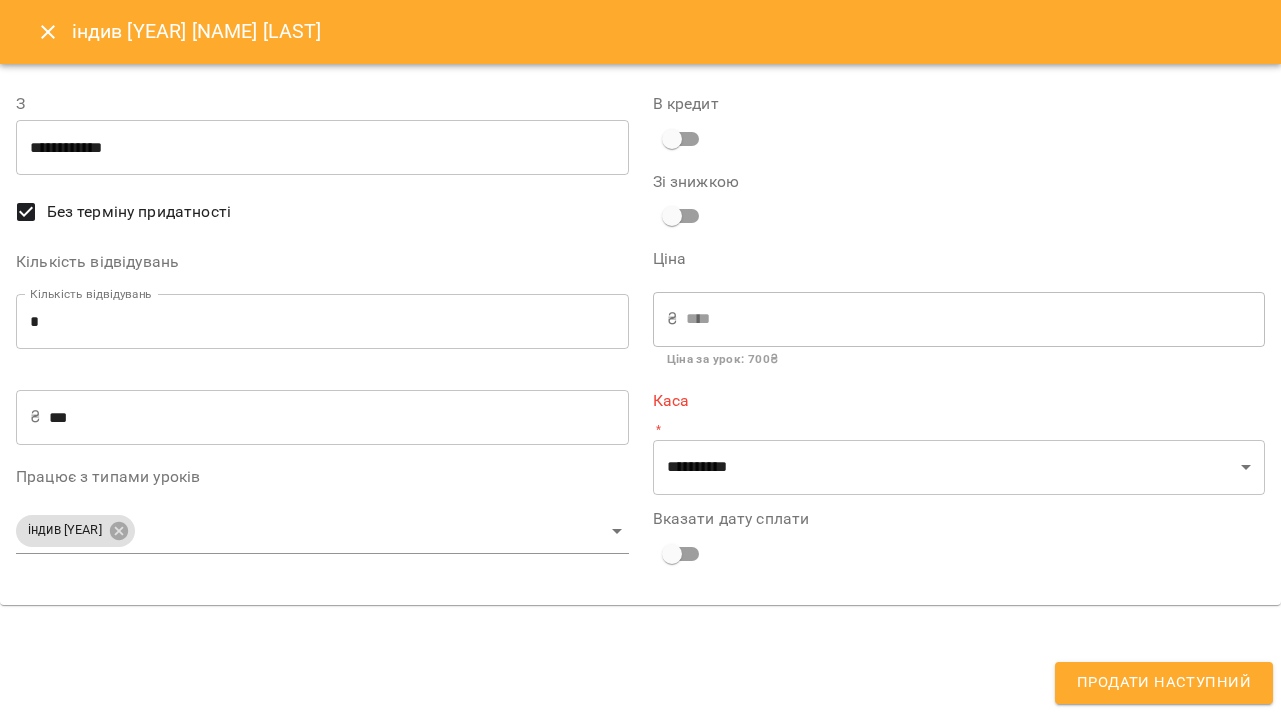 type on "**********" 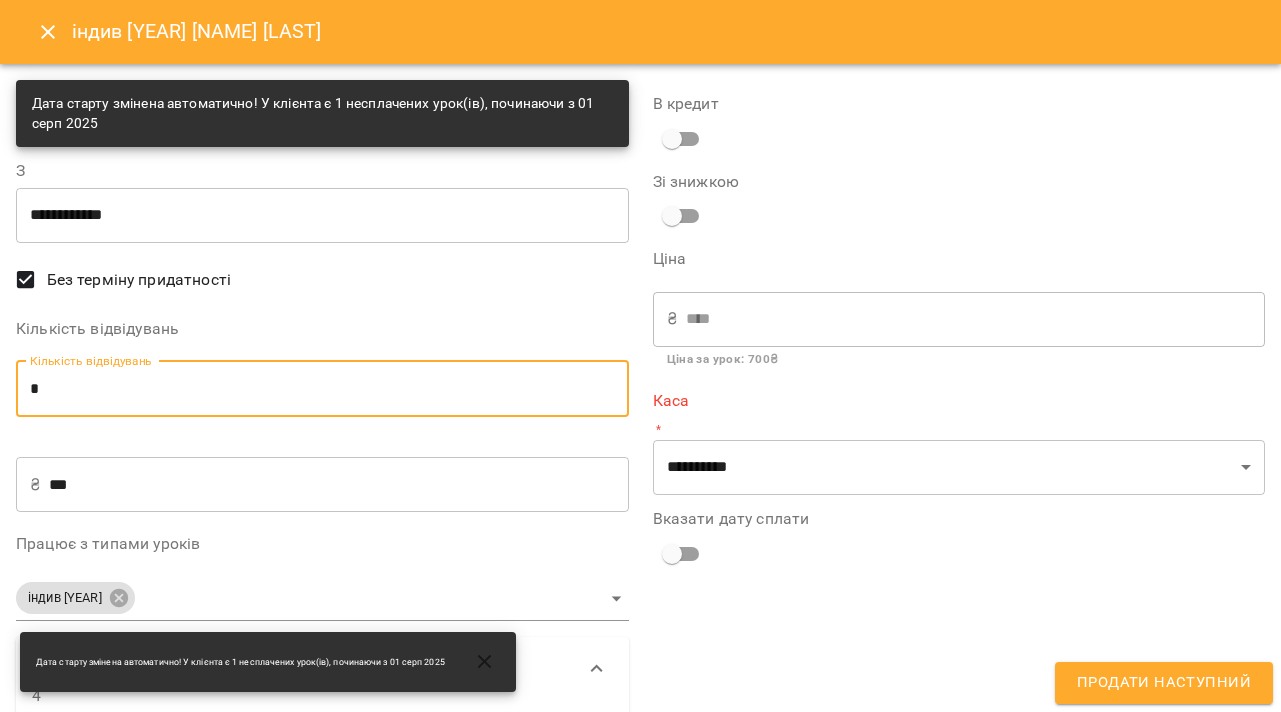 click on "*" at bounding box center [322, 389] 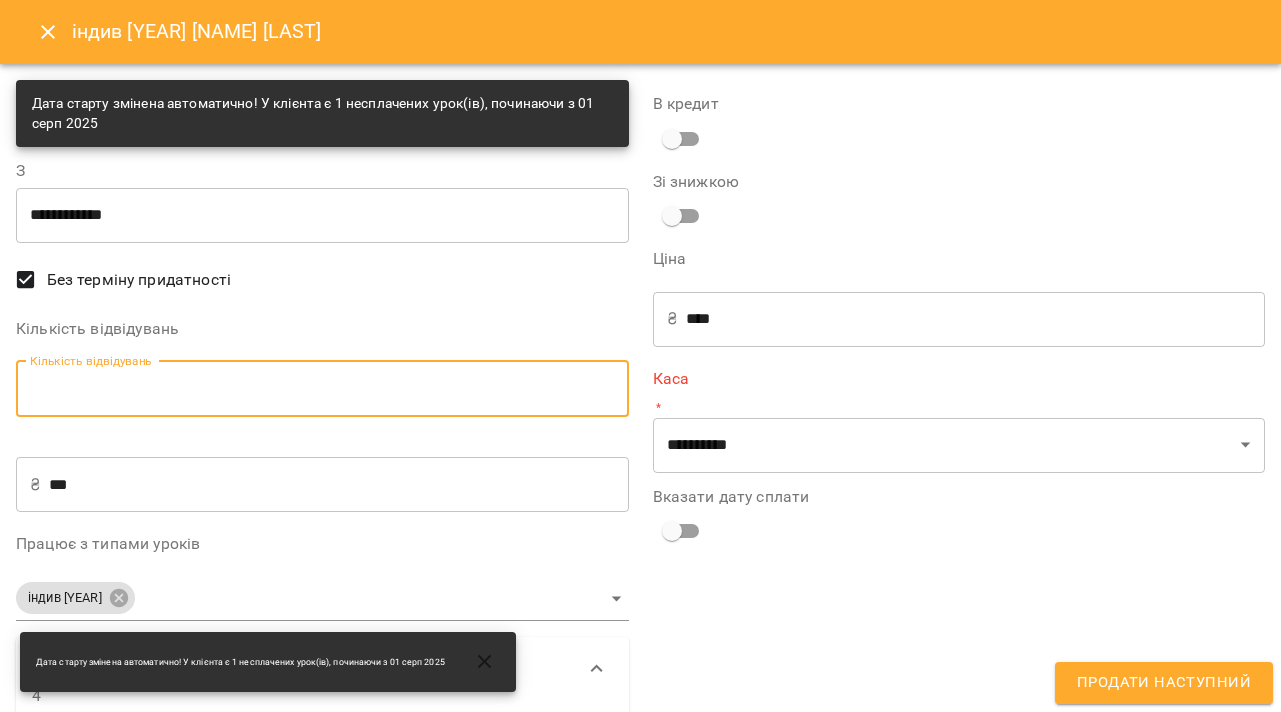 type on "*" 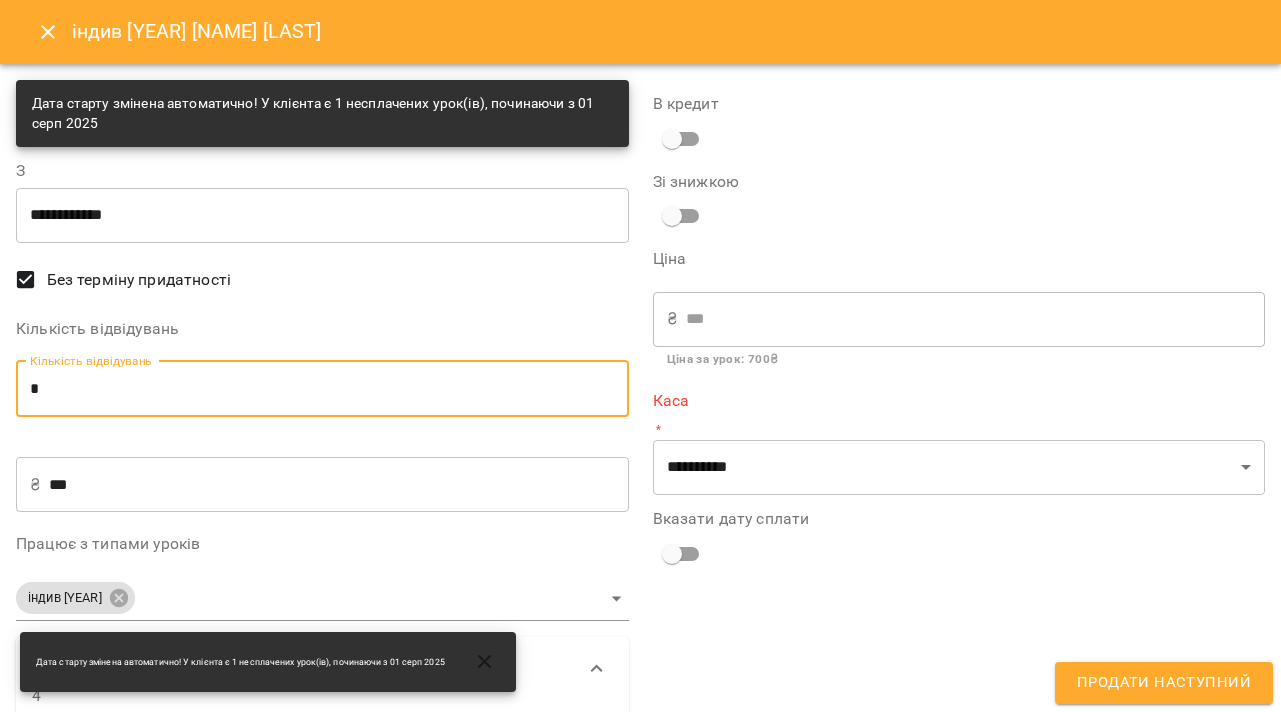 type on "*" 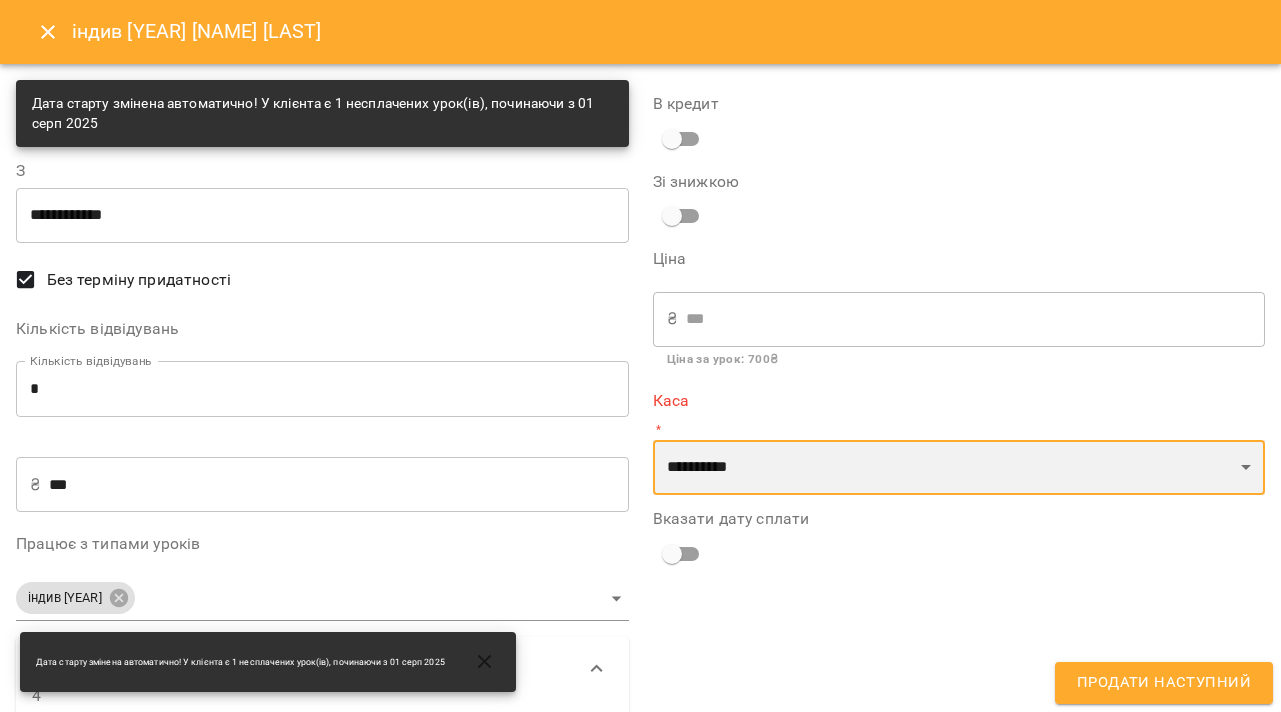 select on "****" 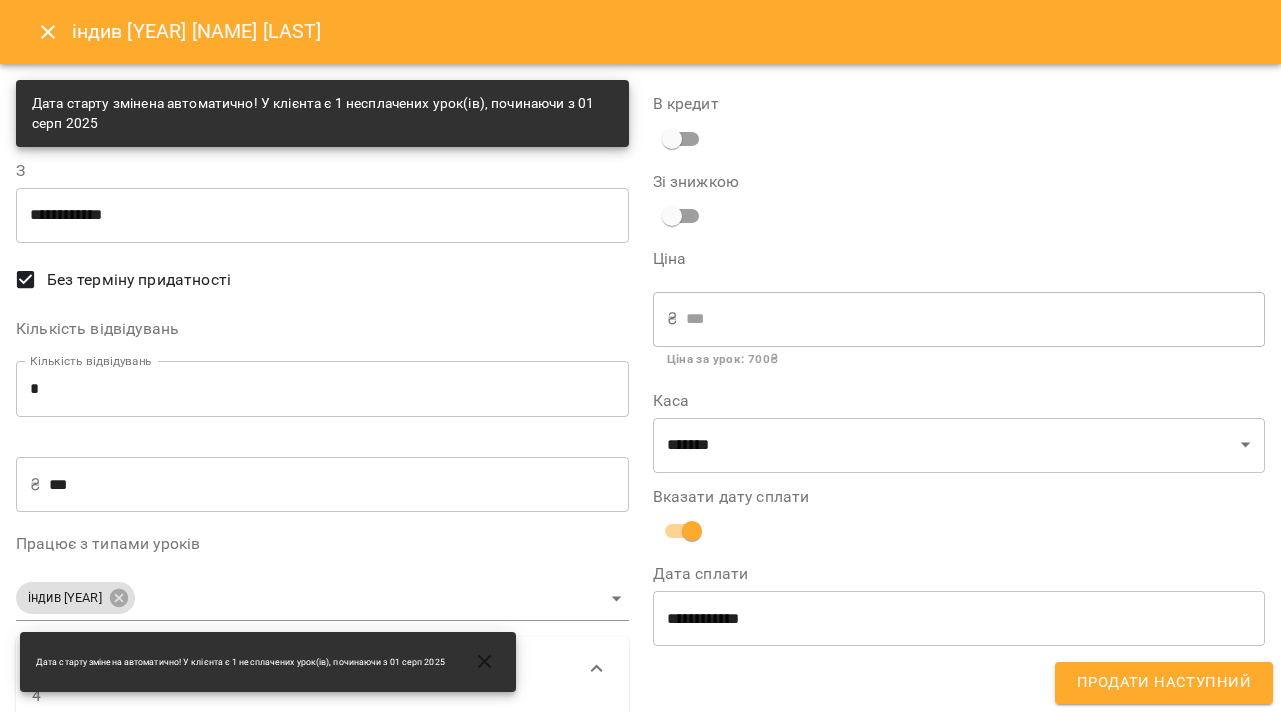 click on "**********" at bounding box center (959, 618) 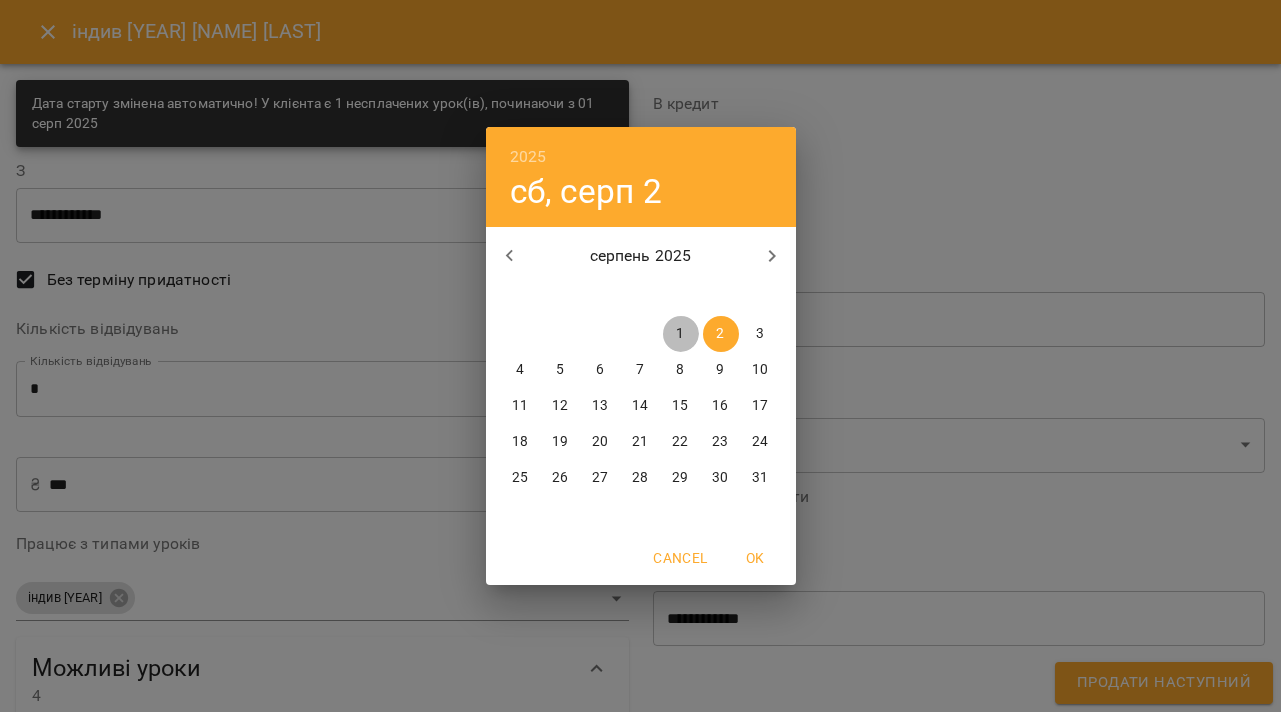 click on "1" at bounding box center [680, 334] 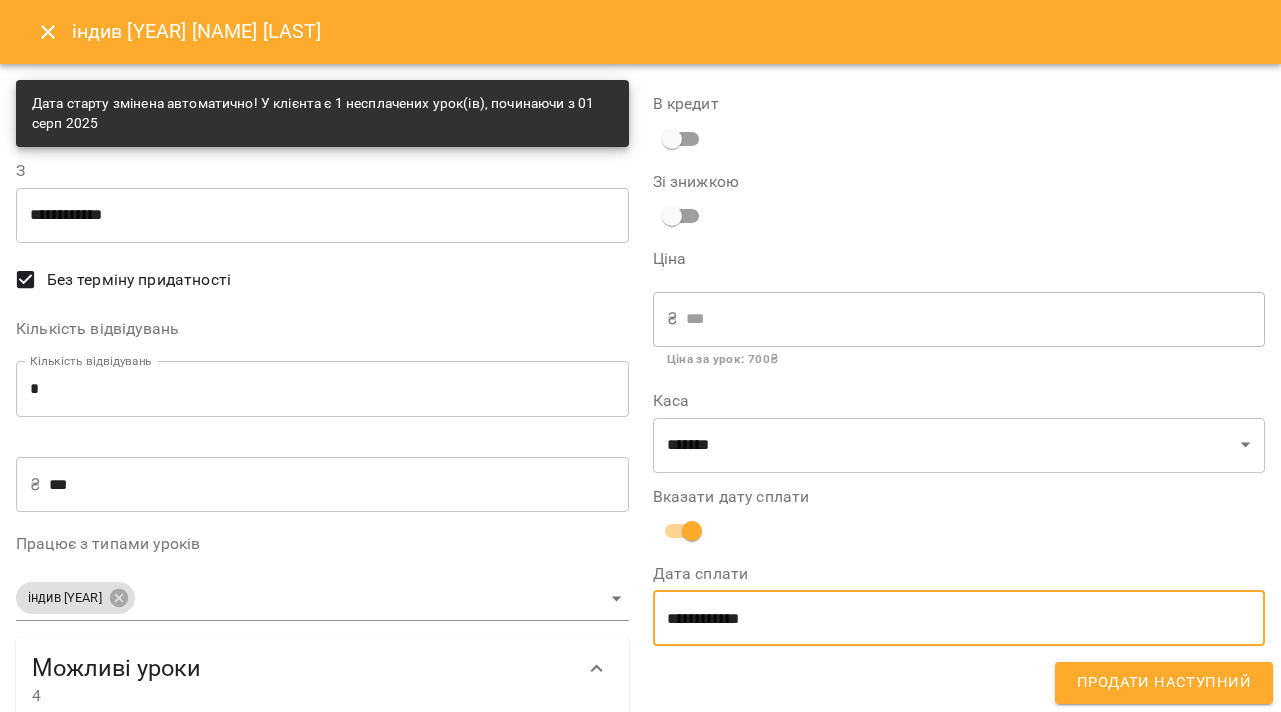click on "Продати наступний" at bounding box center [1164, 683] 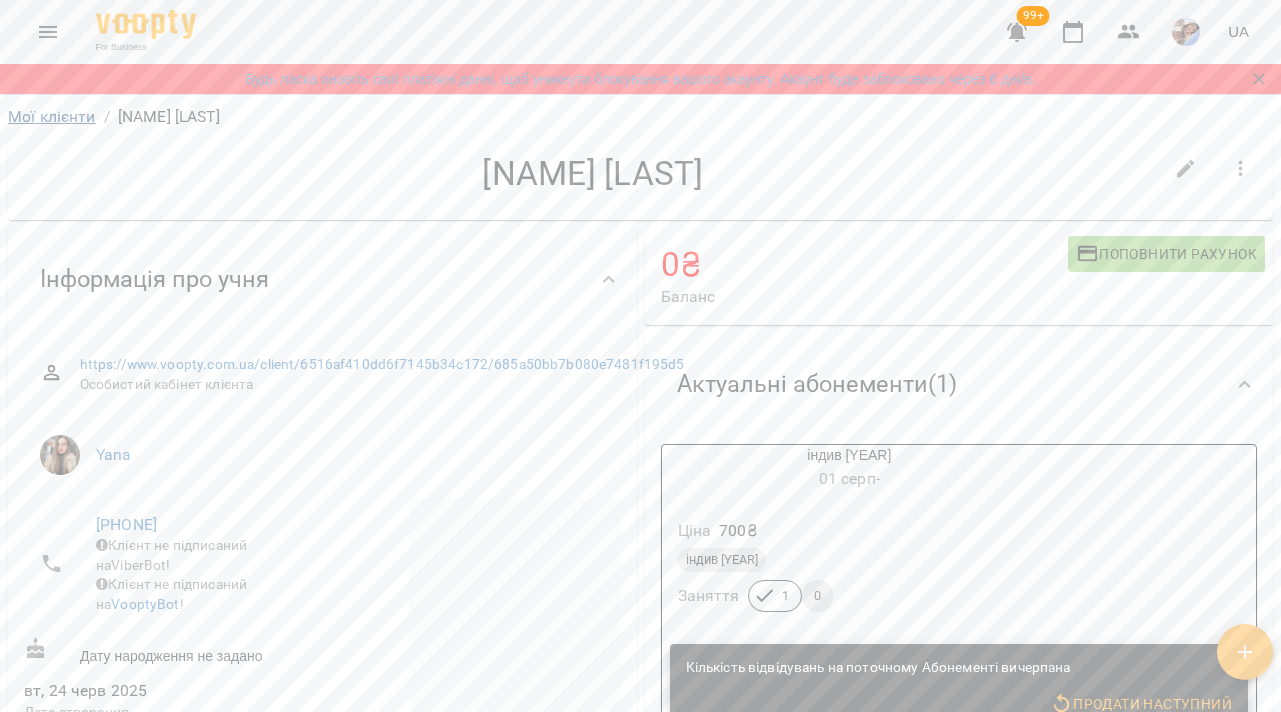 click on "Мої клієнти" at bounding box center (52, 116) 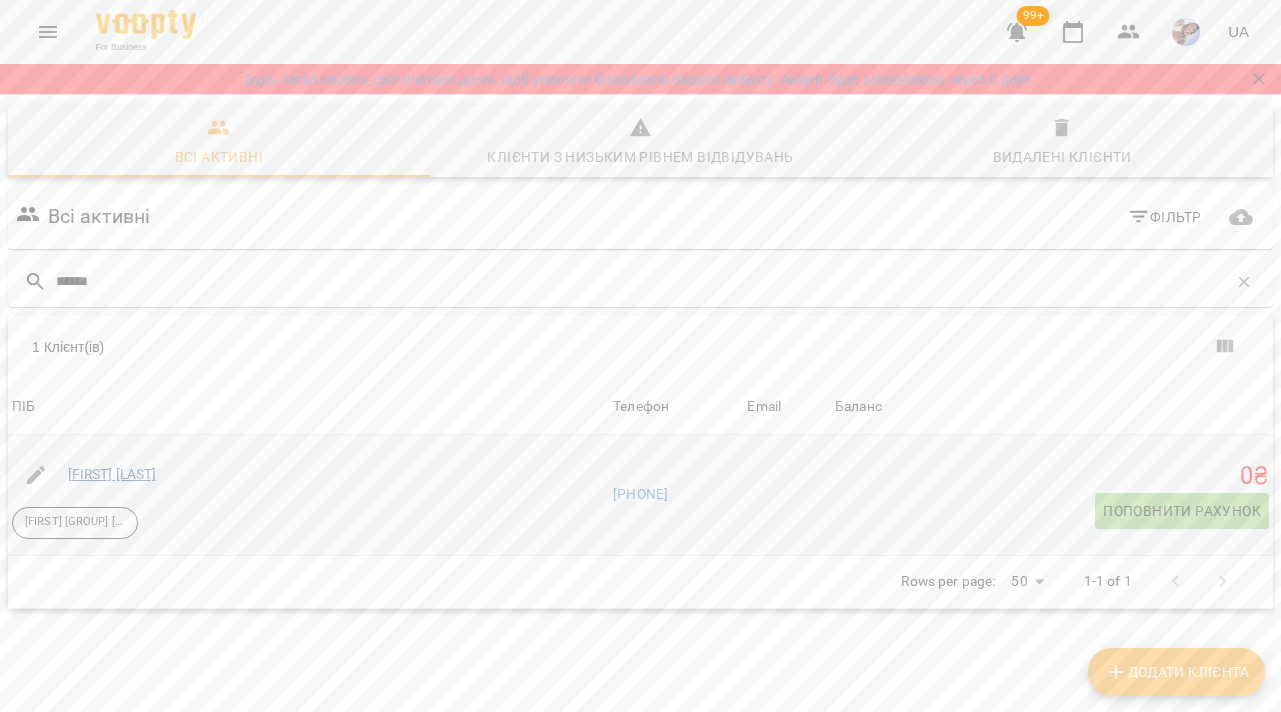 type on "******" 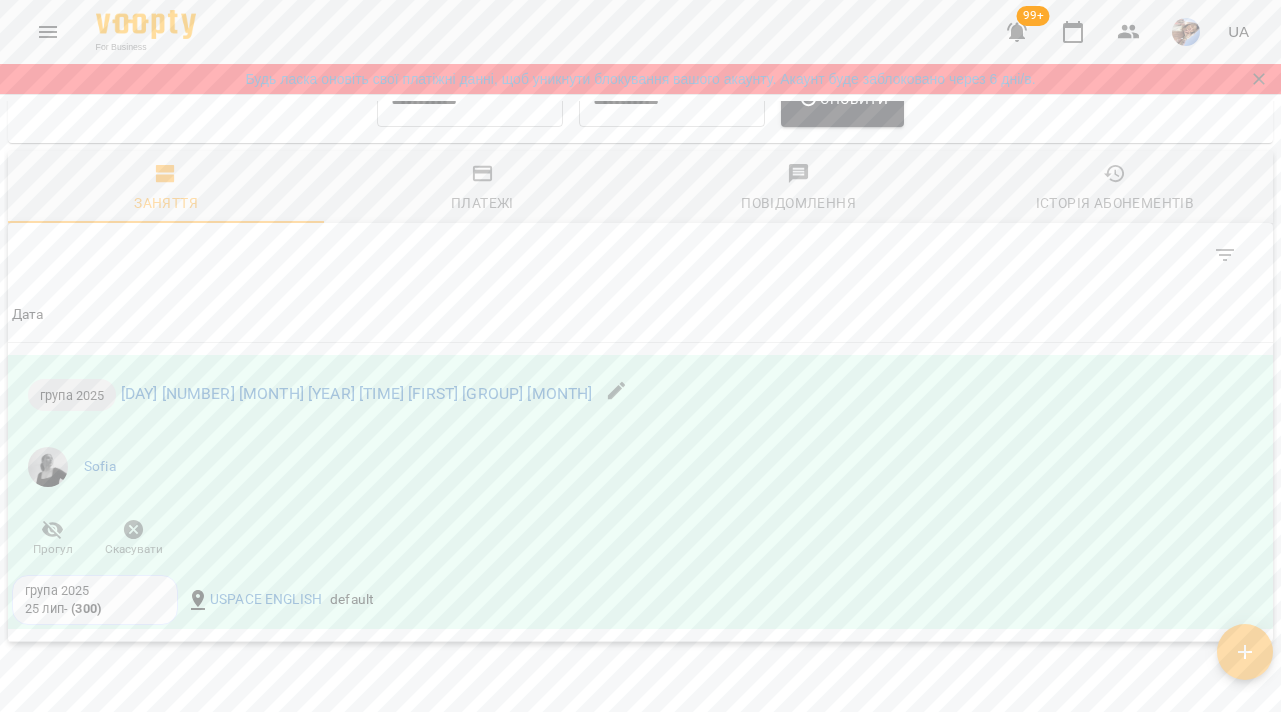 click on "Платежі" at bounding box center [482, 203] 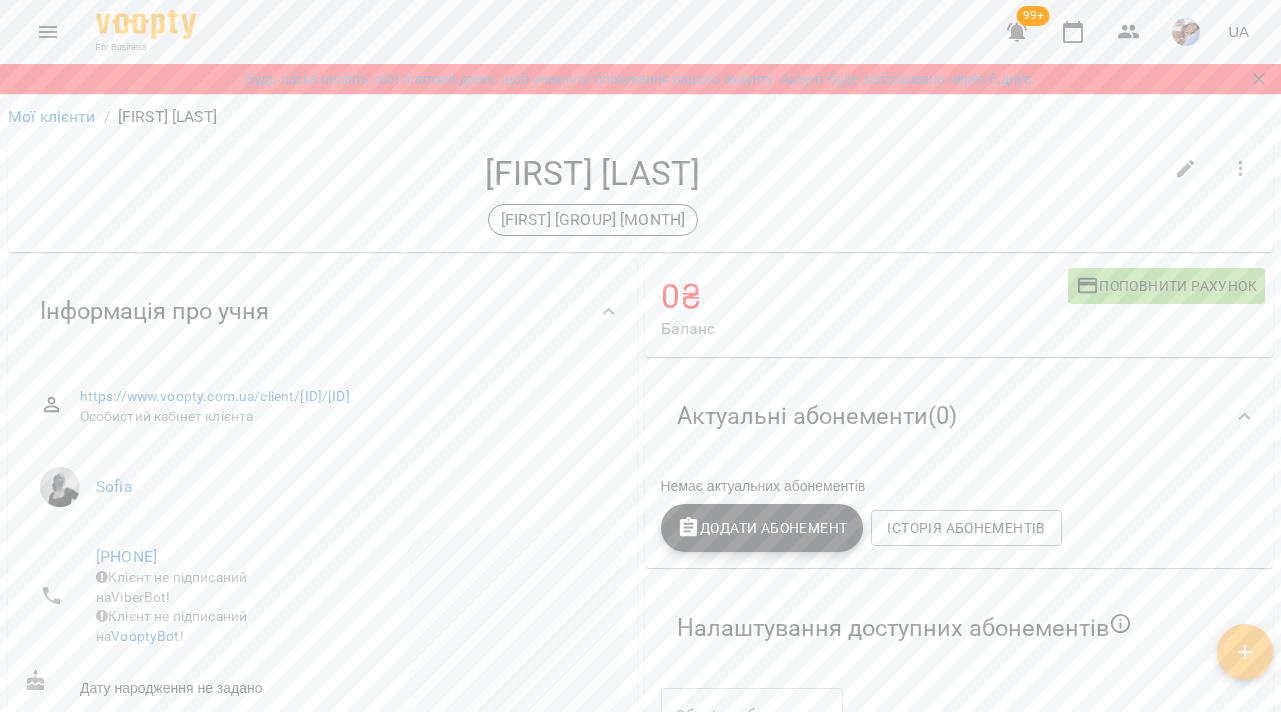 scroll, scrollTop: 0, scrollLeft: 0, axis: both 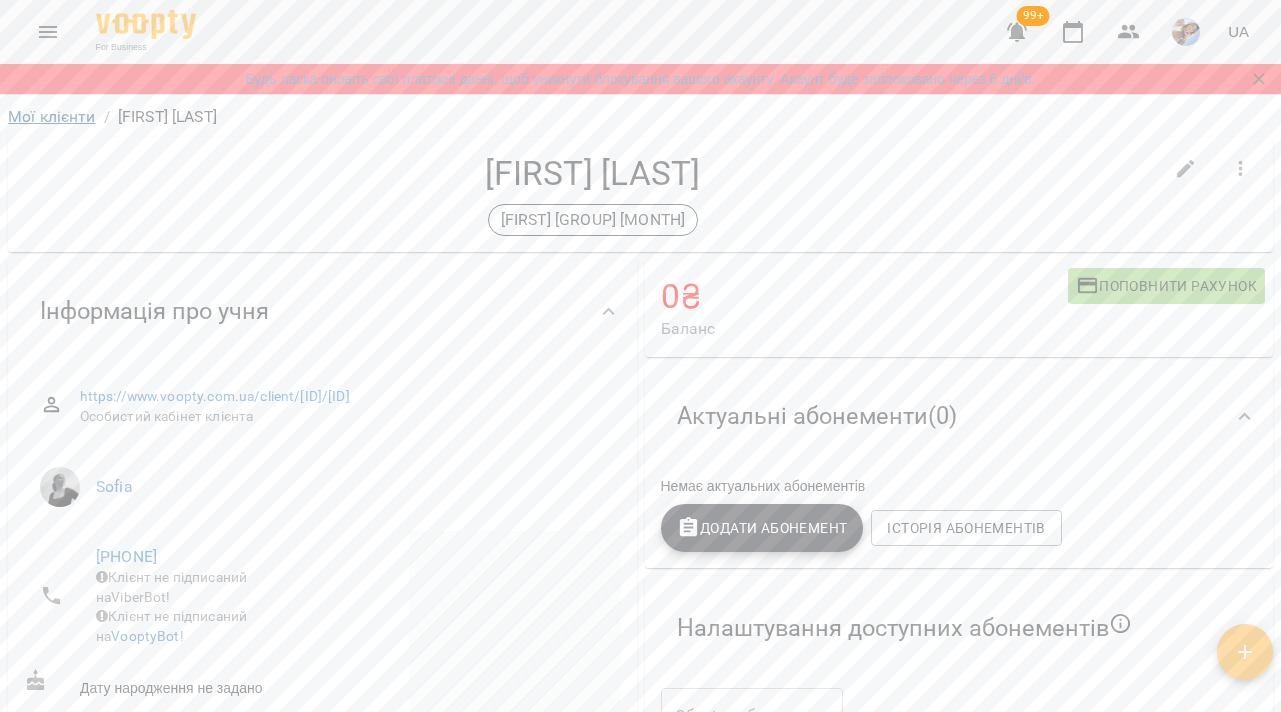 click on "Мої клієнти" at bounding box center (52, 116) 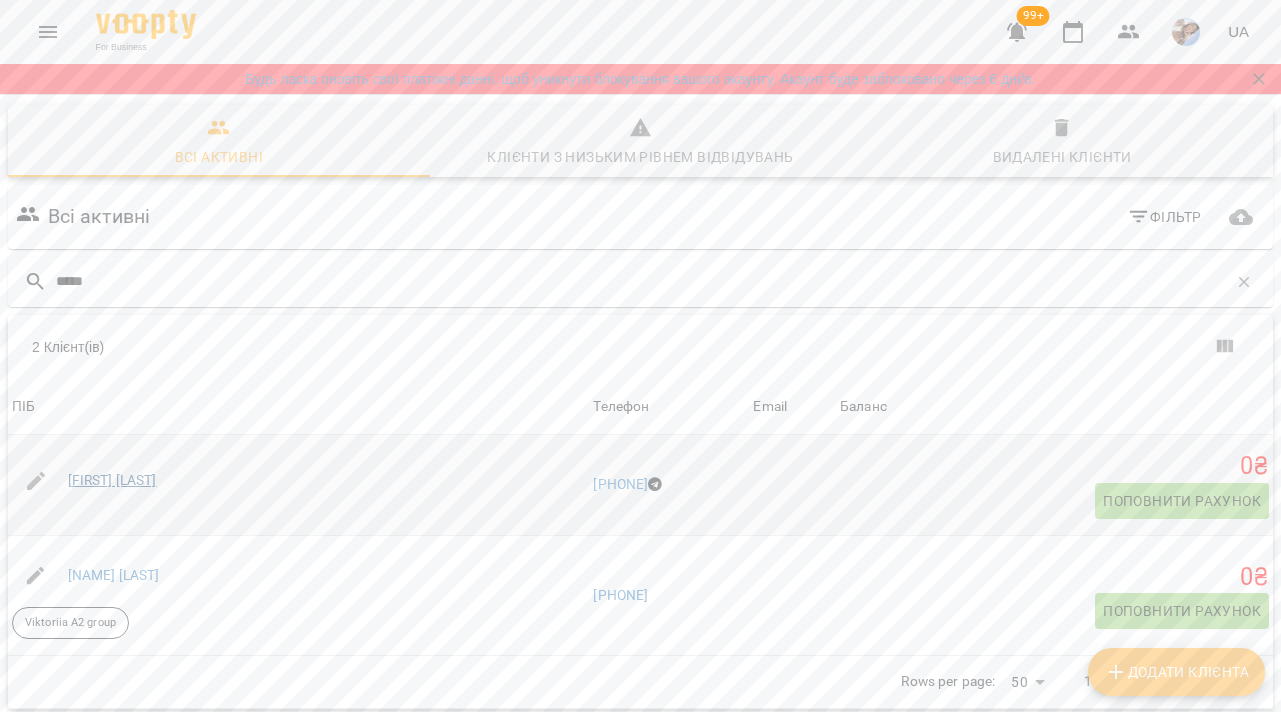 type on "*****" 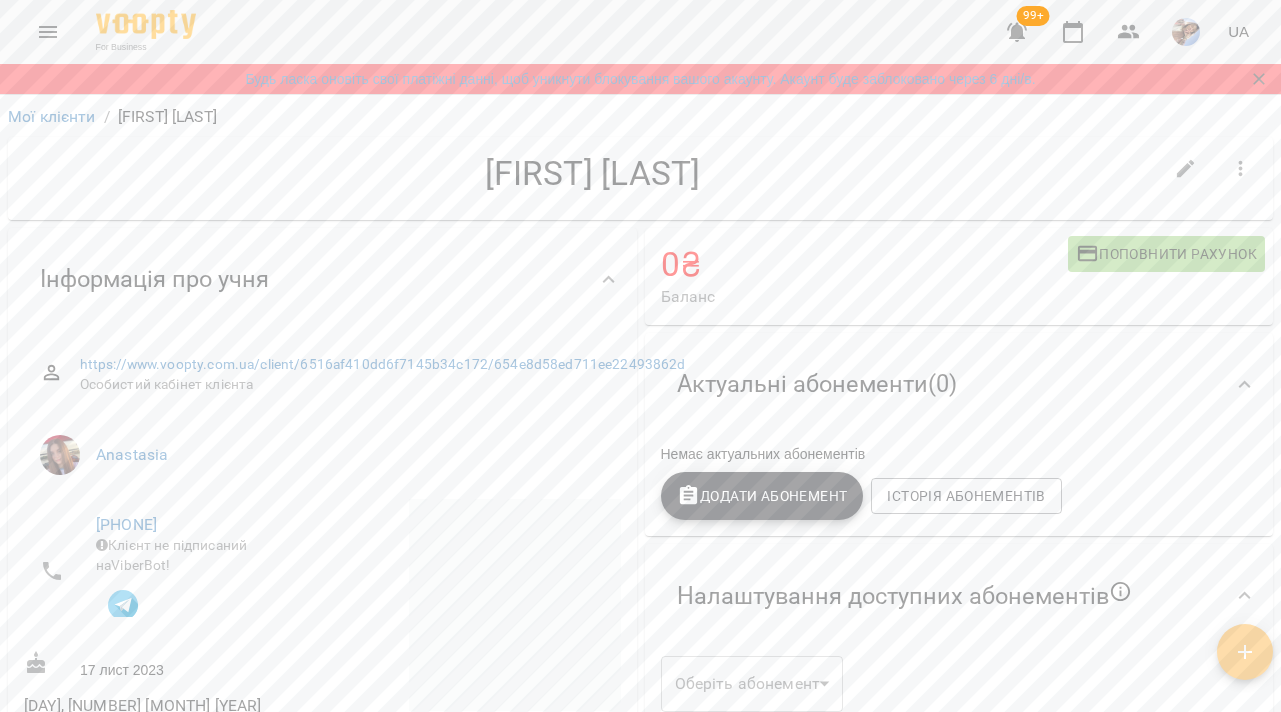 click on "Додати Абонемент" at bounding box center (762, 496) 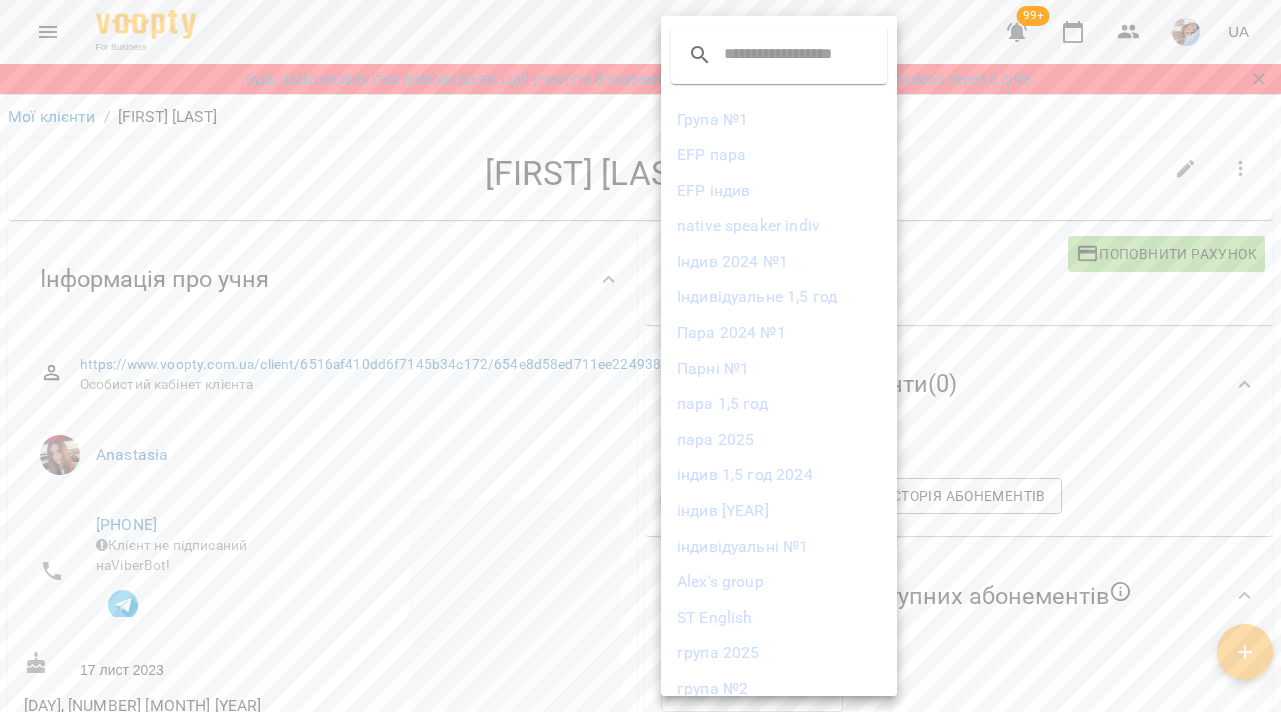 click on "Індив 2024 №1" at bounding box center (779, 262) 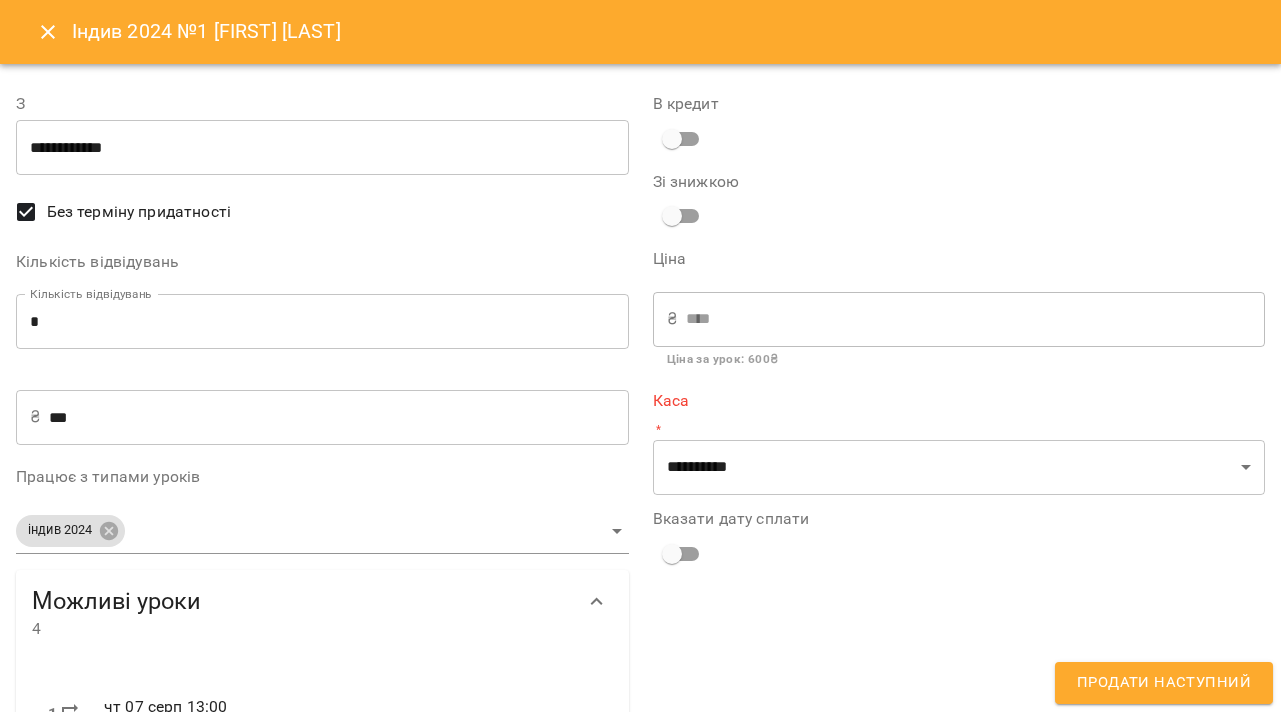 click 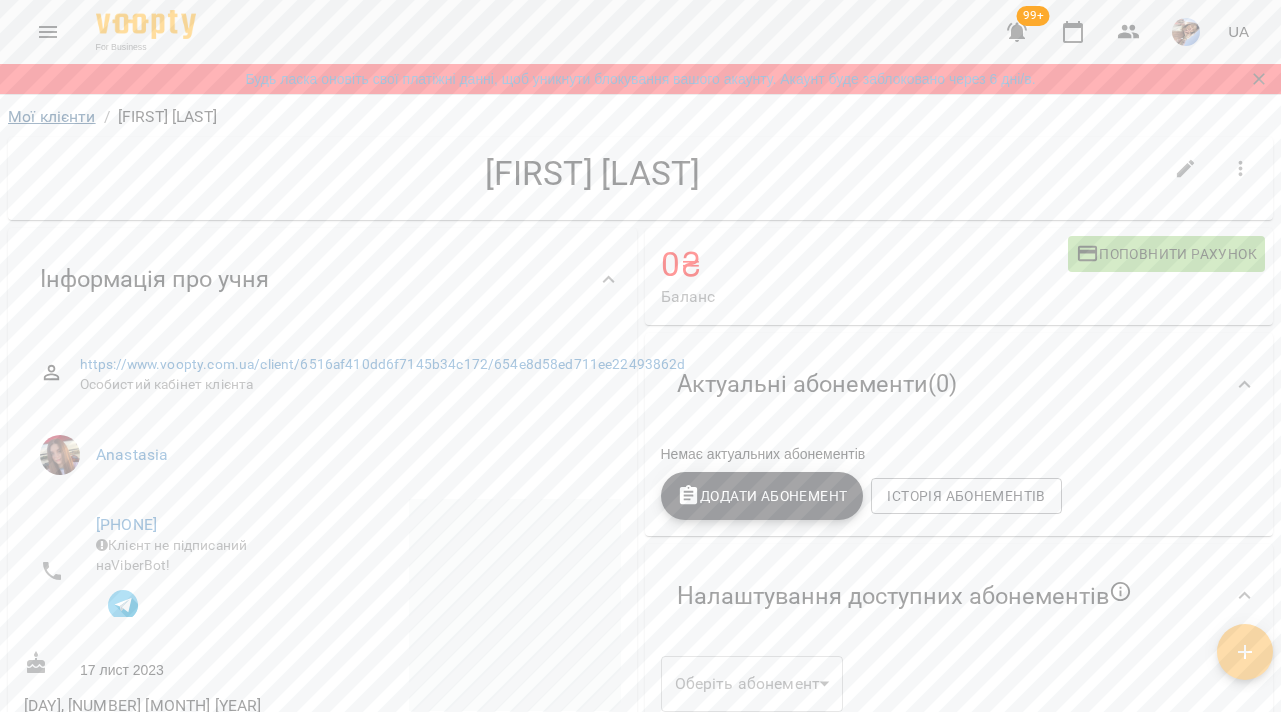 click on "Мої клієнти" at bounding box center [52, 116] 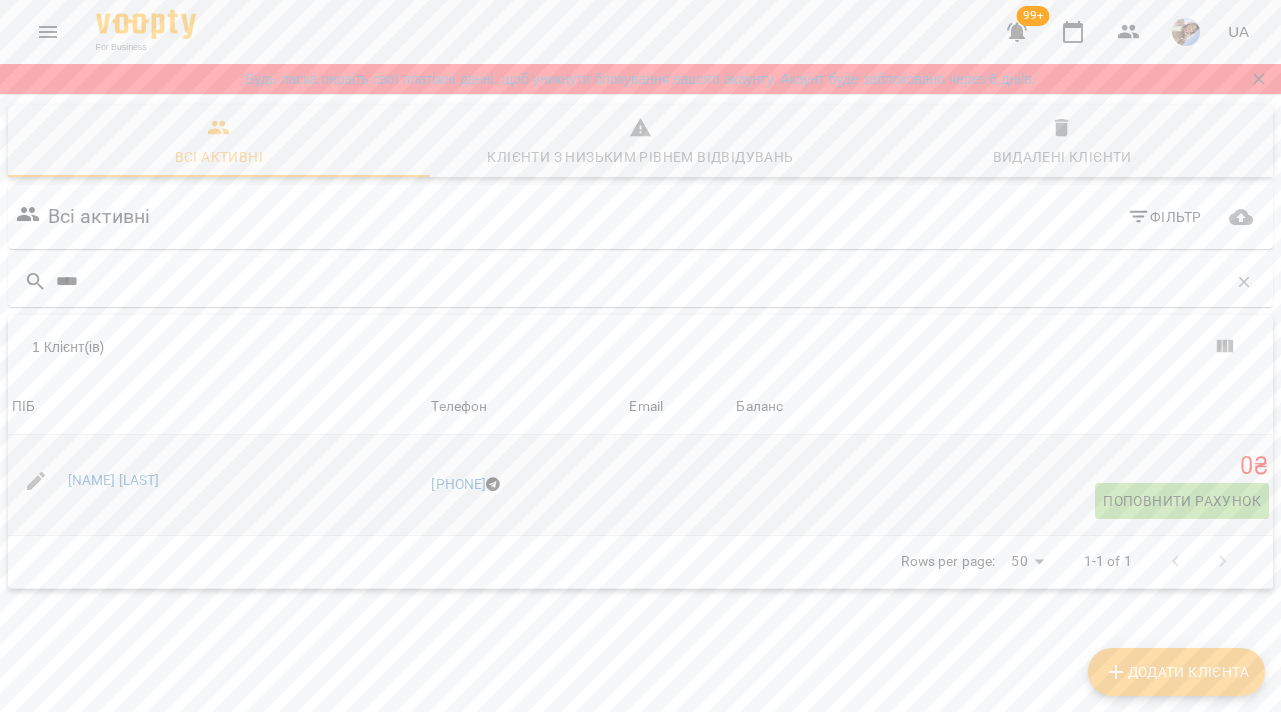type on "****" 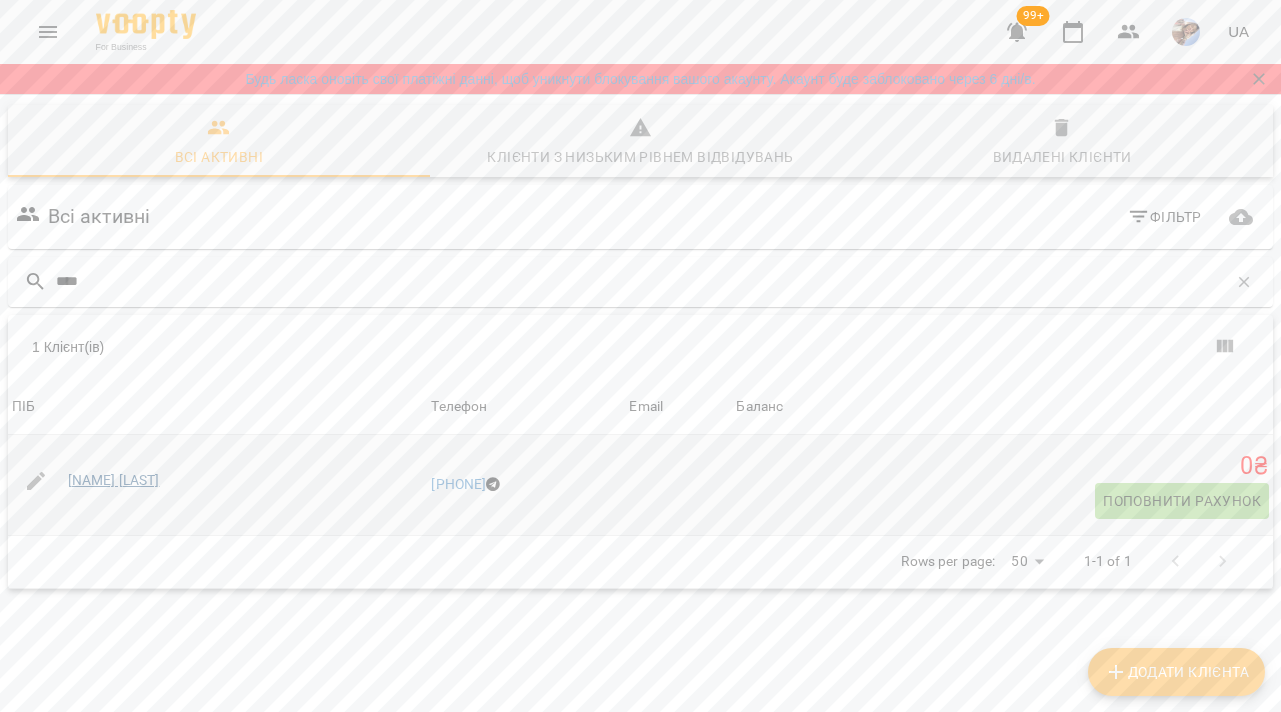 click on "Стучінський Вадим" at bounding box center [114, 480] 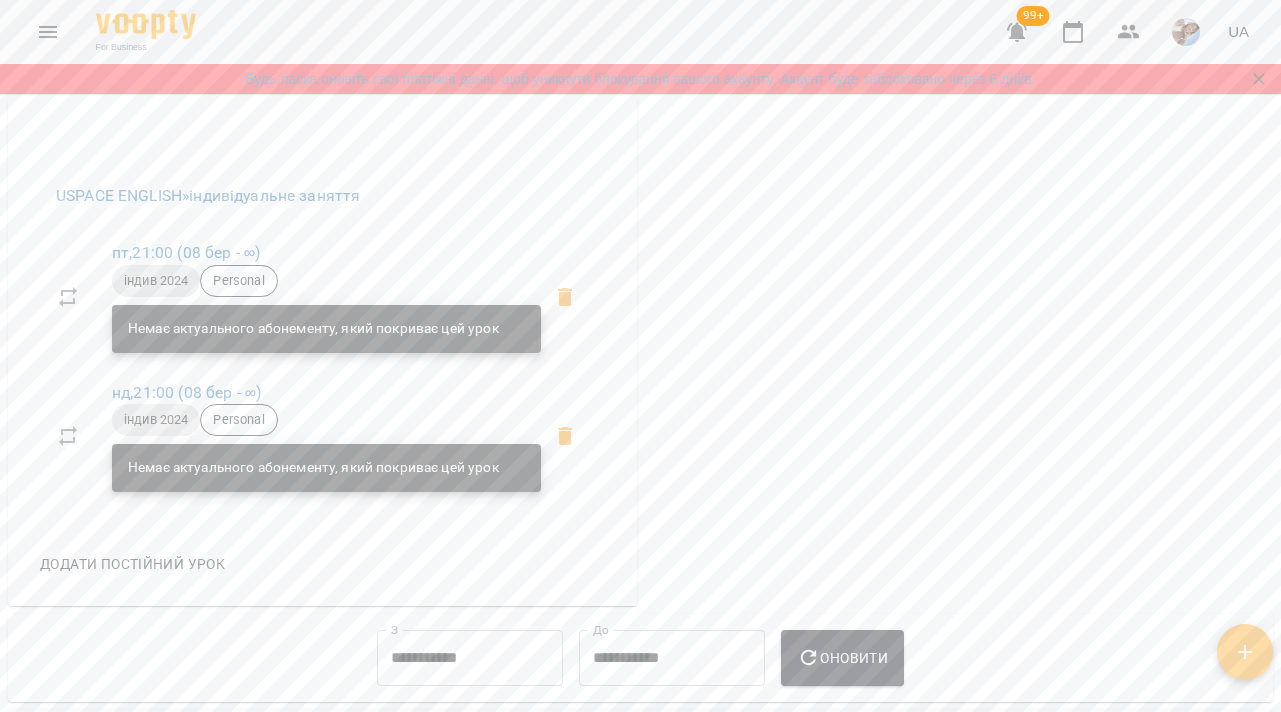 scroll, scrollTop: 1049, scrollLeft: 0, axis: vertical 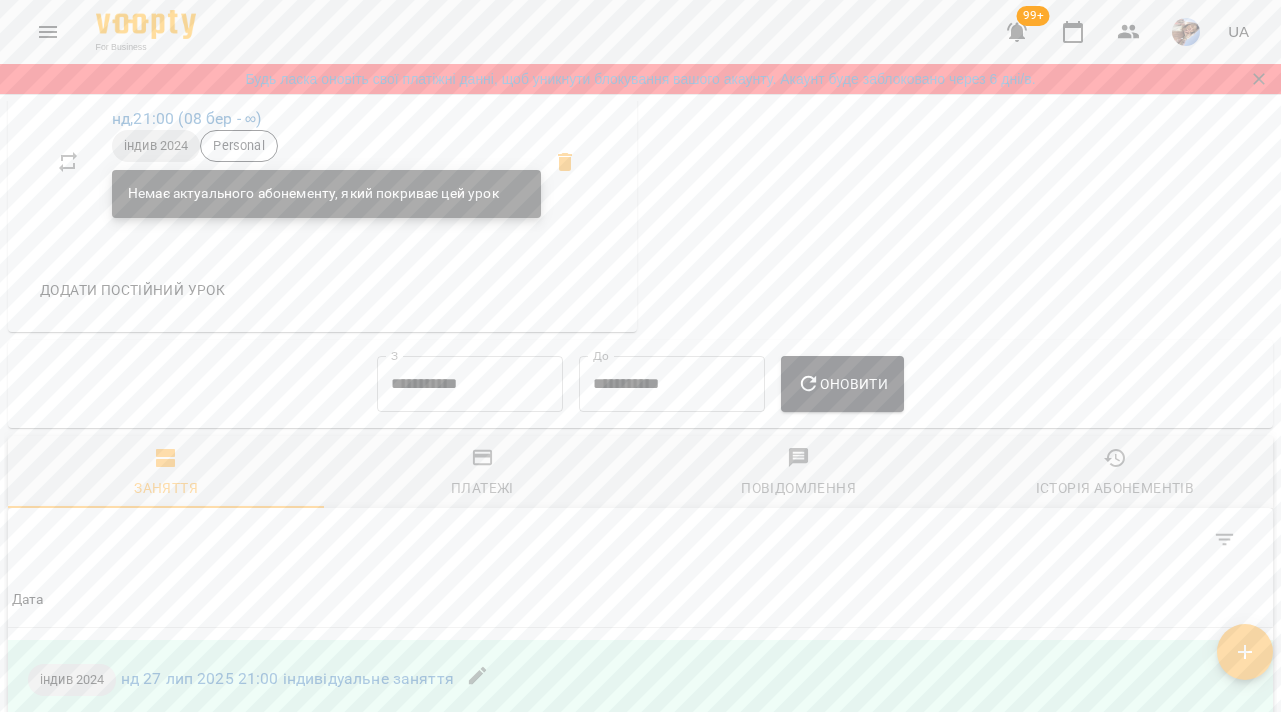 click on "Платежі" at bounding box center (482, 488) 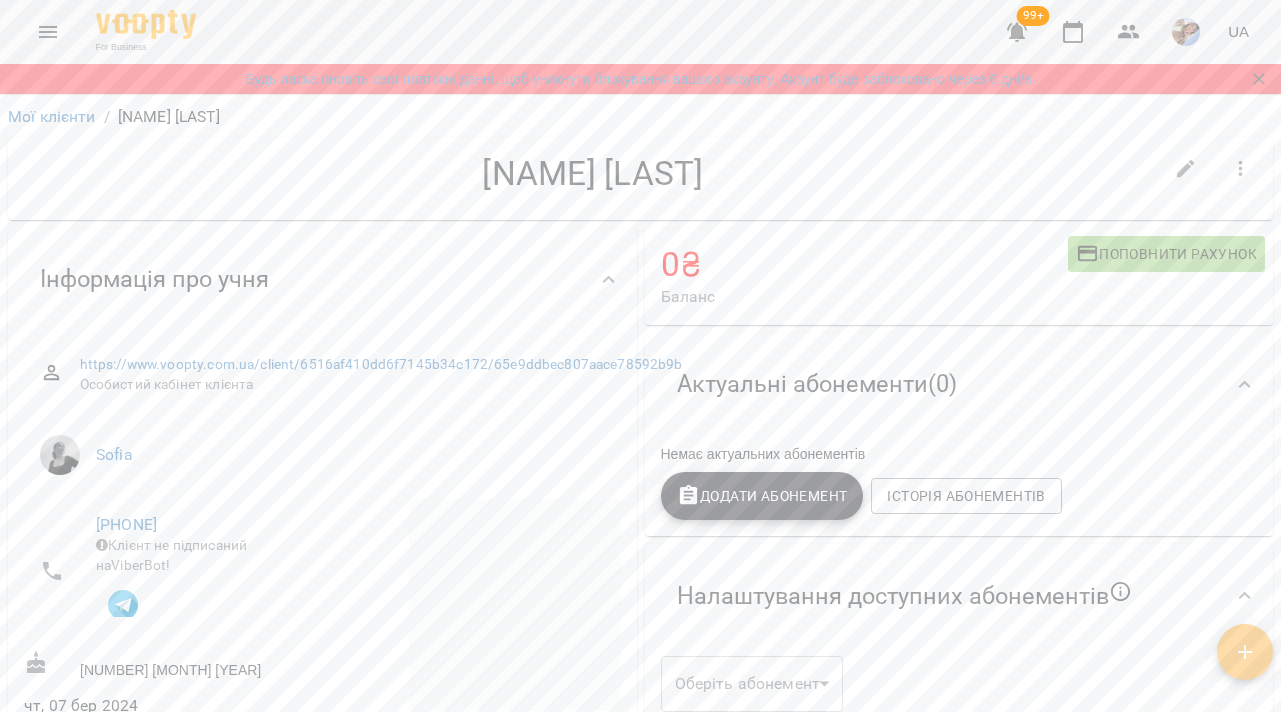 scroll, scrollTop: 0, scrollLeft: 0, axis: both 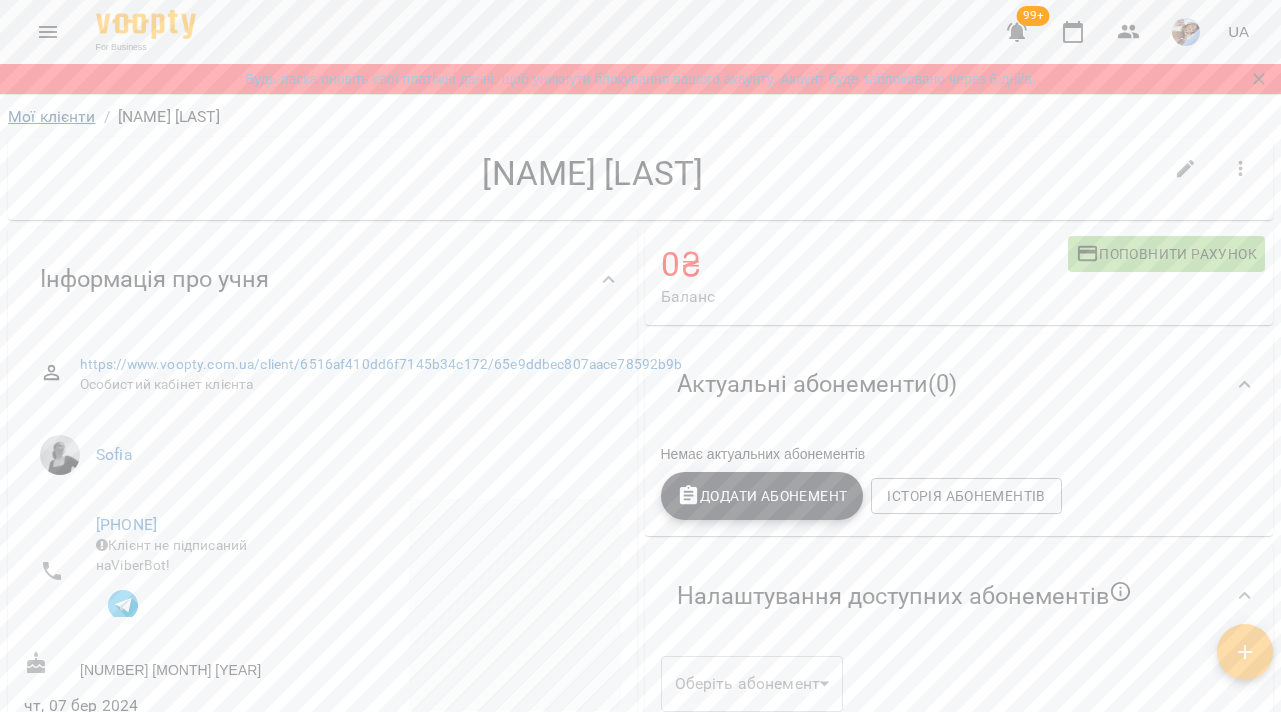 click on "Мої клієнти" at bounding box center [52, 116] 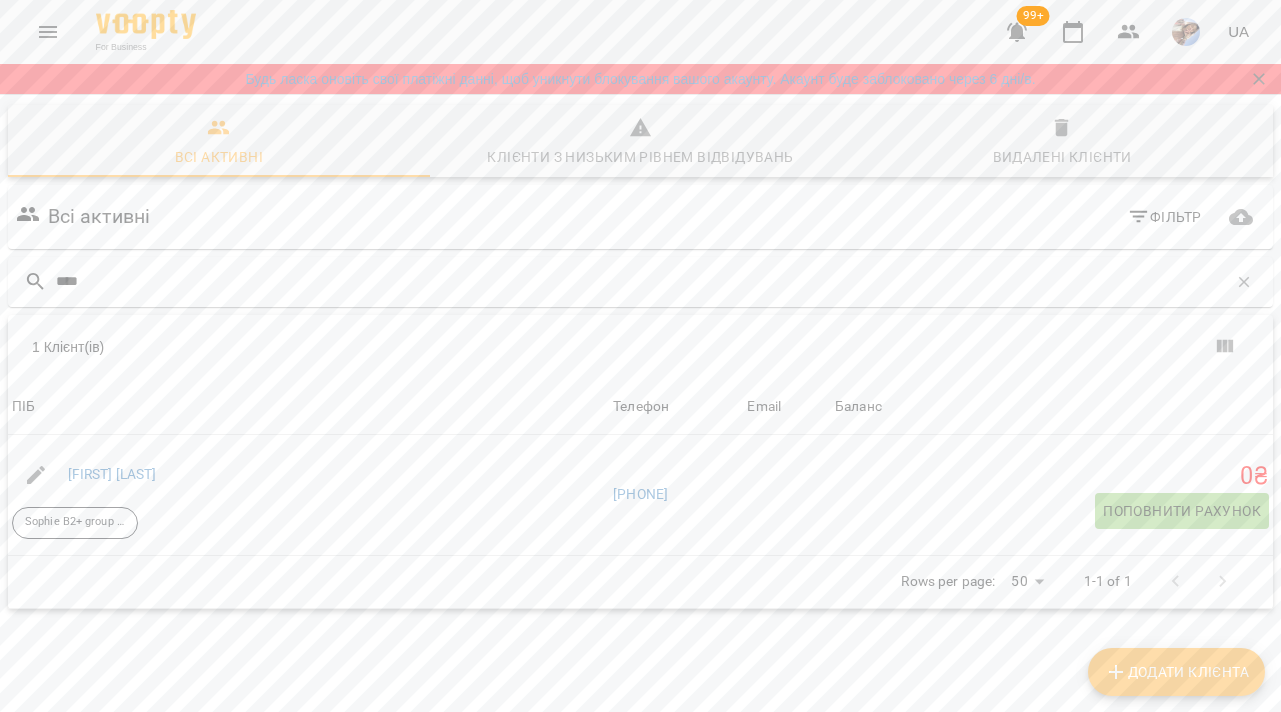 type on "****" 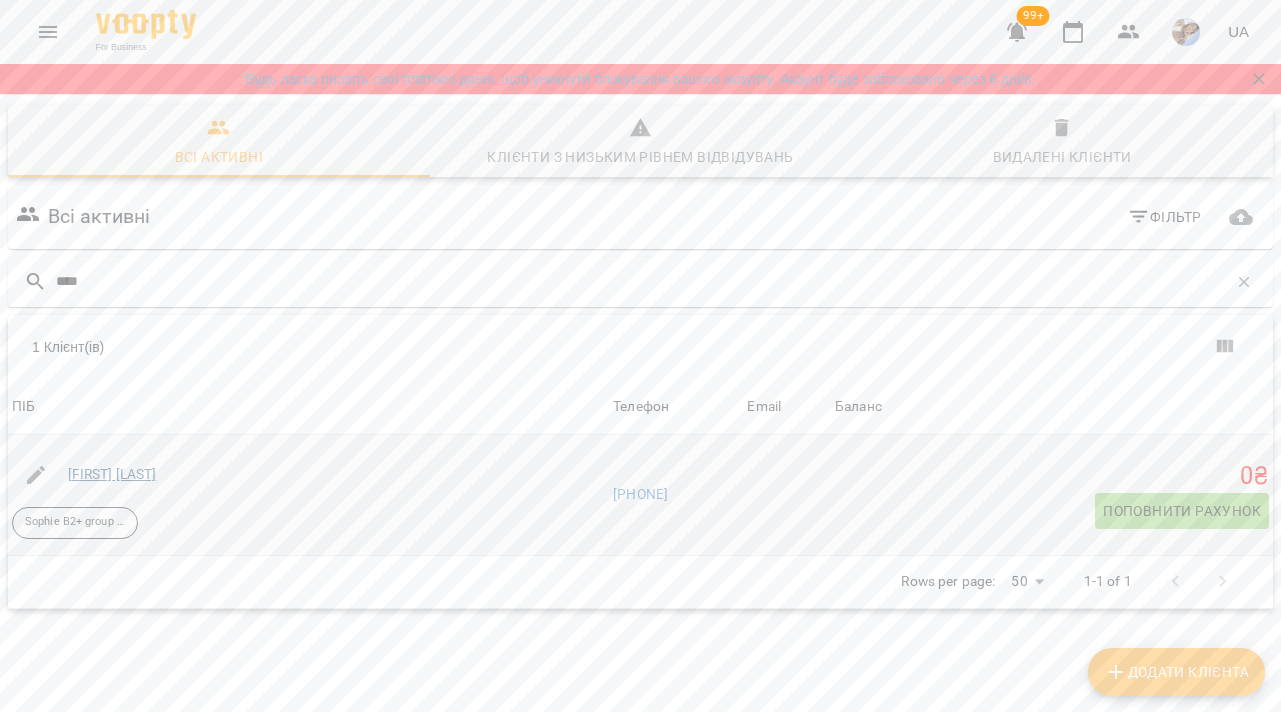 drag, startPoint x: 78, startPoint y: 118, endPoint x: 165, endPoint y: 469, distance: 361.62134 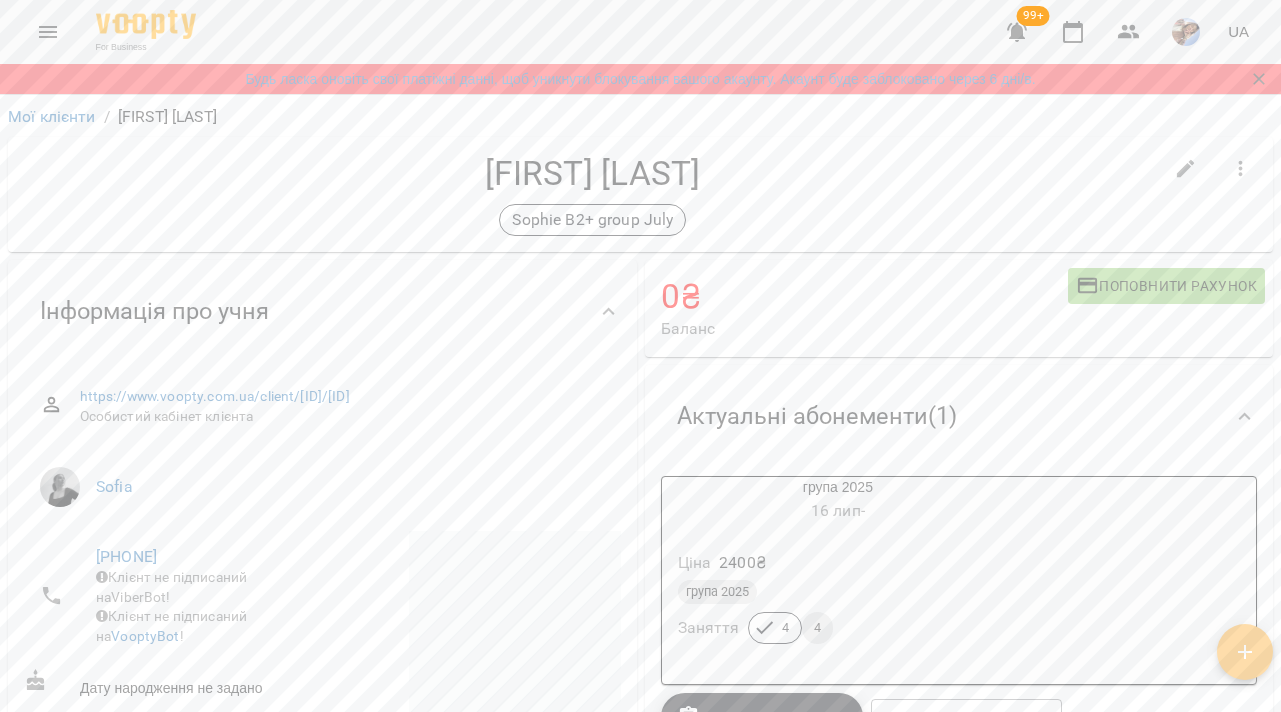 scroll, scrollTop: 0, scrollLeft: 0, axis: both 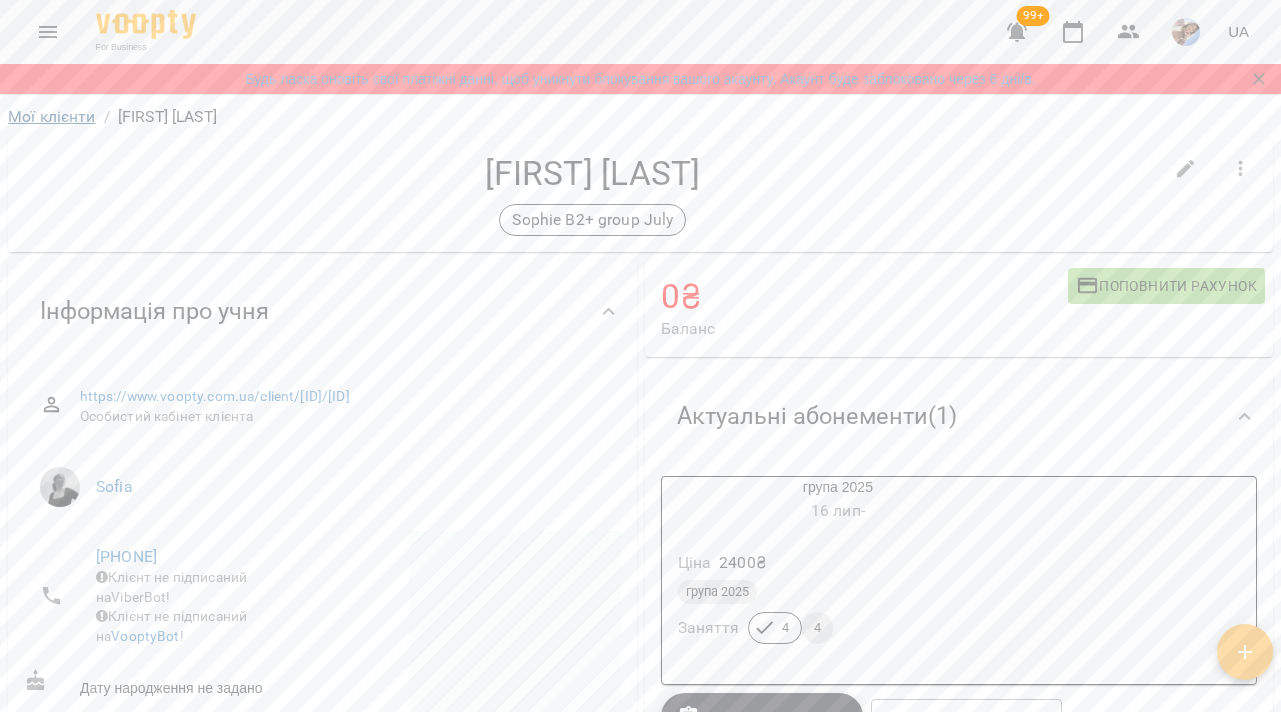 click on "Мої клієнти" at bounding box center (52, 116) 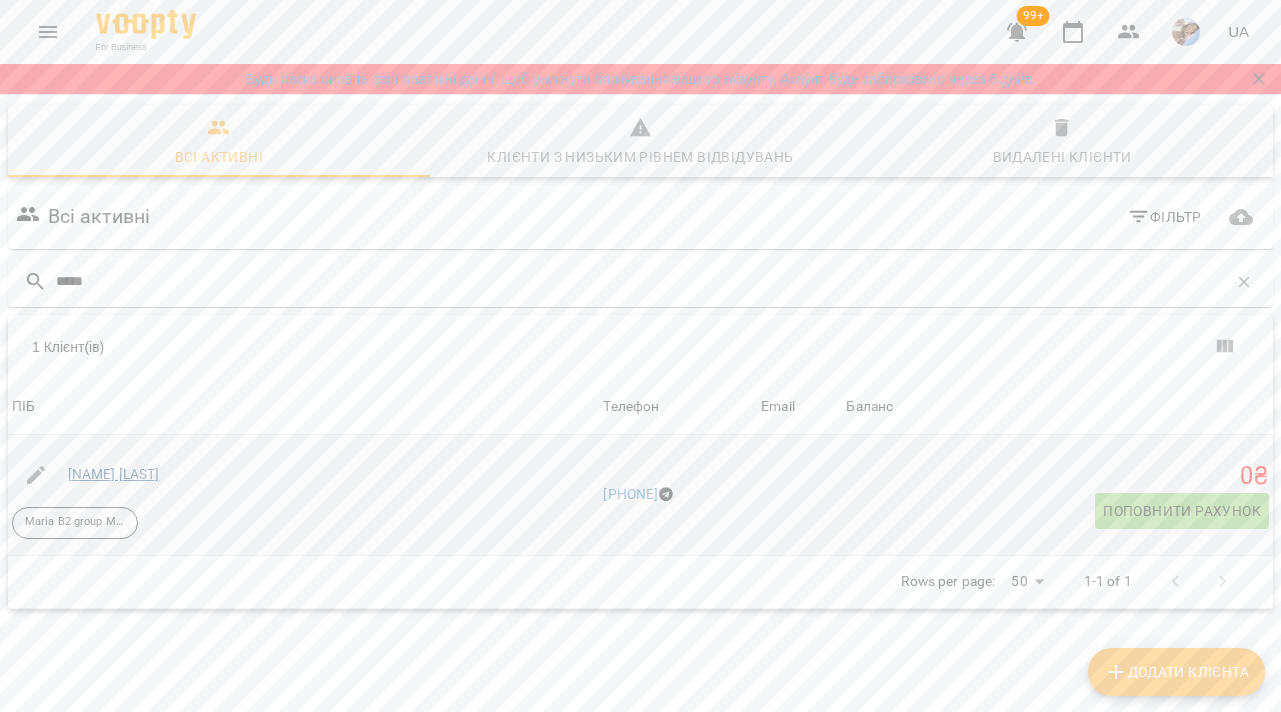 type on "*****" 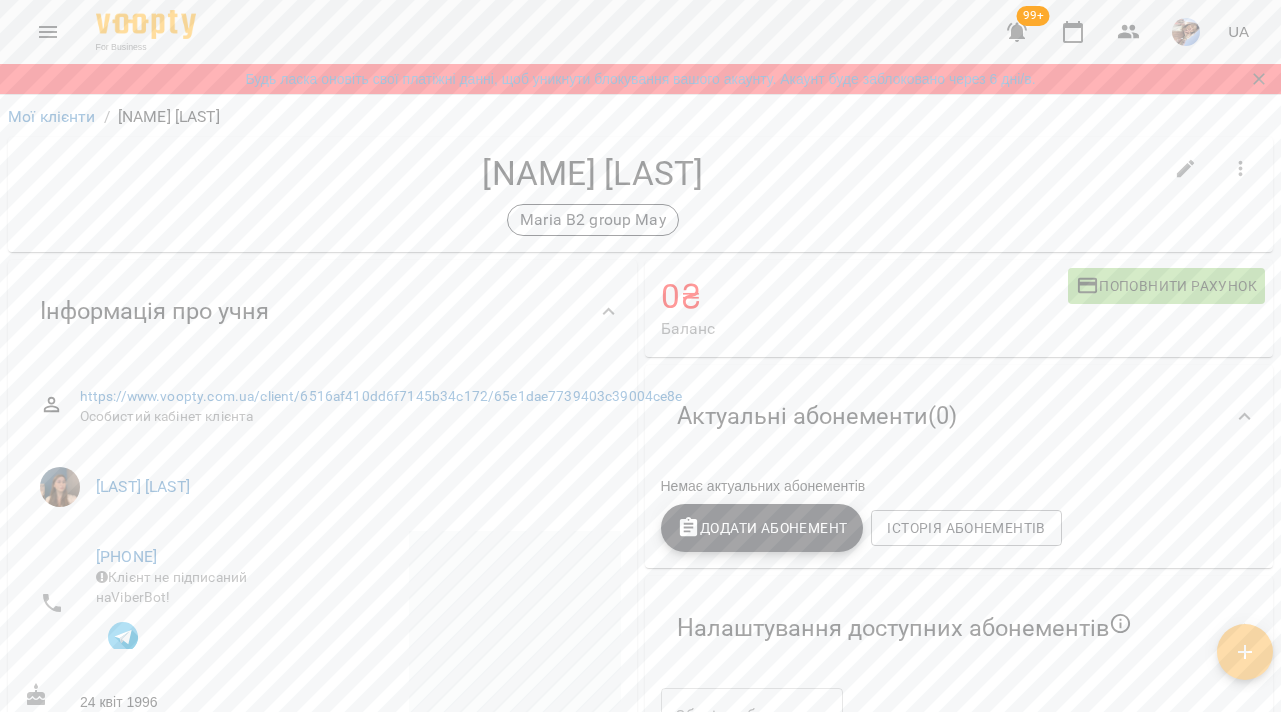 click on "Додати Абонемент" at bounding box center (762, 528) 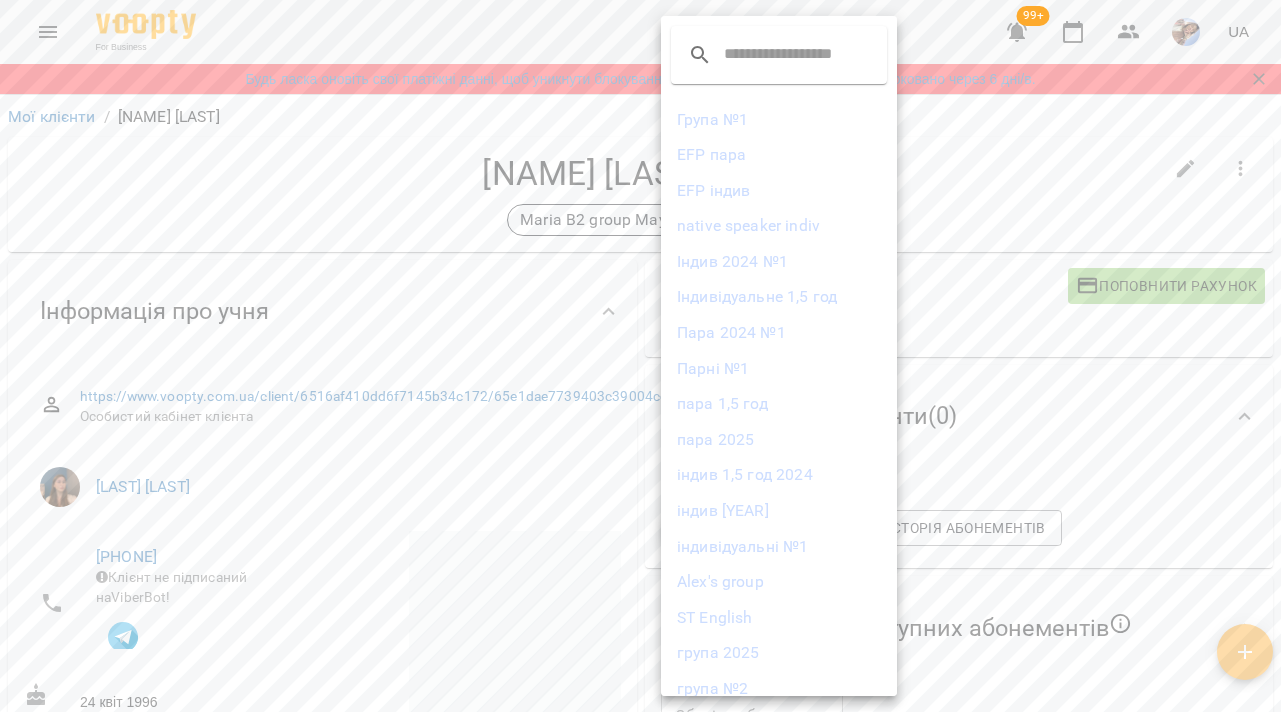 click on "група 2025" at bounding box center [779, 653] 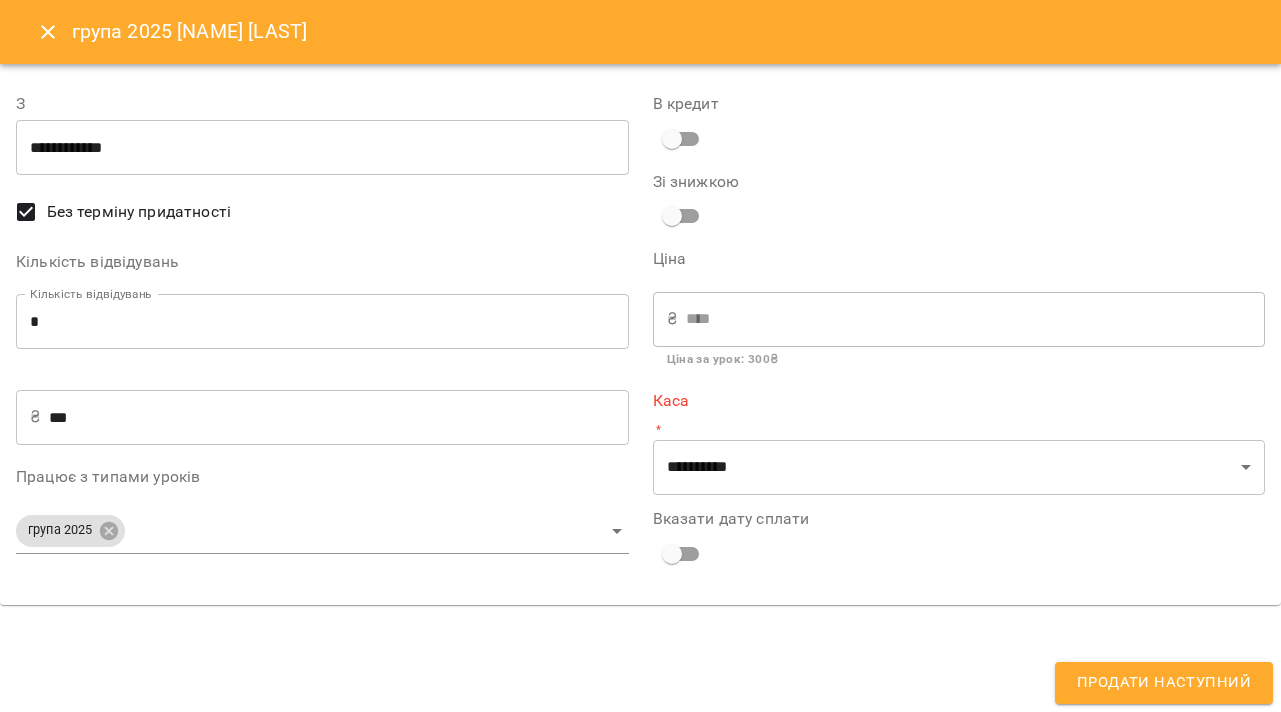 type on "**********" 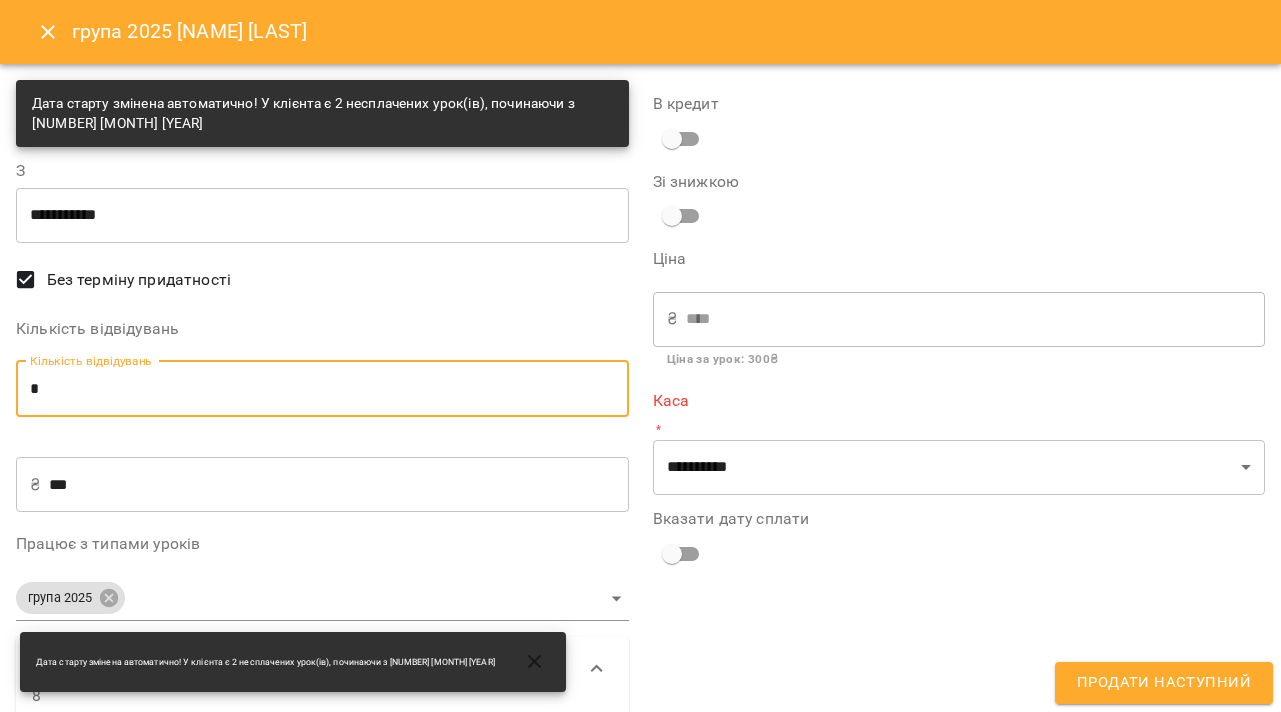 click on "*" at bounding box center [322, 389] 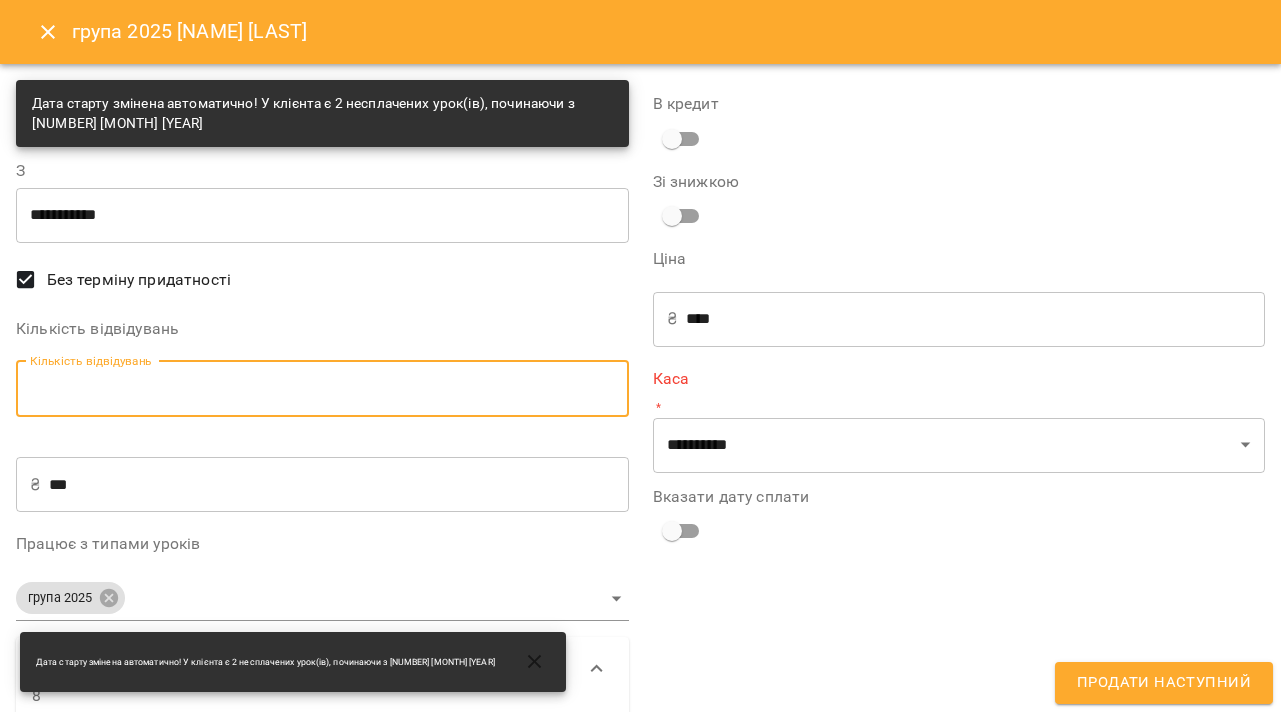 type on "*" 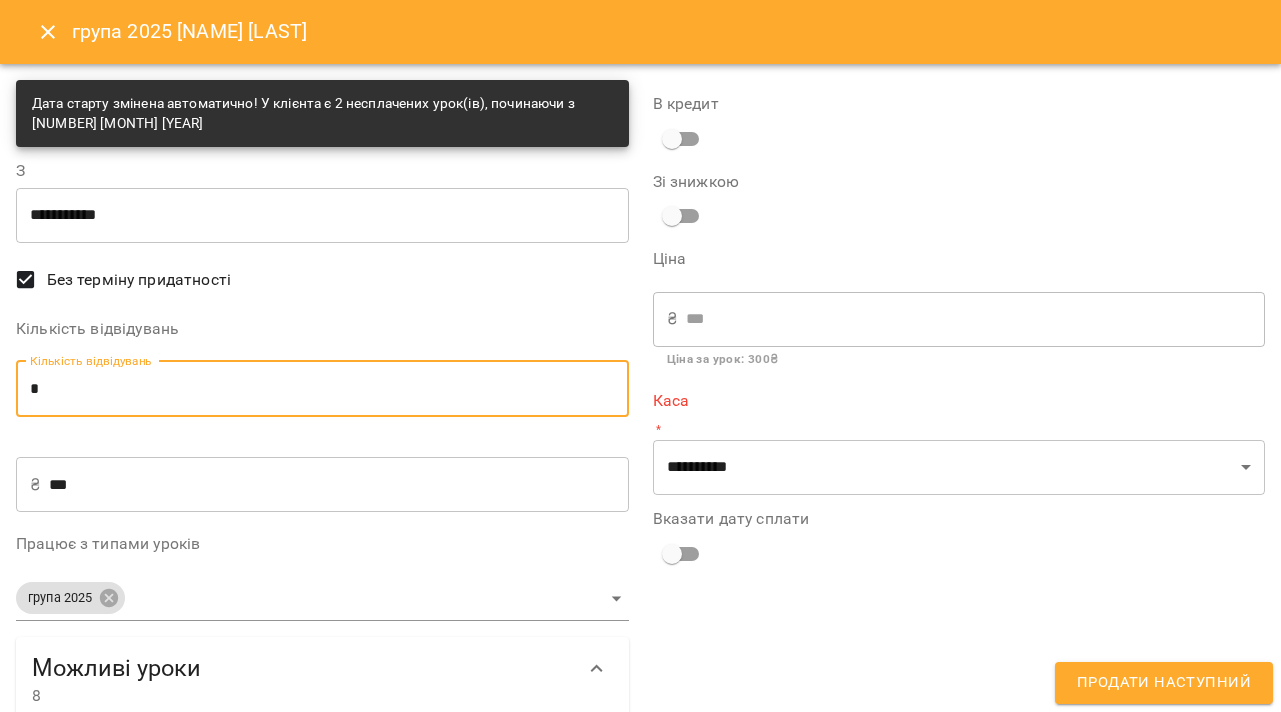 type on "*" 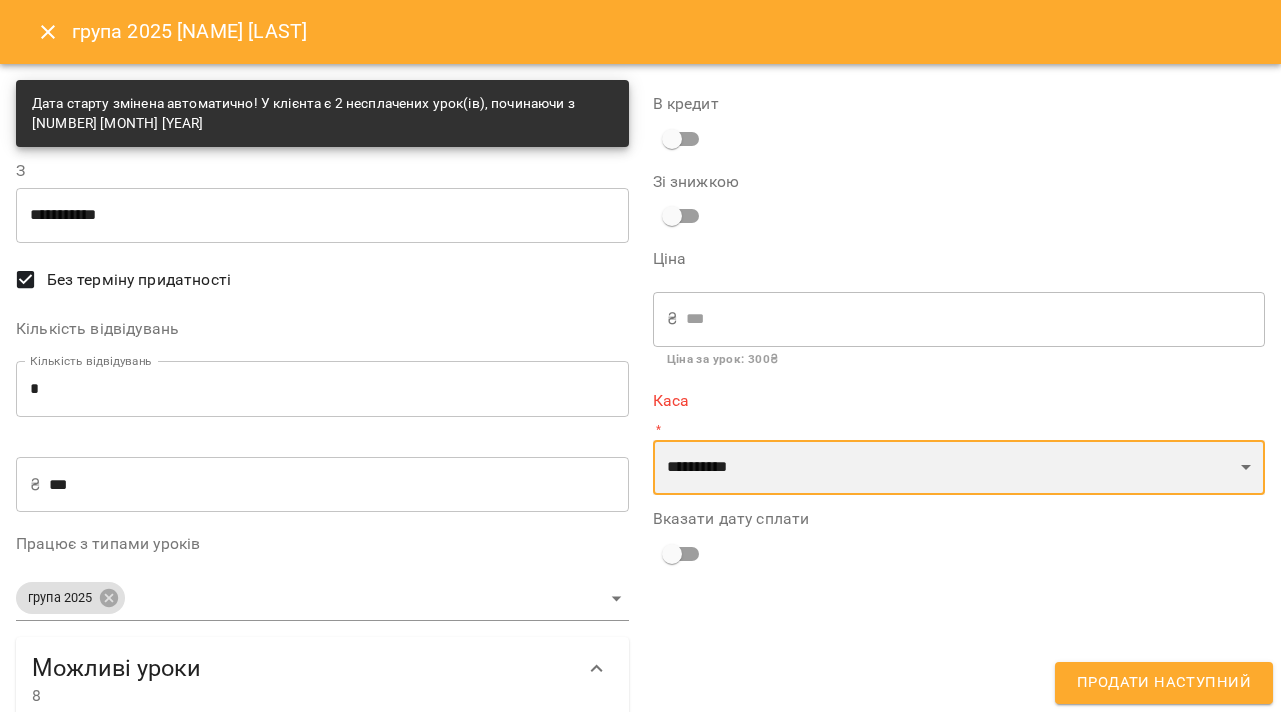 select on "****" 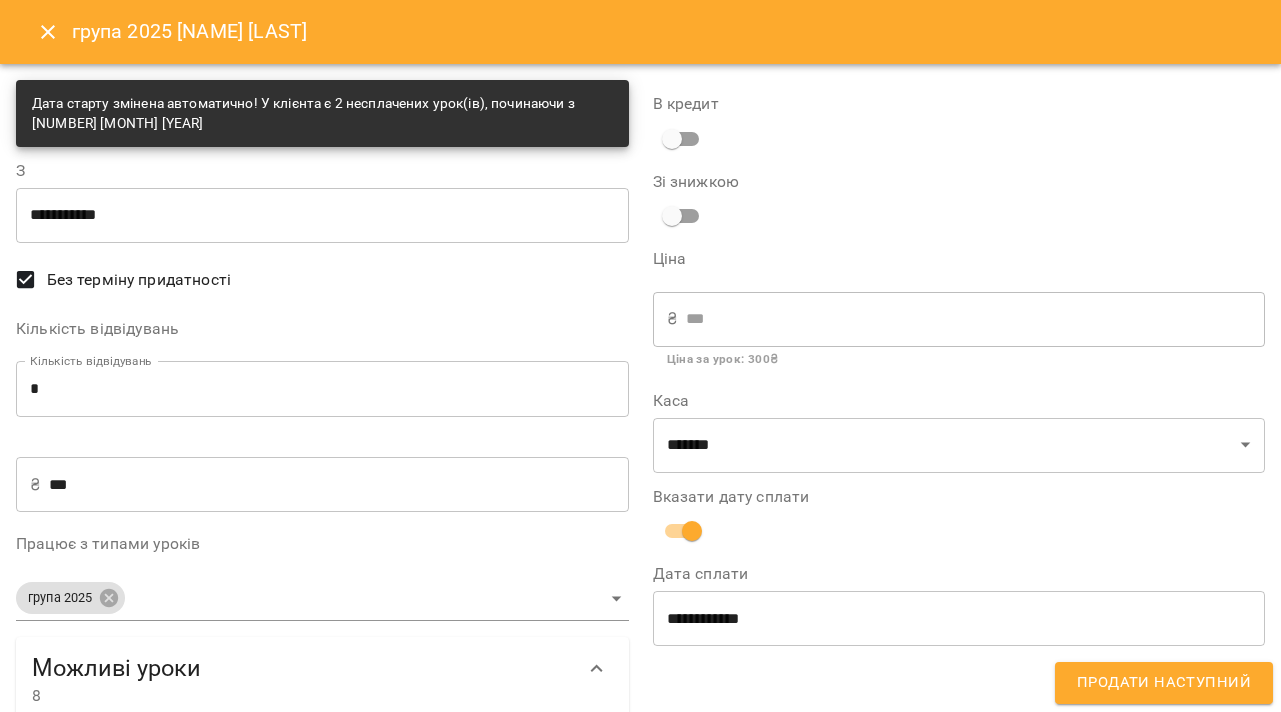 click on "**********" at bounding box center [959, 618] 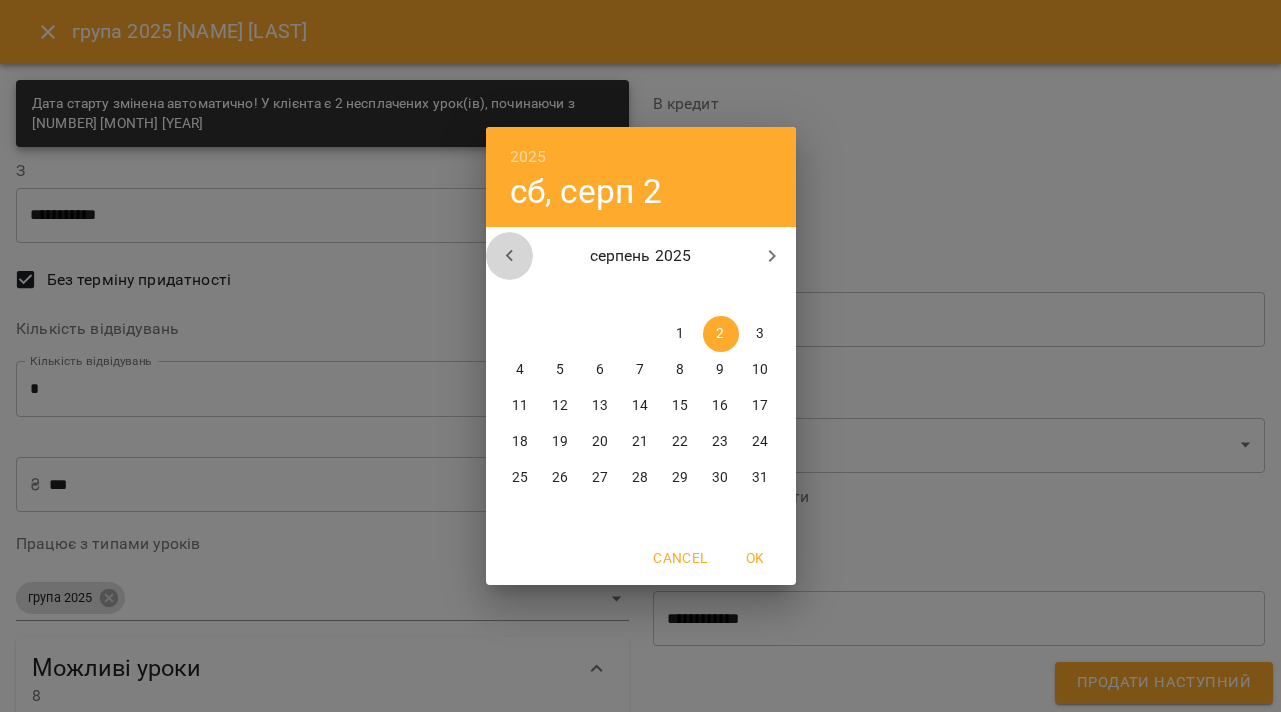 click 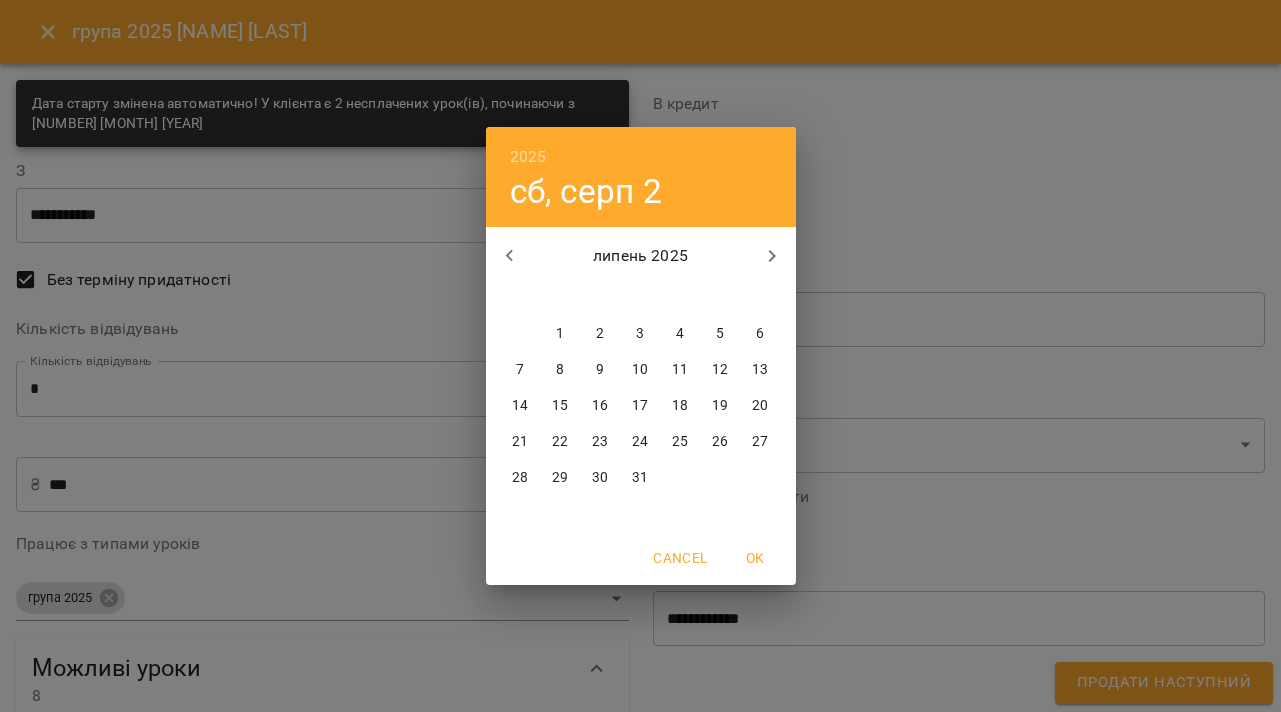 click on "28" at bounding box center (520, 478) 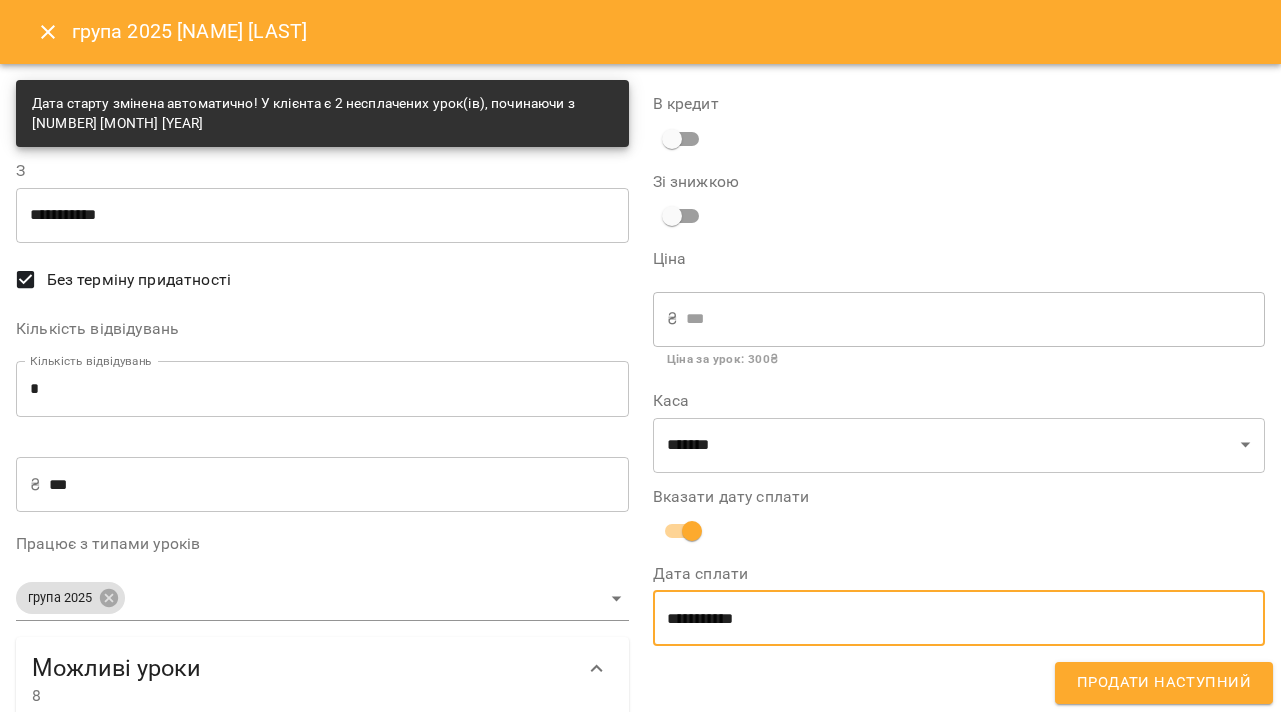 click on "Продати наступний" at bounding box center [1164, 683] 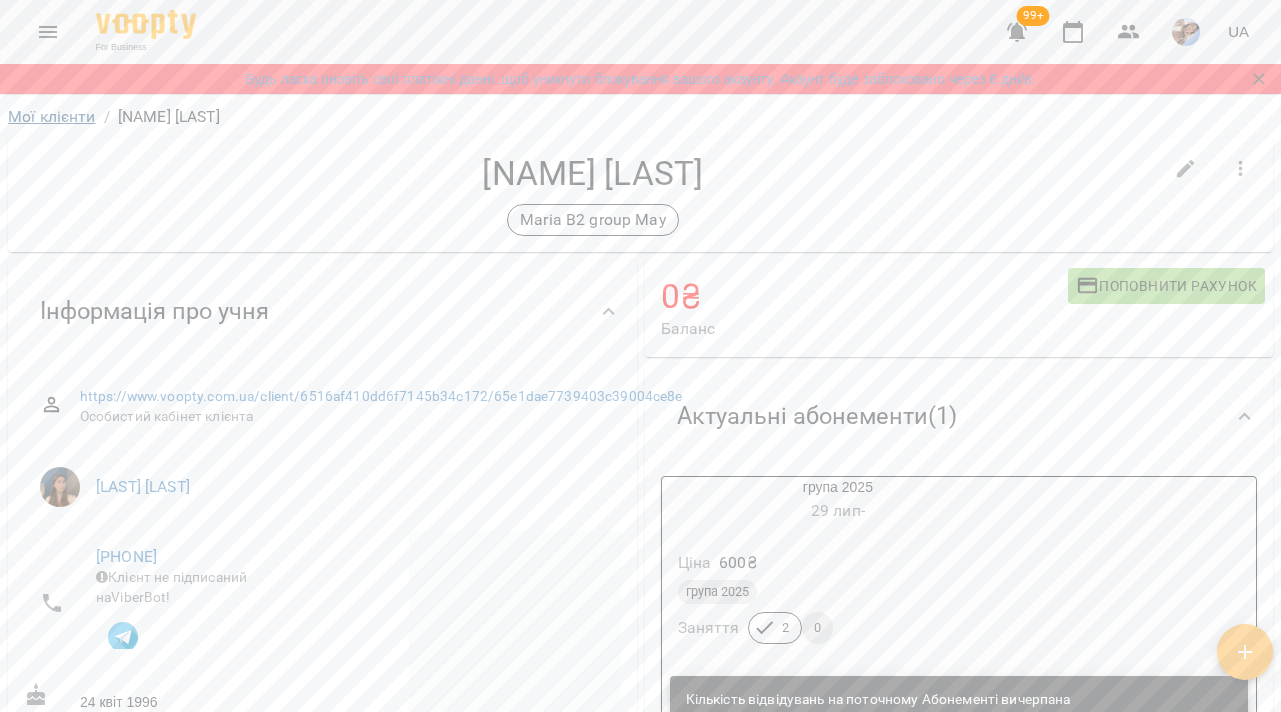 click on "Мої клієнти" at bounding box center [52, 116] 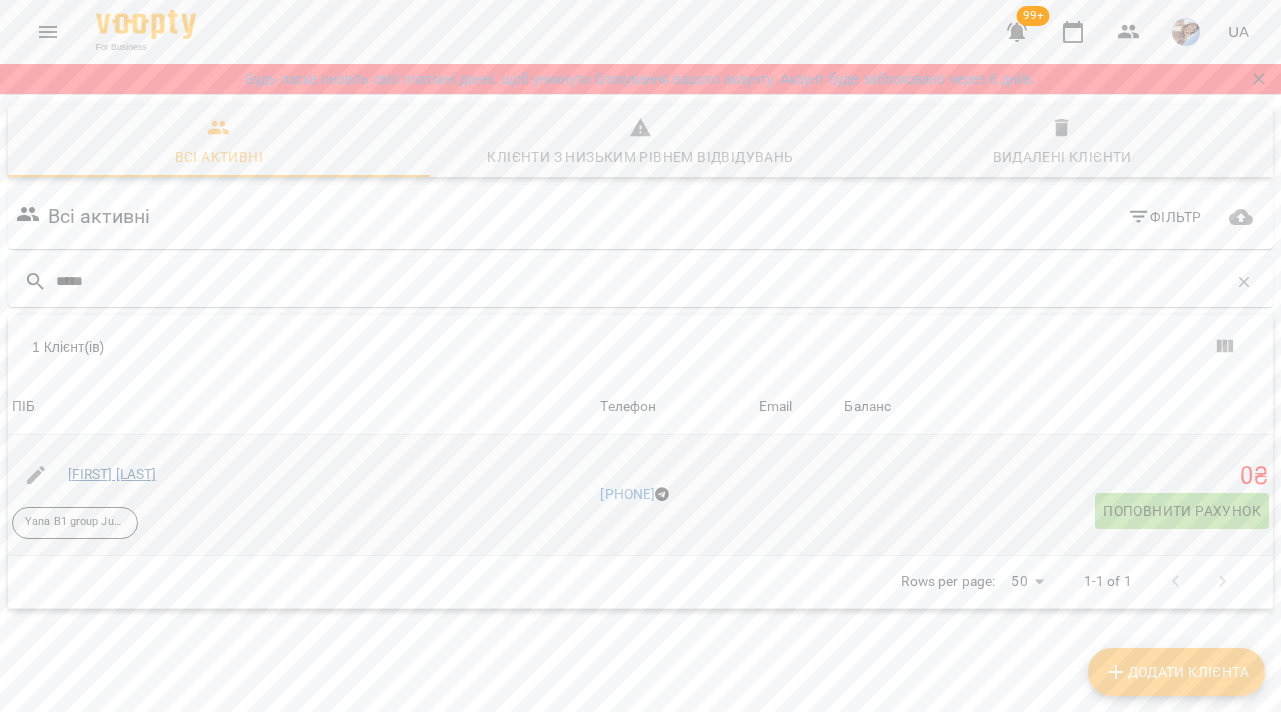 type on "*****" 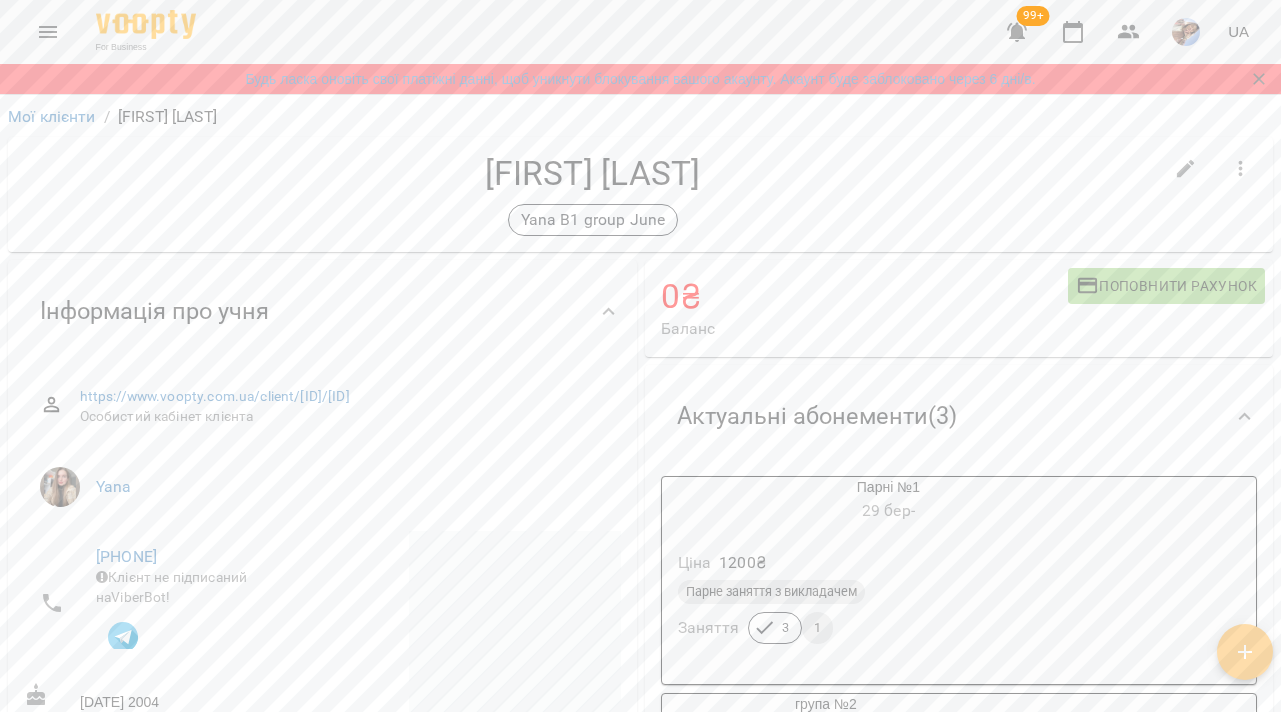 scroll, scrollTop: 0, scrollLeft: 0, axis: both 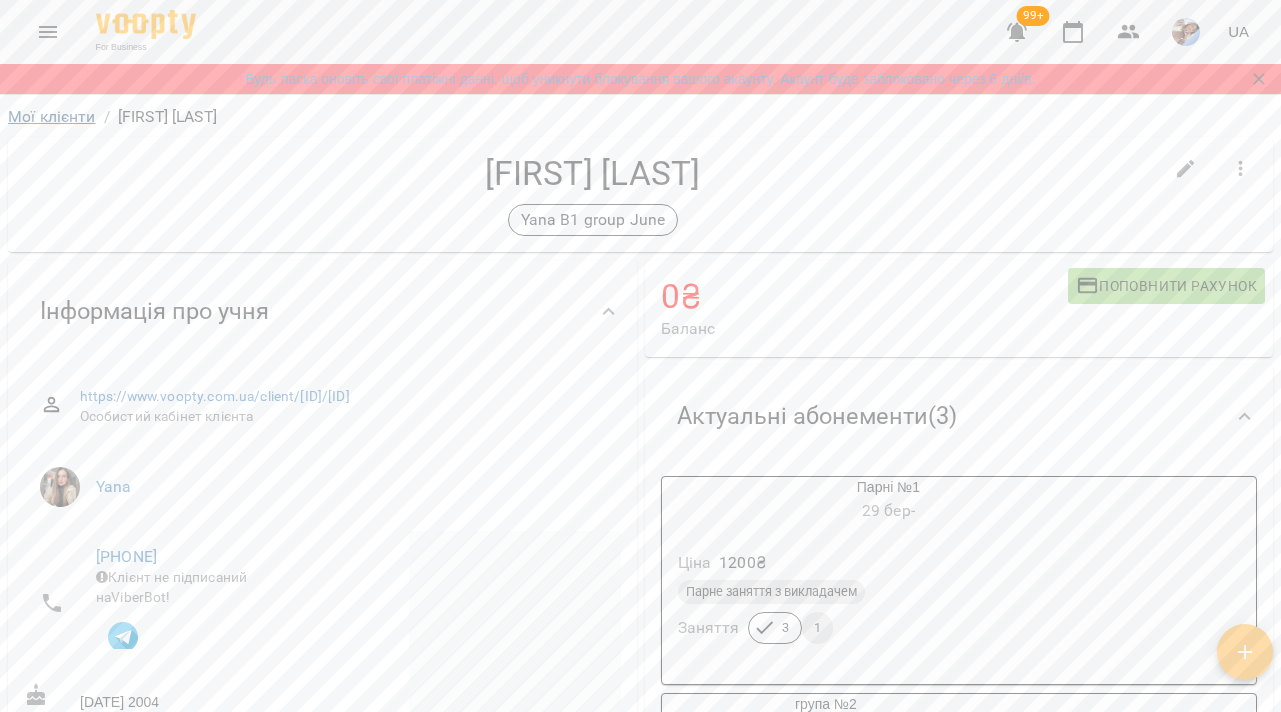 click on "Мої клієнти" at bounding box center (52, 116) 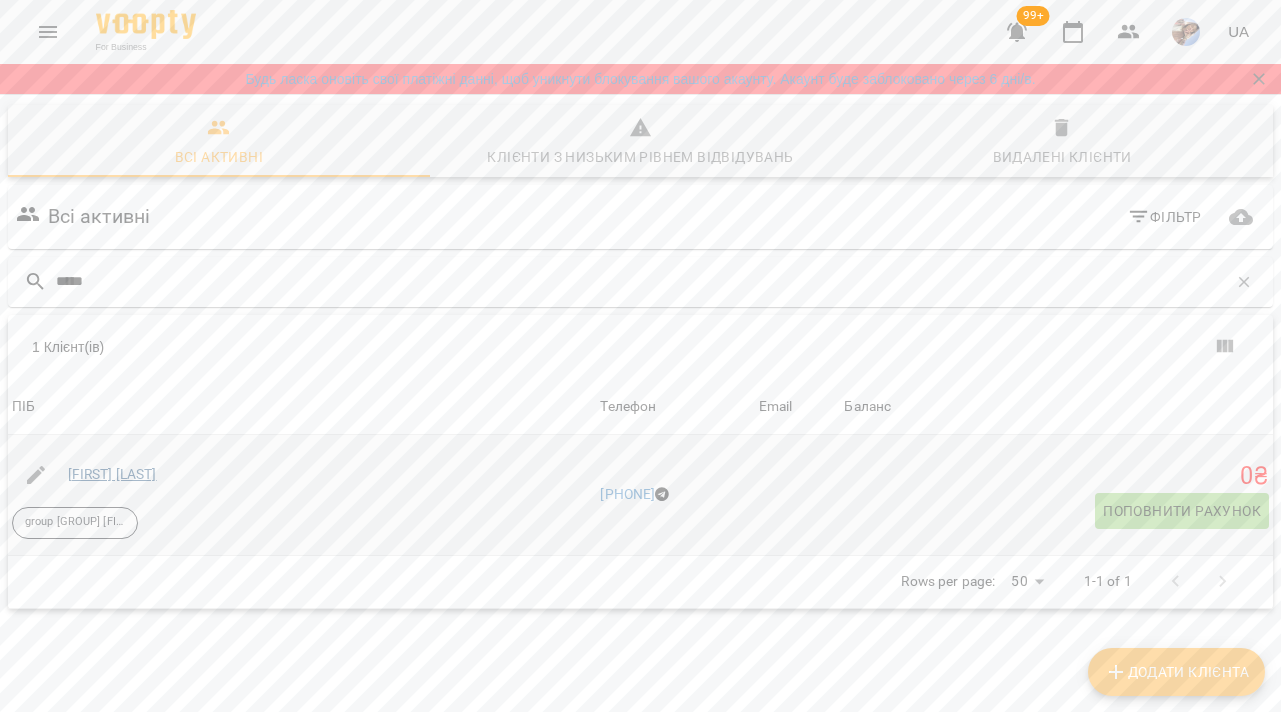 type on "*****" 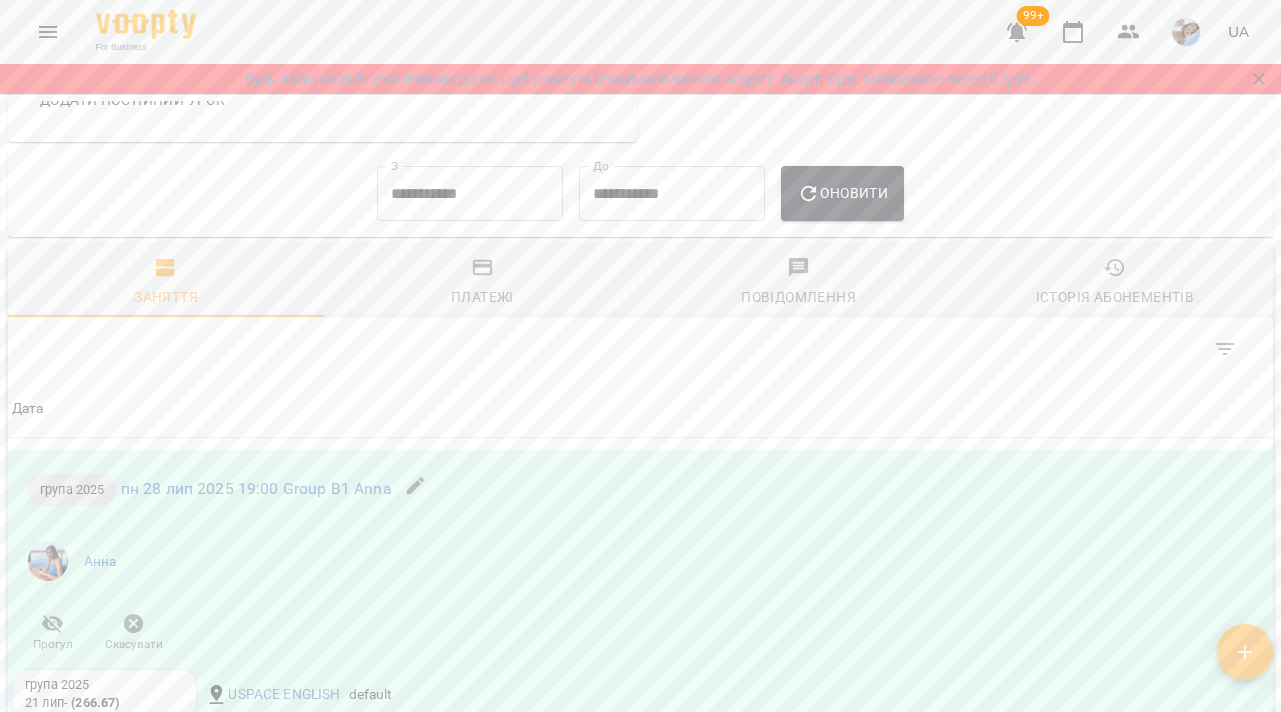 scroll, scrollTop: 1305, scrollLeft: 0, axis: vertical 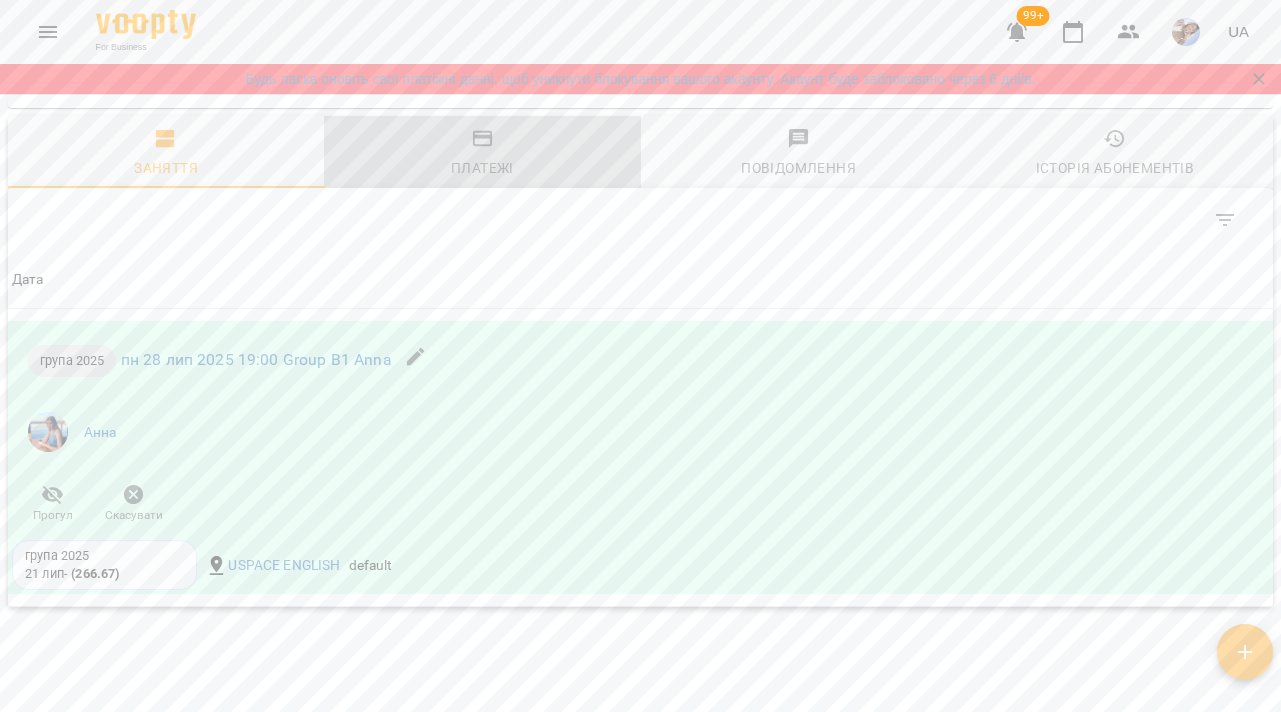 click on "Платежі" at bounding box center (482, 168) 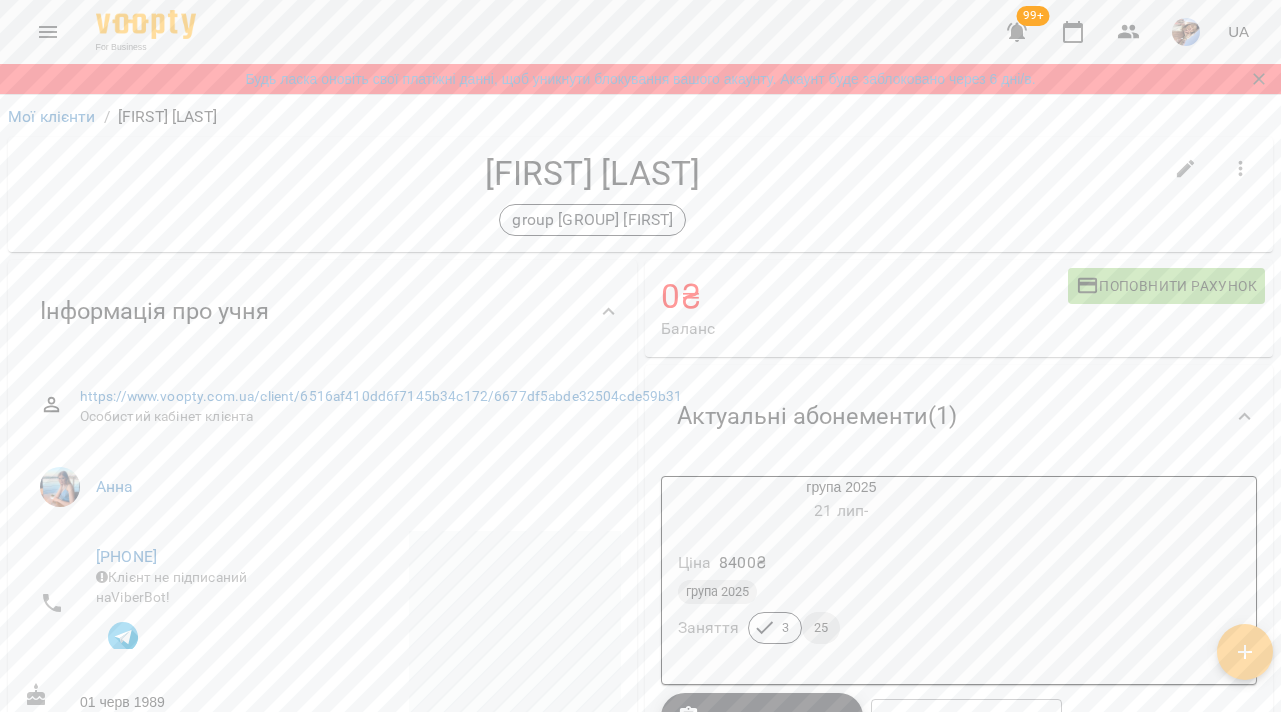 scroll, scrollTop: 122, scrollLeft: 0, axis: vertical 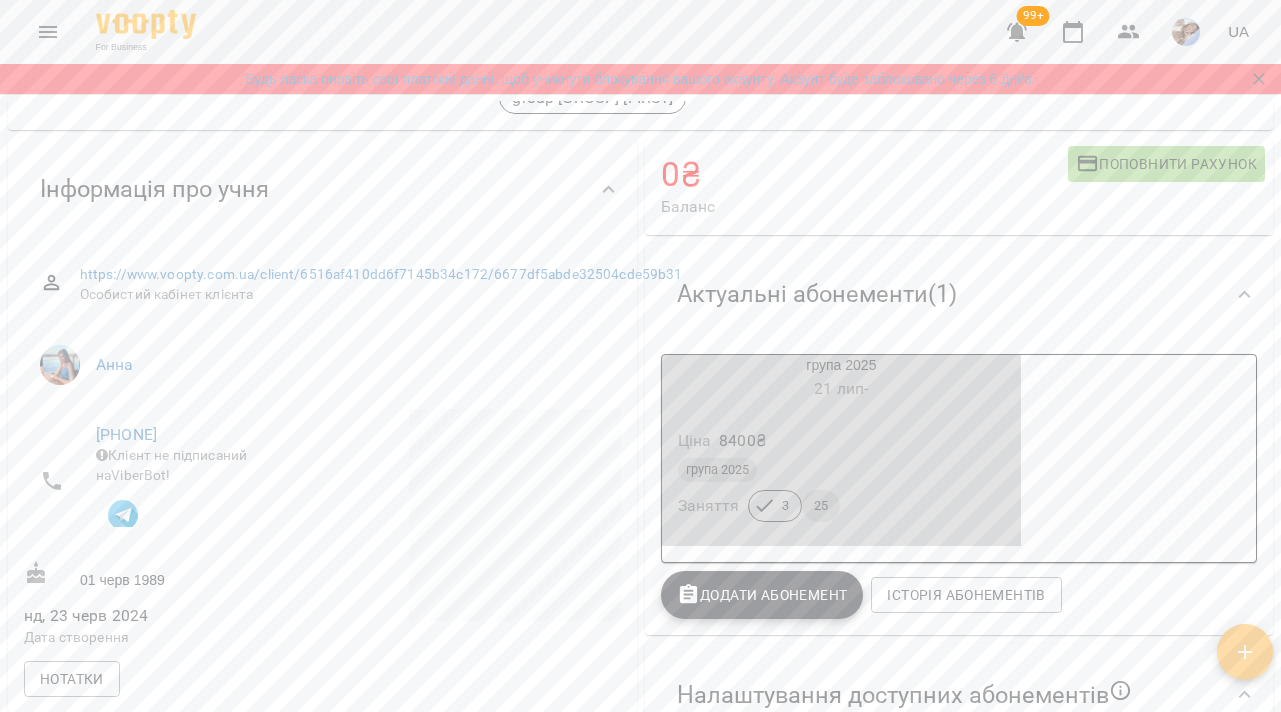 click on "Ціна 8400 ₴" at bounding box center [842, 441] 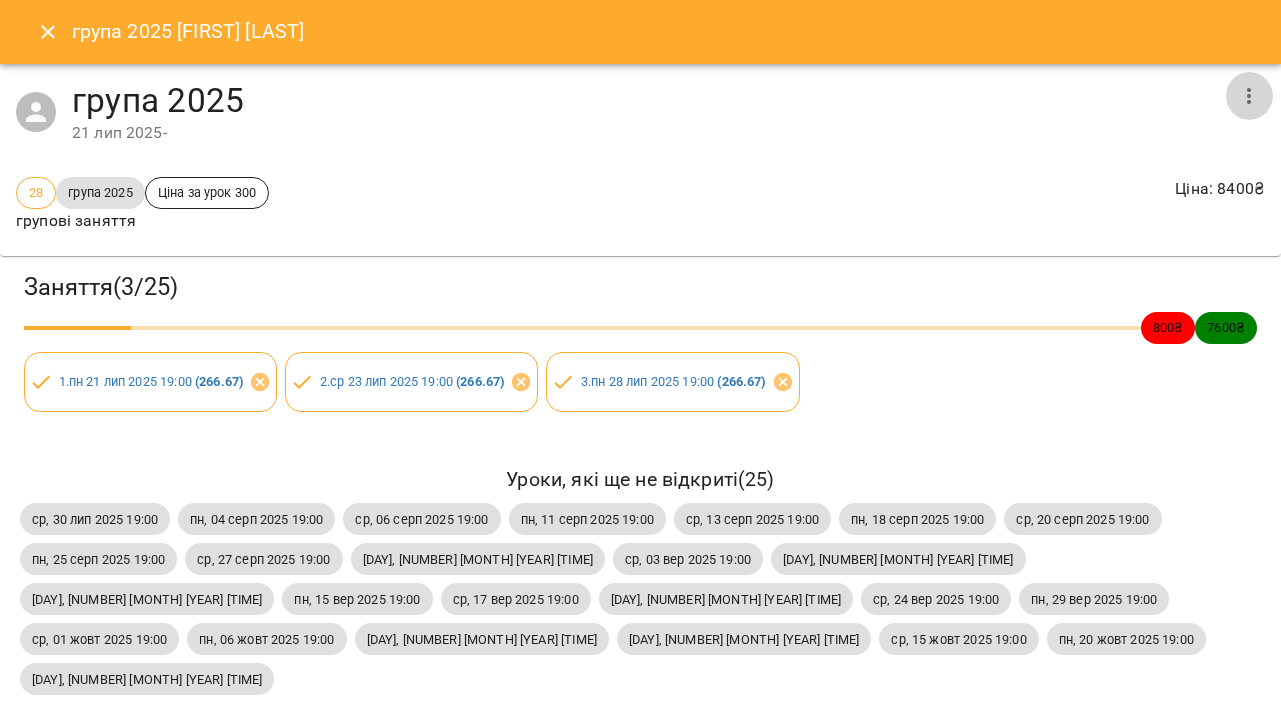 click 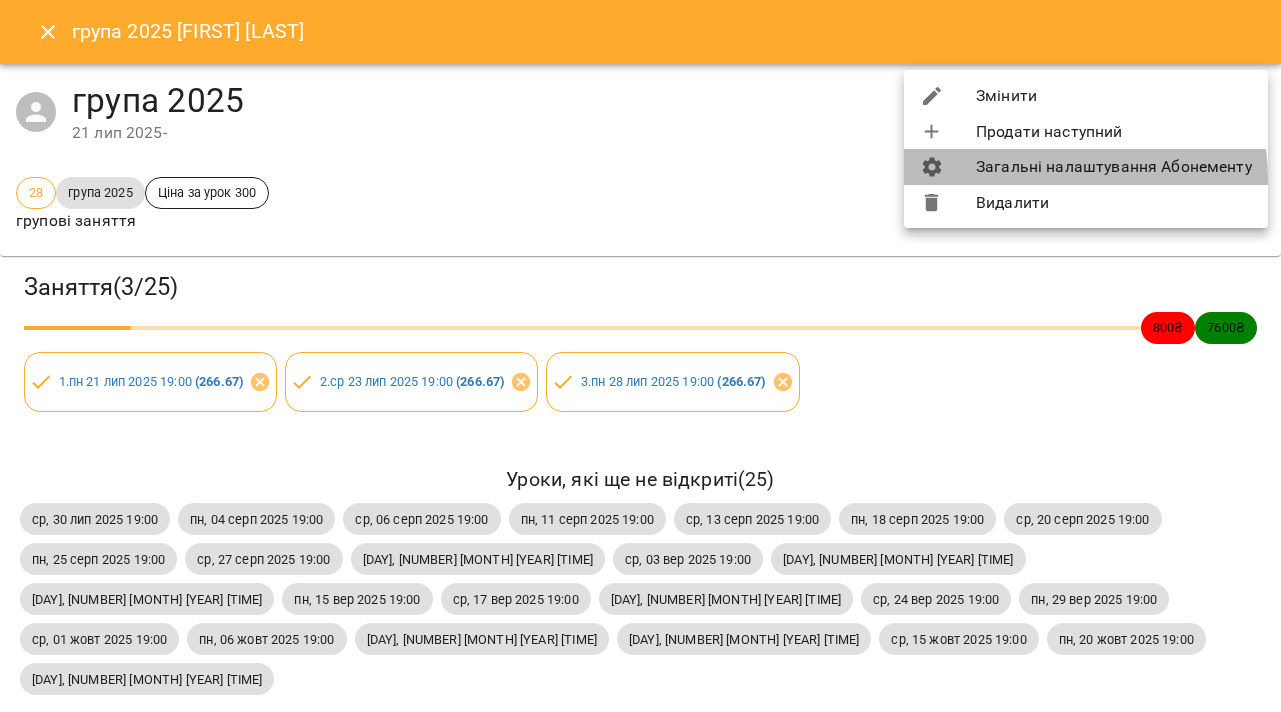 click on "Загальні налаштування Абонементу" at bounding box center [1086, 167] 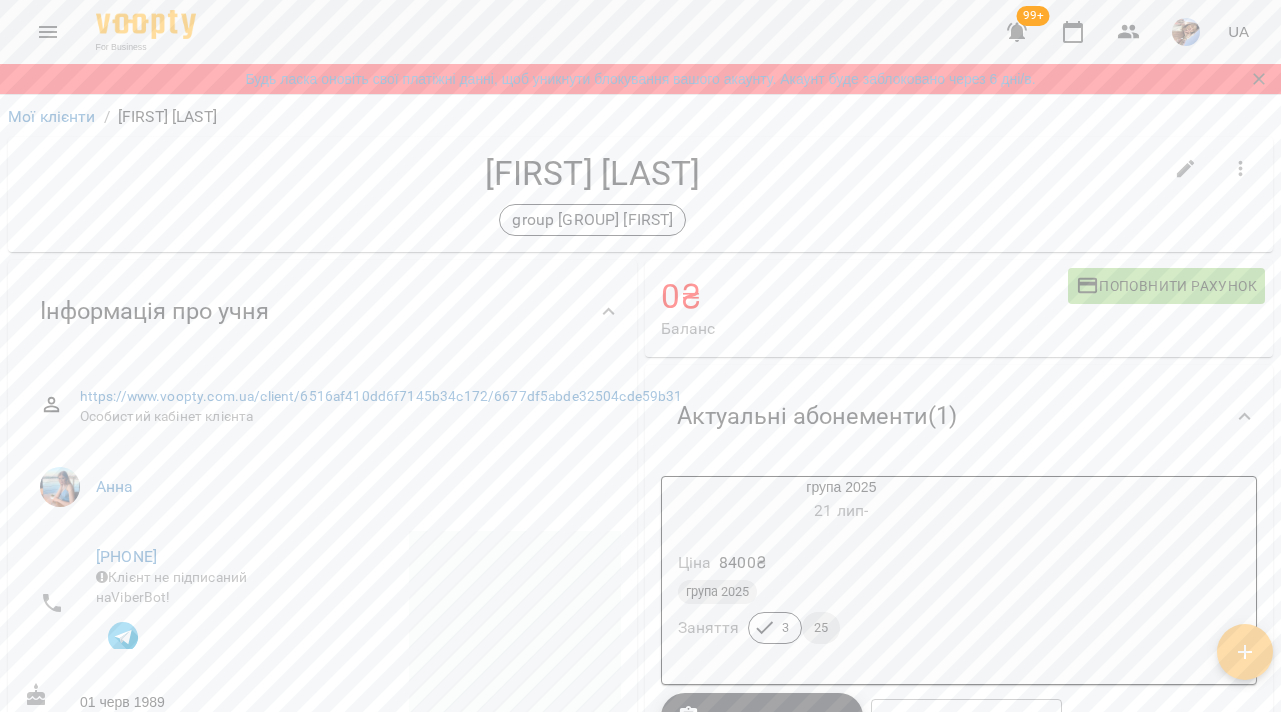 click on "група 2025 21 лип  -   Ціна 8400 ₴ група 2025 Заняття 3 25" at bounding box center (959, 580) 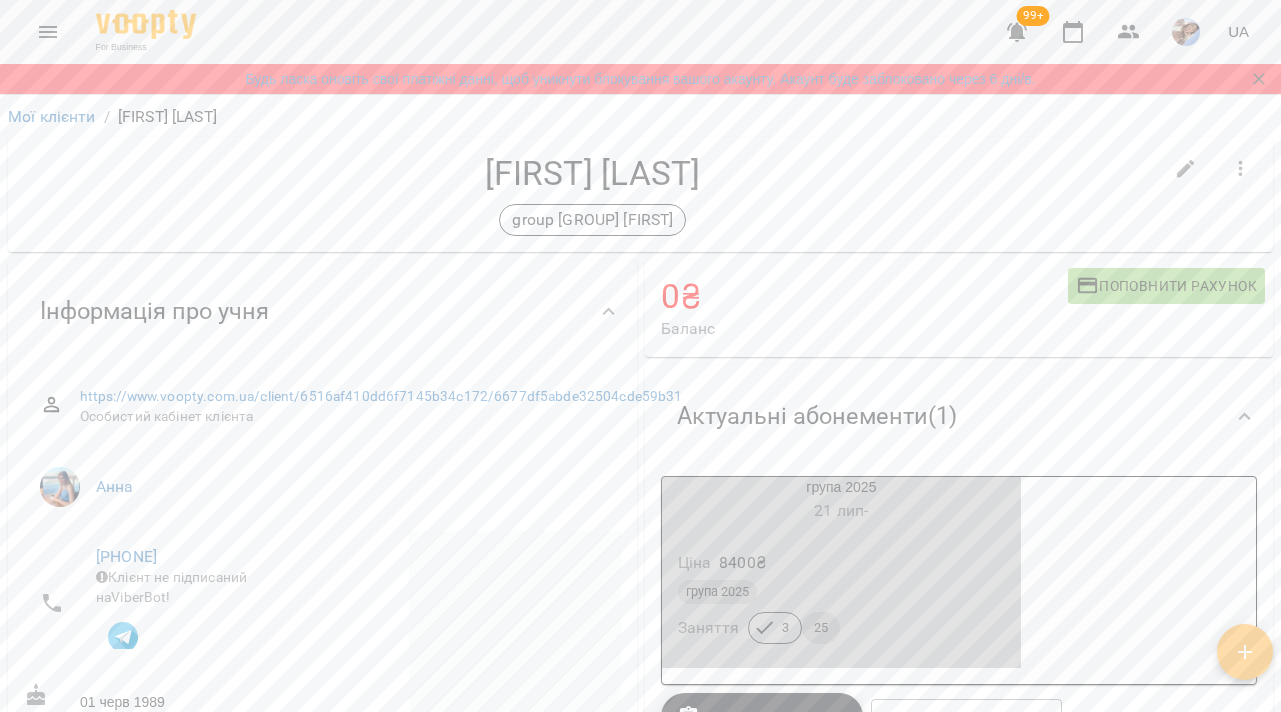 click on "група 2025" at bounding box center [842, 592] 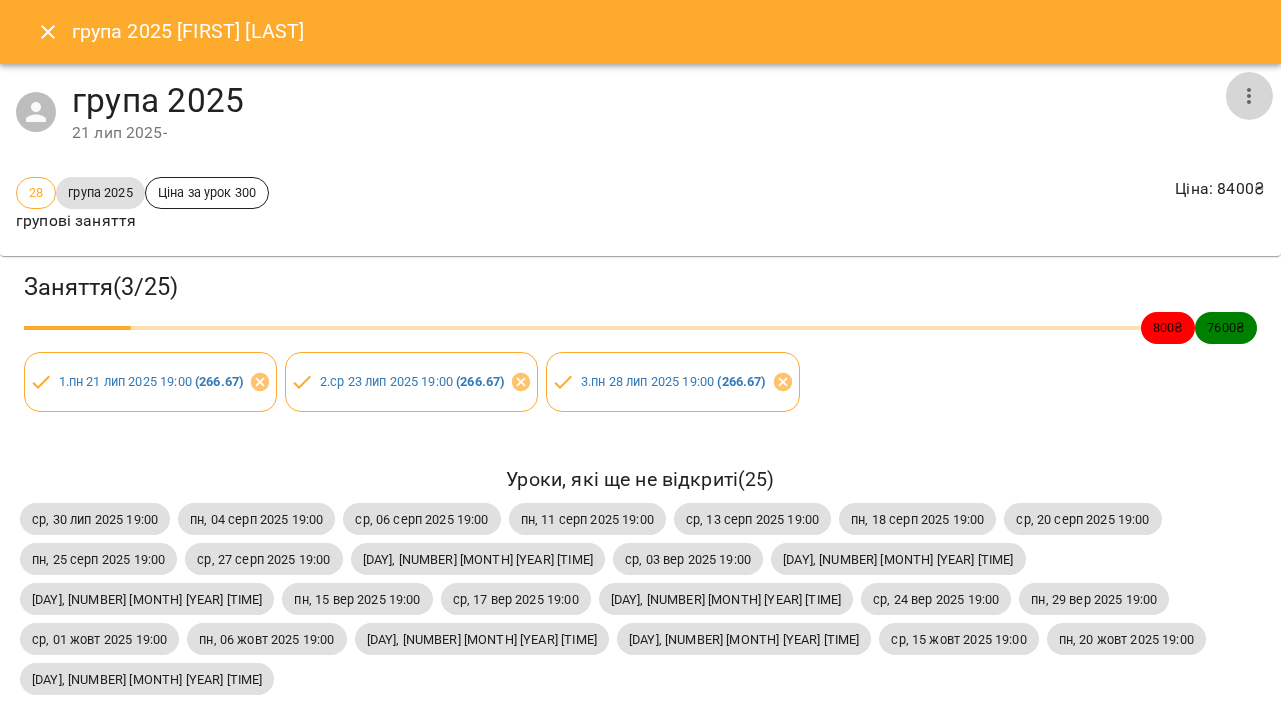 click 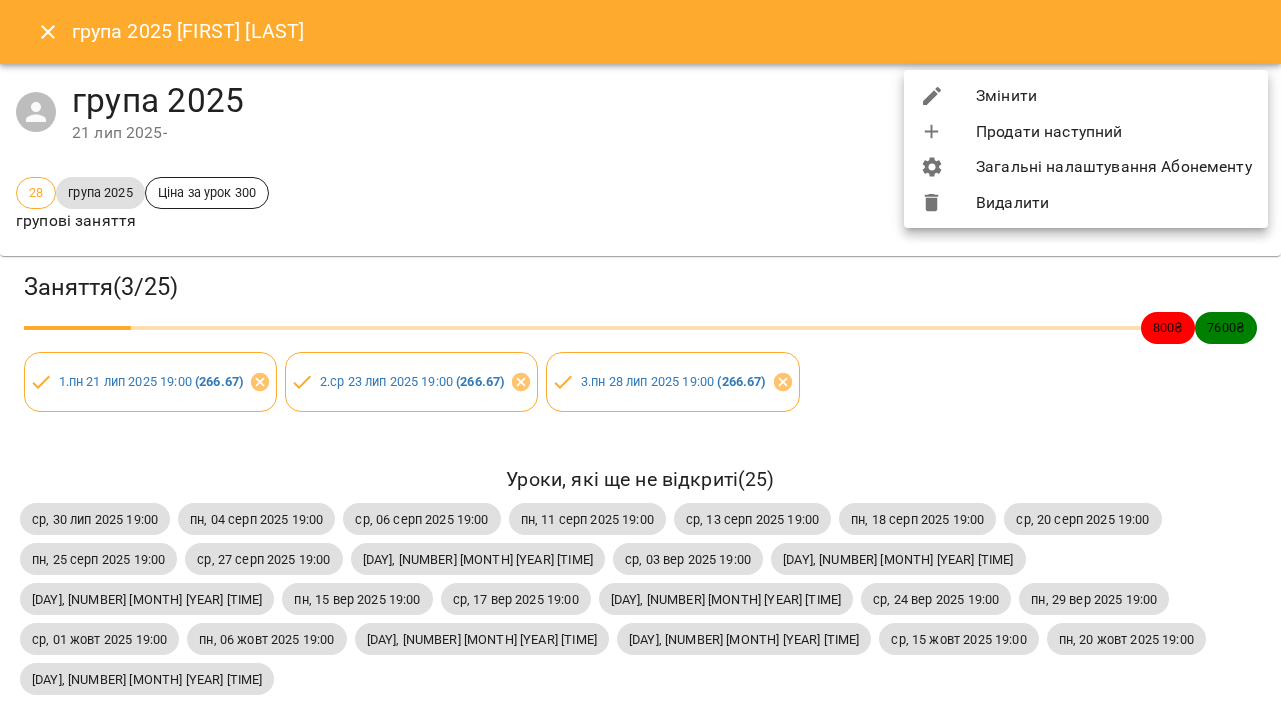 click on "Видалити" at bounding box center [1086, 203] 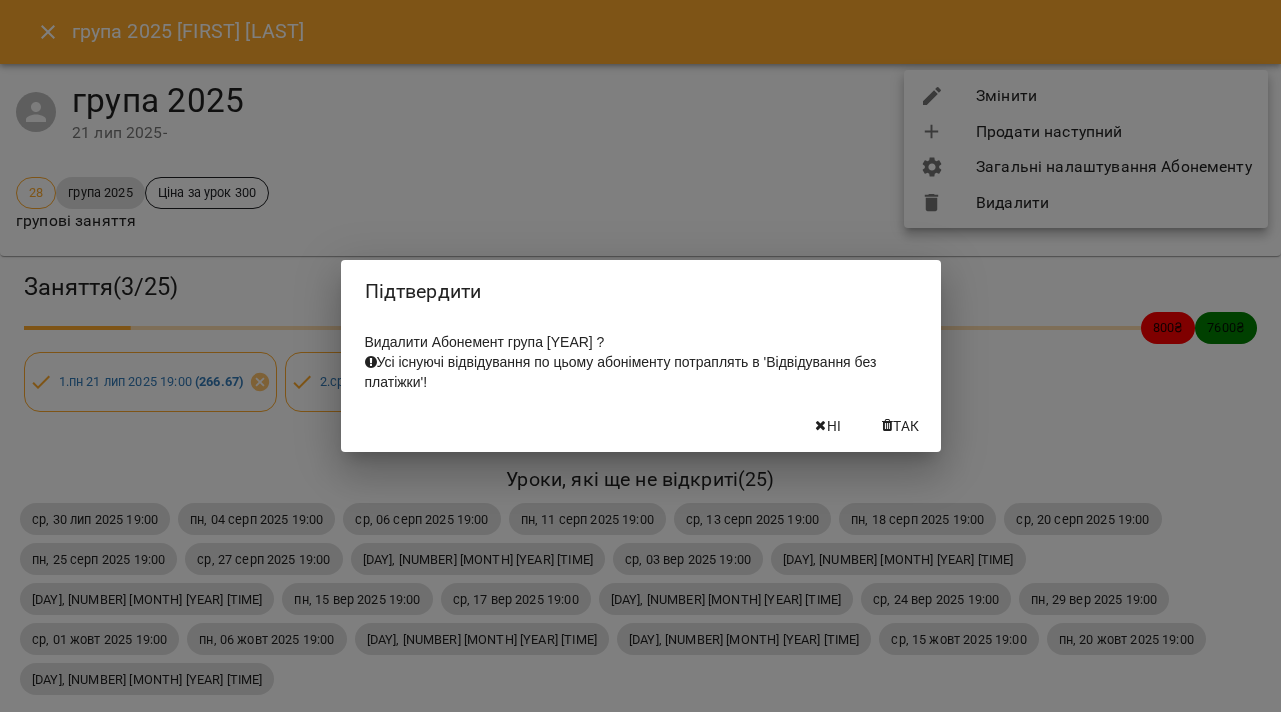 click at bounding box center [887, 426] 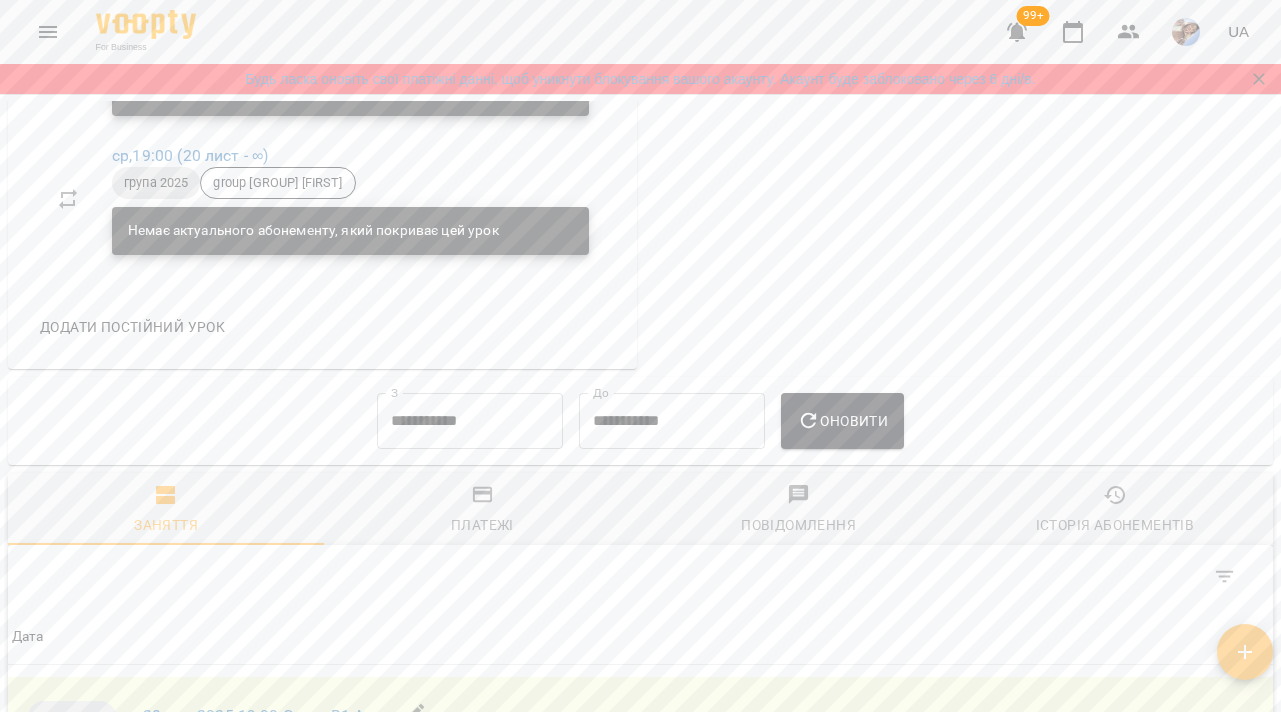 click 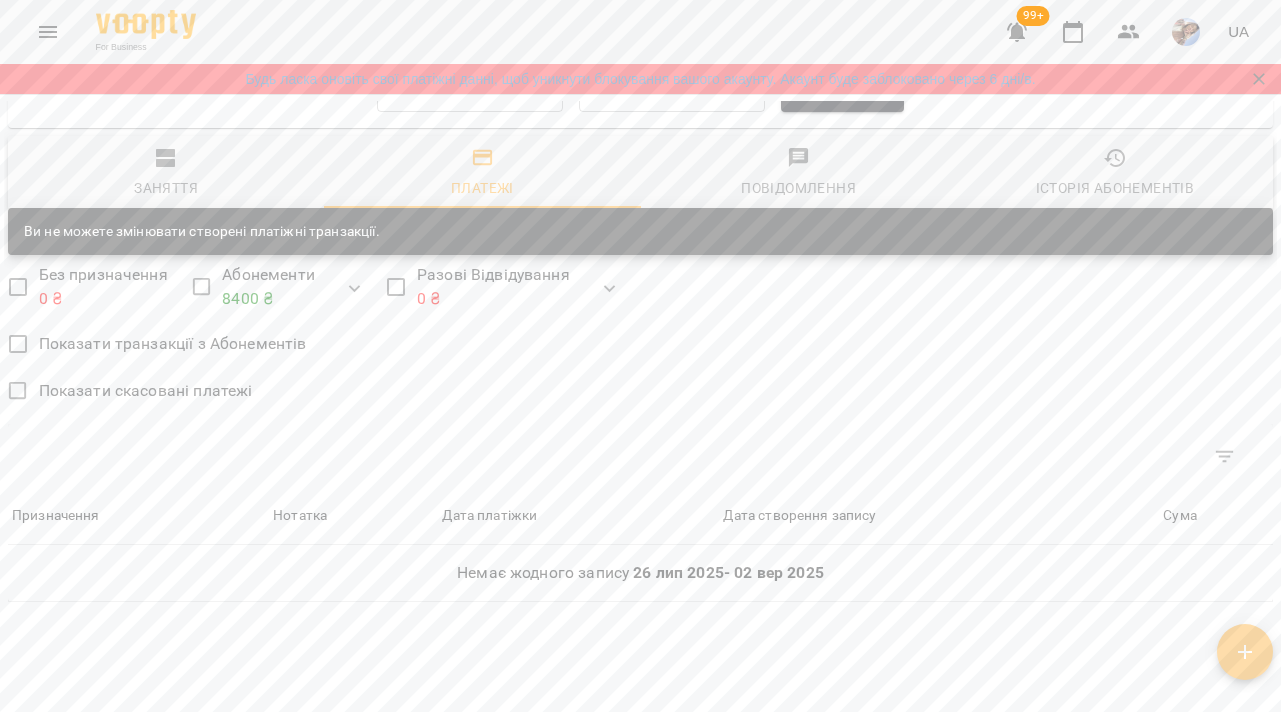 scroll, scrollTop: 1197, scrollLeft: 0, axis: vertical 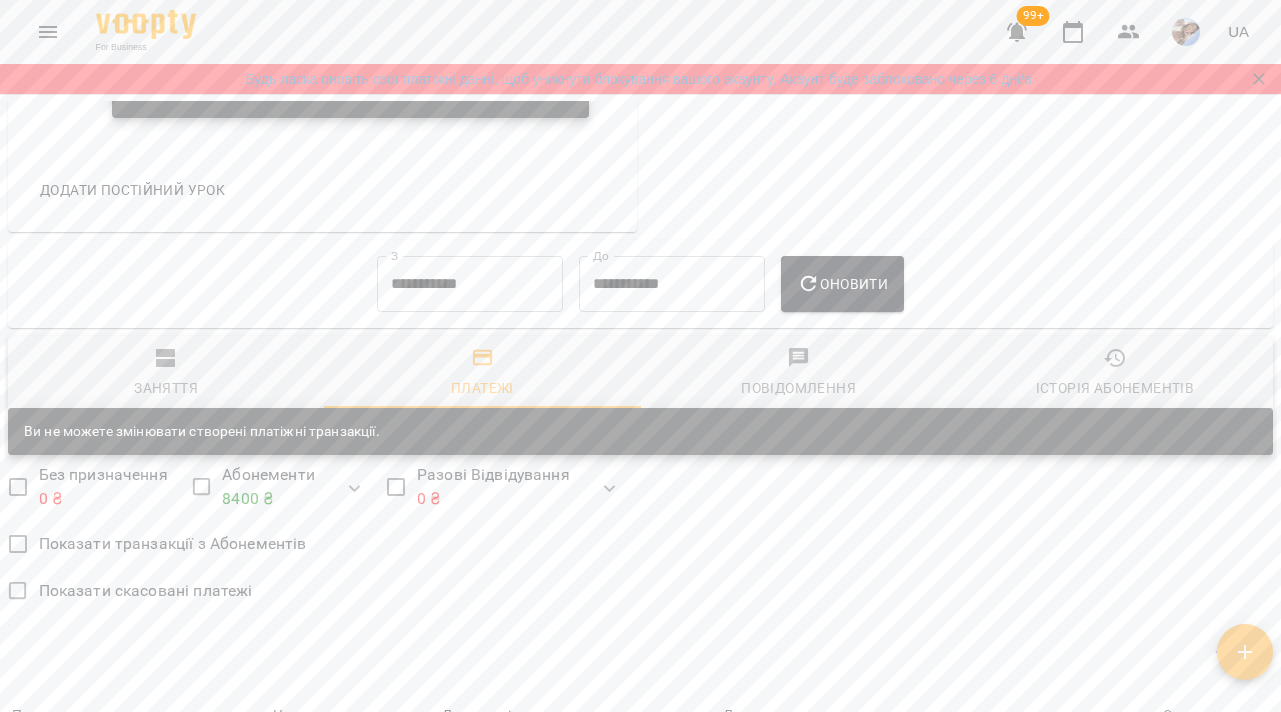 click on "**********" at bounding box center (470, 284) 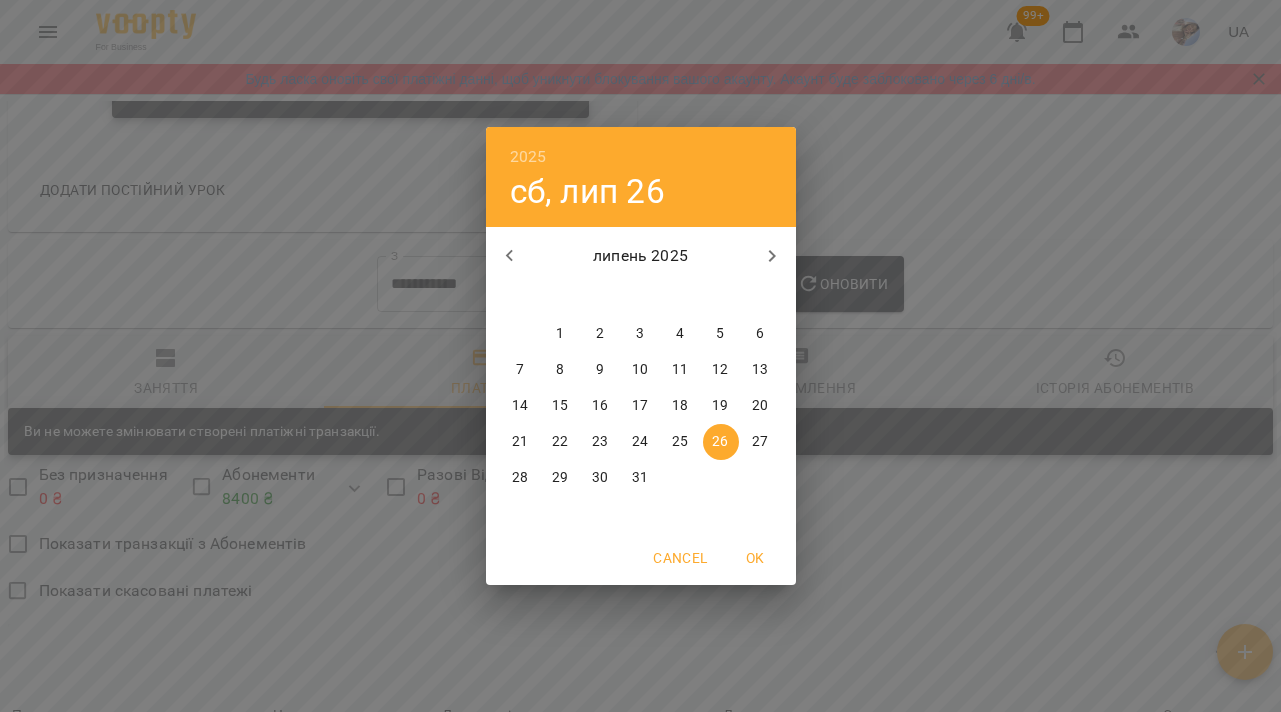 click on "21" at bounding box center [520, 442] 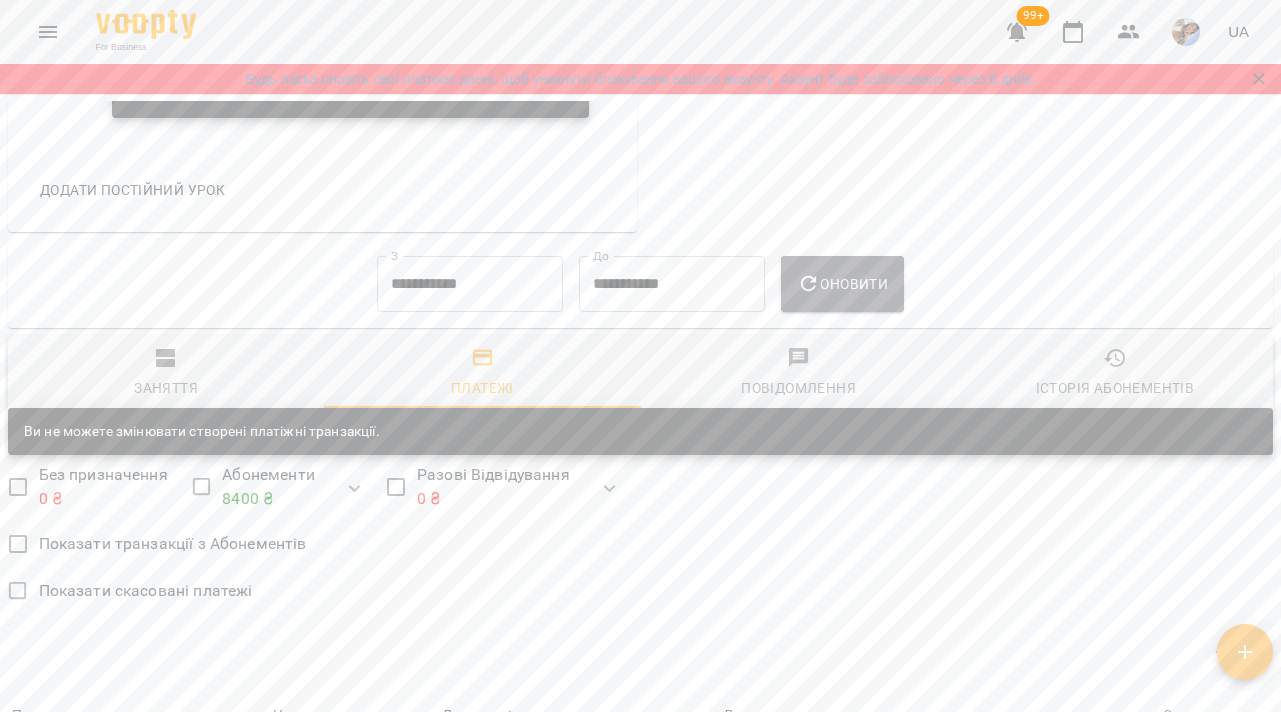 click on "Оновити" at bounding box center [842, 284] 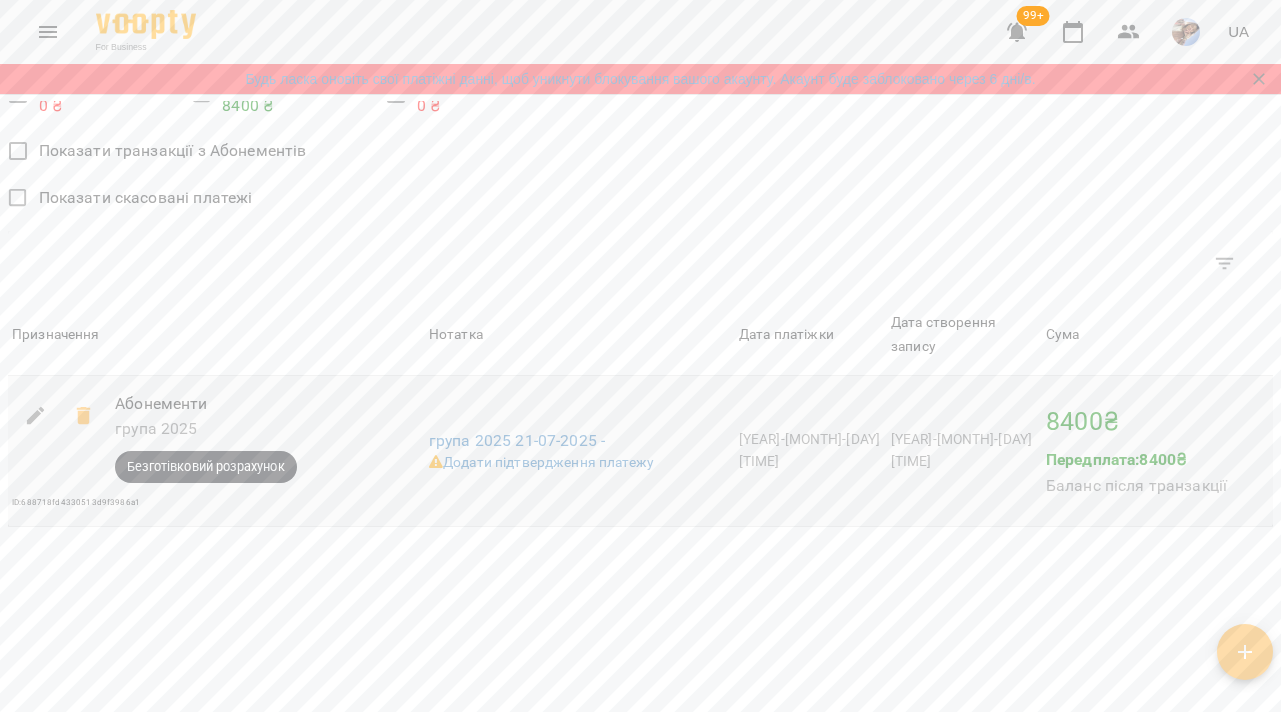 scroll, scrollTop: 1584, scrollLeft: 0, axis: vertical 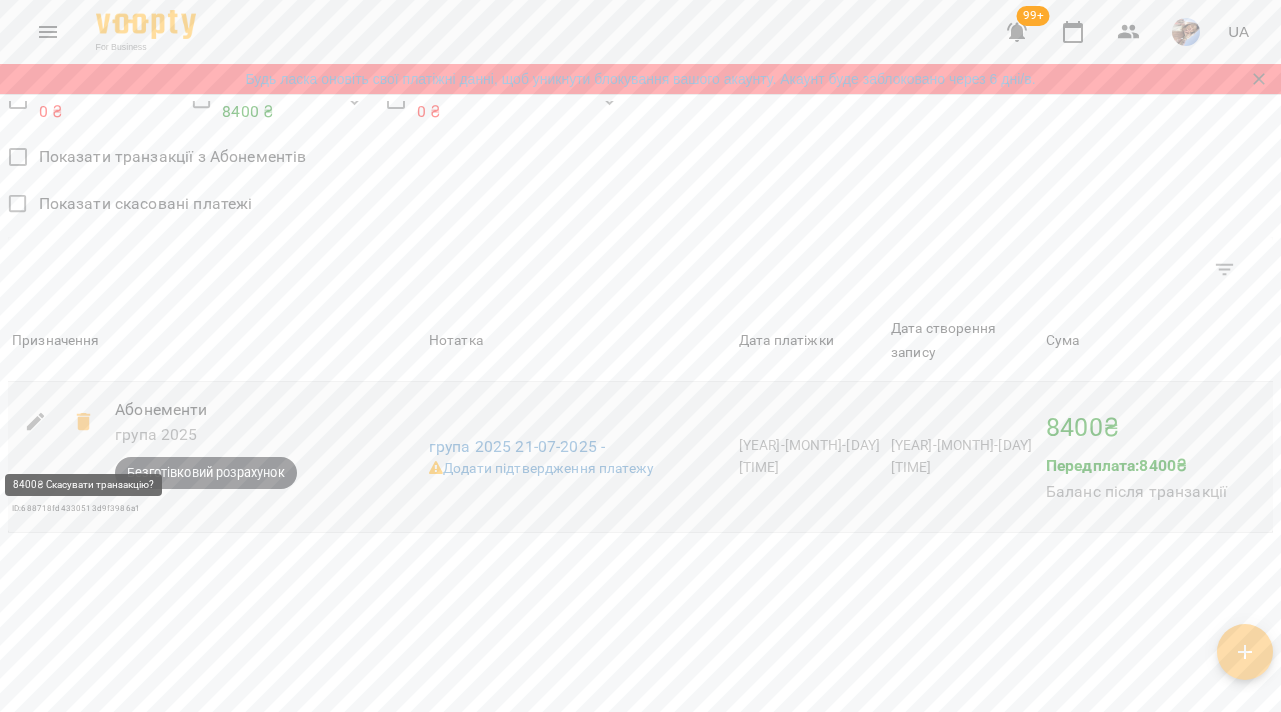 click 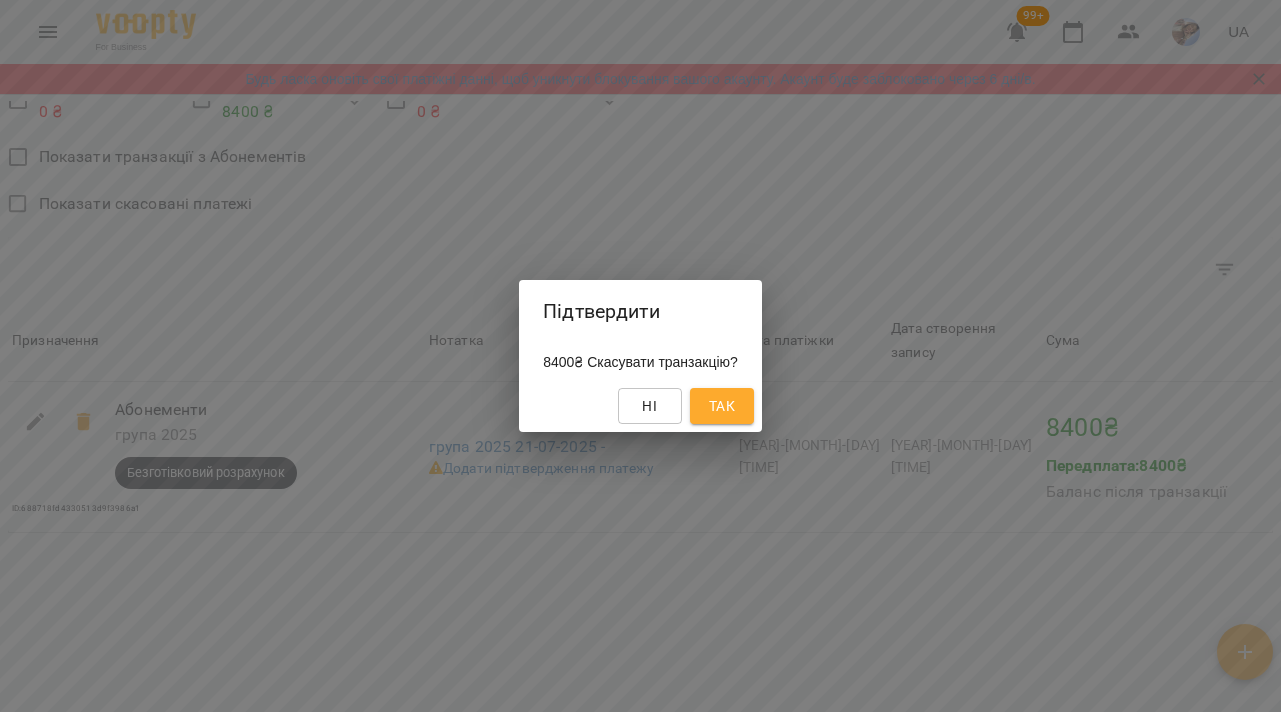 click on "Так" at bounding box center (722, 406) 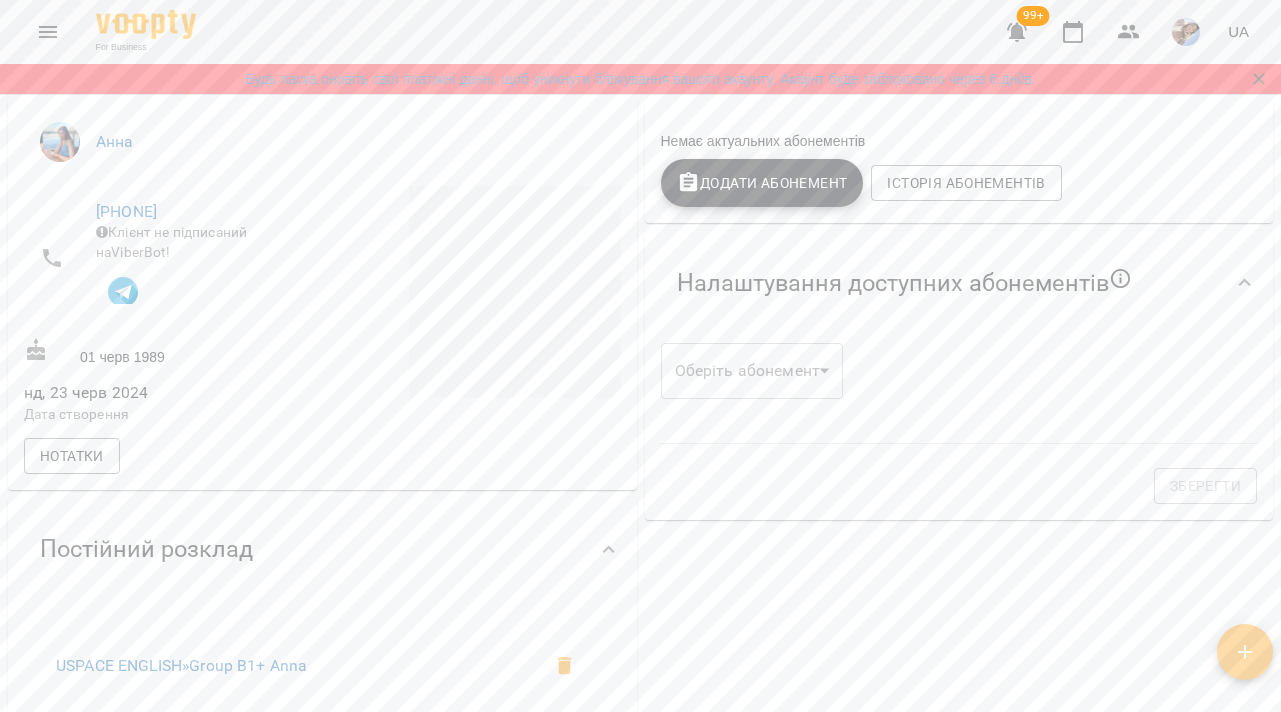 scroll, scrollTop: 193, scrollLeft: 0, axis: vertical 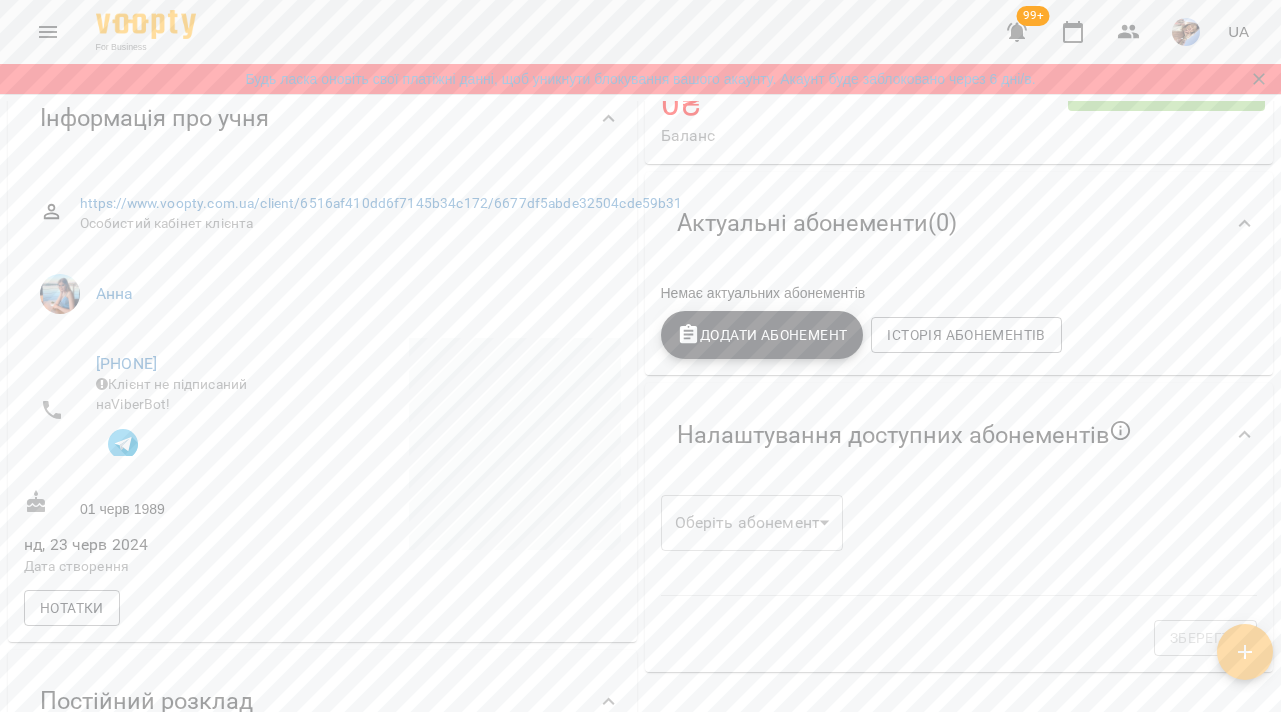 click on "Додати Абонемент" at bounding box center (762, 335) 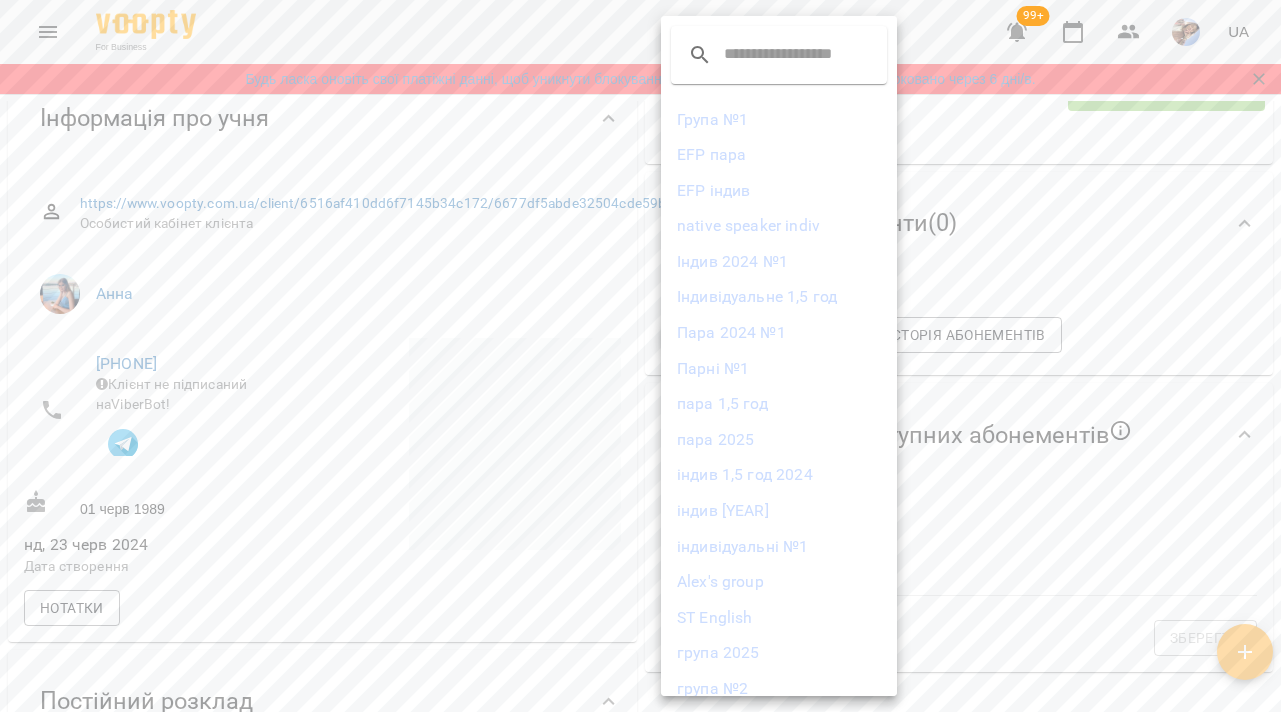 click on "група 2025" at bounding box center (779, 653) 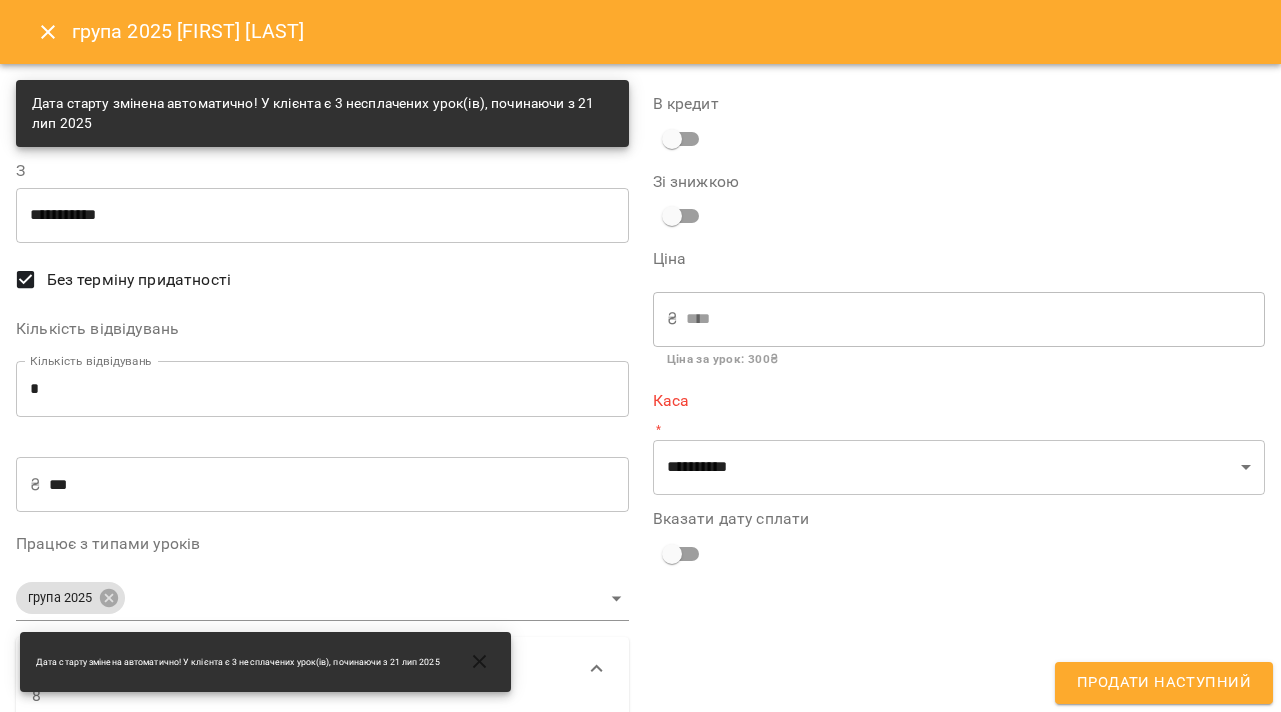 click on "*" at bounding box center [322, 389] 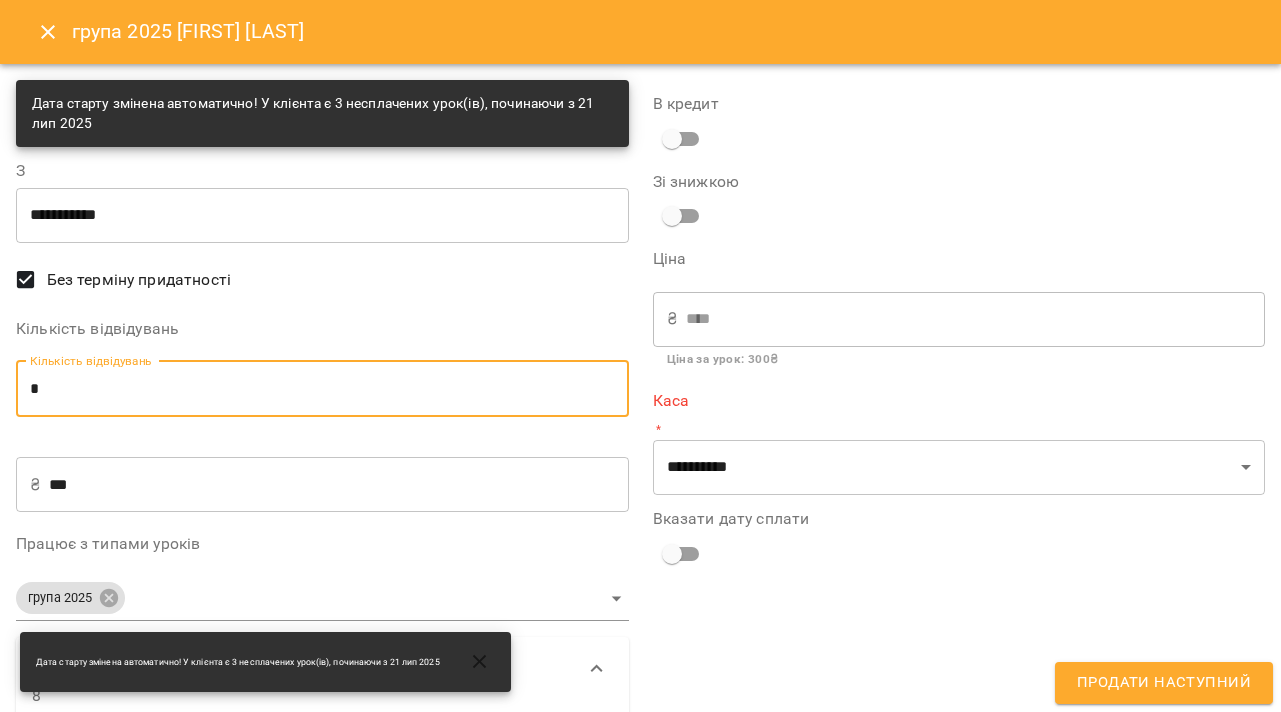 type on "*" 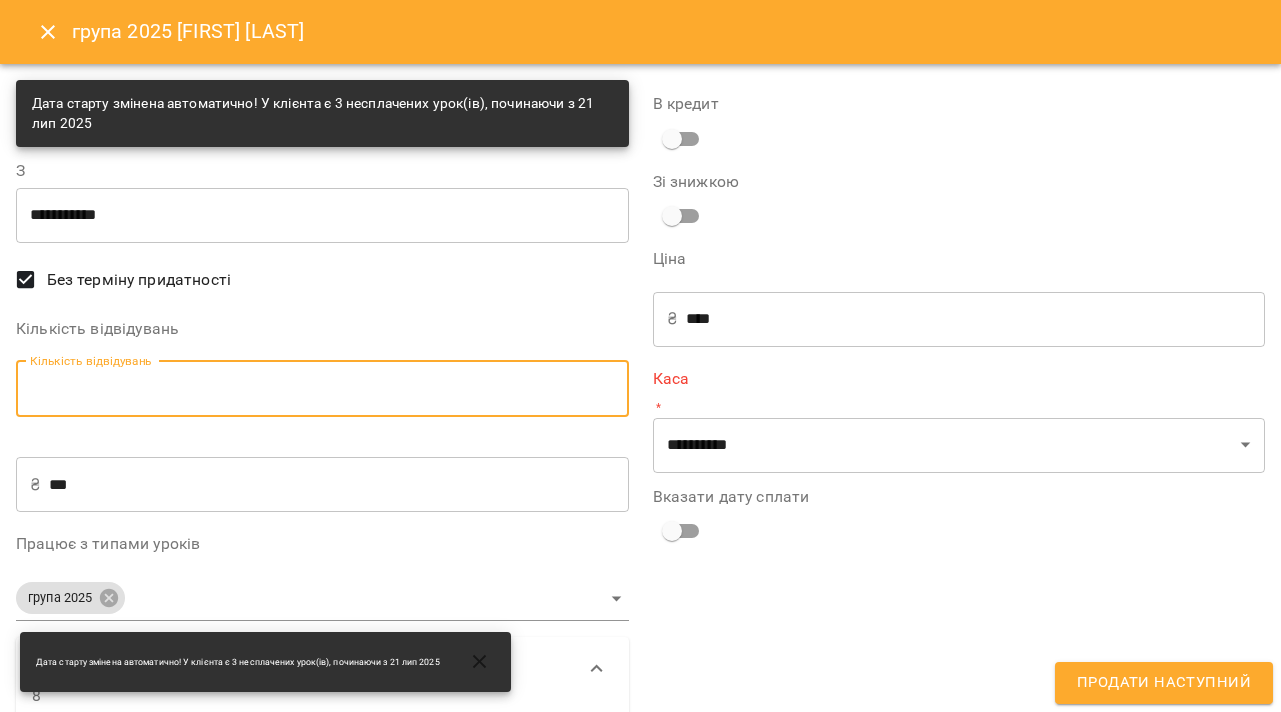 type on "*" 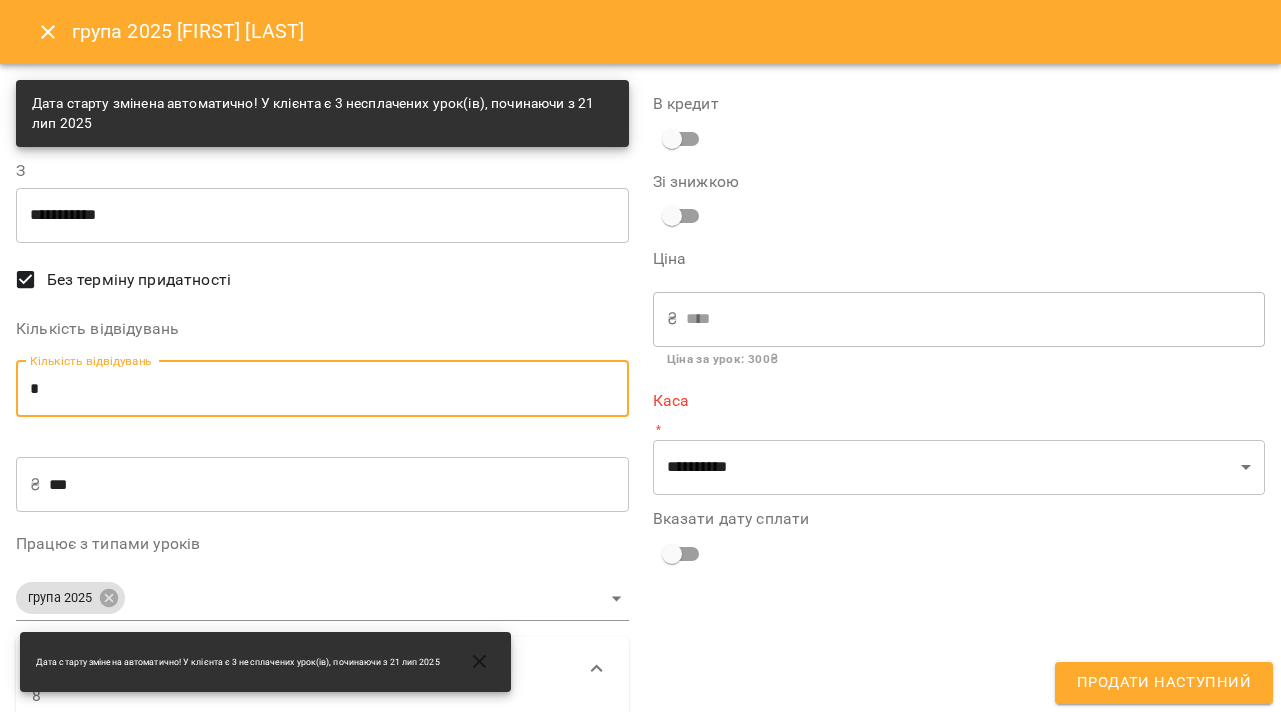 type on "*" 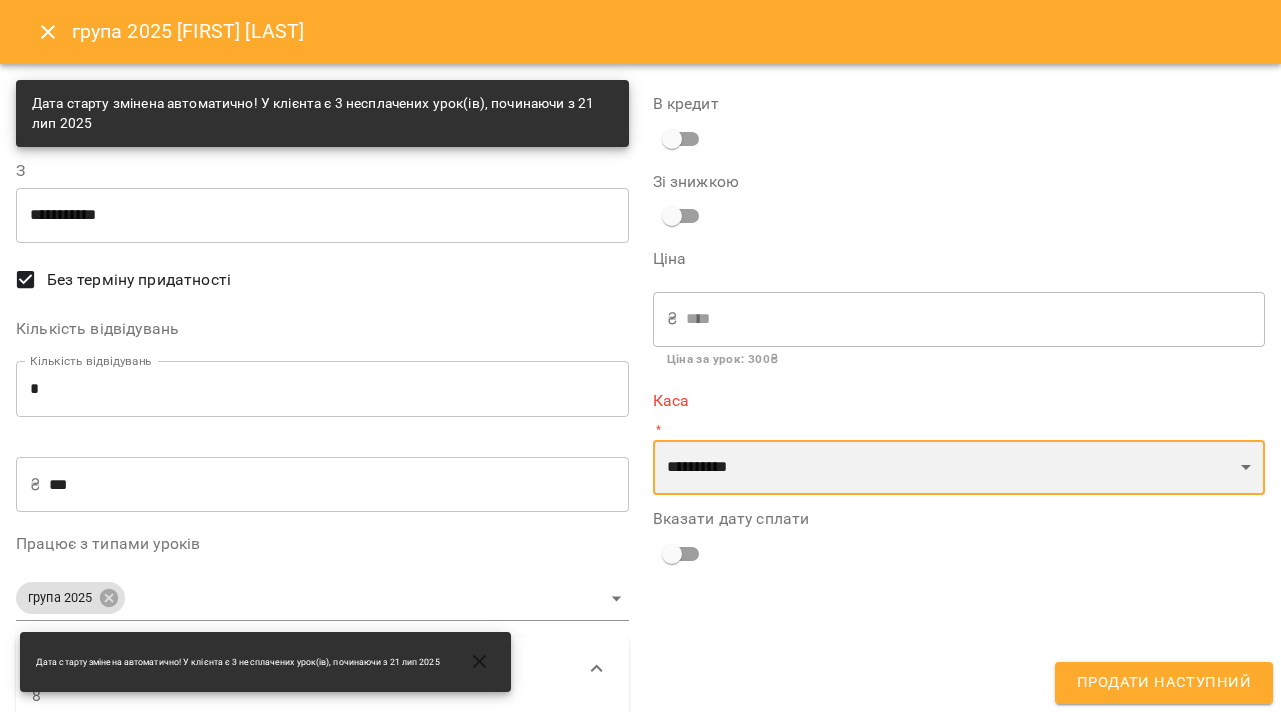 select on "****" 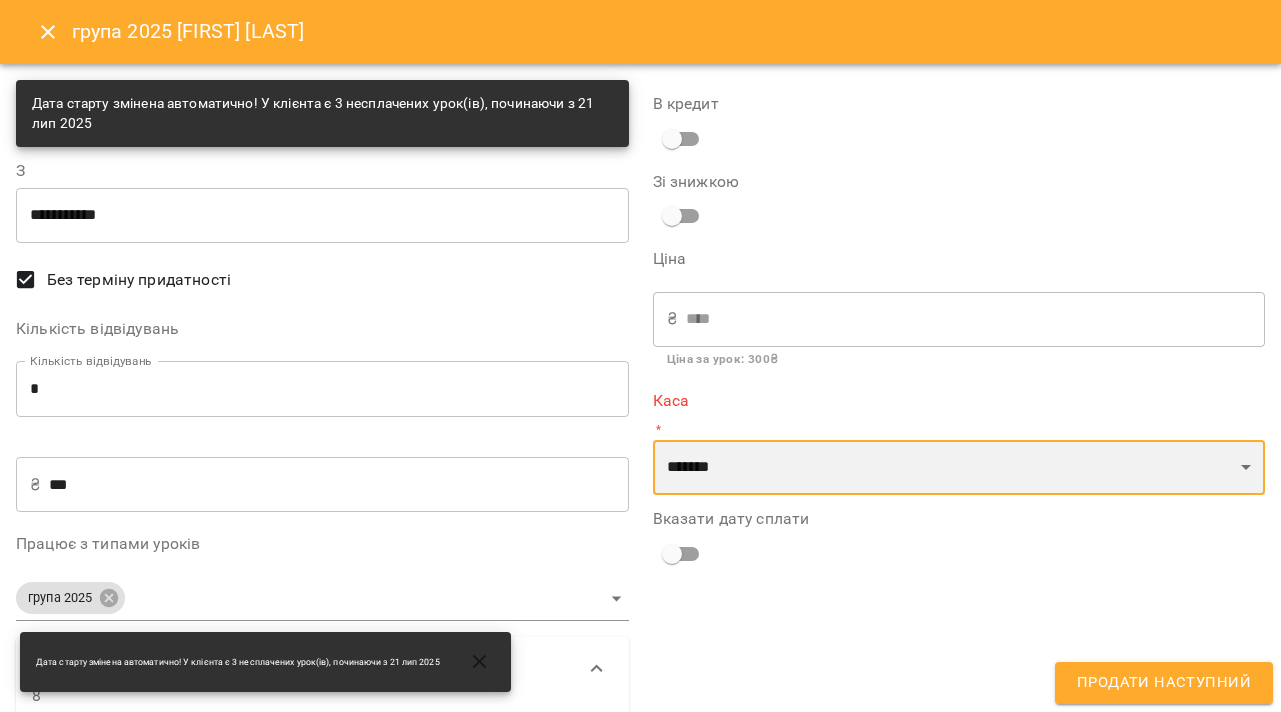 click on "**********" at bounding box center (959, 715) 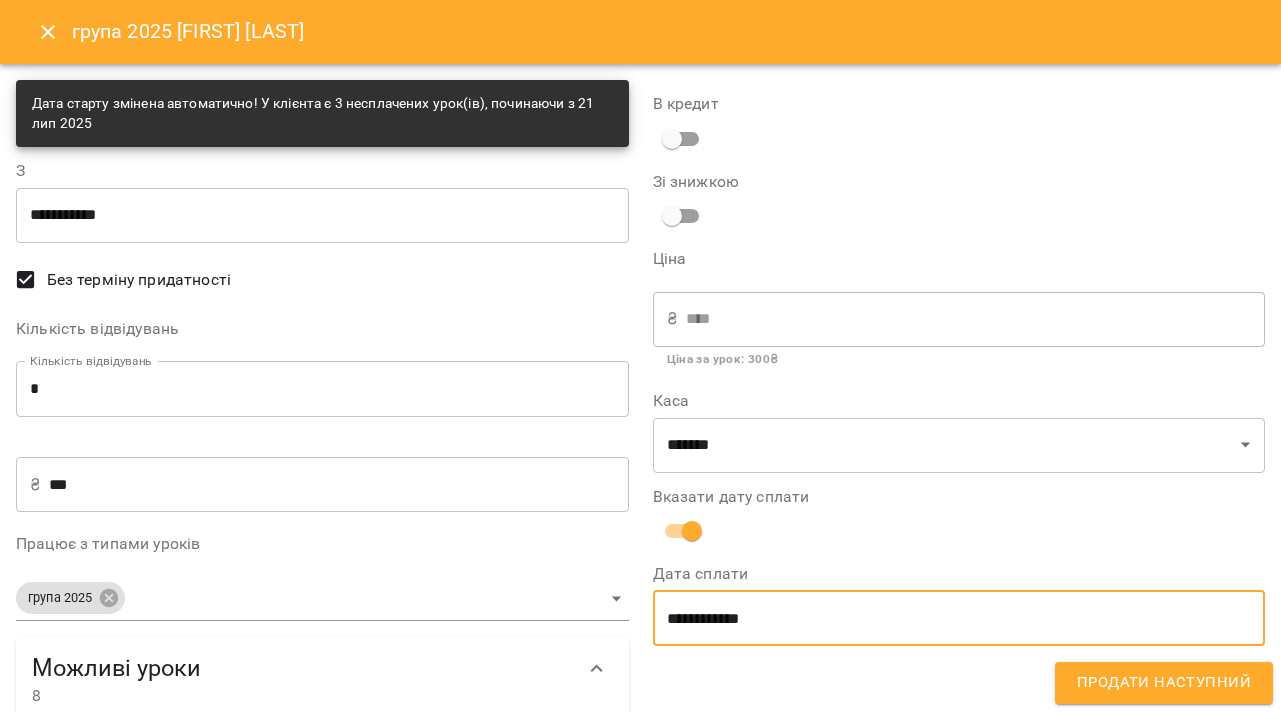 click on "**********" at bounding box center [959, 618] 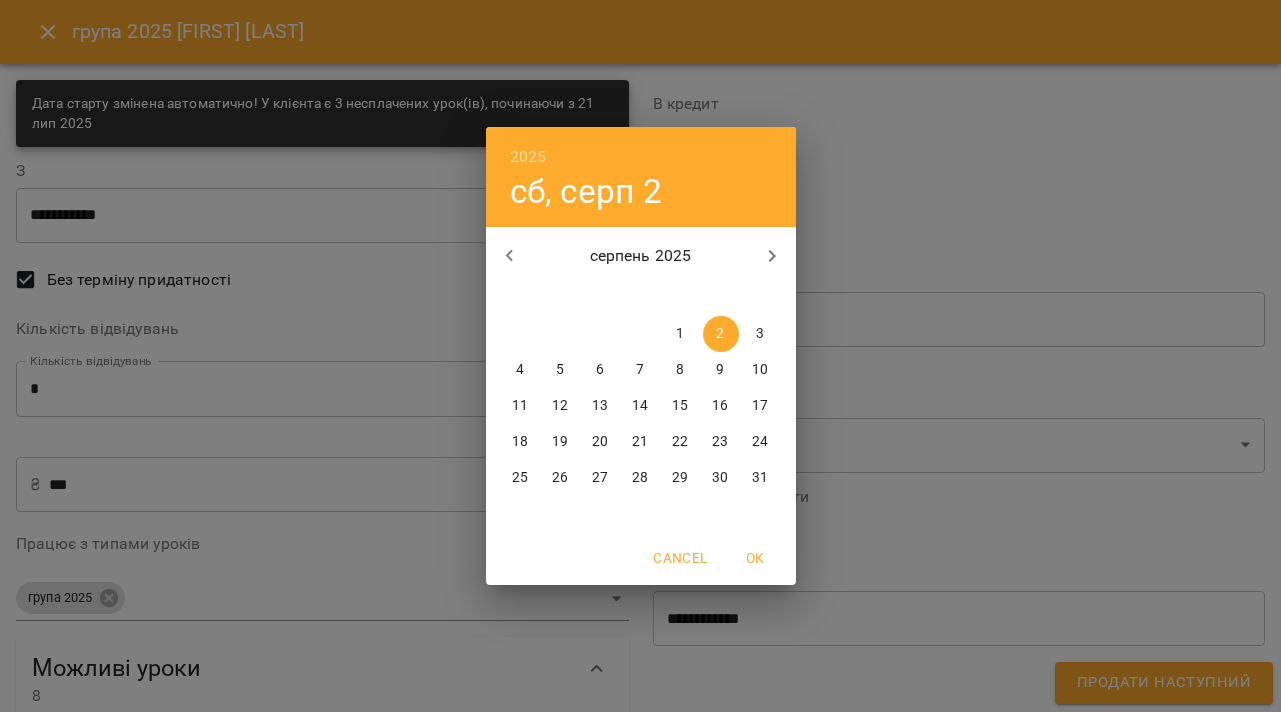 click at bounding box center (510, 256) 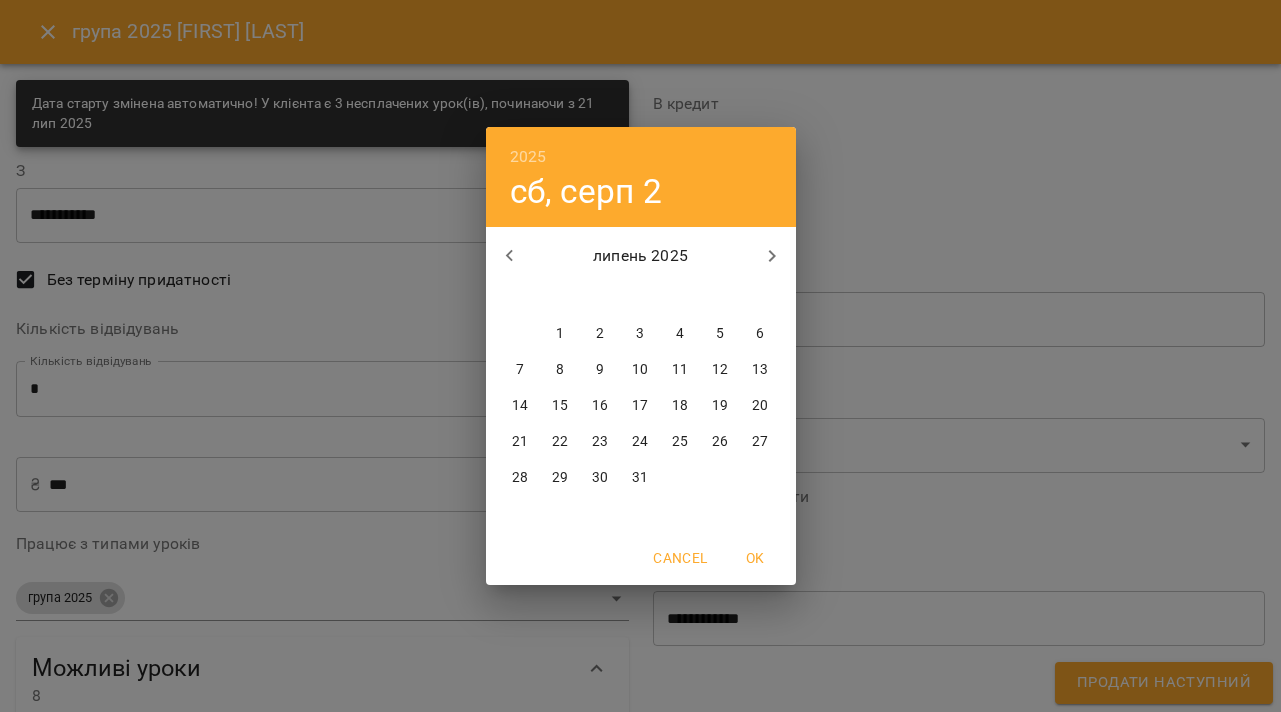 click on "28" at bounding box center (520, 478) 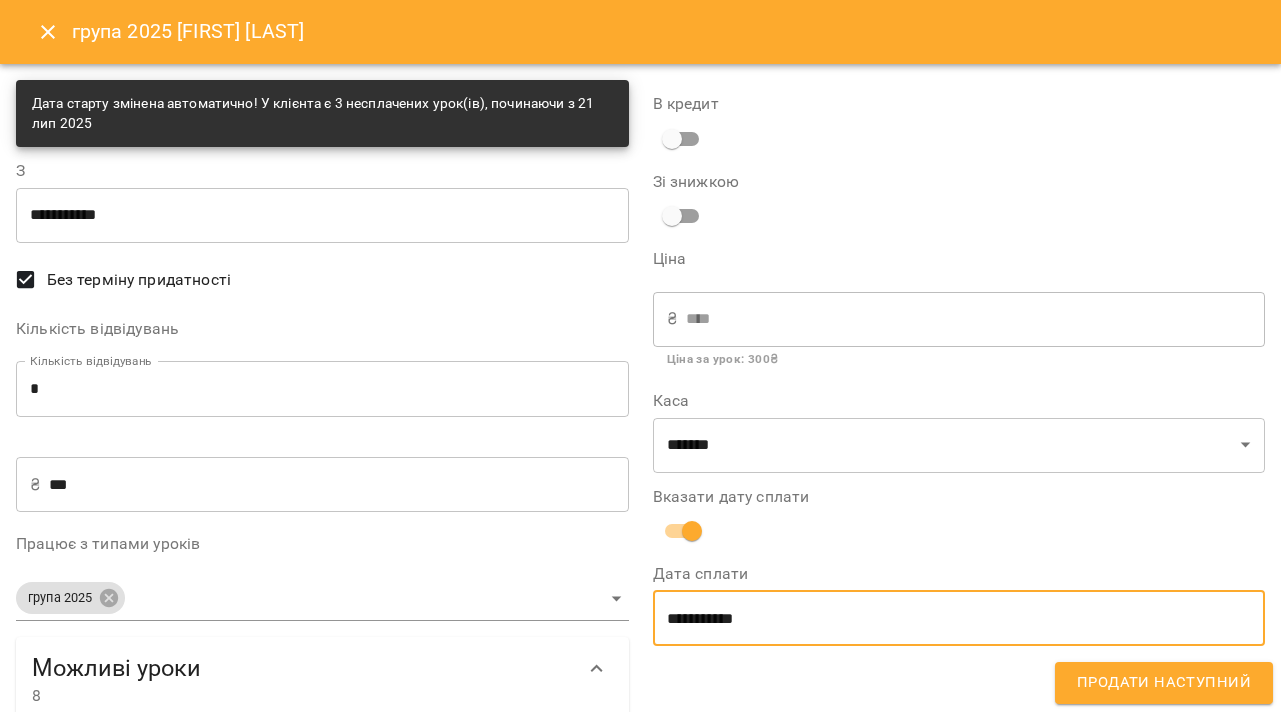 click on "Продати наступний" at bounding box center (1164, 683) 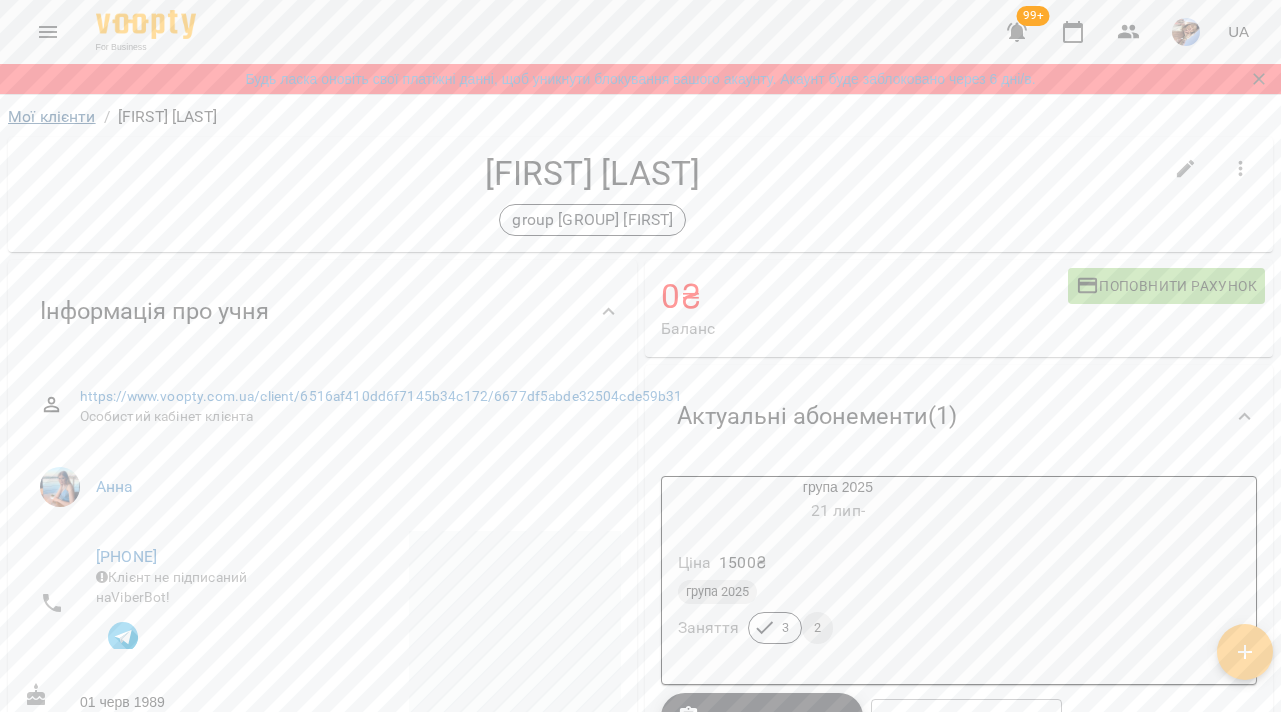 scroll, scrollTop: -2, scrollLeft: 0, axis: vertical 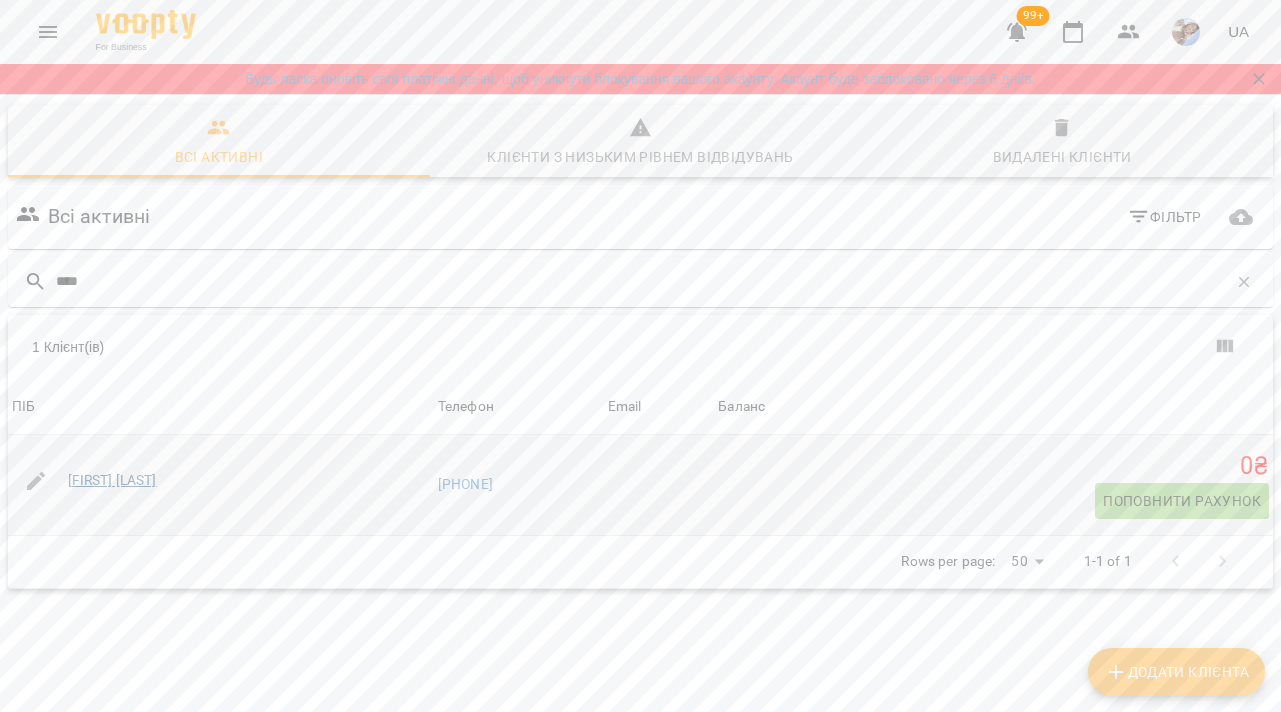 type on "****" 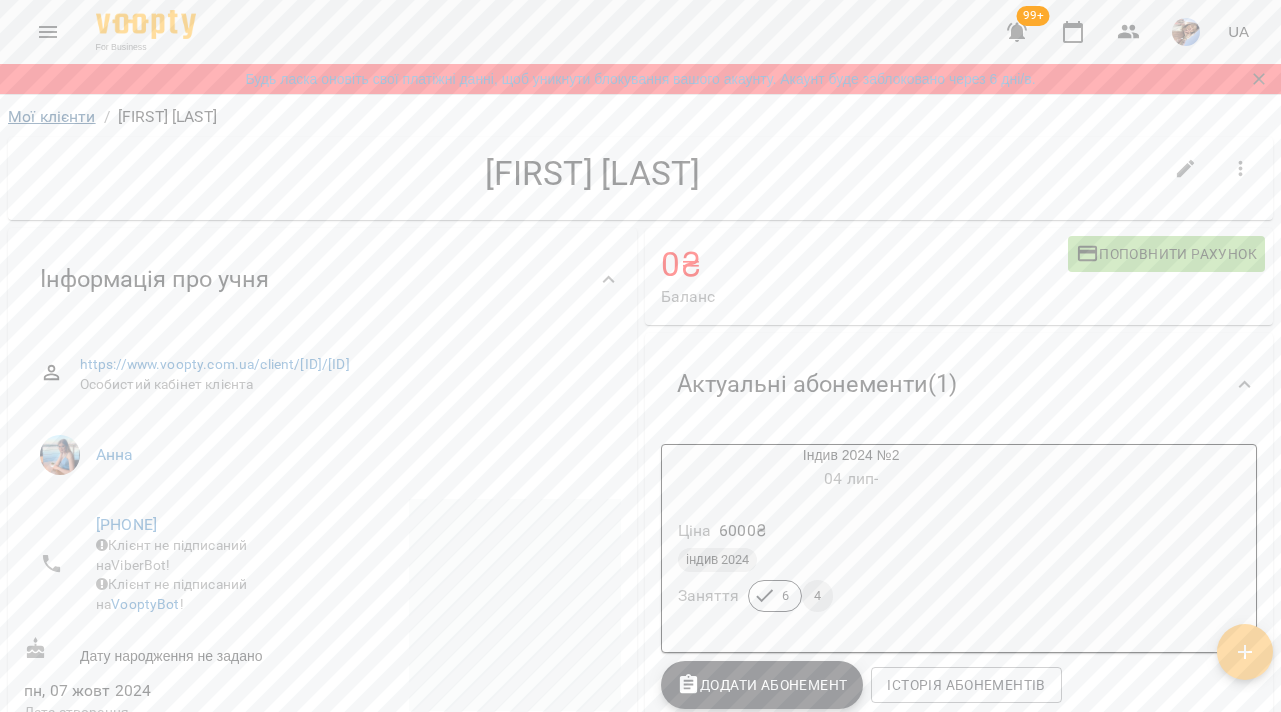 scroll, scrollTop: 0, scrollLeft: 0, axis: both 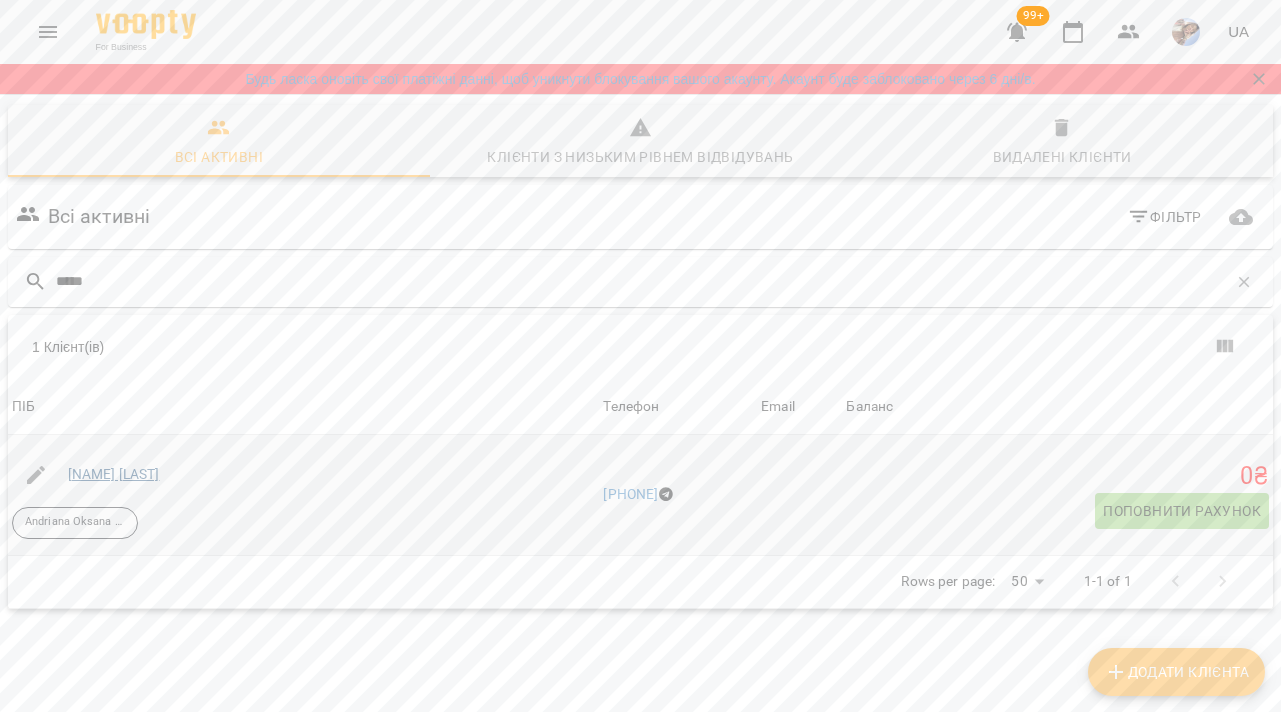 type on "*****" 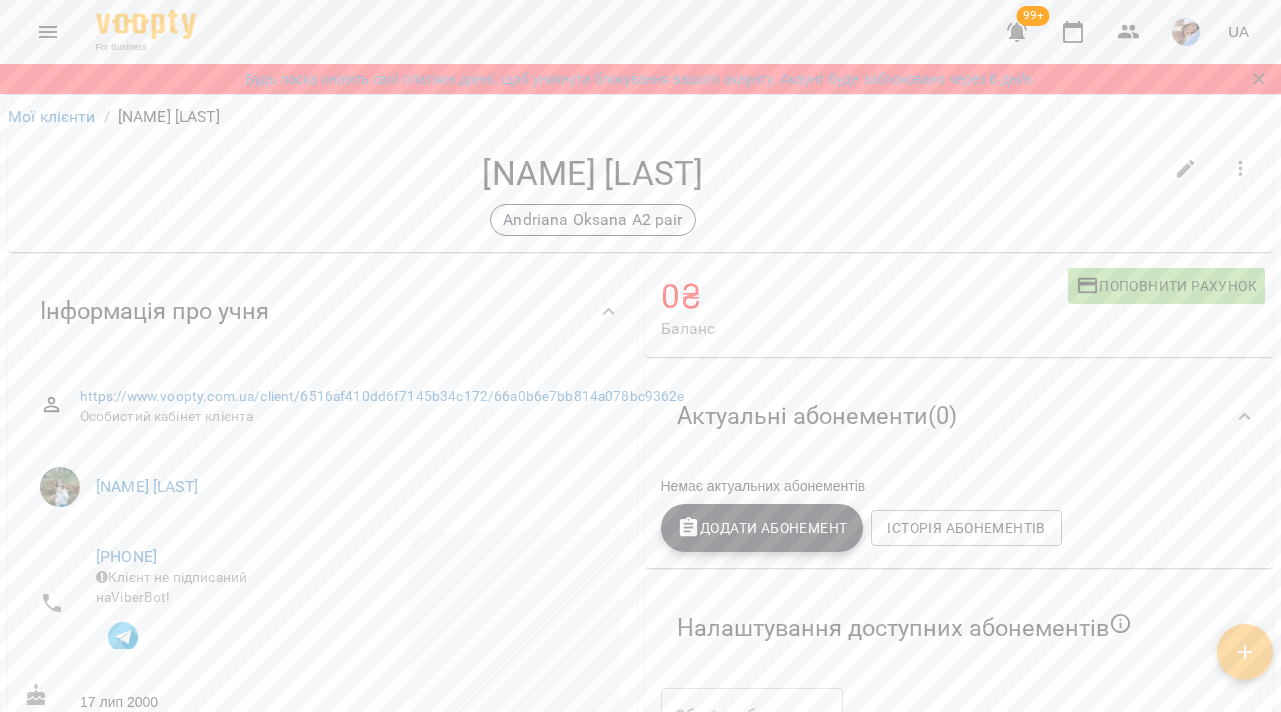 click on "Додати Абонемент" at bounding box center (762, 528) 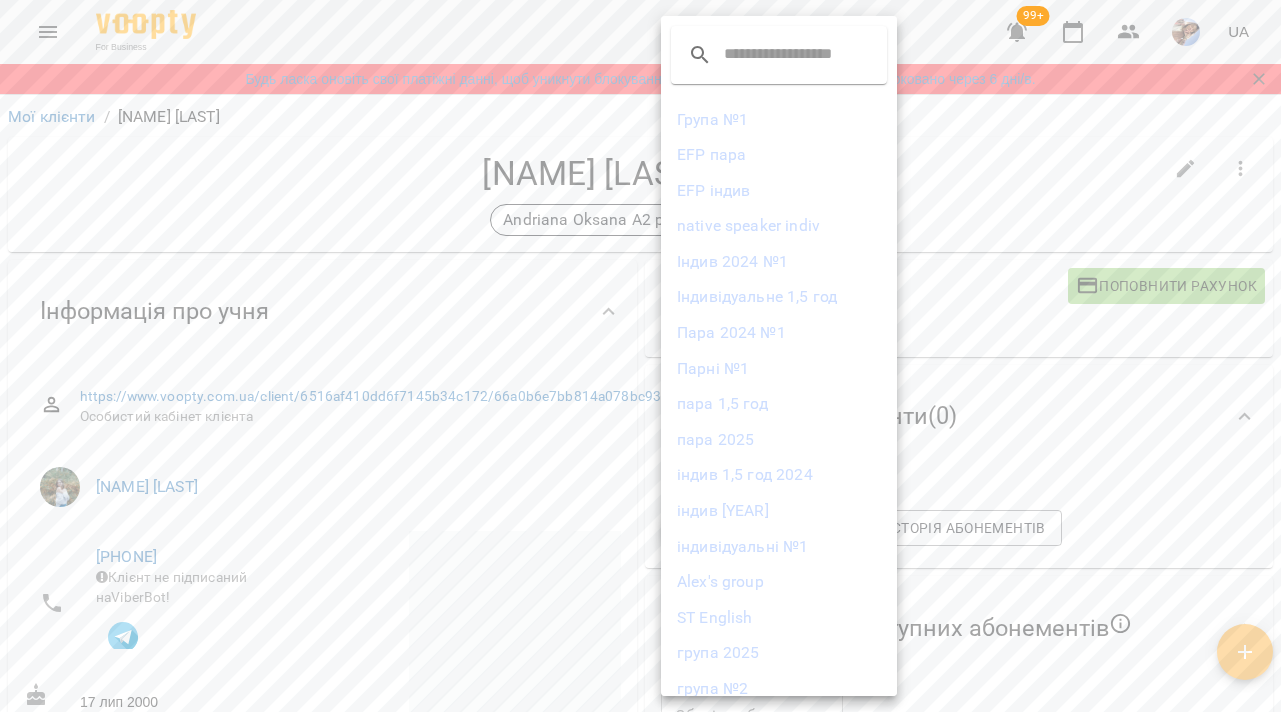 click on "Пара 2024 №1" at bounding box center [779, 333] 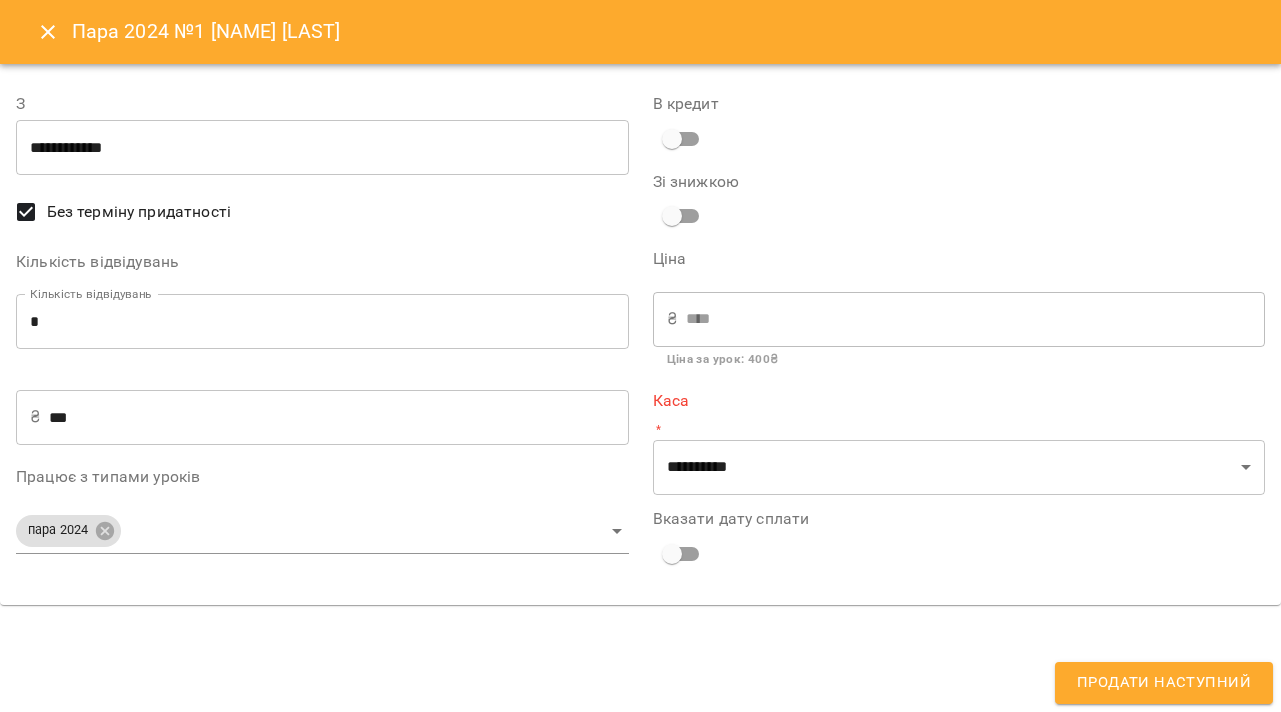 type on "**********" 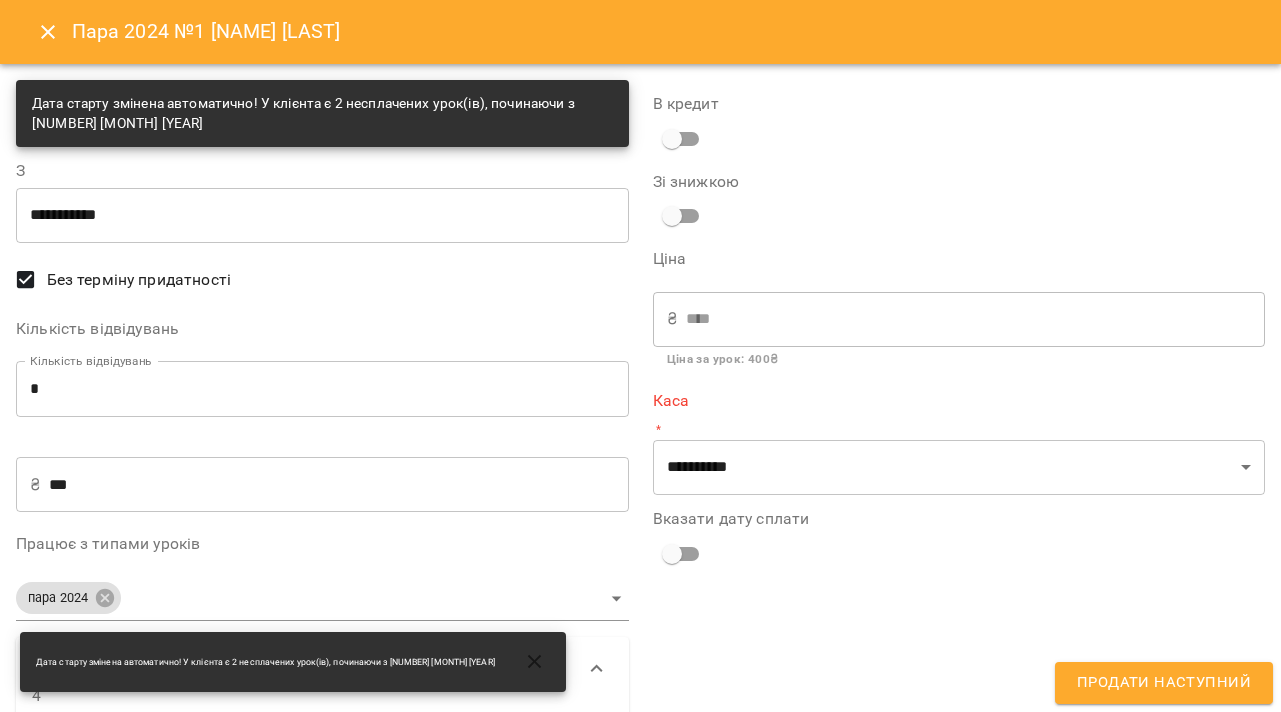 click on "*" at bounding box center [322, 389] 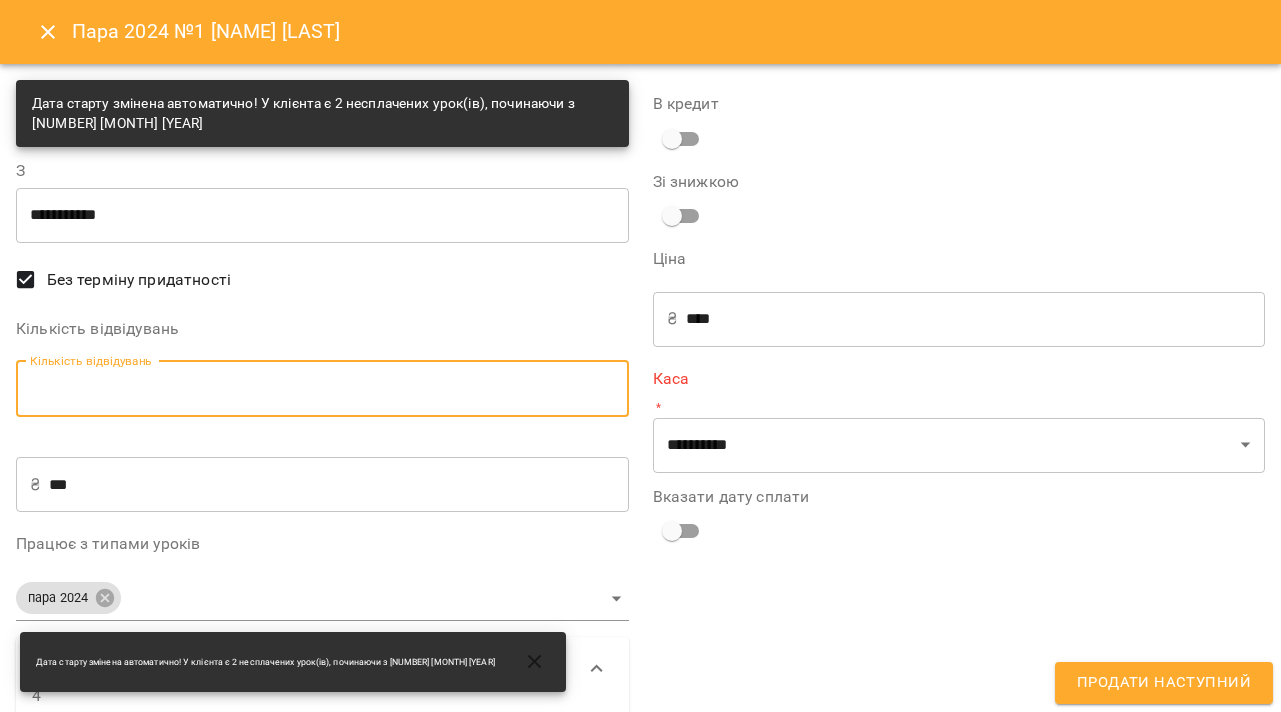type on "*" 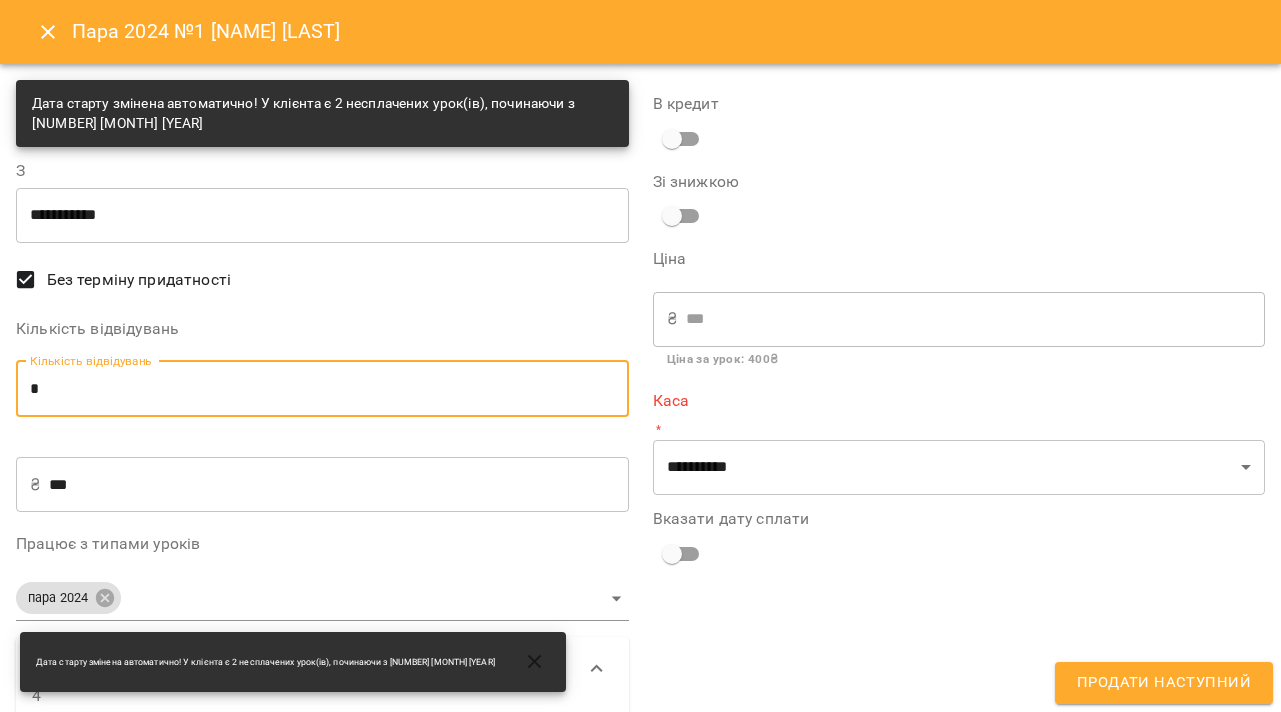 type on "*" 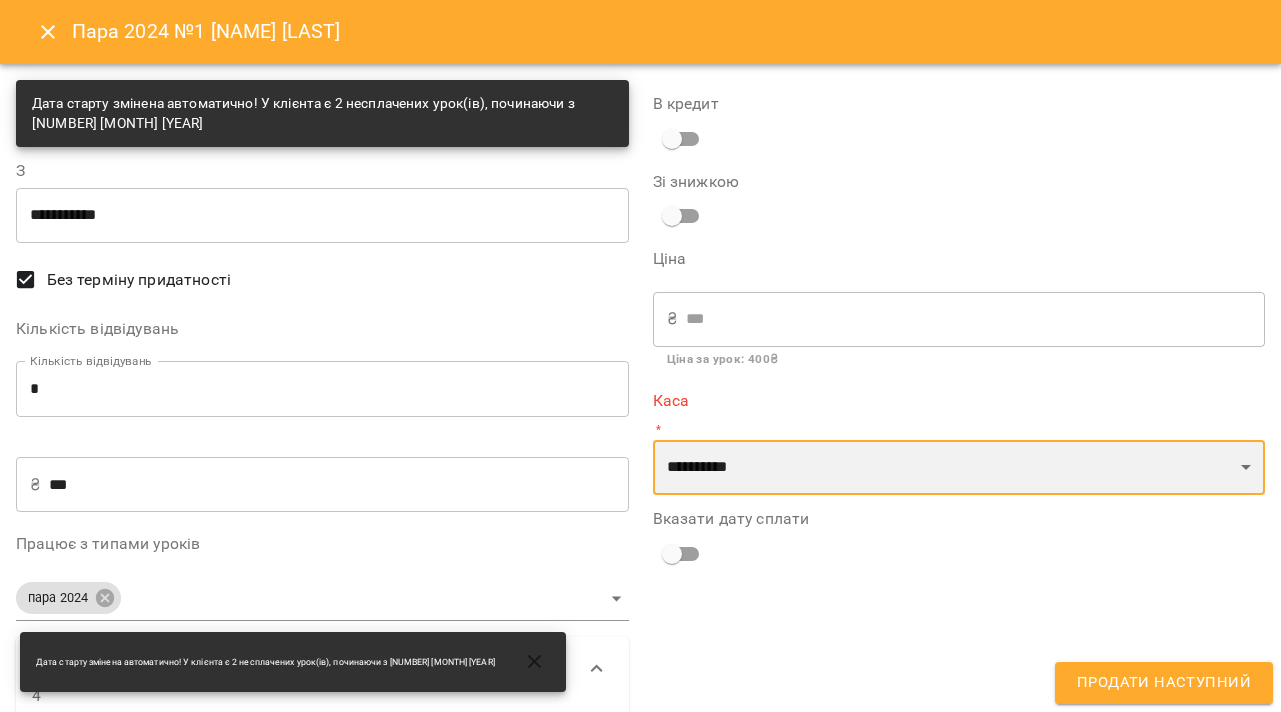 select on "****" 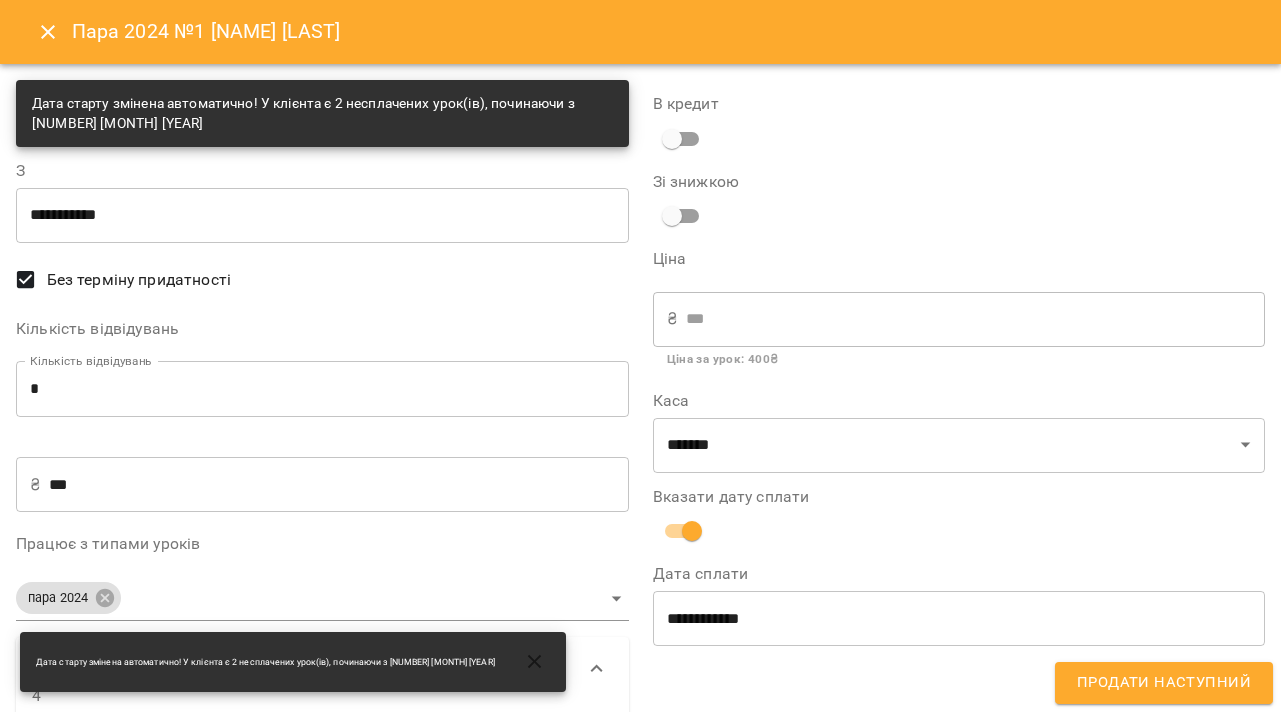click on "**********" at bounding box center [959, 618] 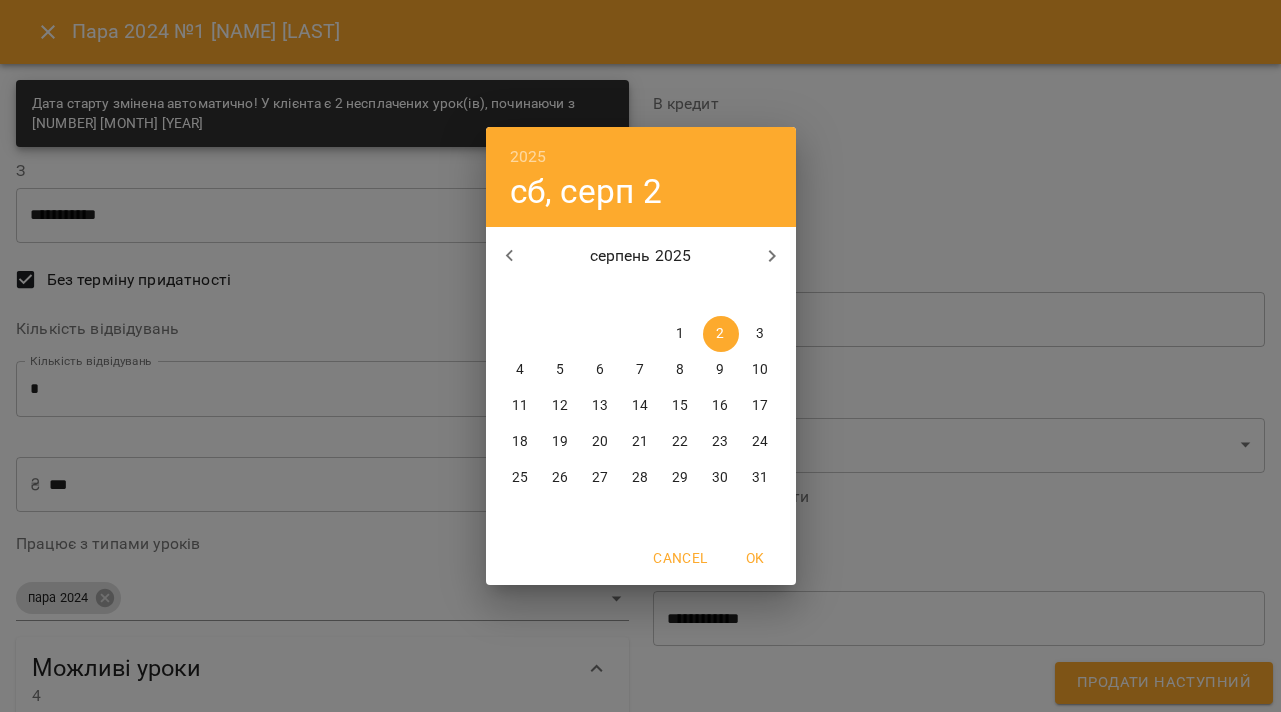 click 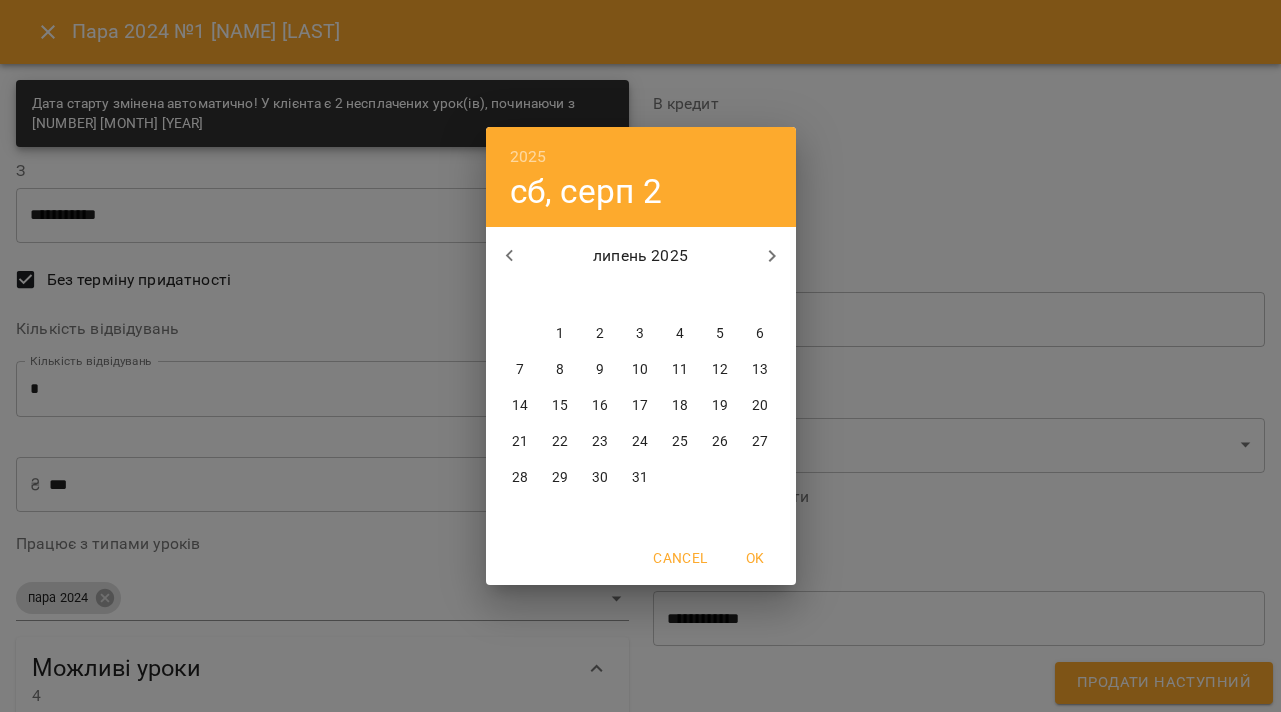 click on "29" at bounding box center [560, 478] 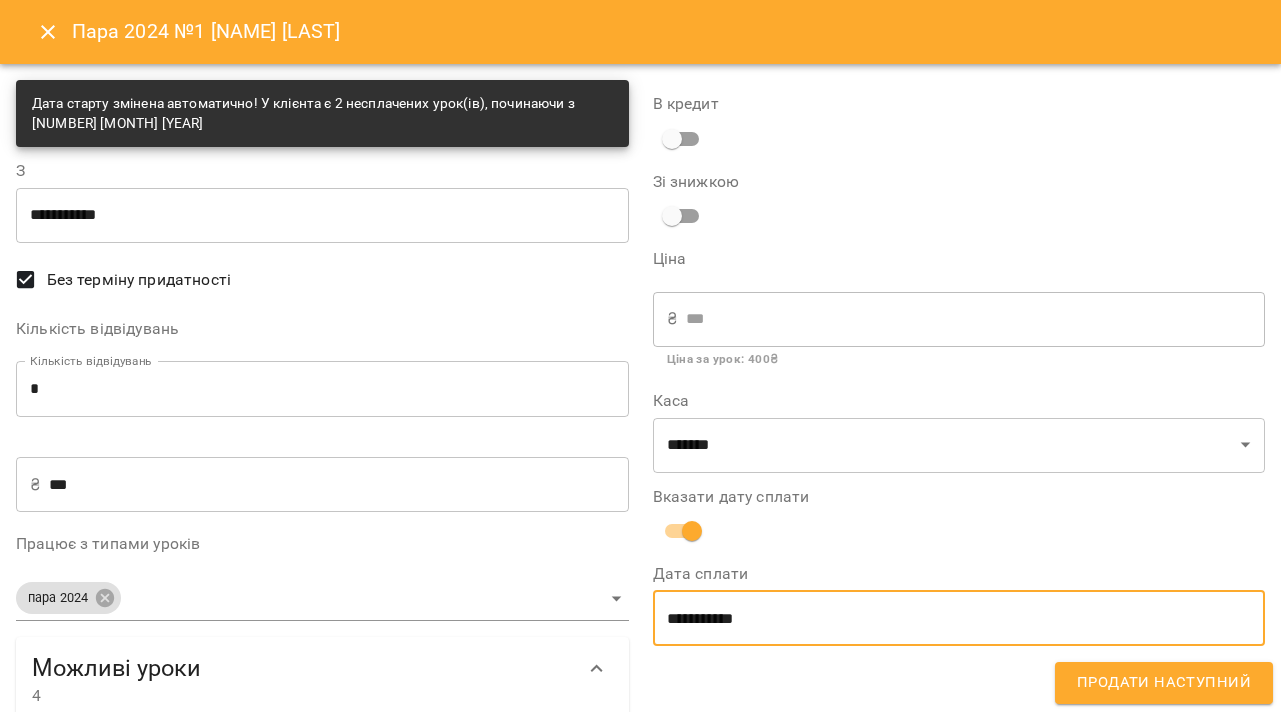 click on "Продати наступний" at bounding box center (1164, 683) 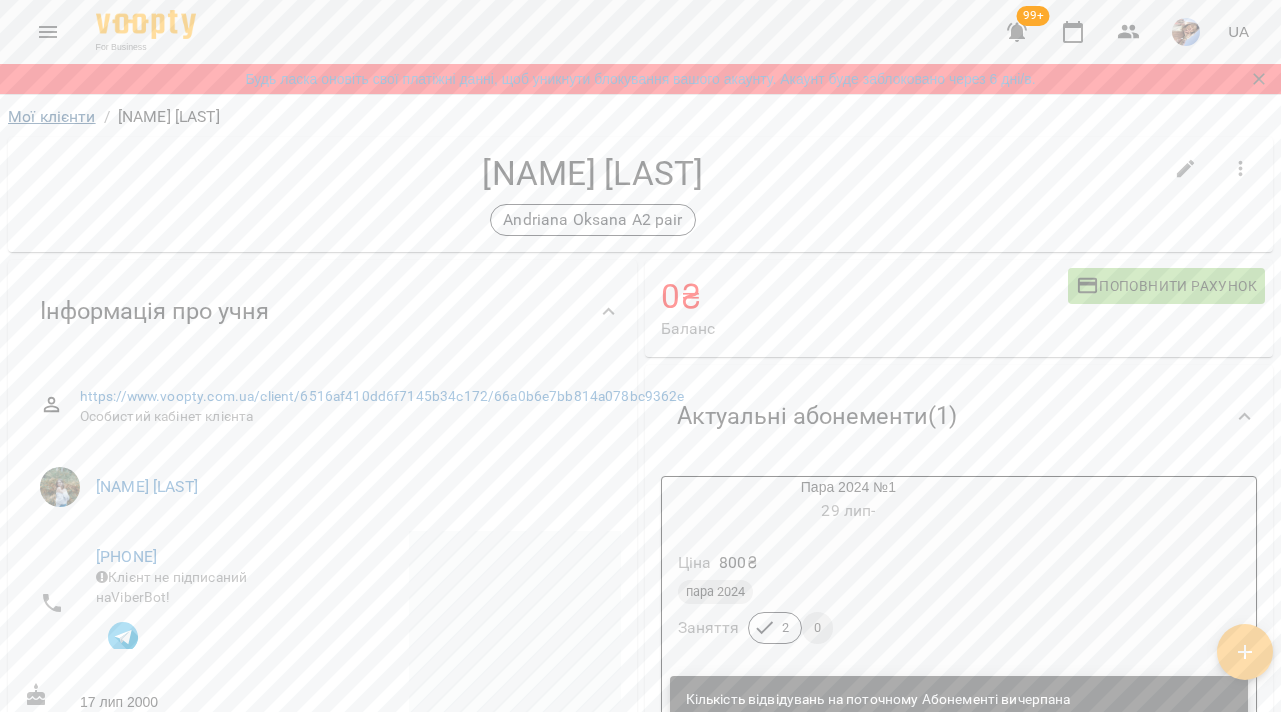 click on "Мої клієнти" at bounding box center [52, 116] 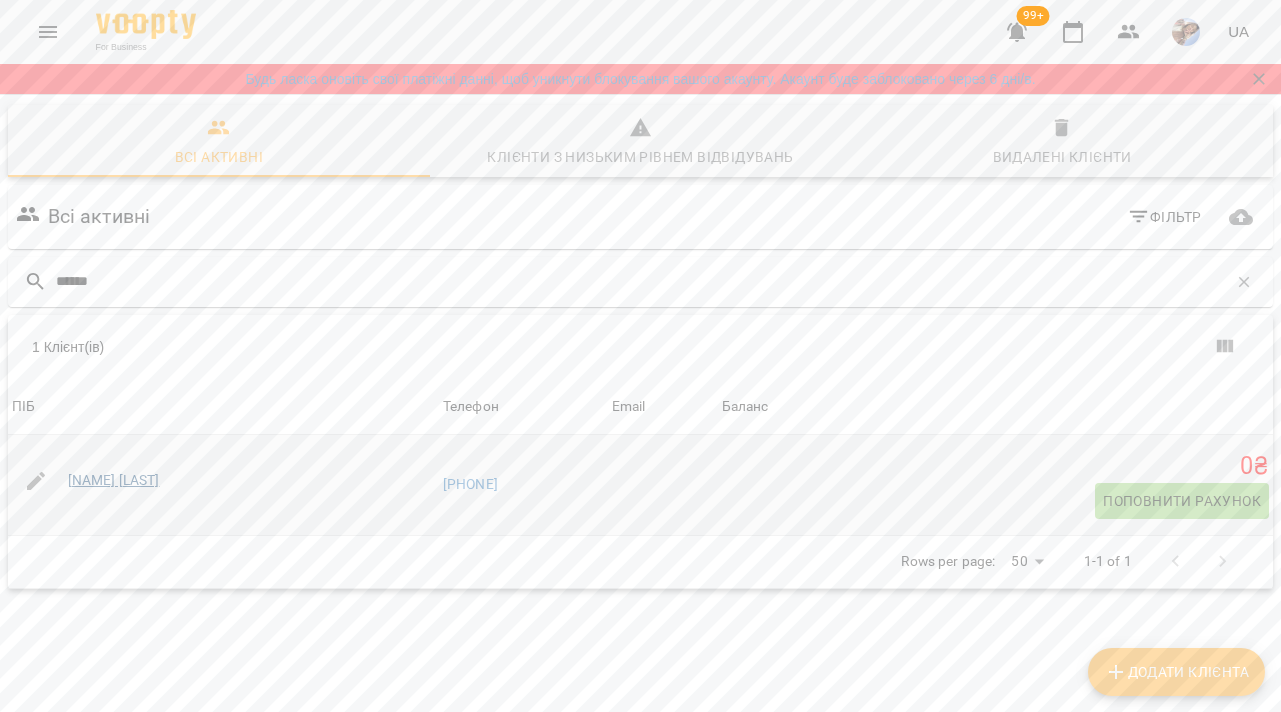 type on "******" 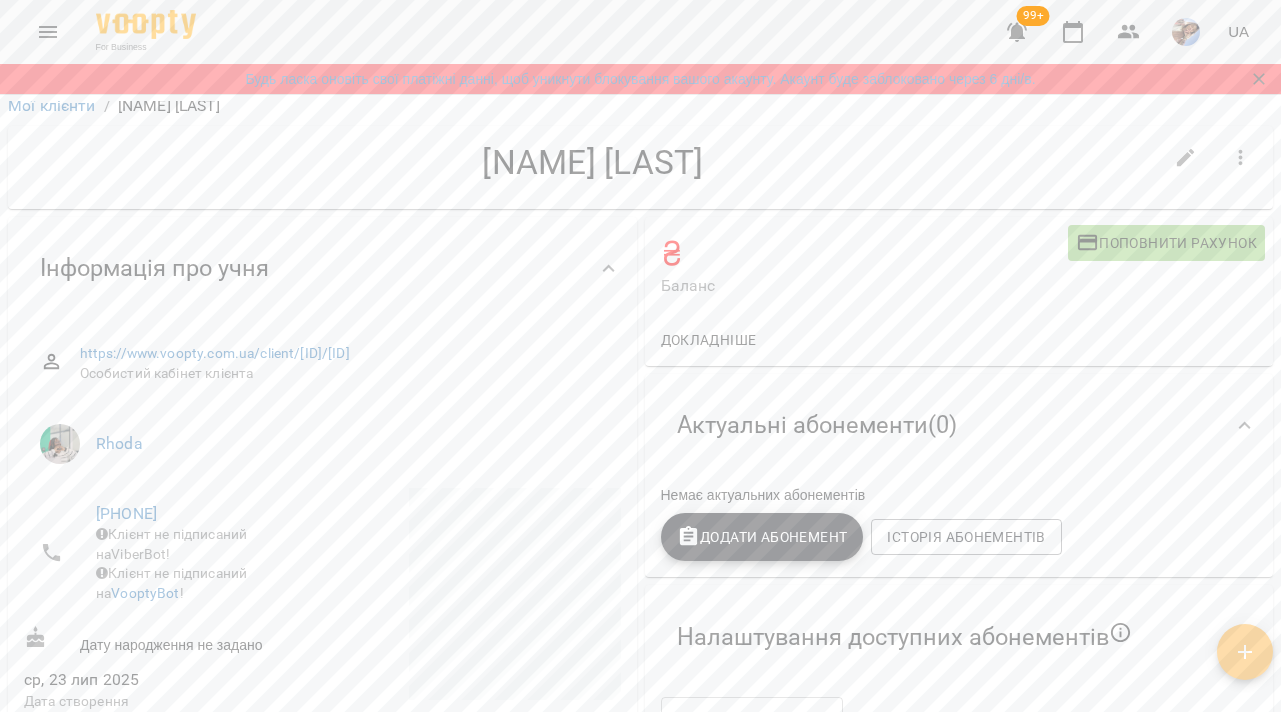 scroll, scrollTop: 13, scrollLeft: 0, axis: vertical 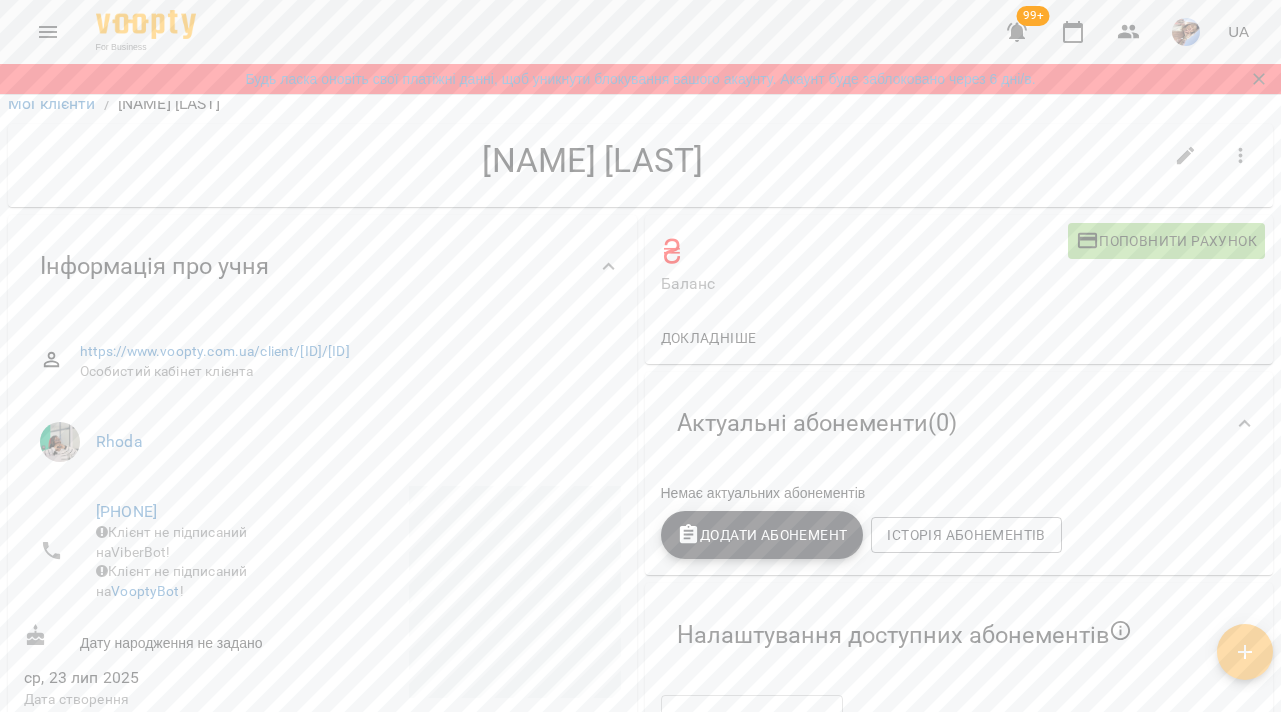 click on "Додати Абонемент" at bounding box center (762, 535) 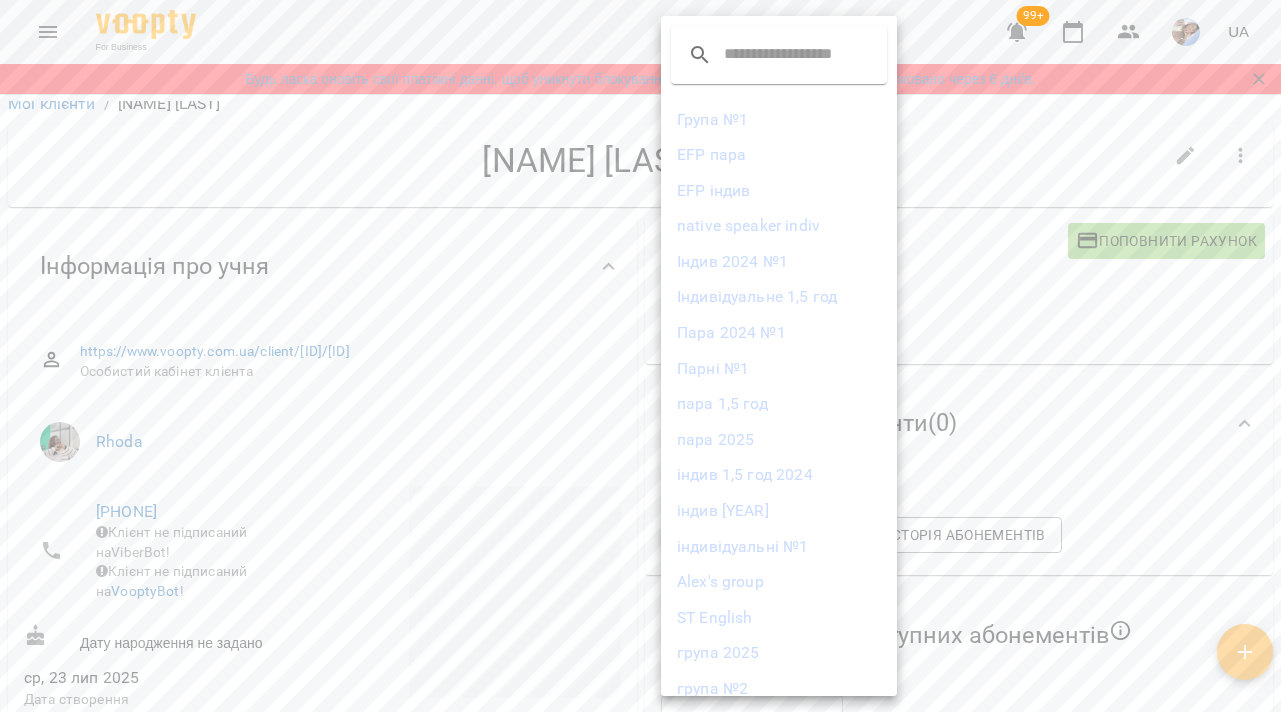 click at bounding box center [640, 356] 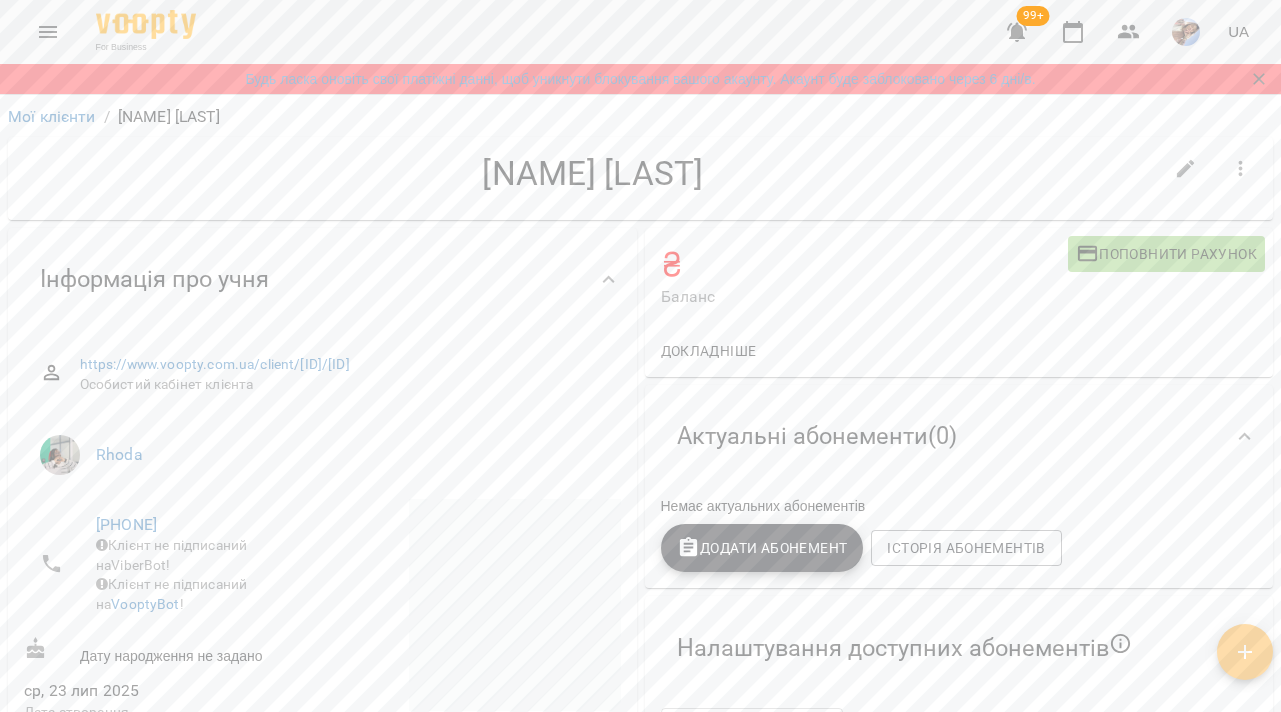 scroll, scrollTop: 0, scrollLeft: 0, axis: both 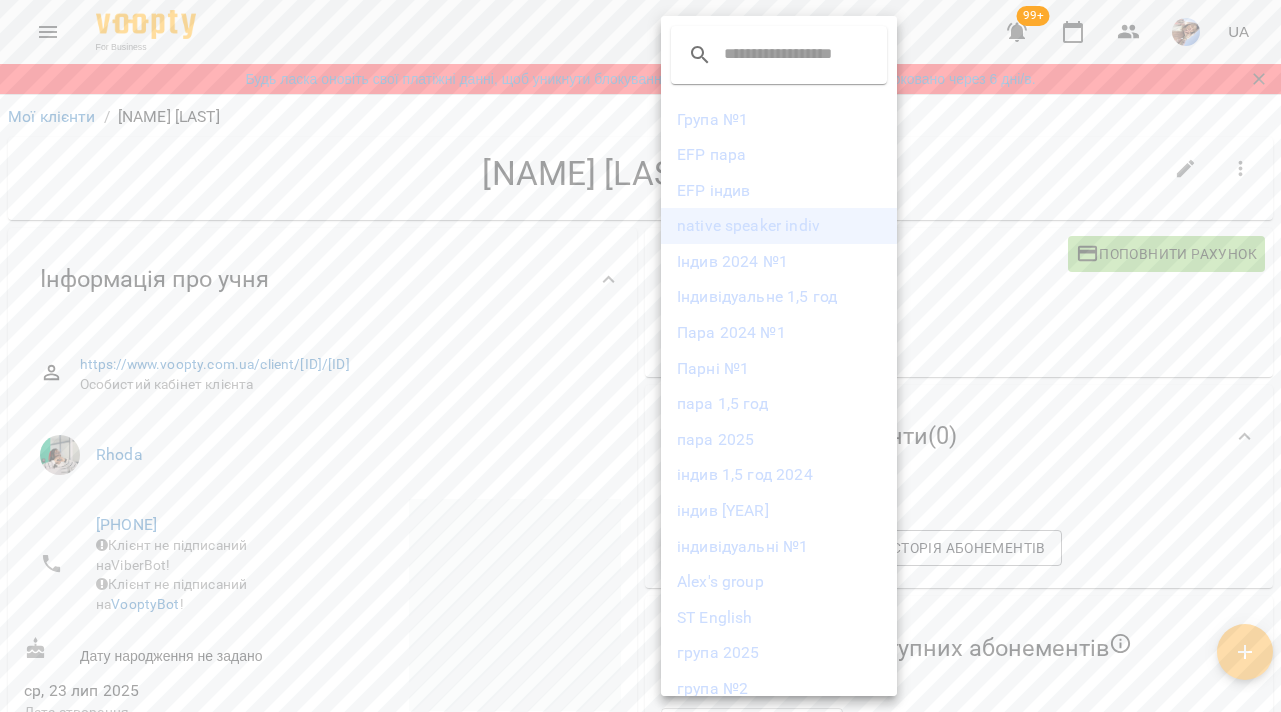 click on "native speaker indiv" at bounding box center [779, 226] 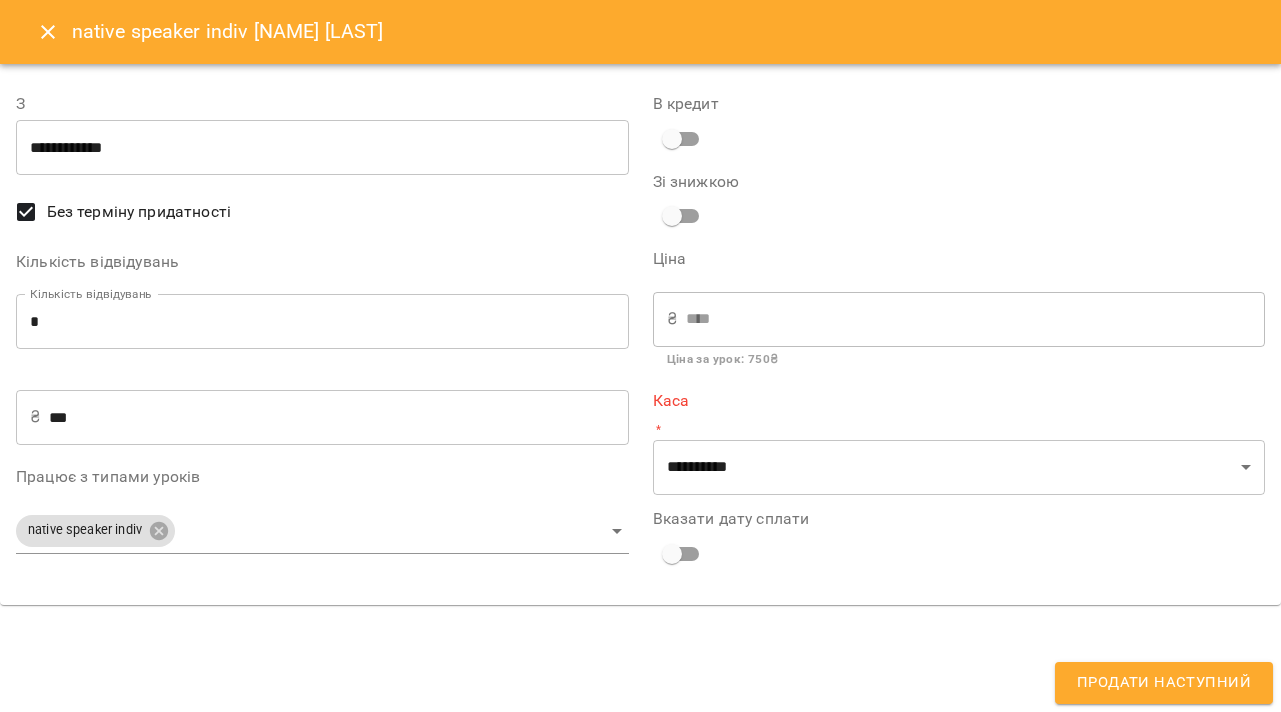 type on "**********" 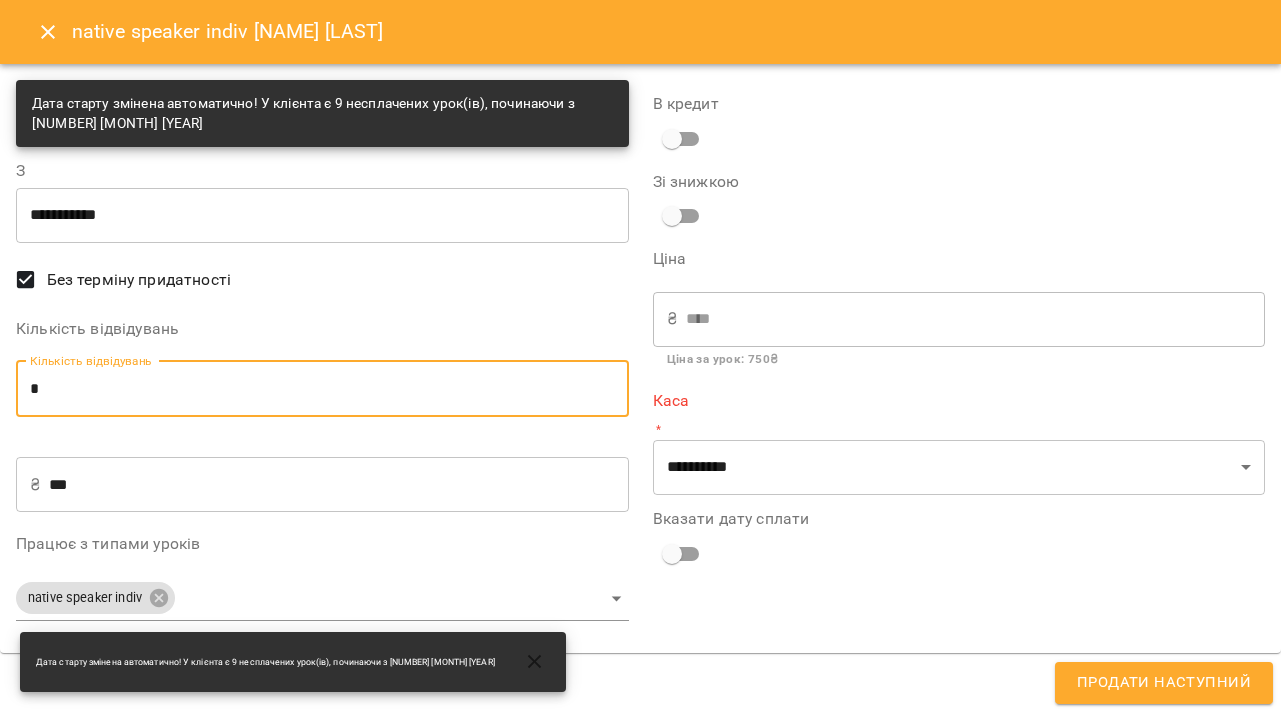 click on "*" at bounding box center (322, 389) 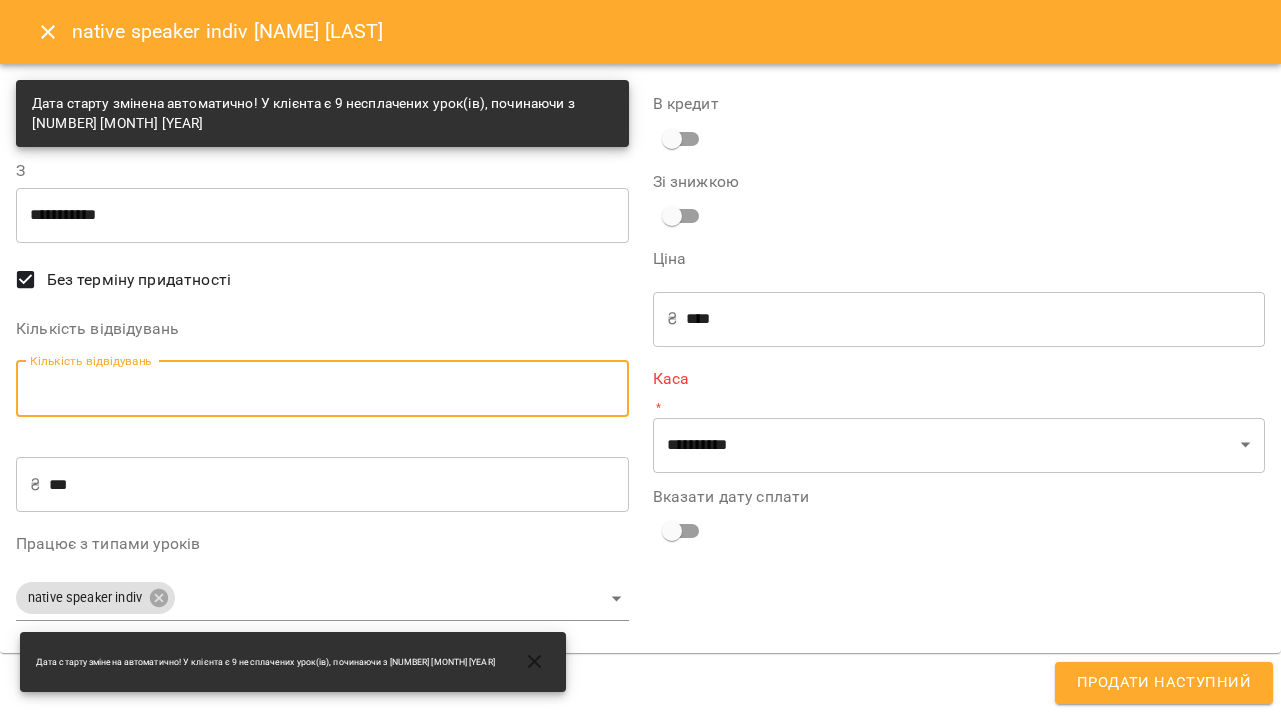 type on "*" 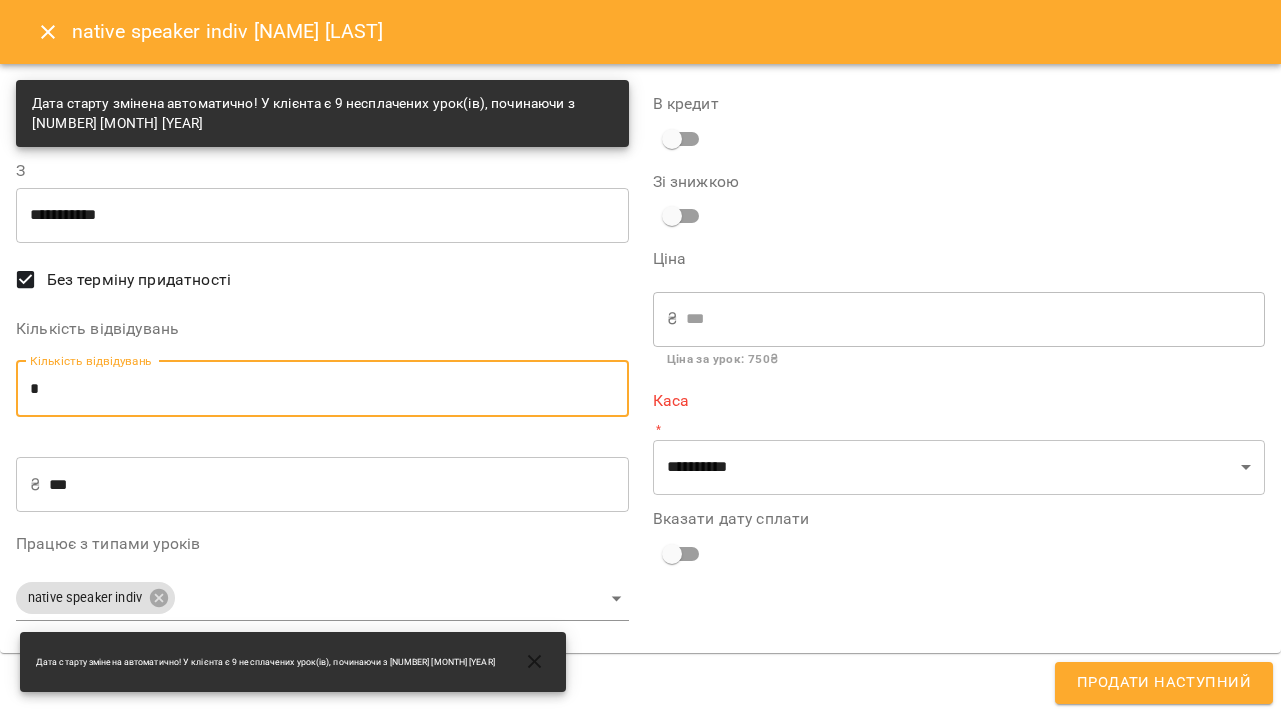 type on "**" 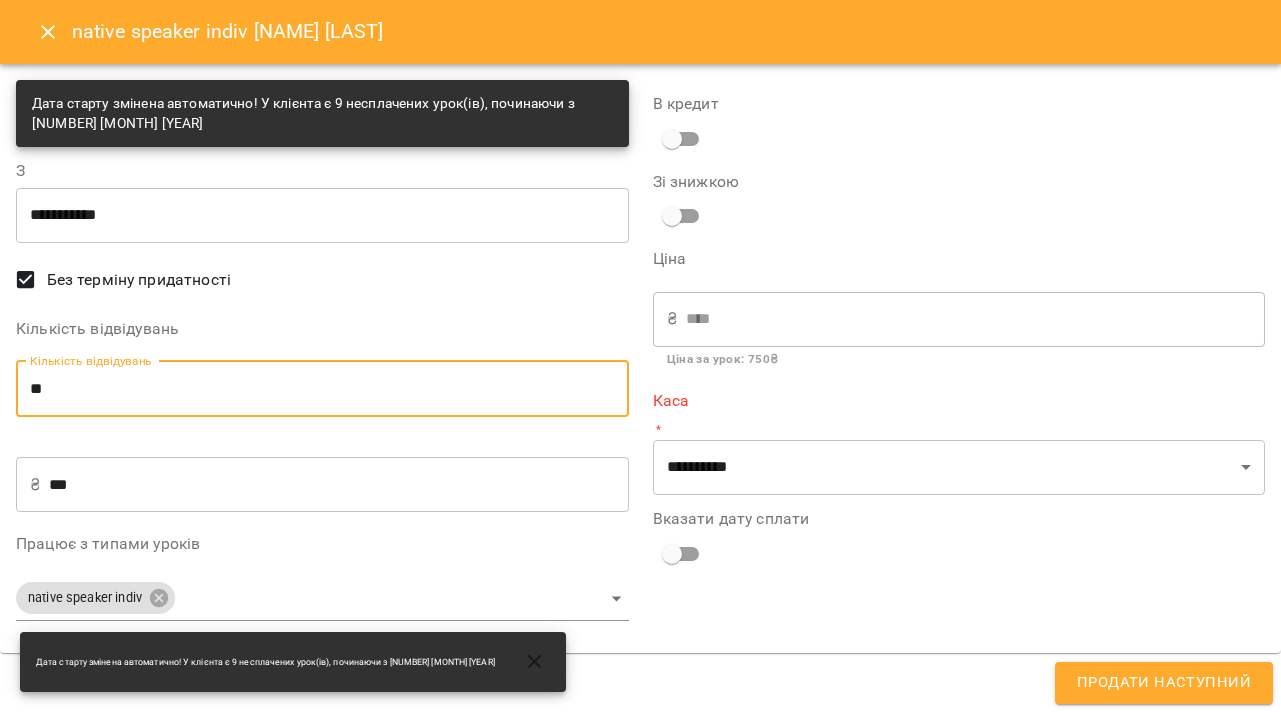 type on "**" 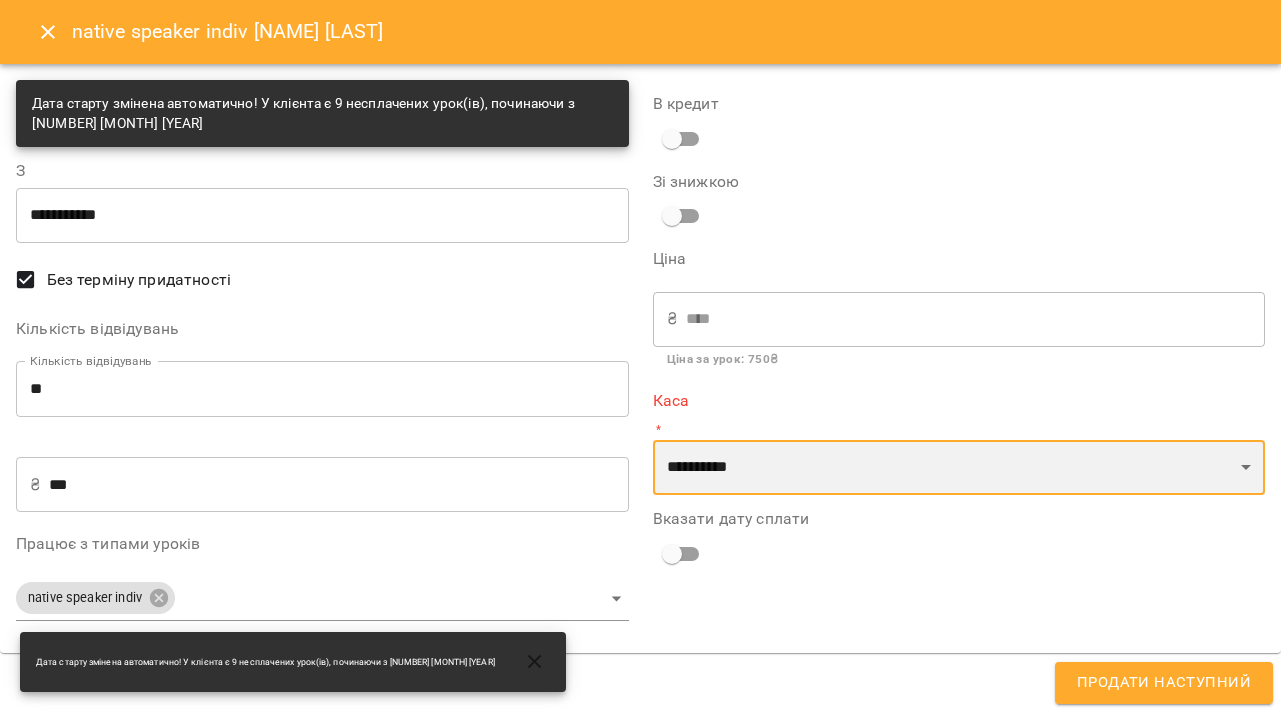 select on "****" 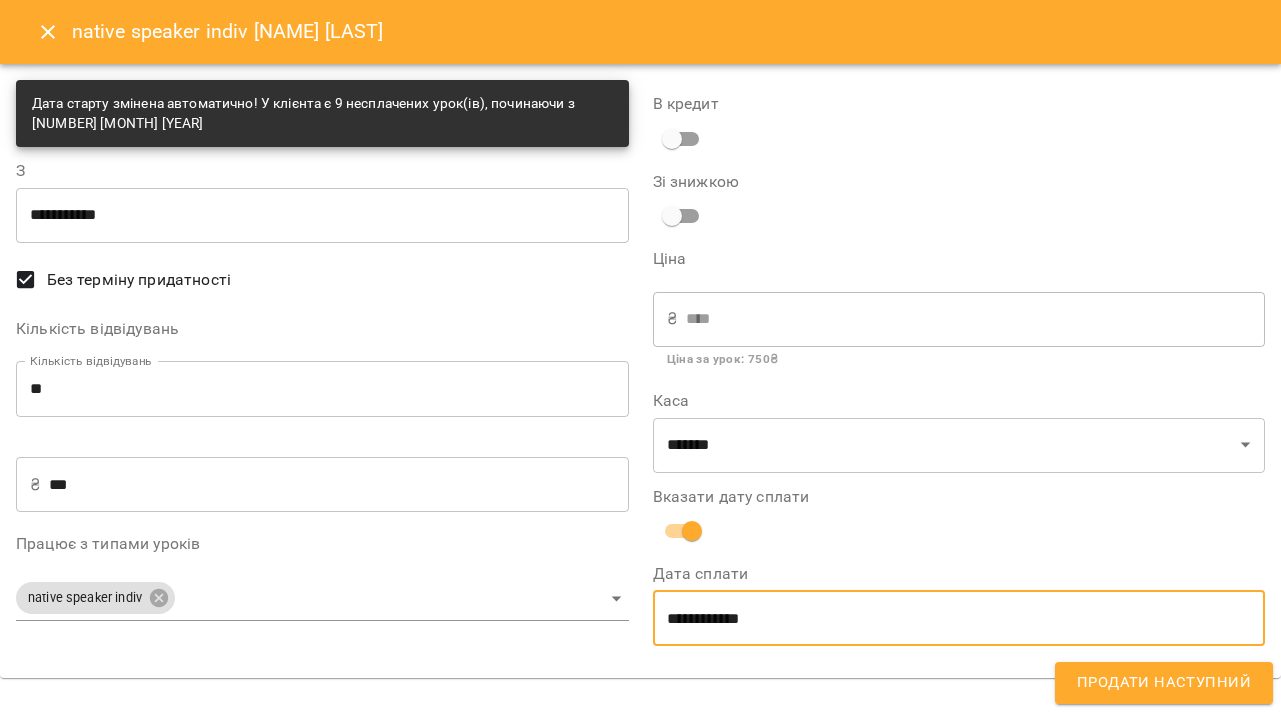 click on "**********" at bounding box center [959, 618] 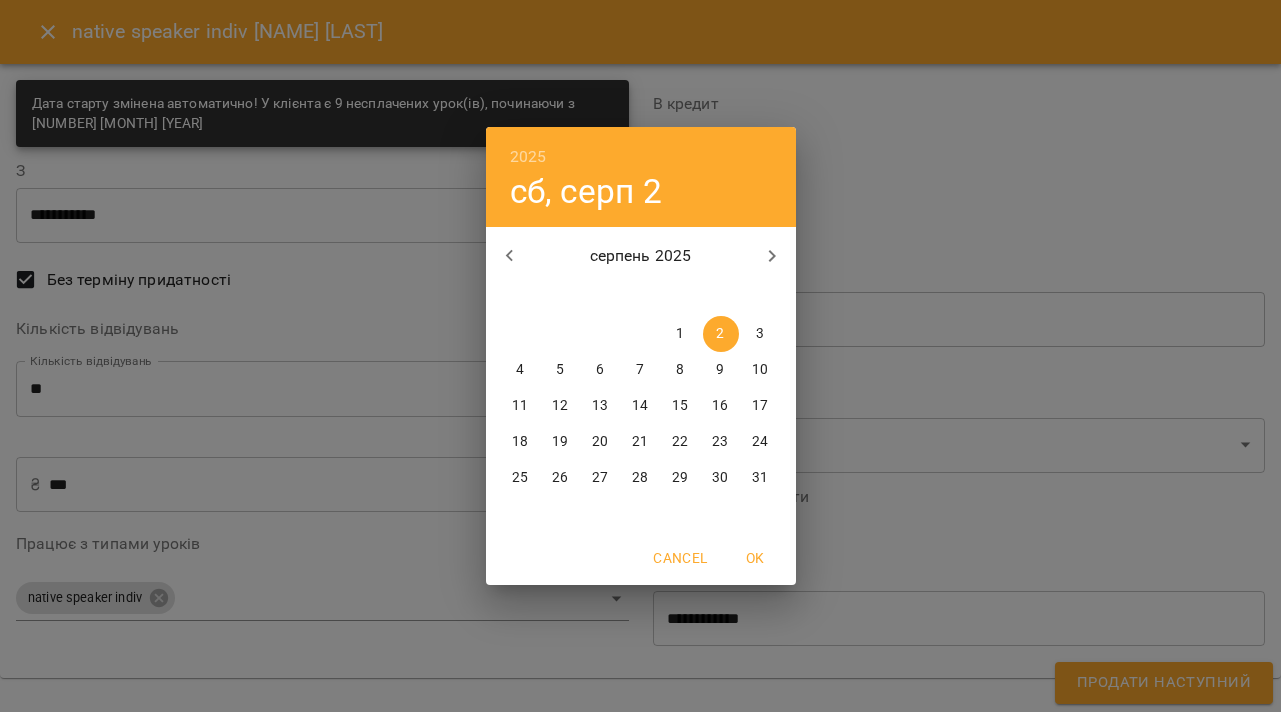 click 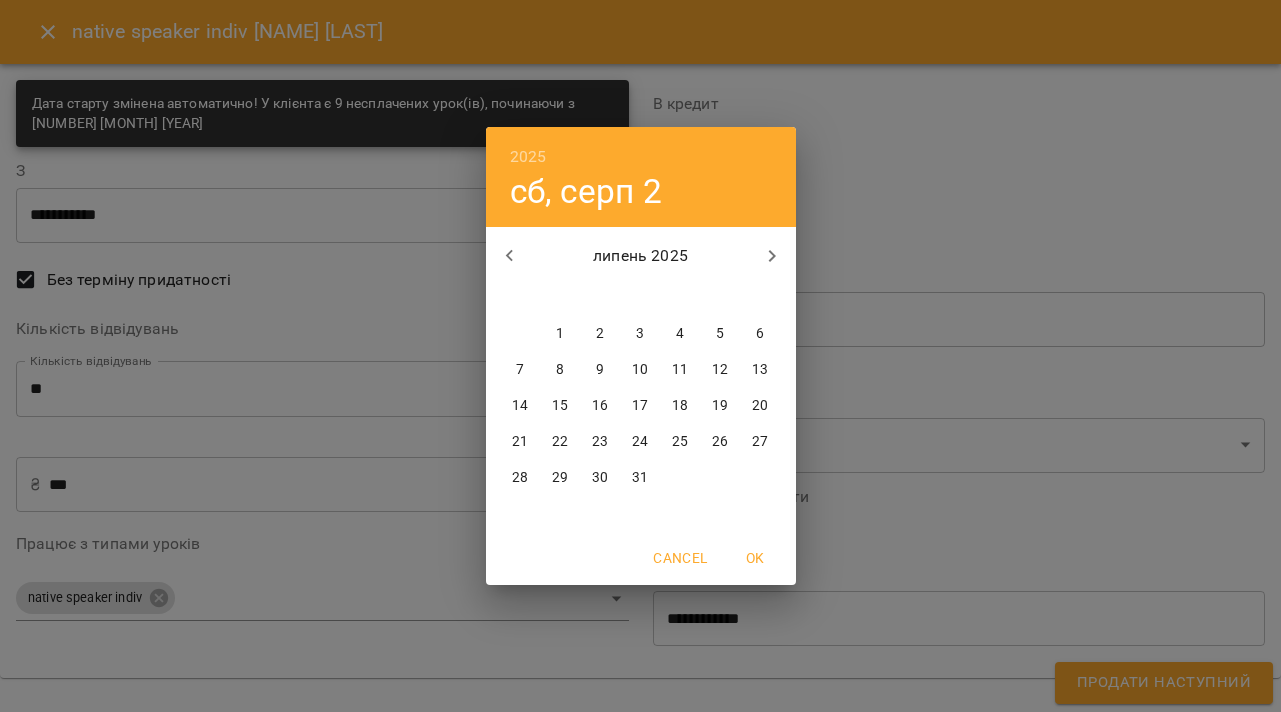 click on "29" at bounding box center [561, 478] 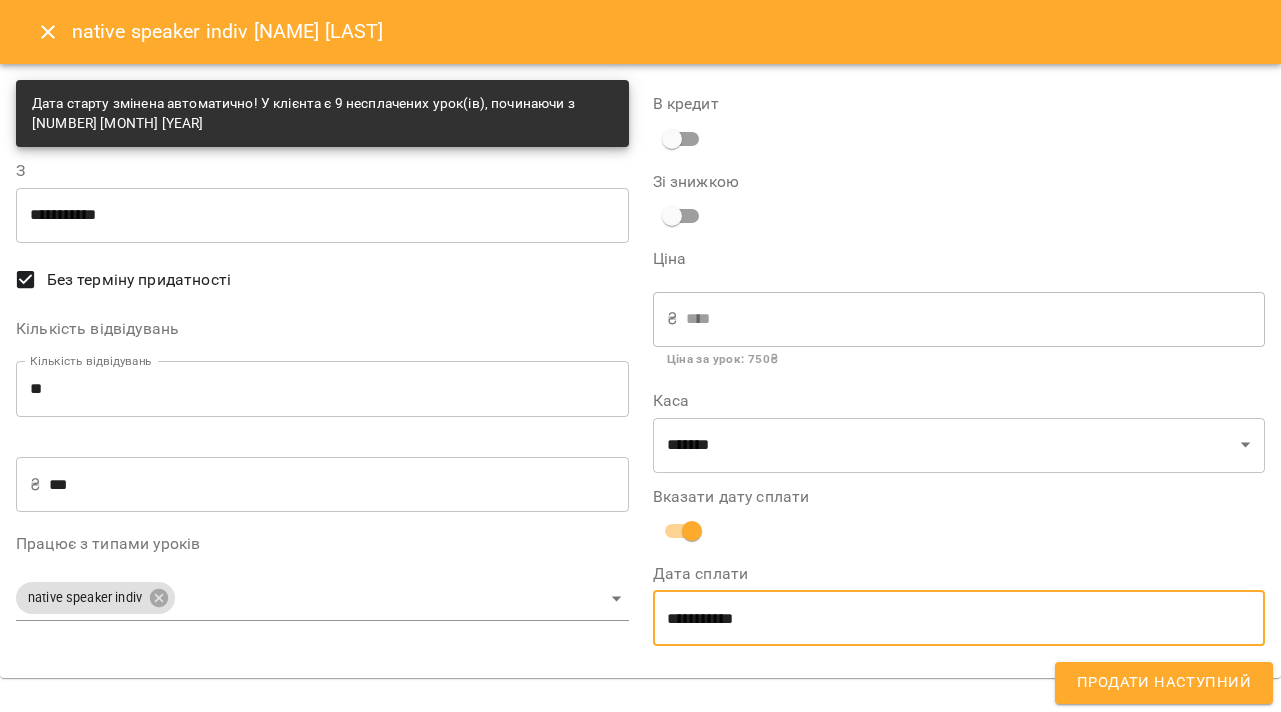 click on "Продати наступний" at bounding box center (1164, 683) 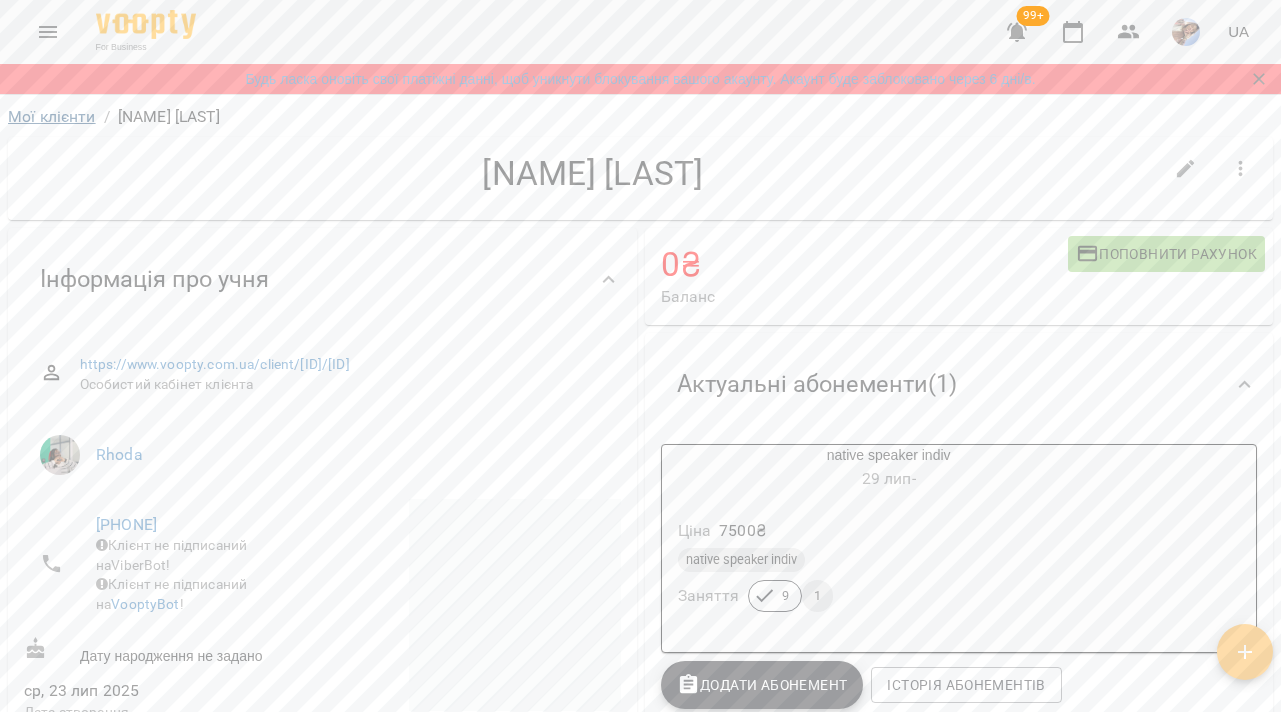 click on "Мої клієнти" at bounding box center [52, 116] 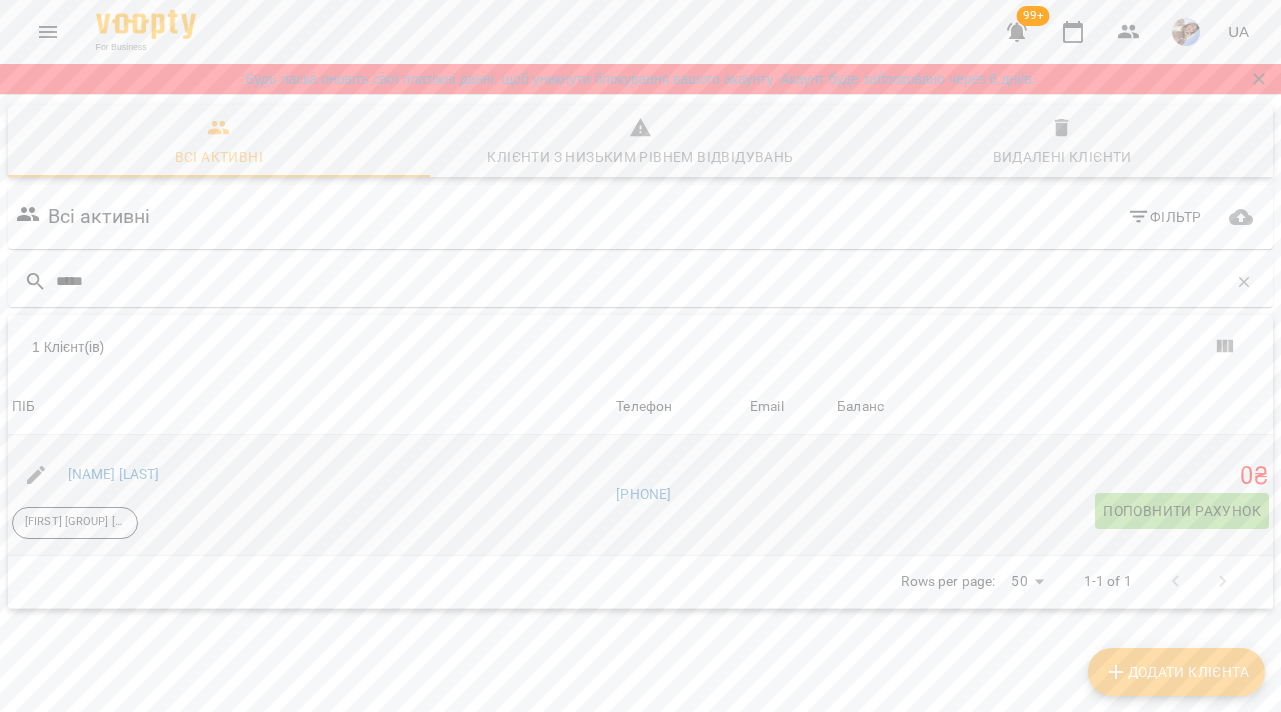 type on "*****" 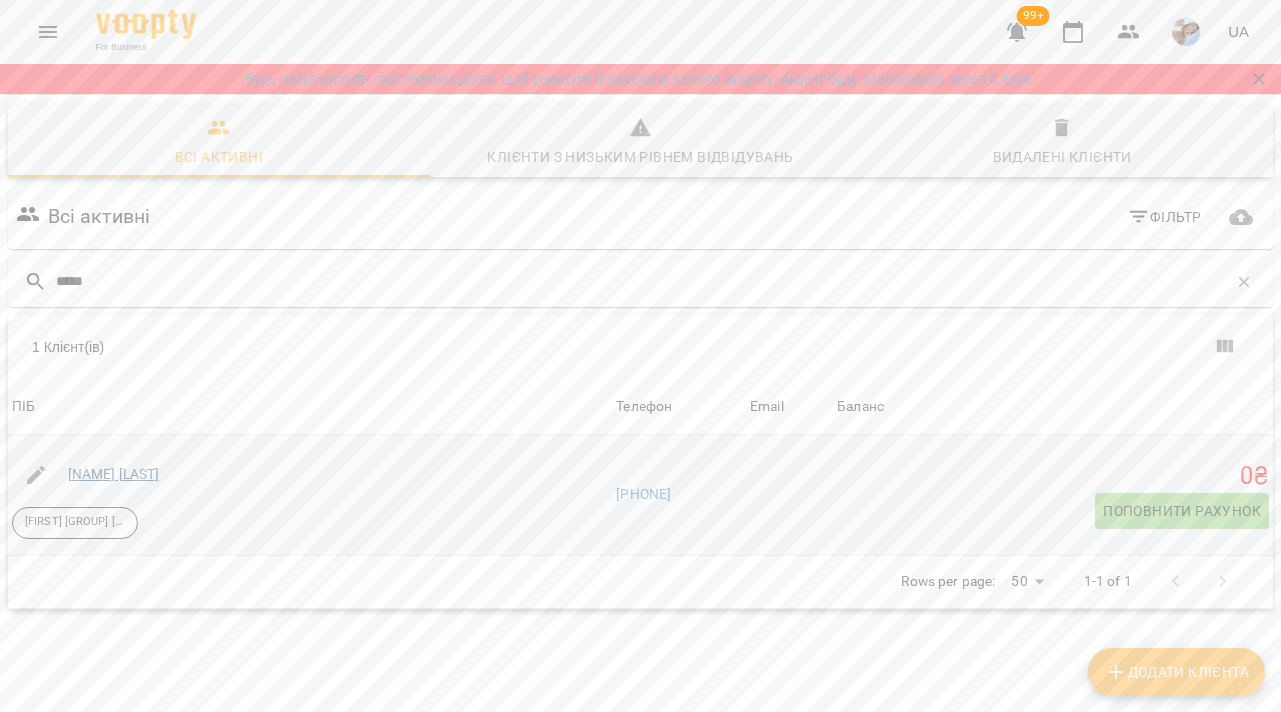 click on "Невідник Діана" at bounding box center (114, 474) 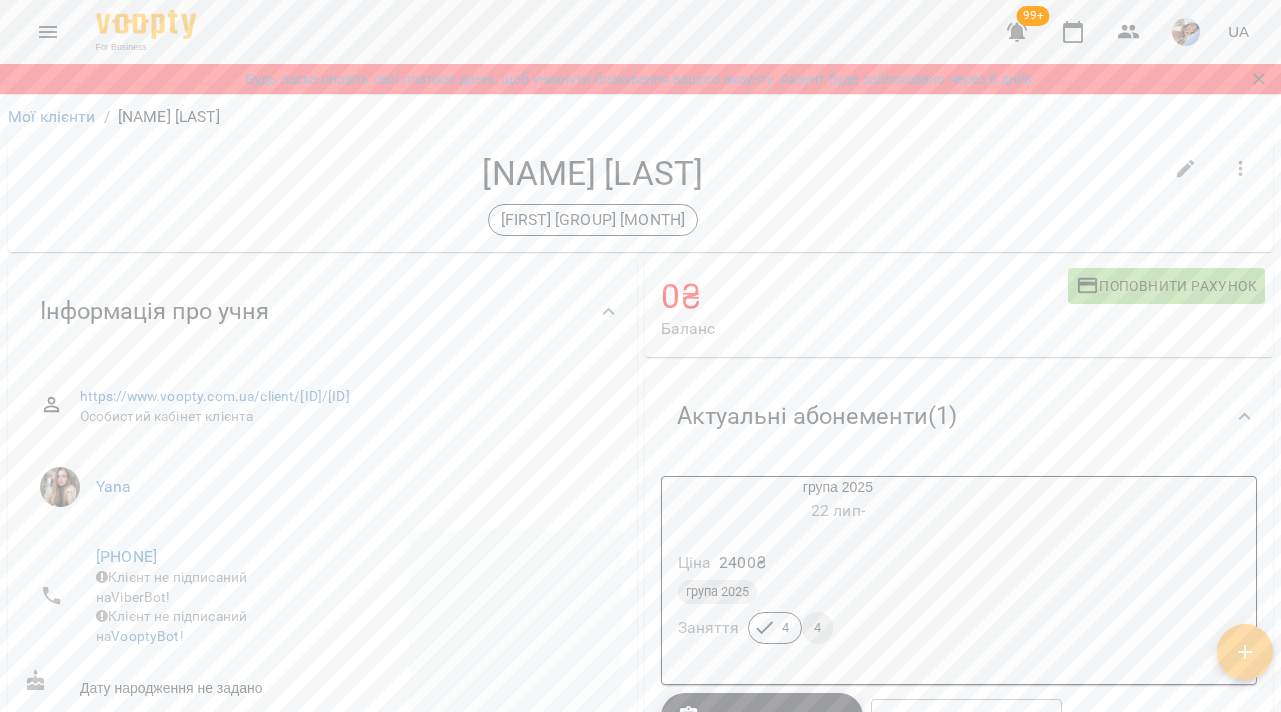 scroll, scrollTop: 0, scrollLeft: 0, axis: both 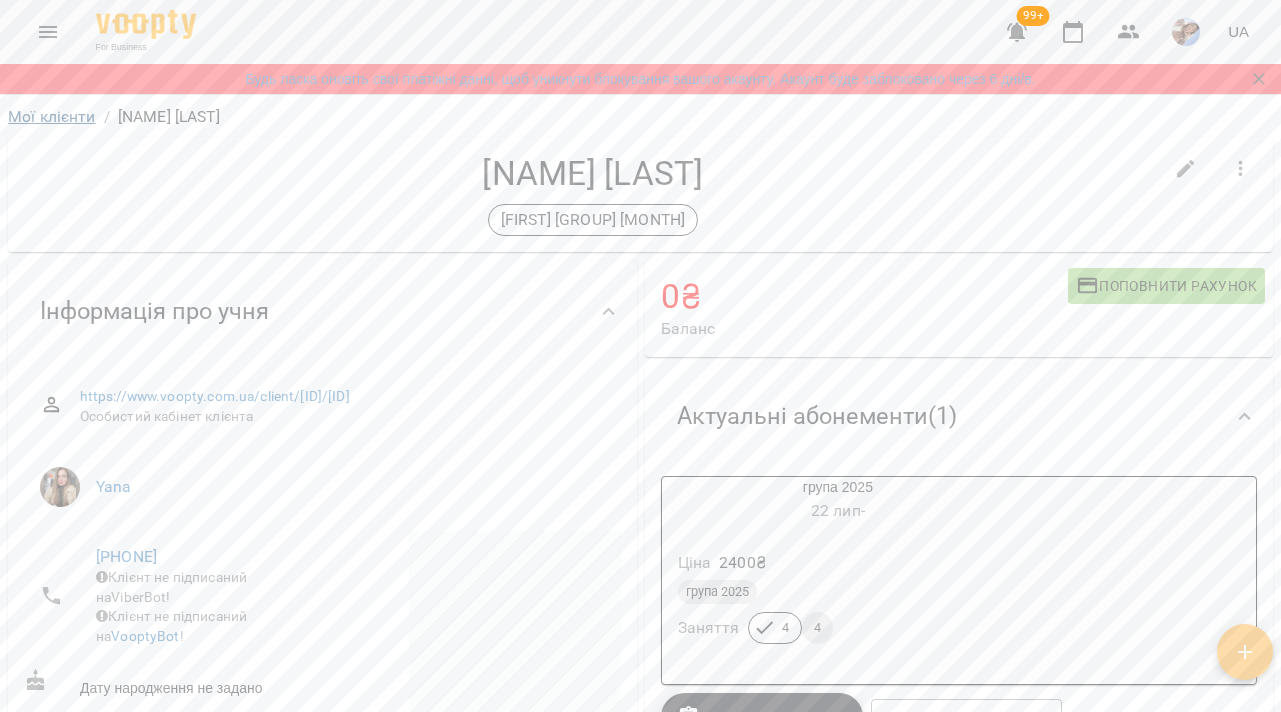 click on "Мої клієнти" at bounding box center [52, 116] 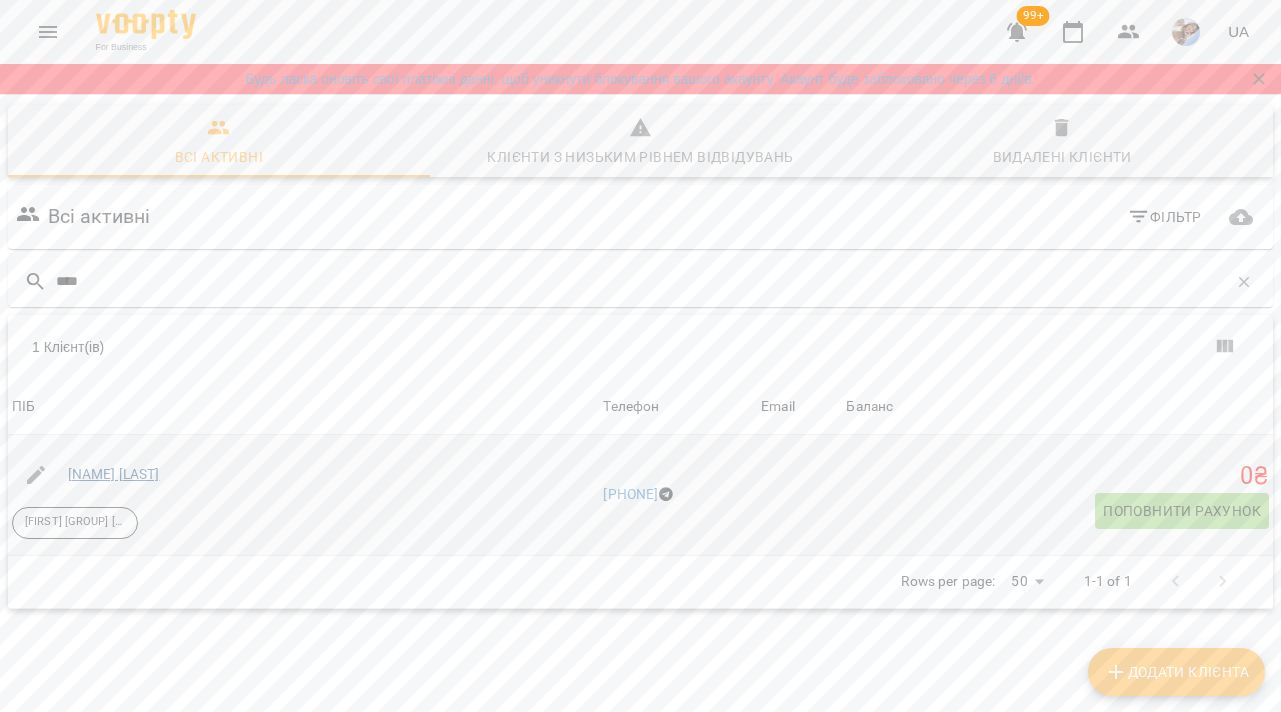 type on "****" 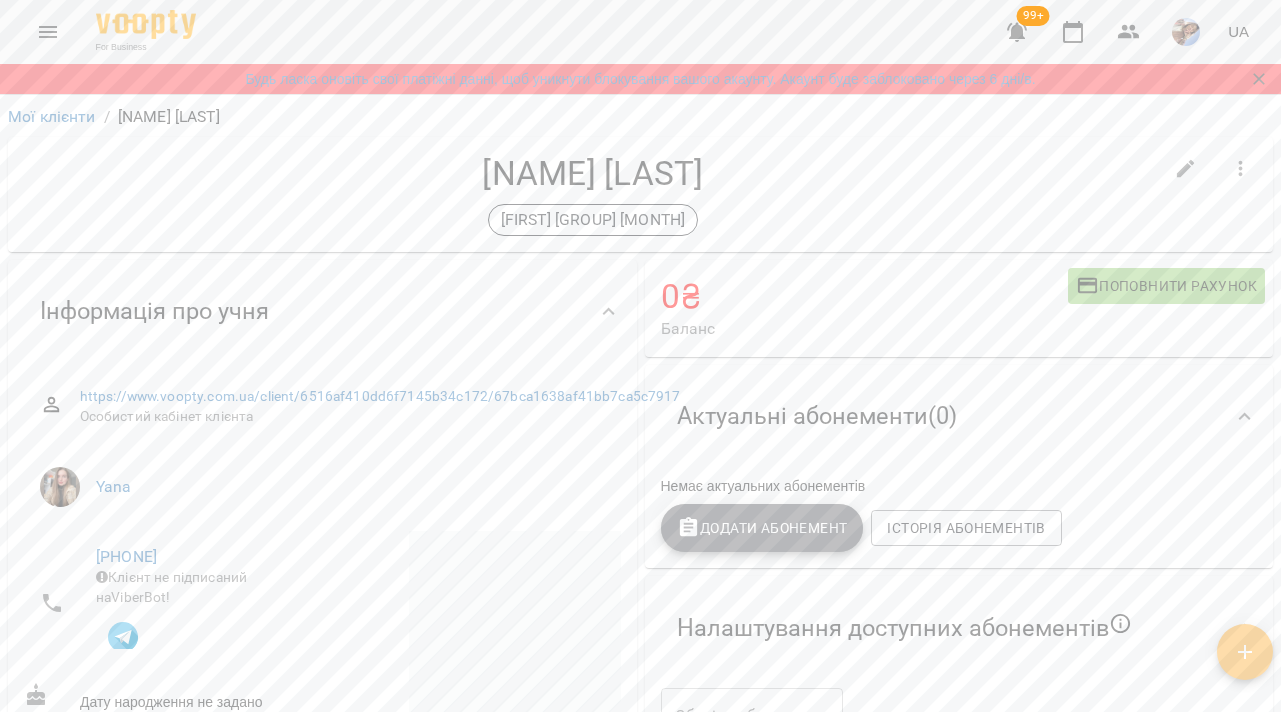 click on "Додати Абонемент" at bounding box center [762, 528] 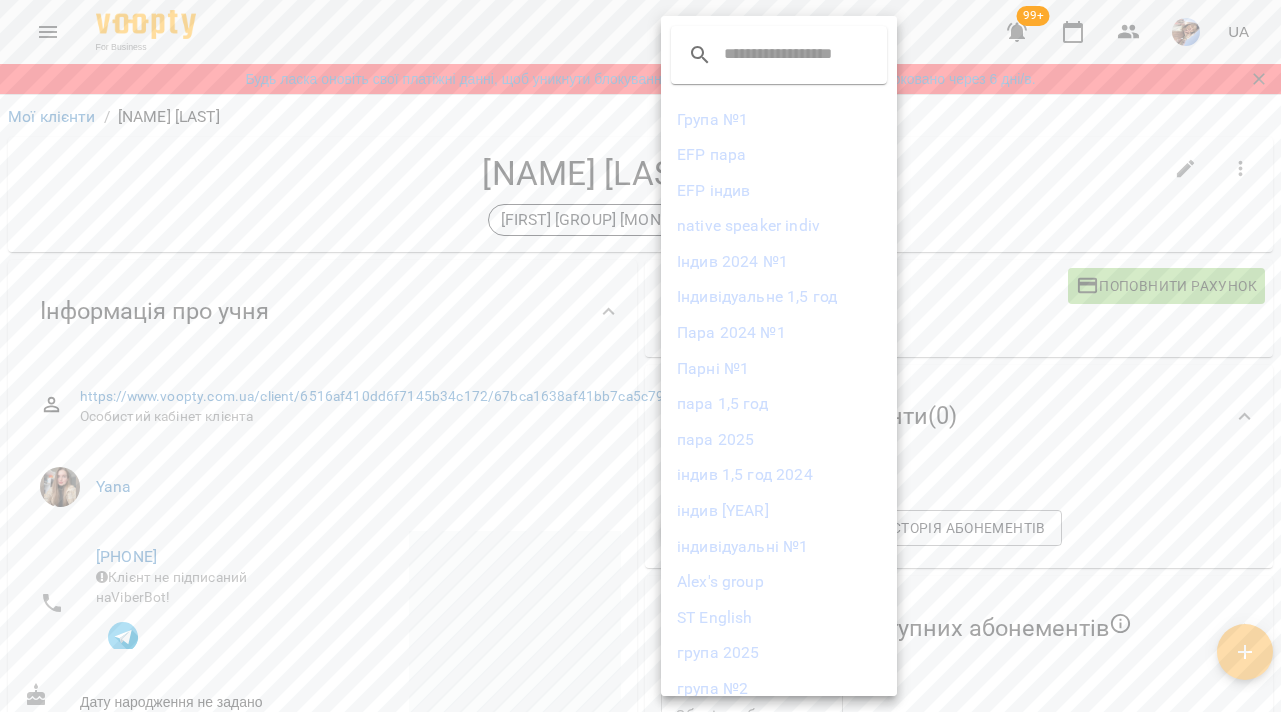click on "група 2025" at bounding box center (779, 653) 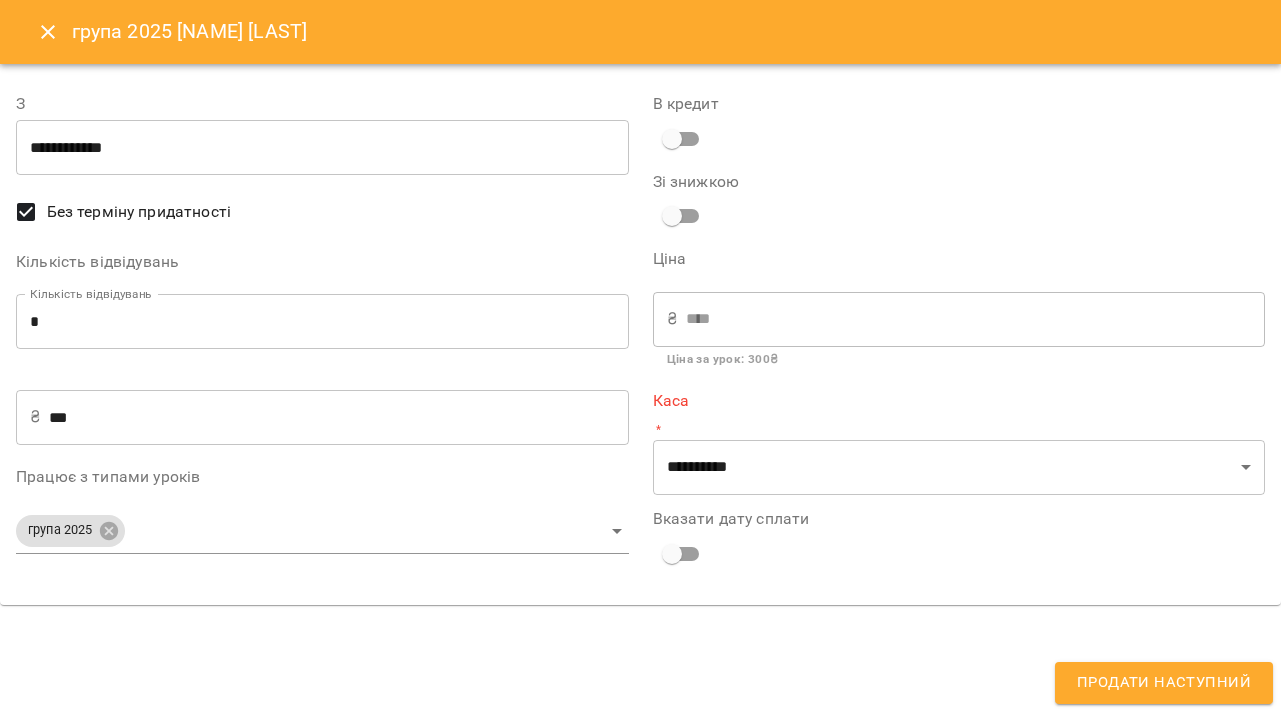 type on "**********" 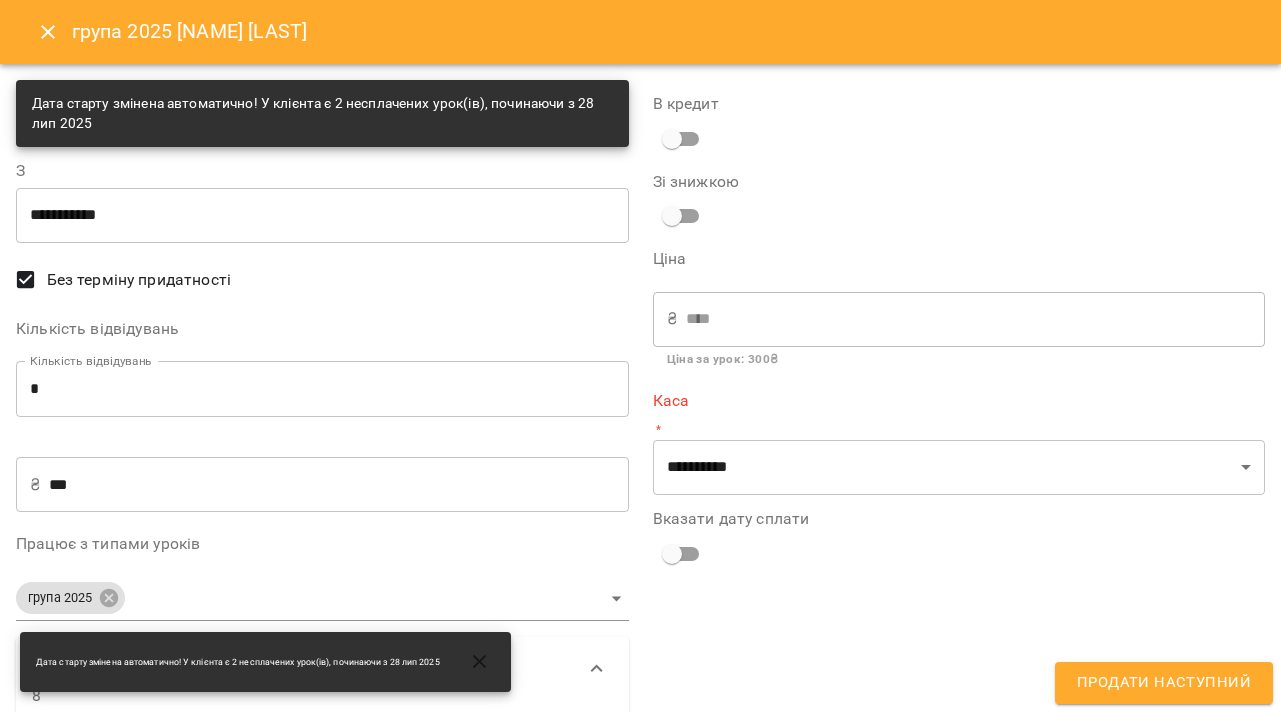 click on "*" at bounding box center (322, 389) 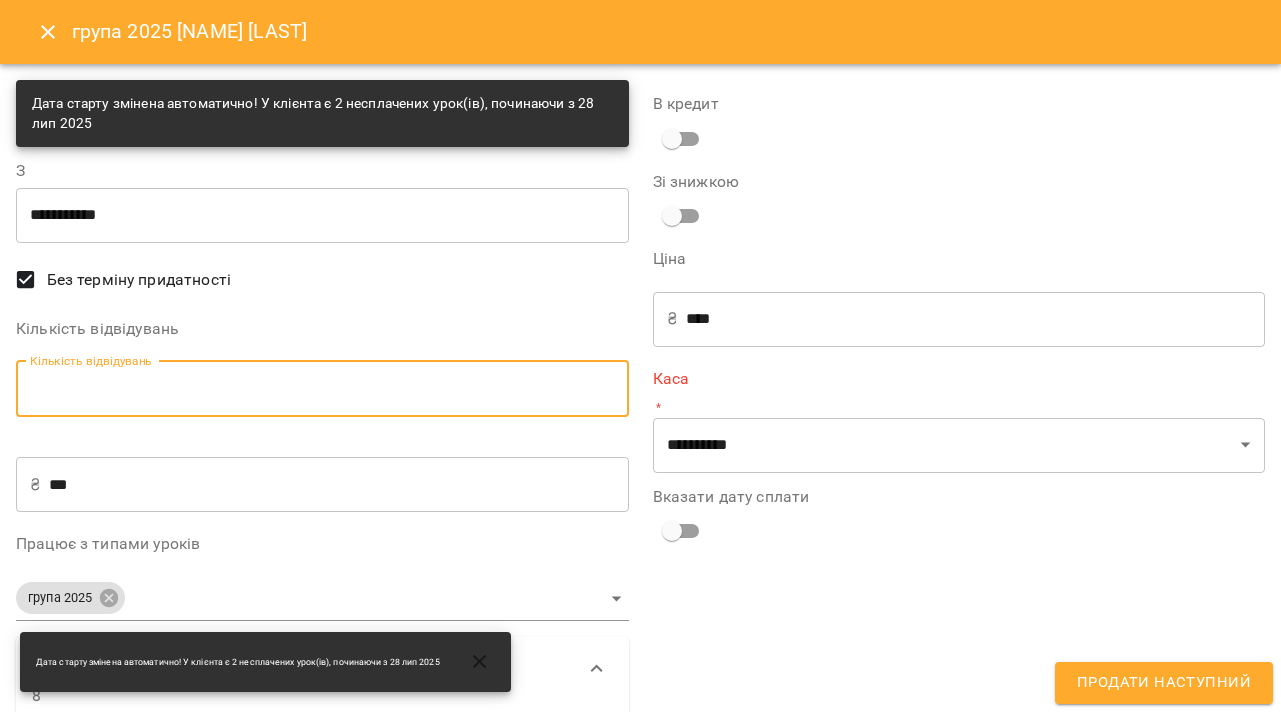 type on "*" 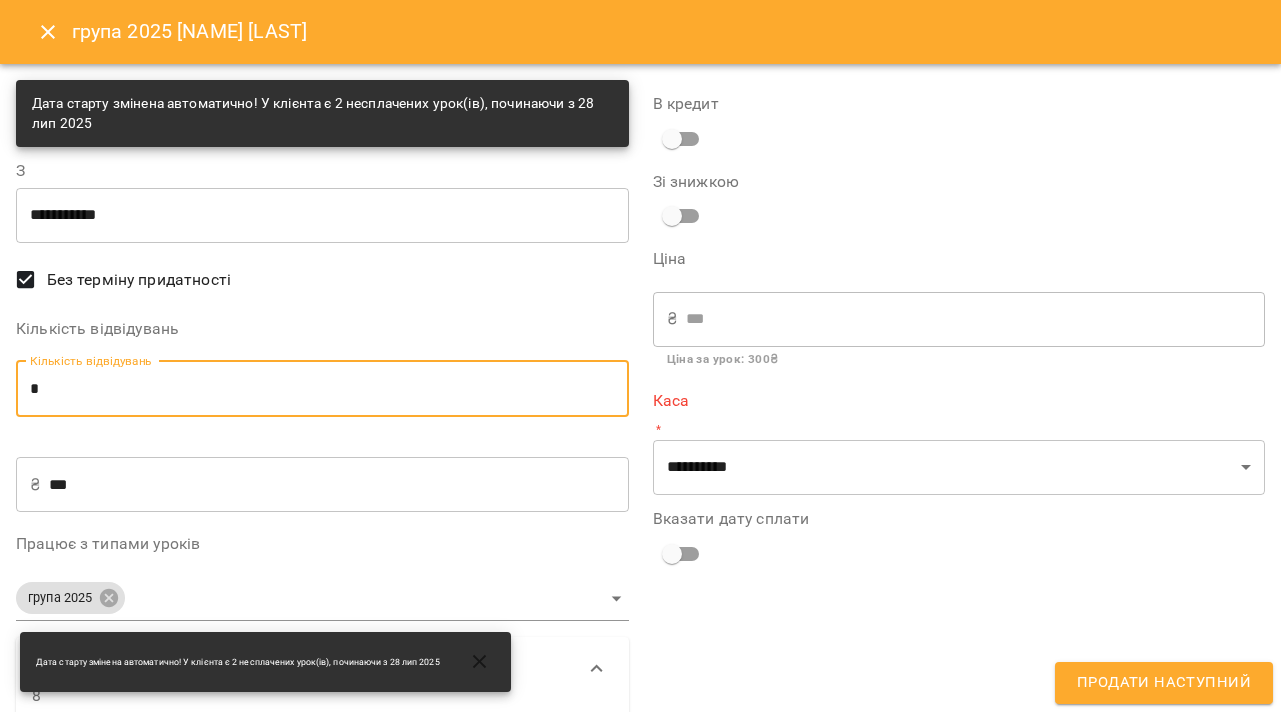 type on "*" 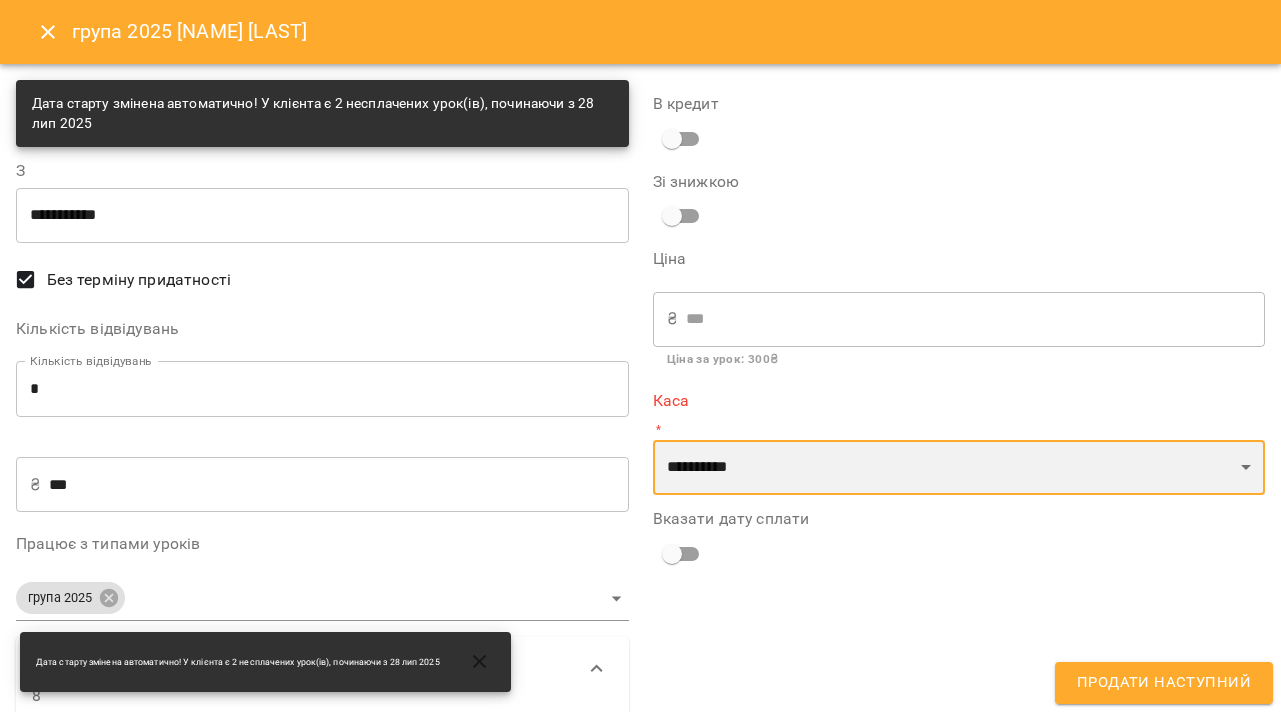 select on "****" 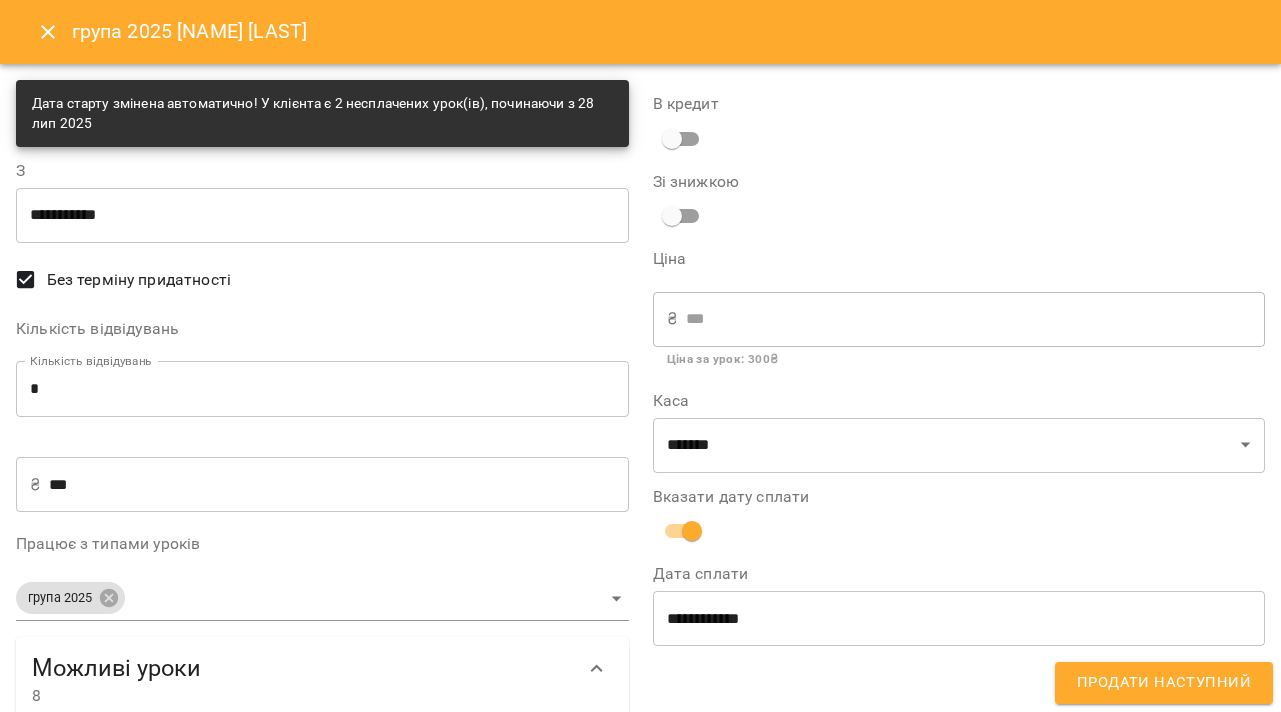 click on "**********" at bounding box center (959, 618) 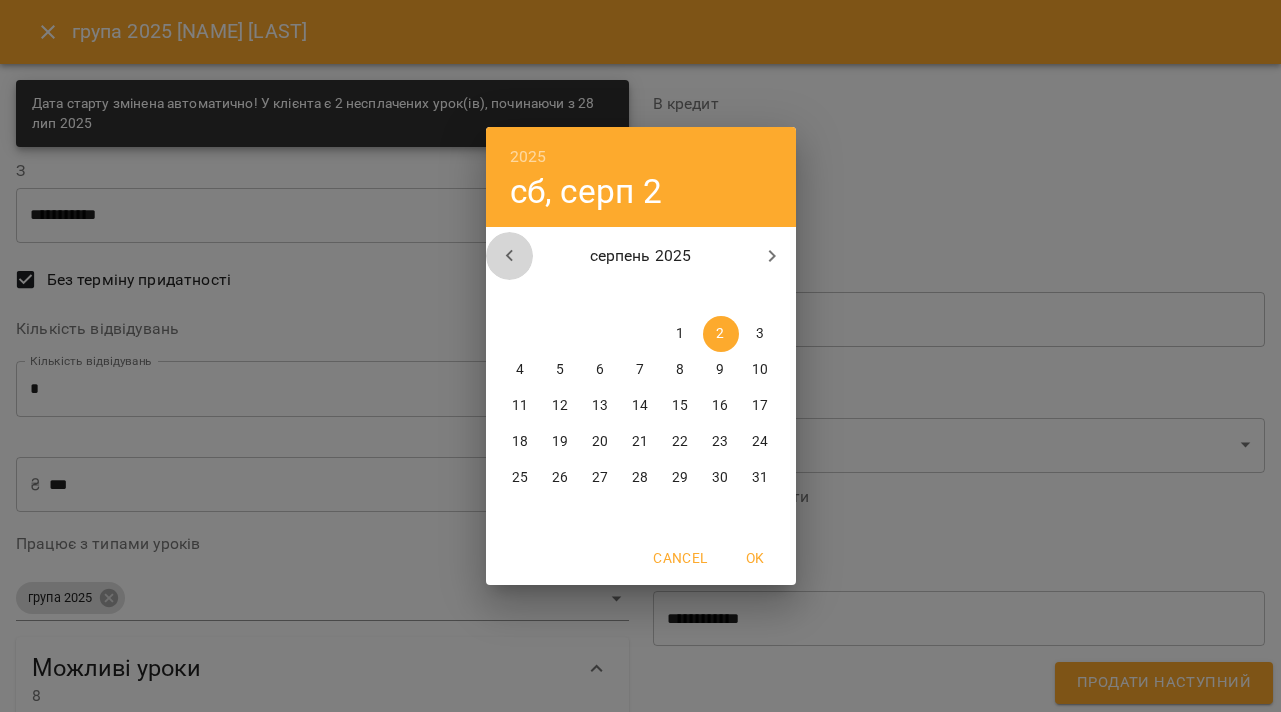 click 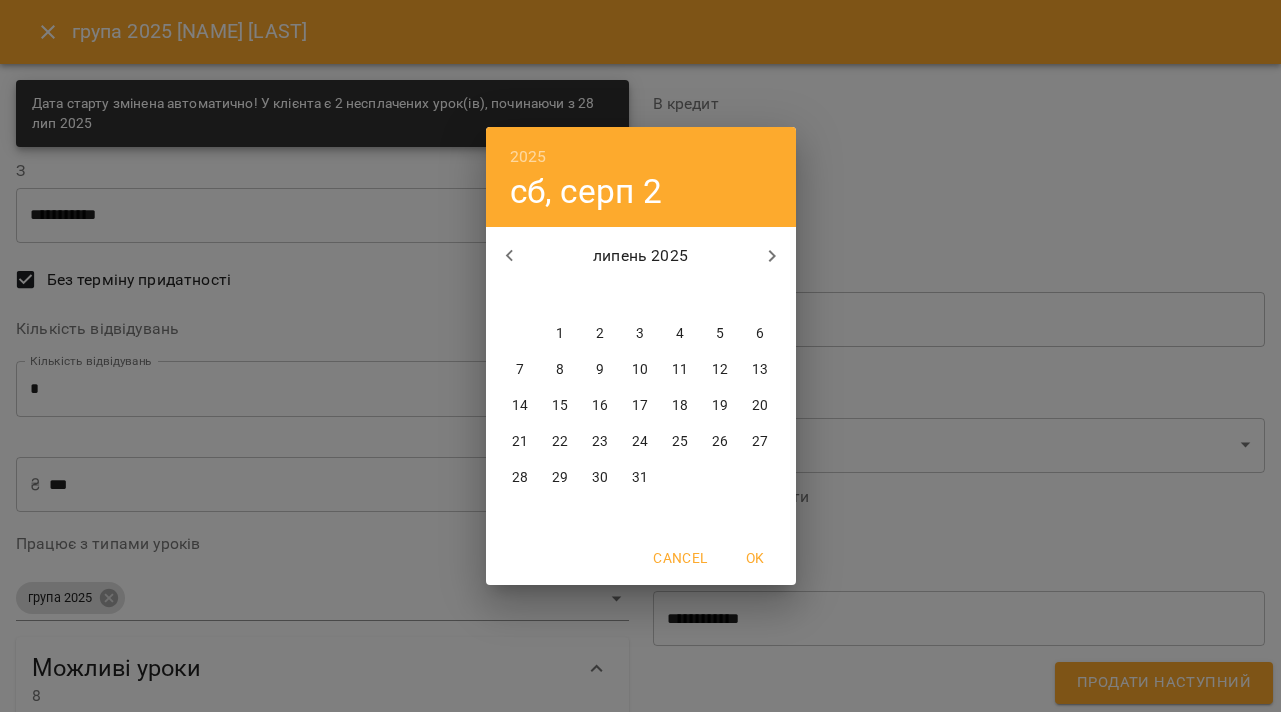 click on "30" at bounding box center (600, 478) 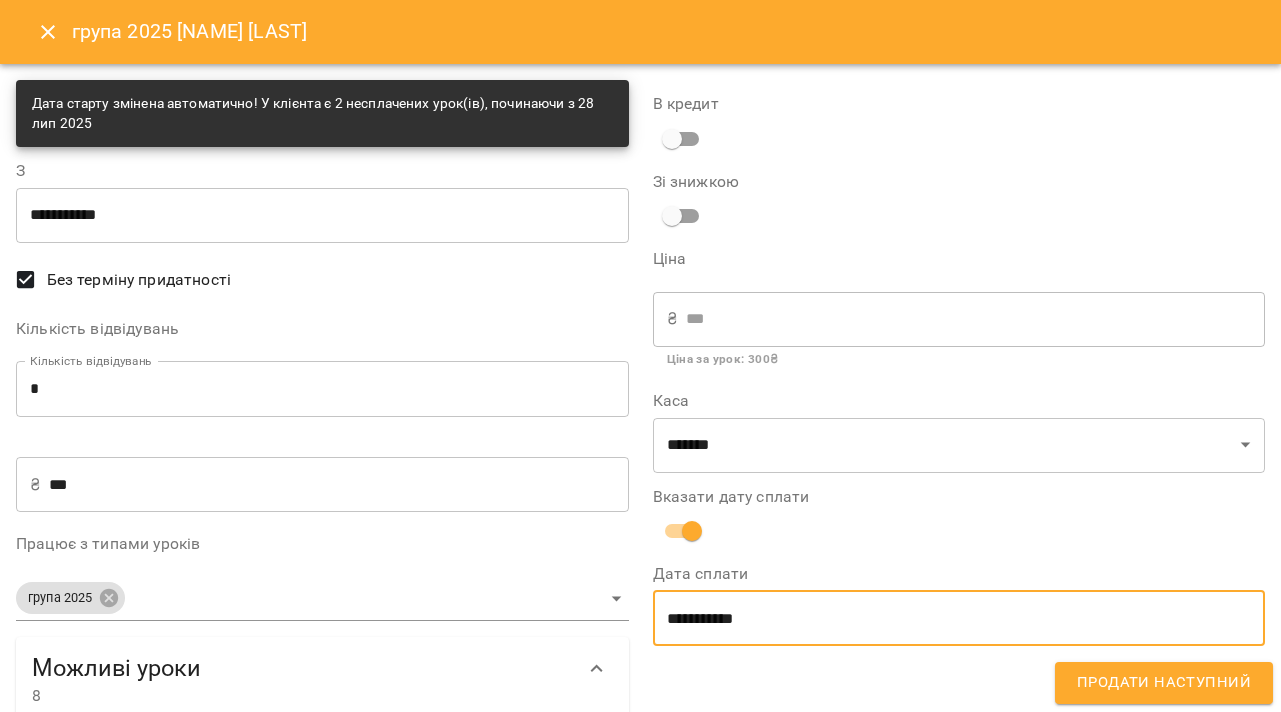 click on "Продати наступний" at bounding box center (1164, 683) 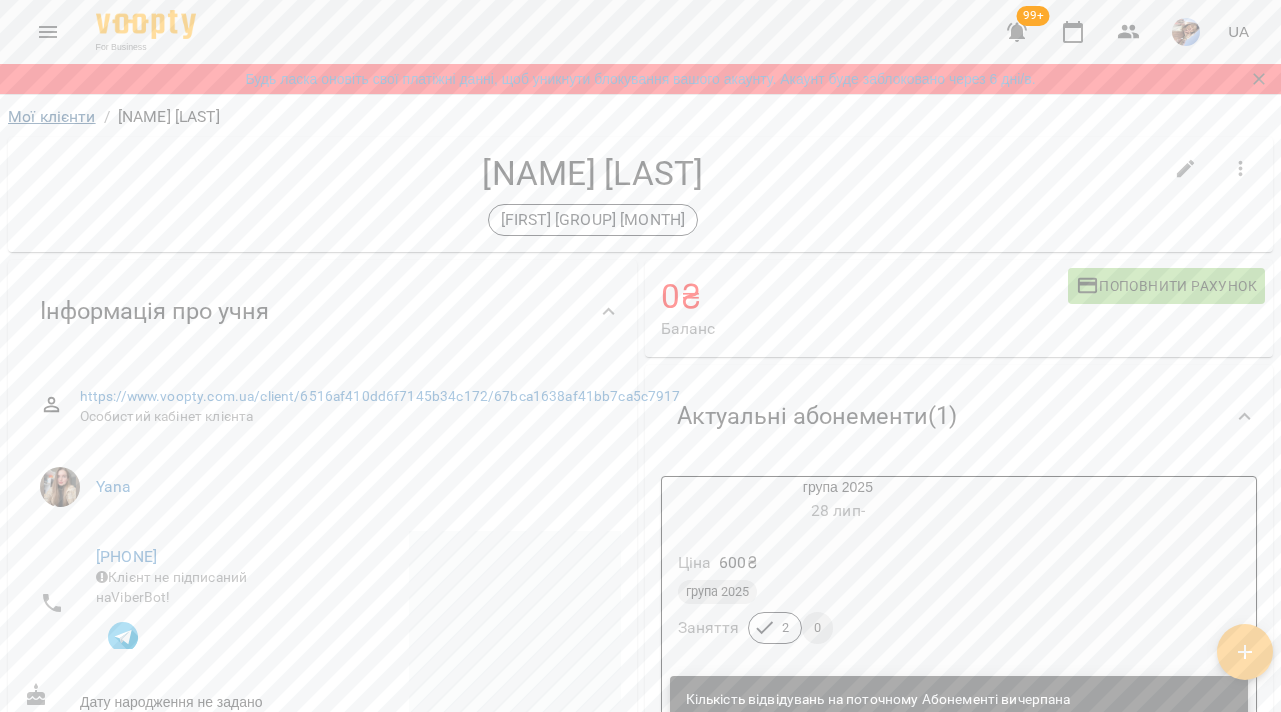 click on "Мої клієнти" at bounding box center (52, 116) 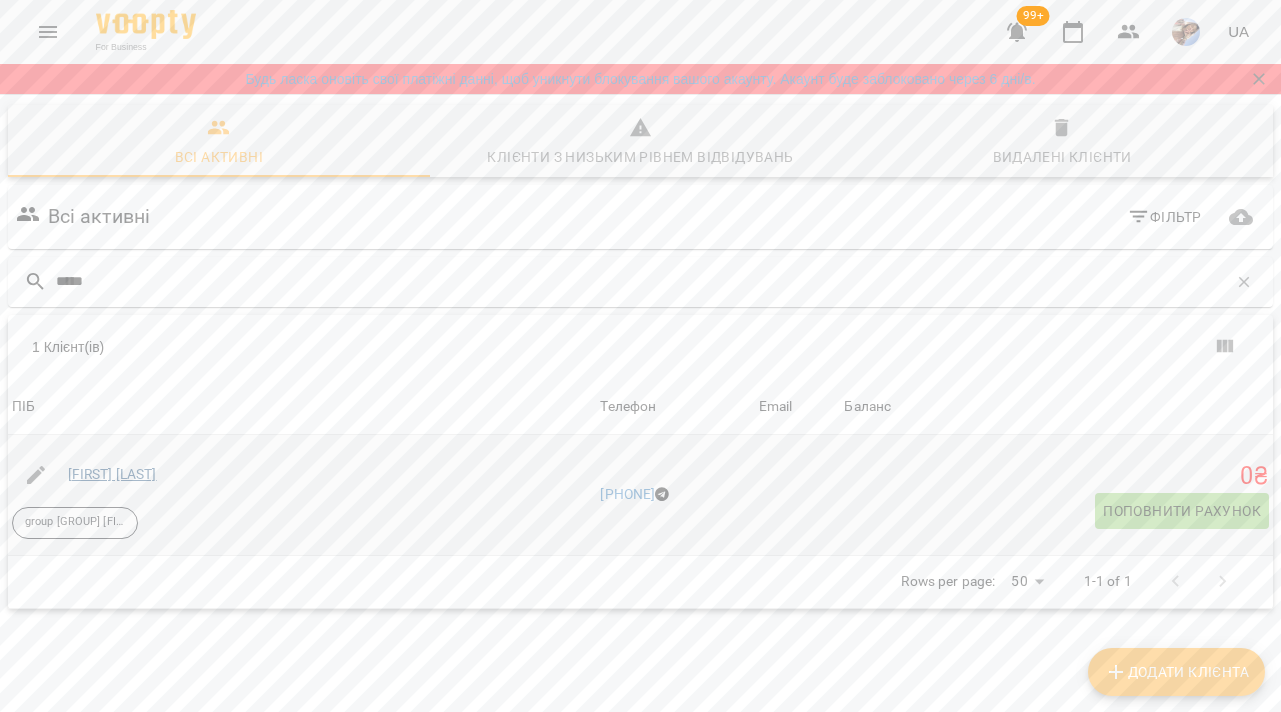 type on "*****" 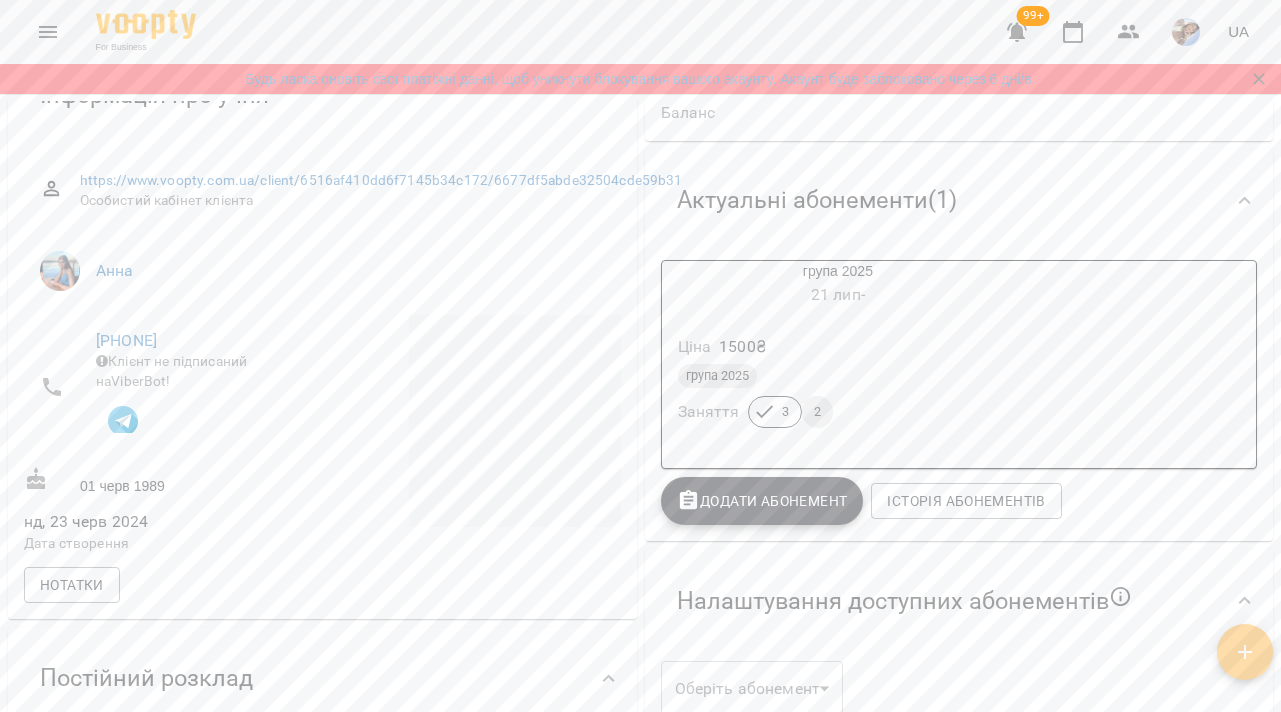 scroll, scrollTop: 237, scrollLeft: 0, axis: vertical 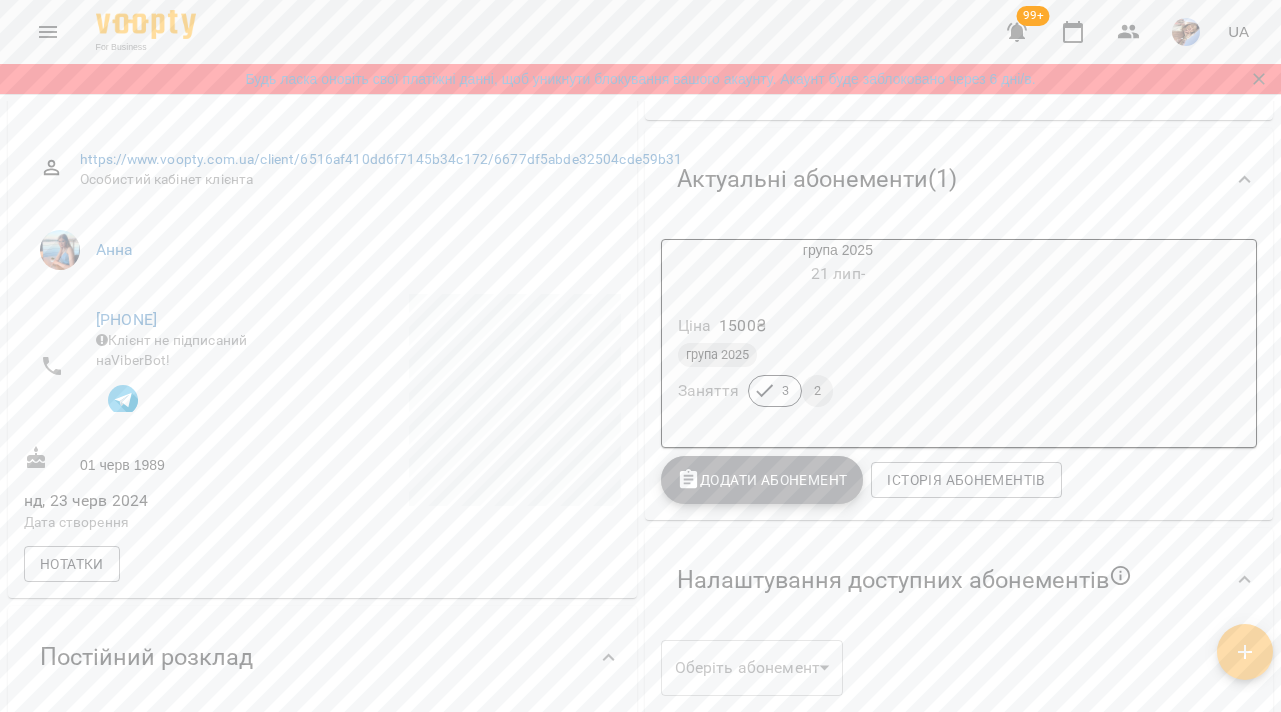 click on "Додати Абонемент" at bounding box center [762, 480] 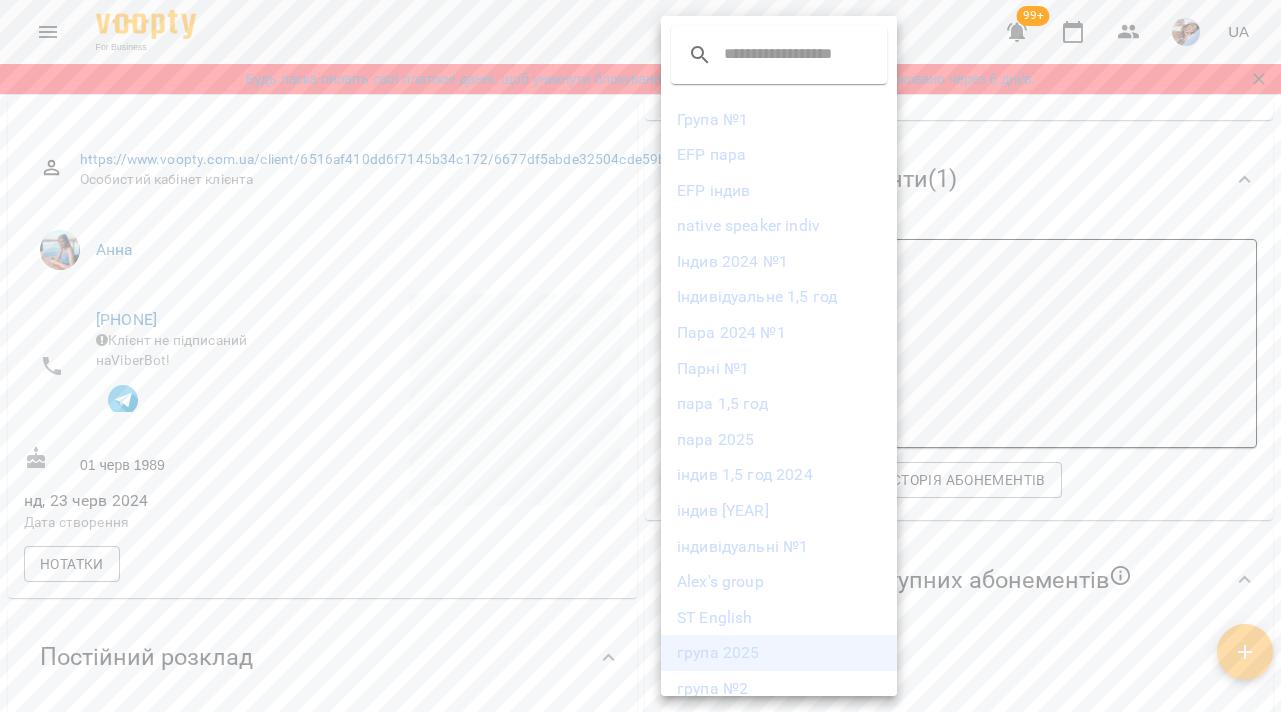 click on "група 2025" at bounding box center (779, 653) 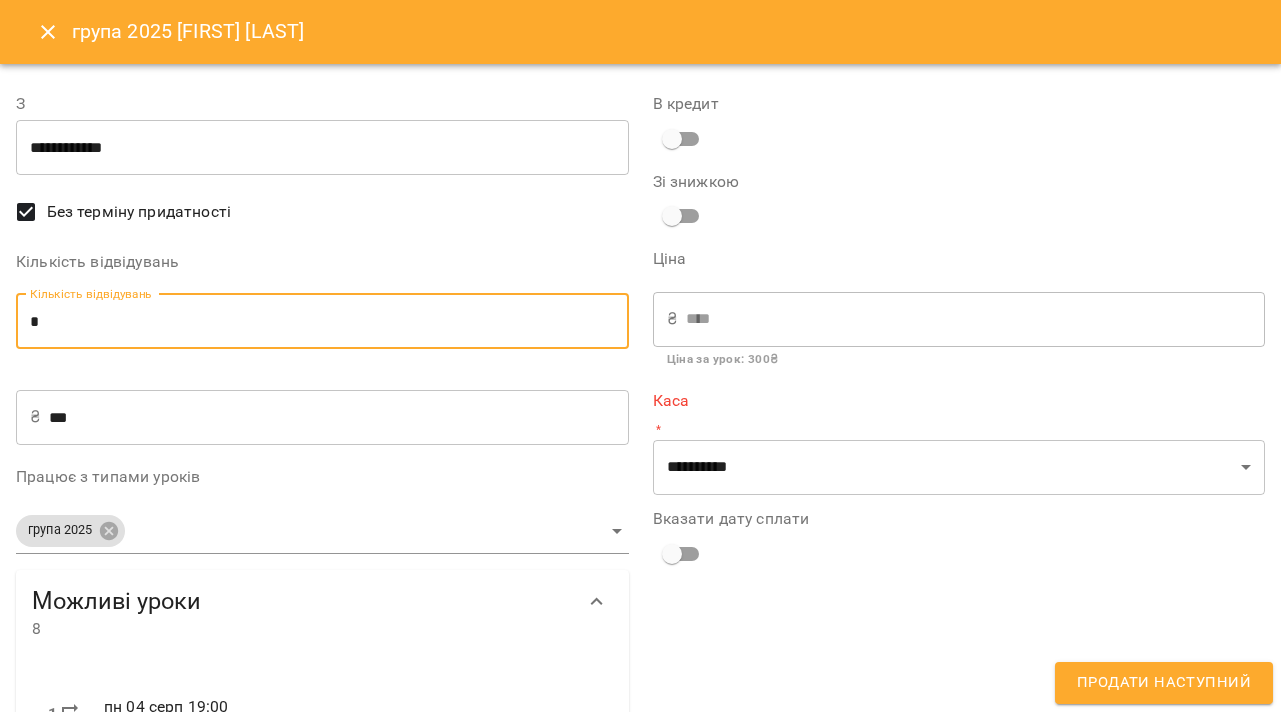 click on "*" at bounding box center [322, 322] 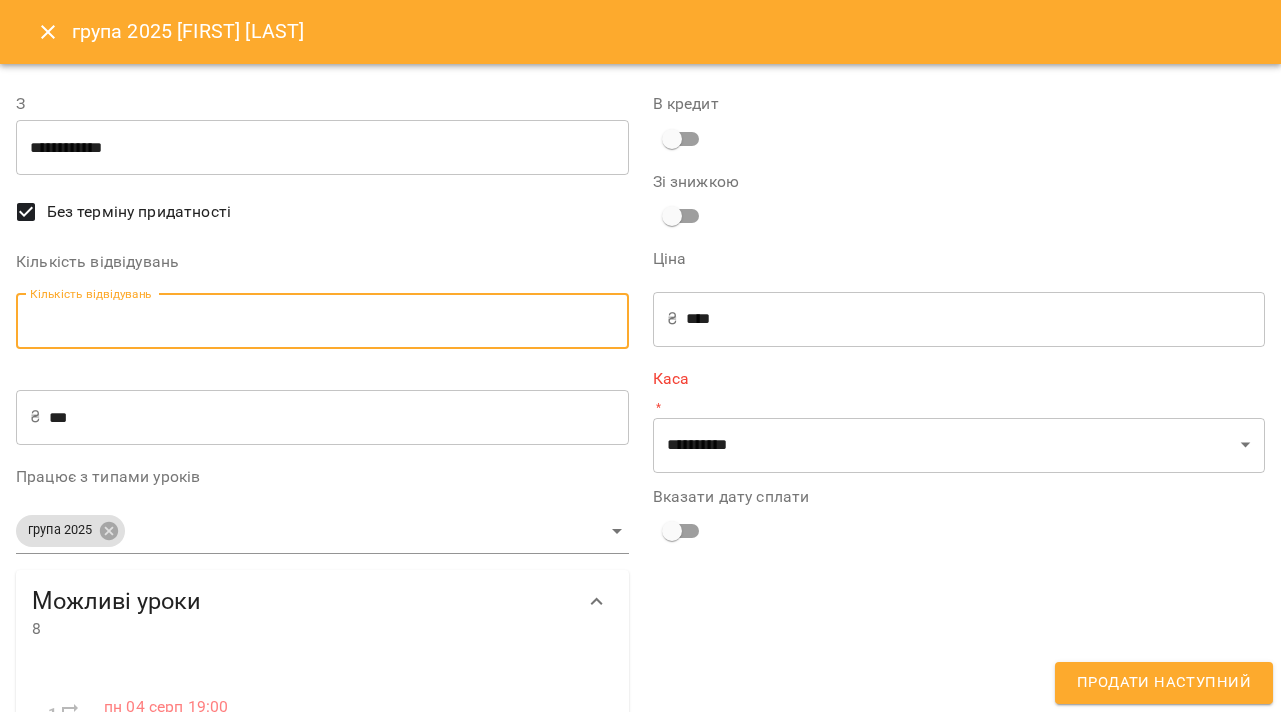 type on "*" 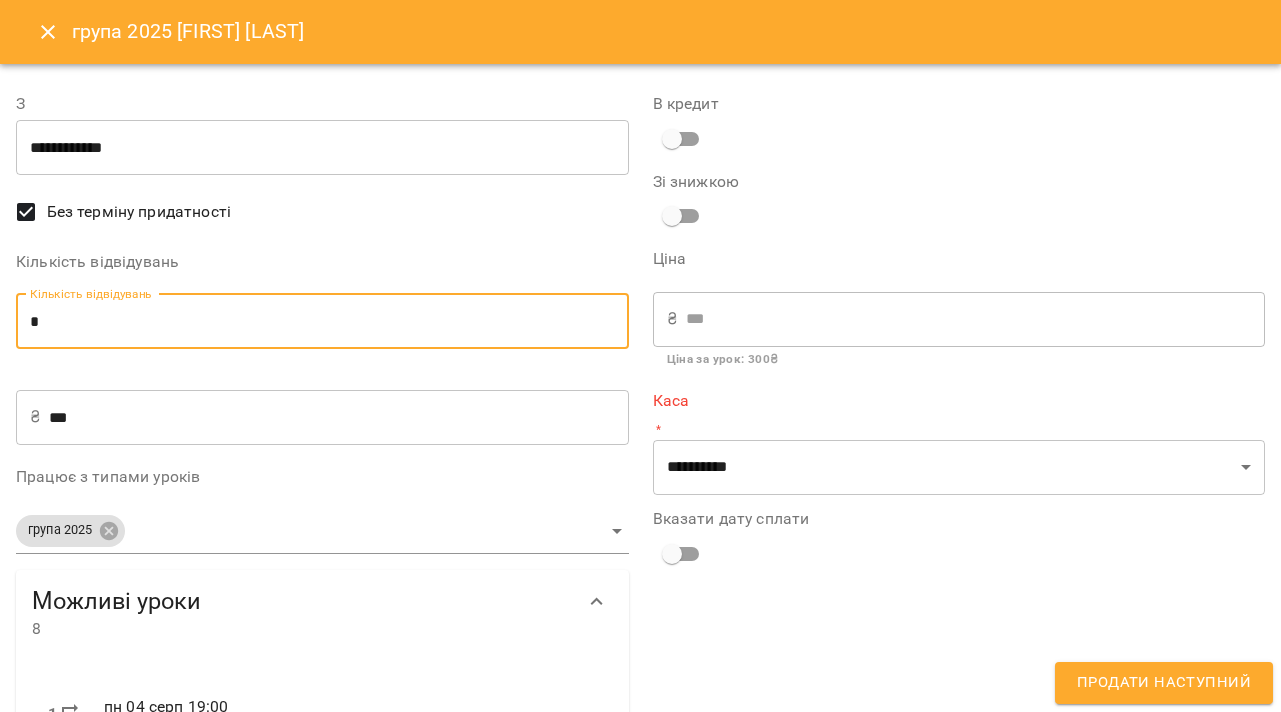type on "*" 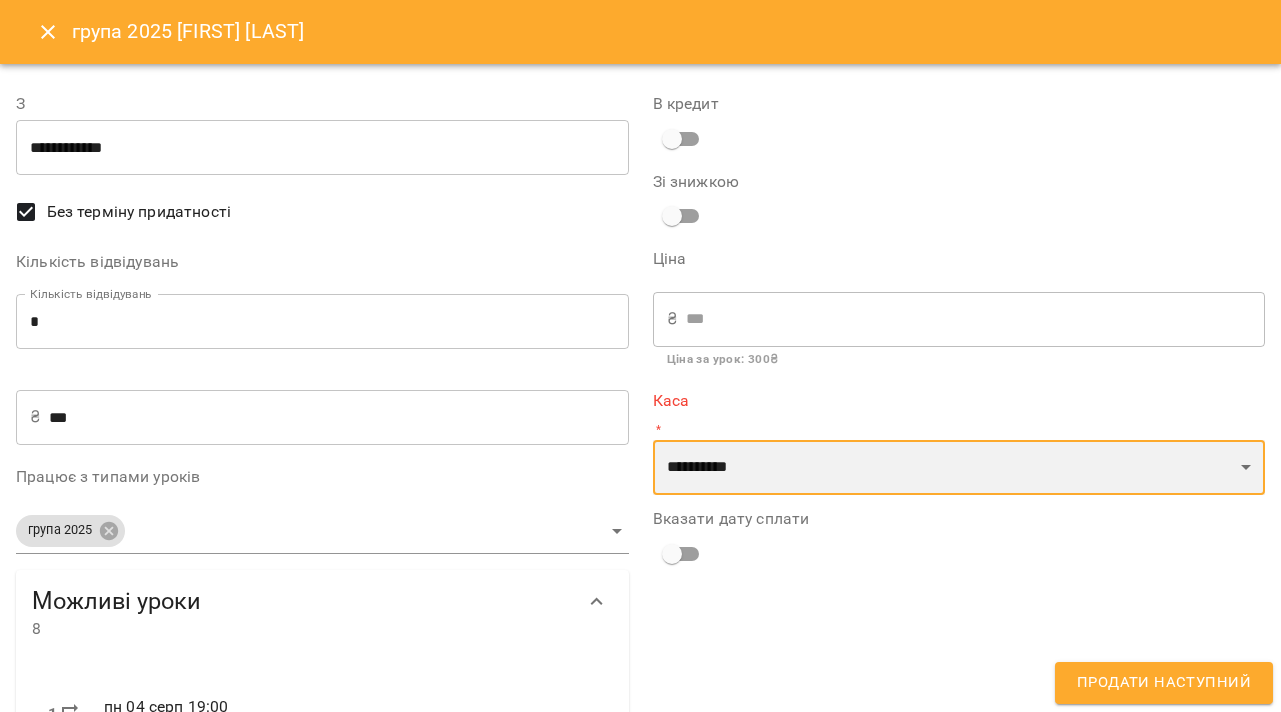 select on "****" 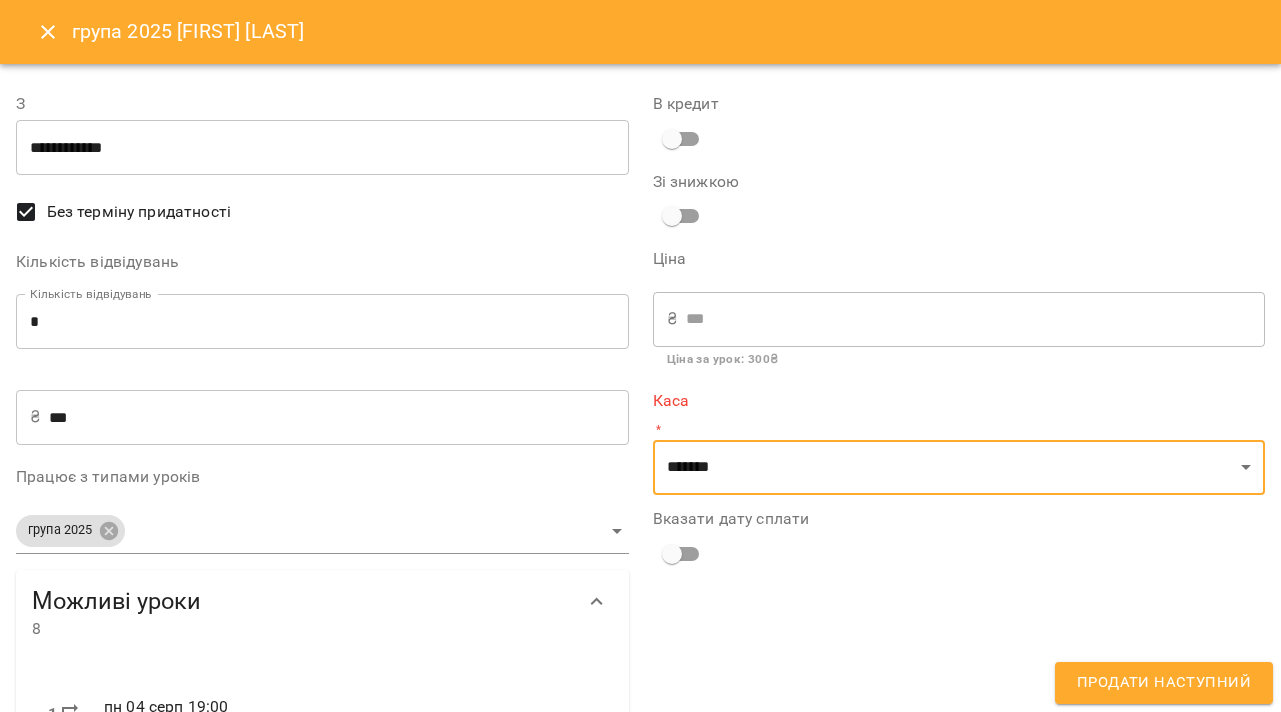 click on "**********" at bounding box center [959, 681] 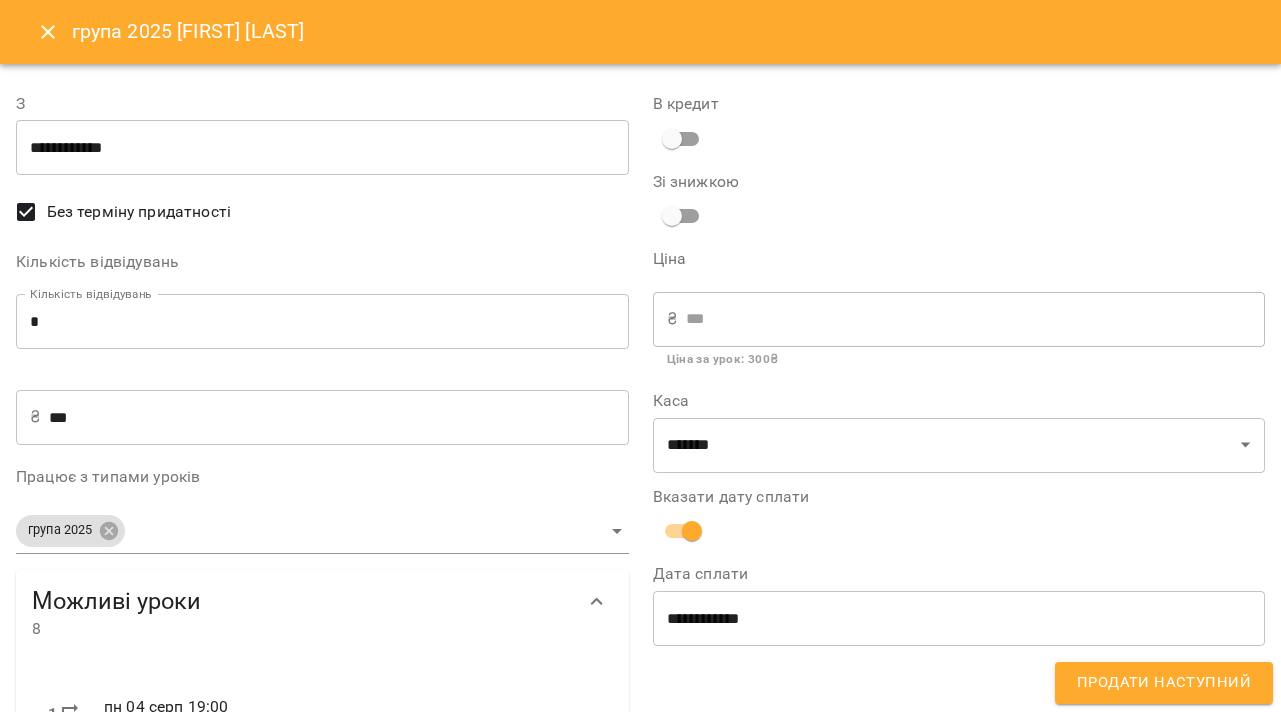 click on "**********" at bounding box center (959, 618) 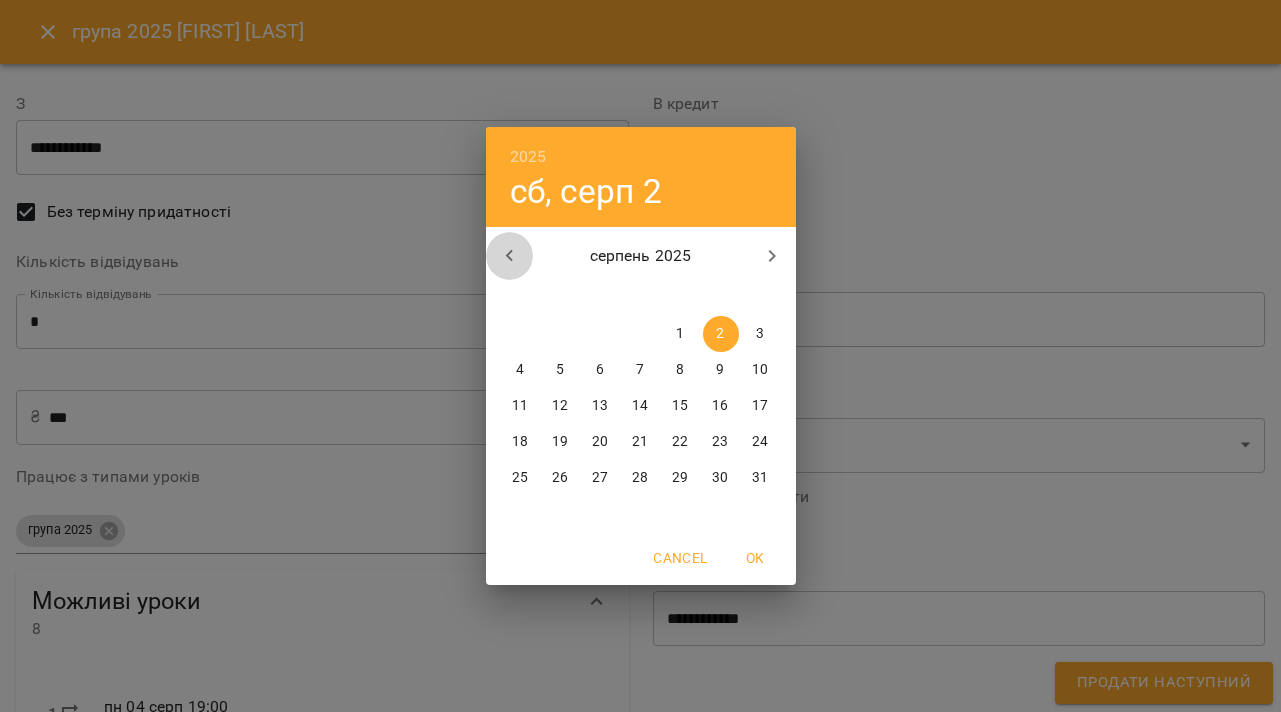click 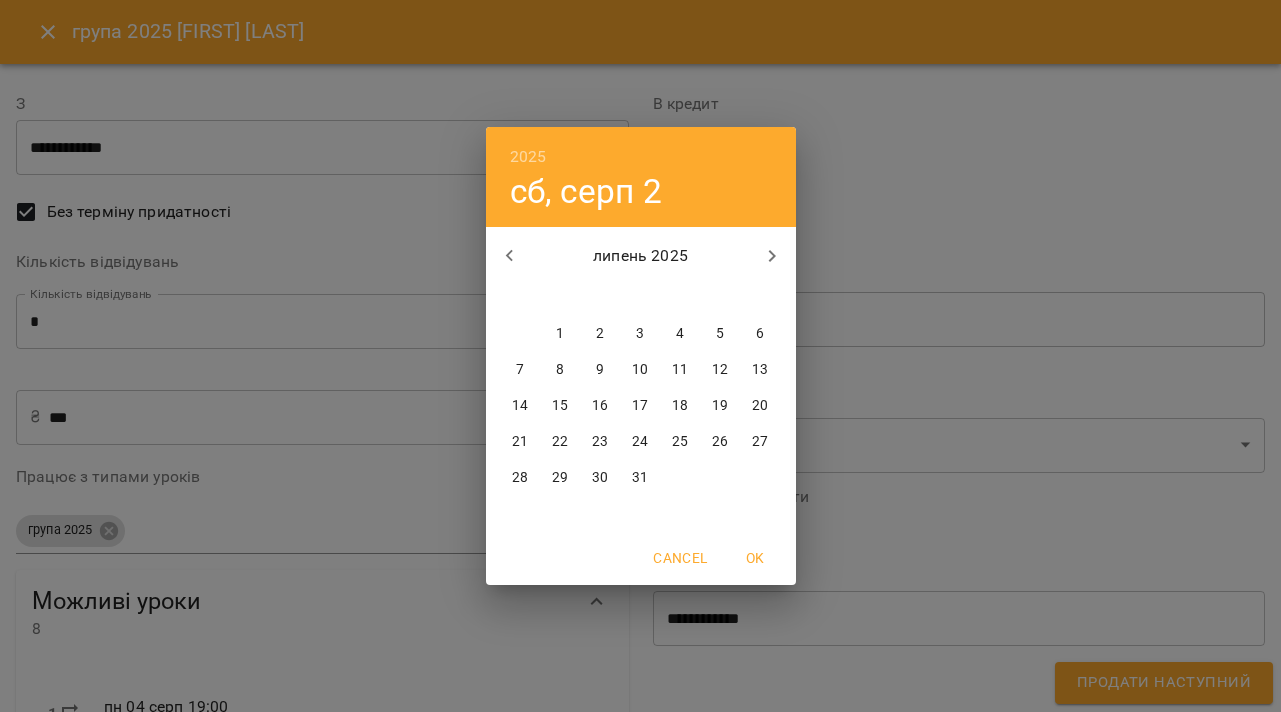 click on "31" at bounding box center (640, 478) 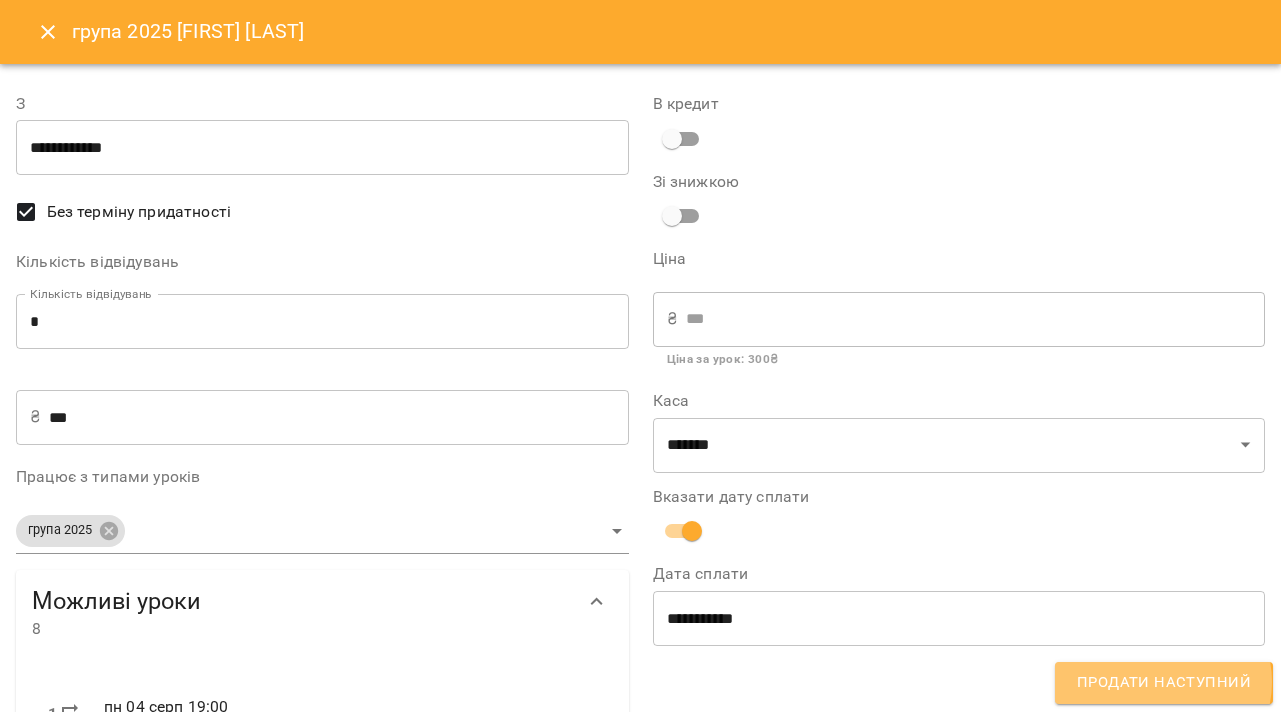 click on "Продати наступний" at bounding box center (1164, 683) 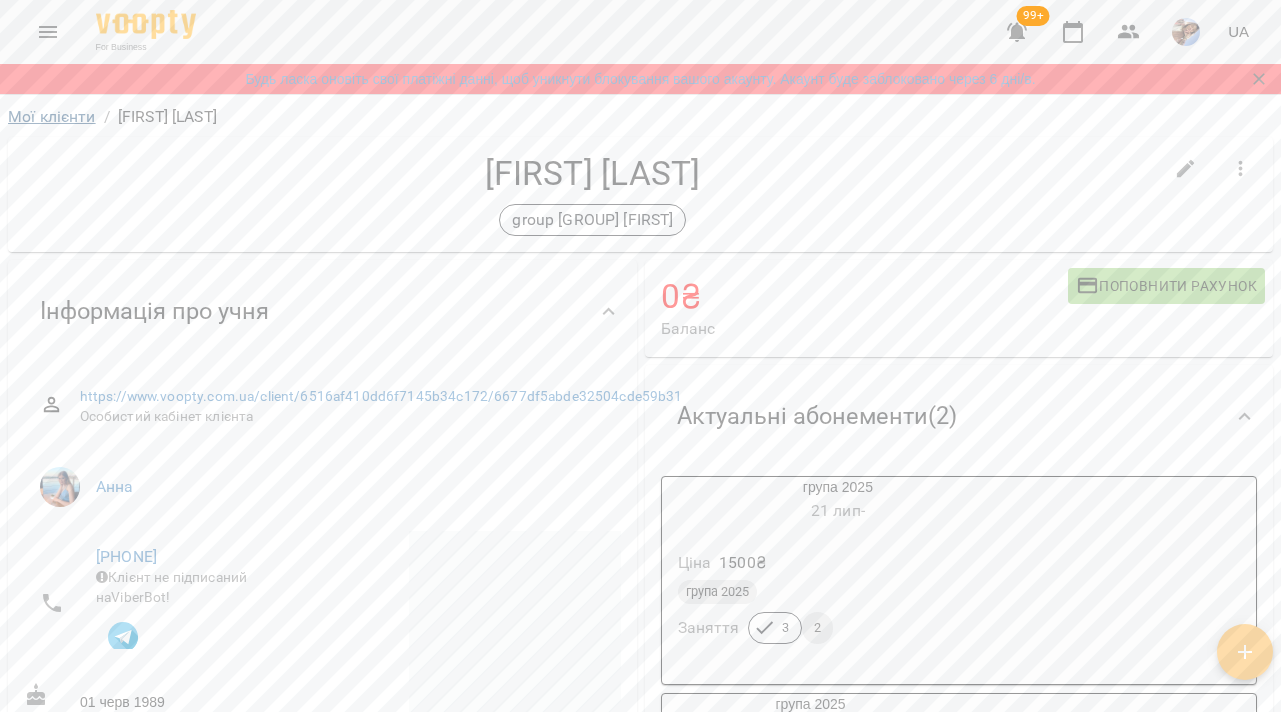 scroll, scrollTop: 0, scrollLeft: 0, axis: both 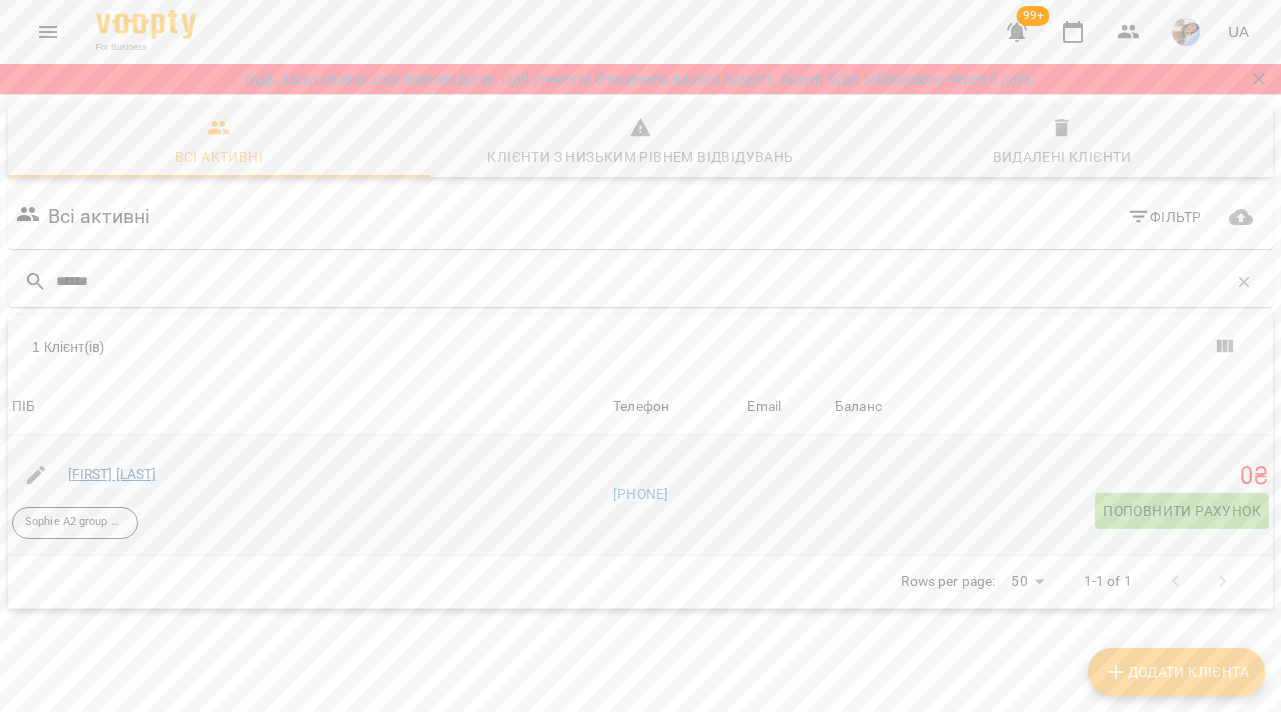 type on "******" 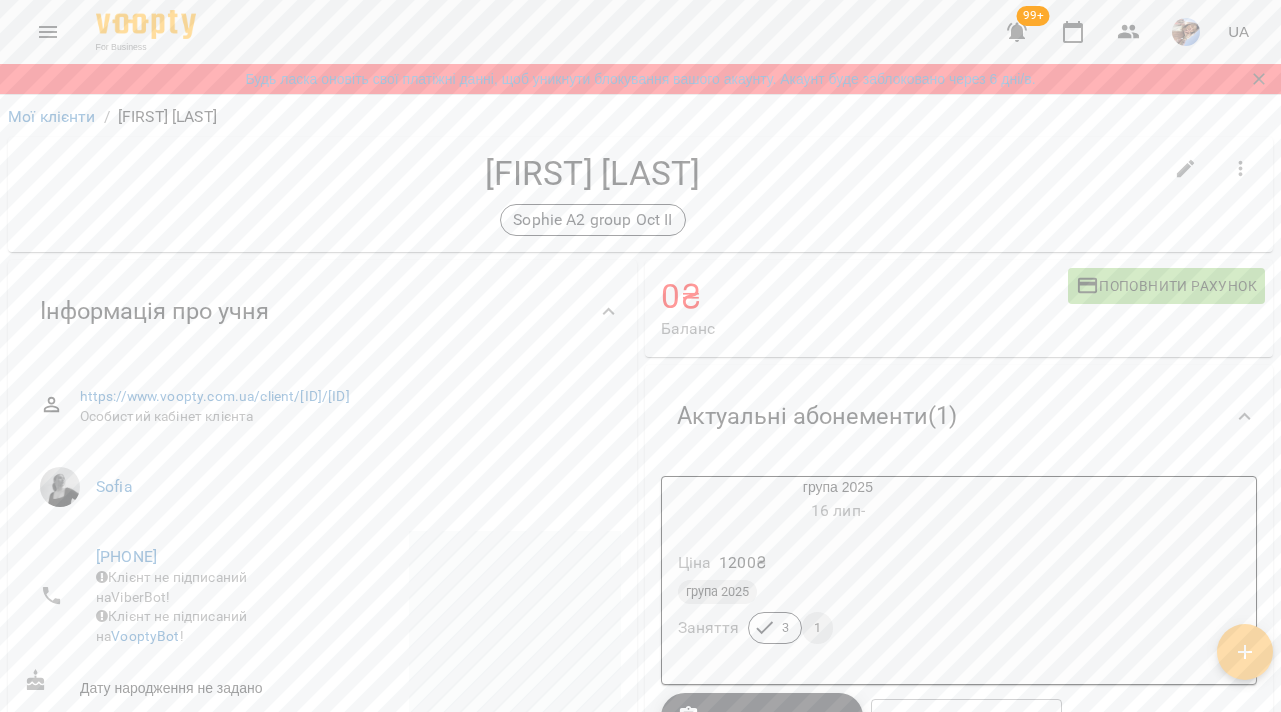 scroll, scrollTop: 155, scrollLeft: 0, axis: vertical 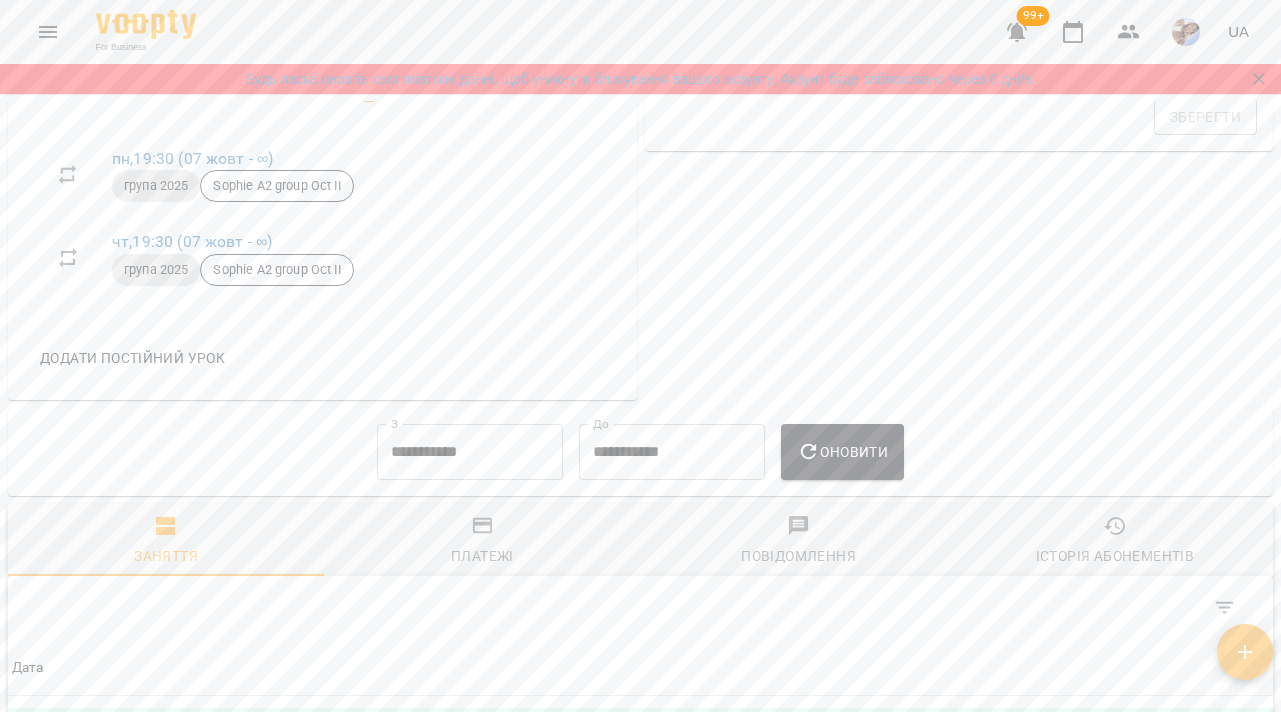 click on "Платежі" at bounding box center (482, 556) 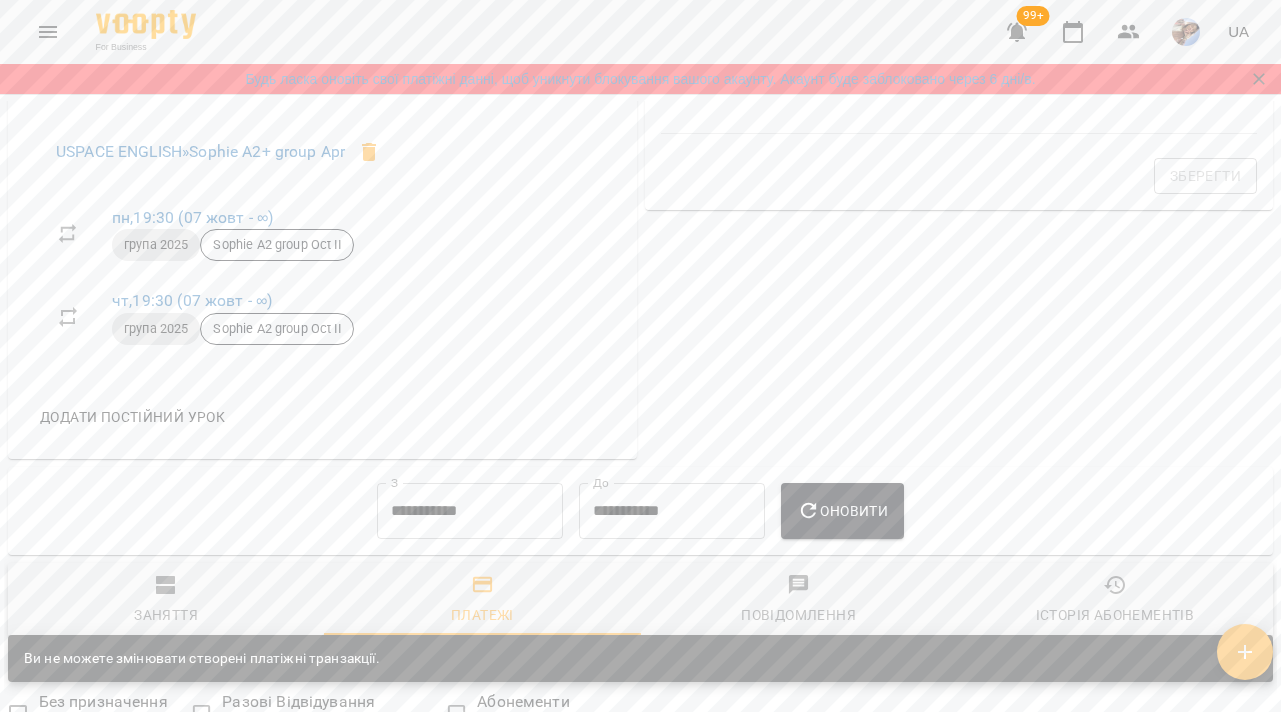 scroll, scrollTop: 391, scrollLeft: 0, axis: vertical 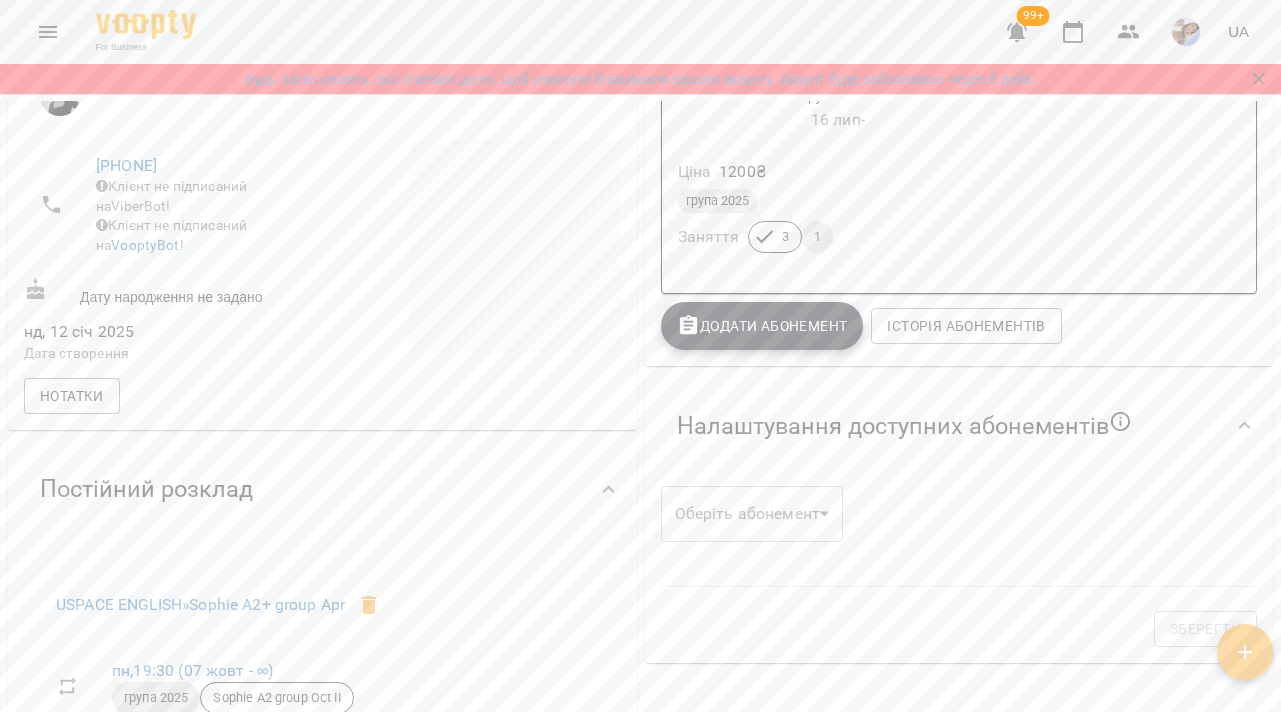 click on "Додати Абонемент" at bounding box center (762, 326) 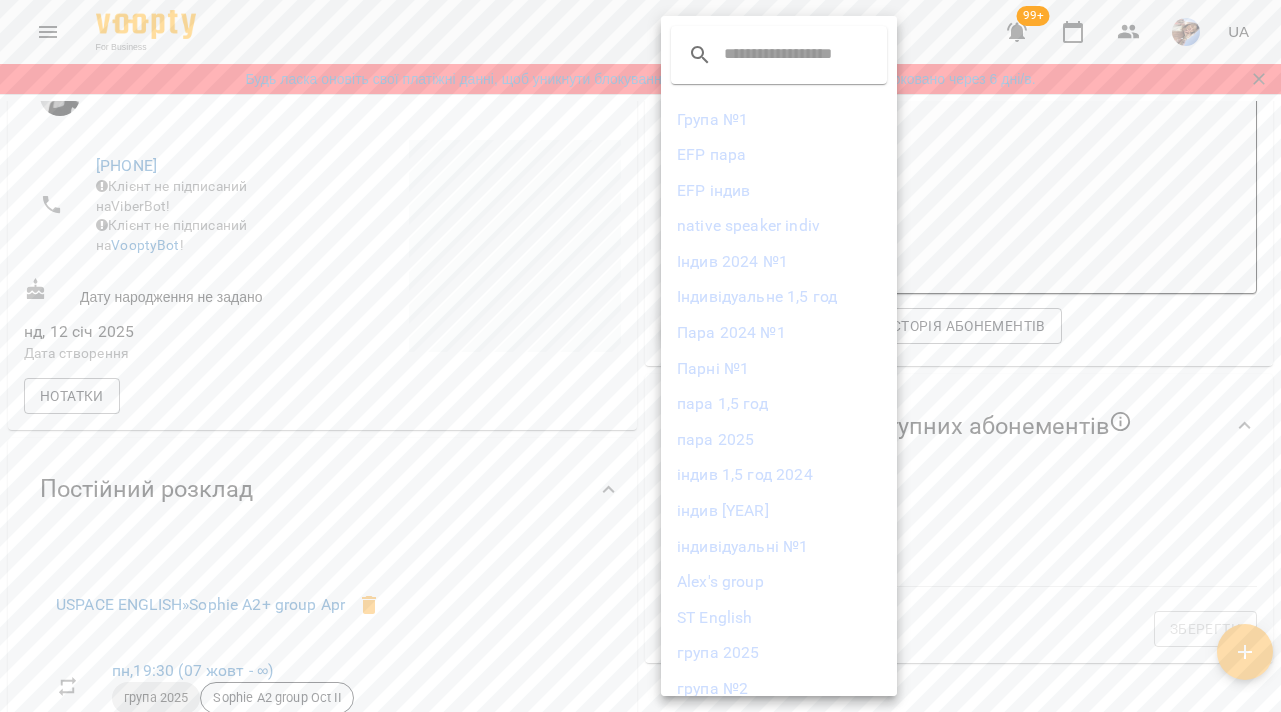 click on "група 2025" at bounding box center [779, 653] 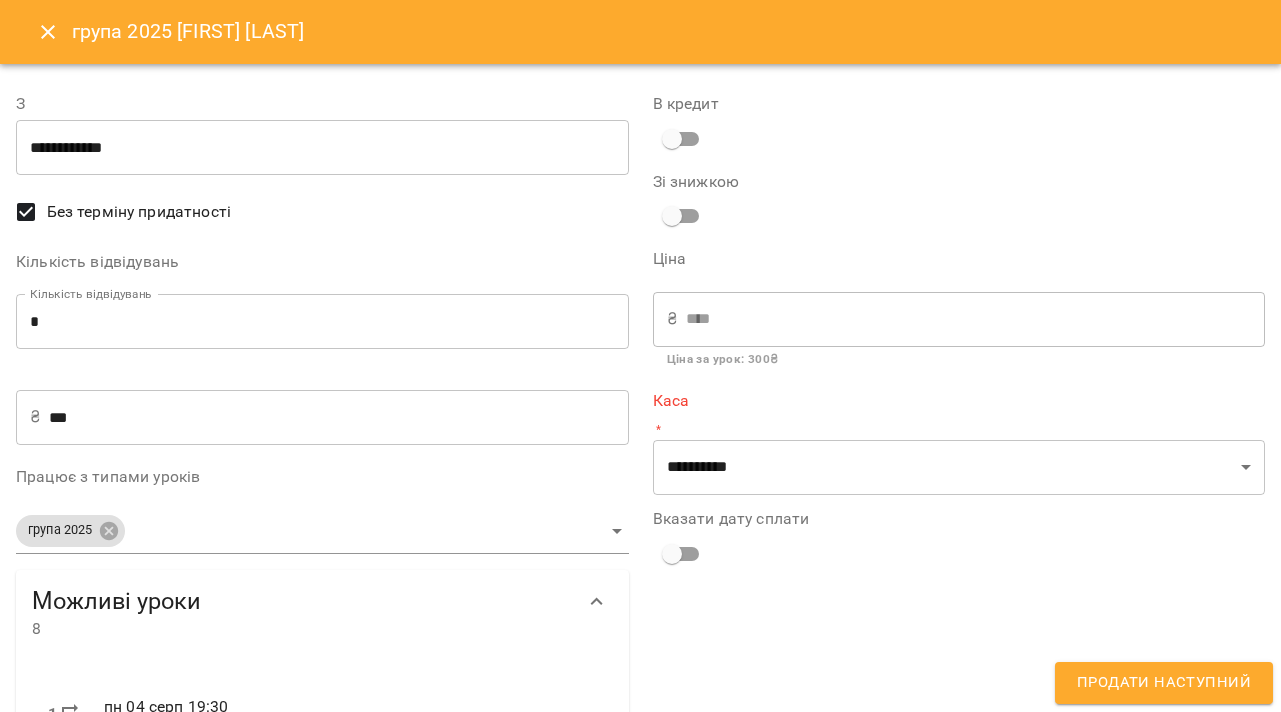 click on "*" at bounding box center (322, 322) 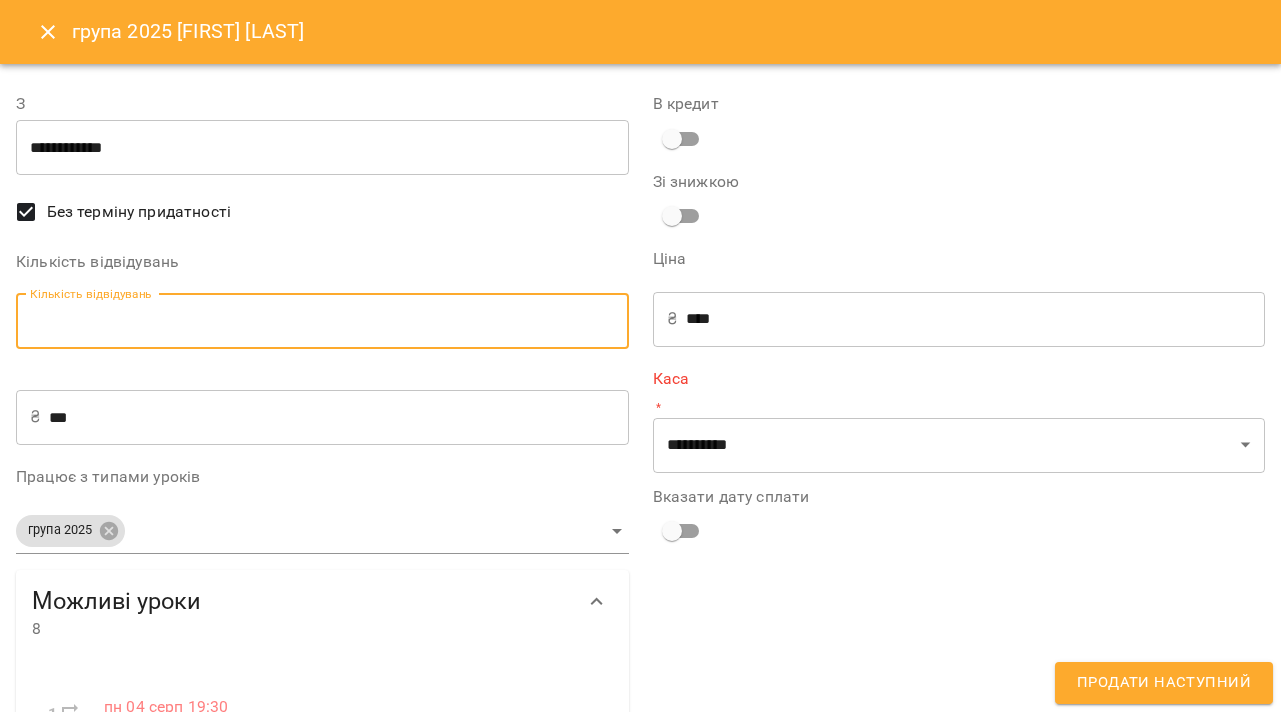 type on "*" 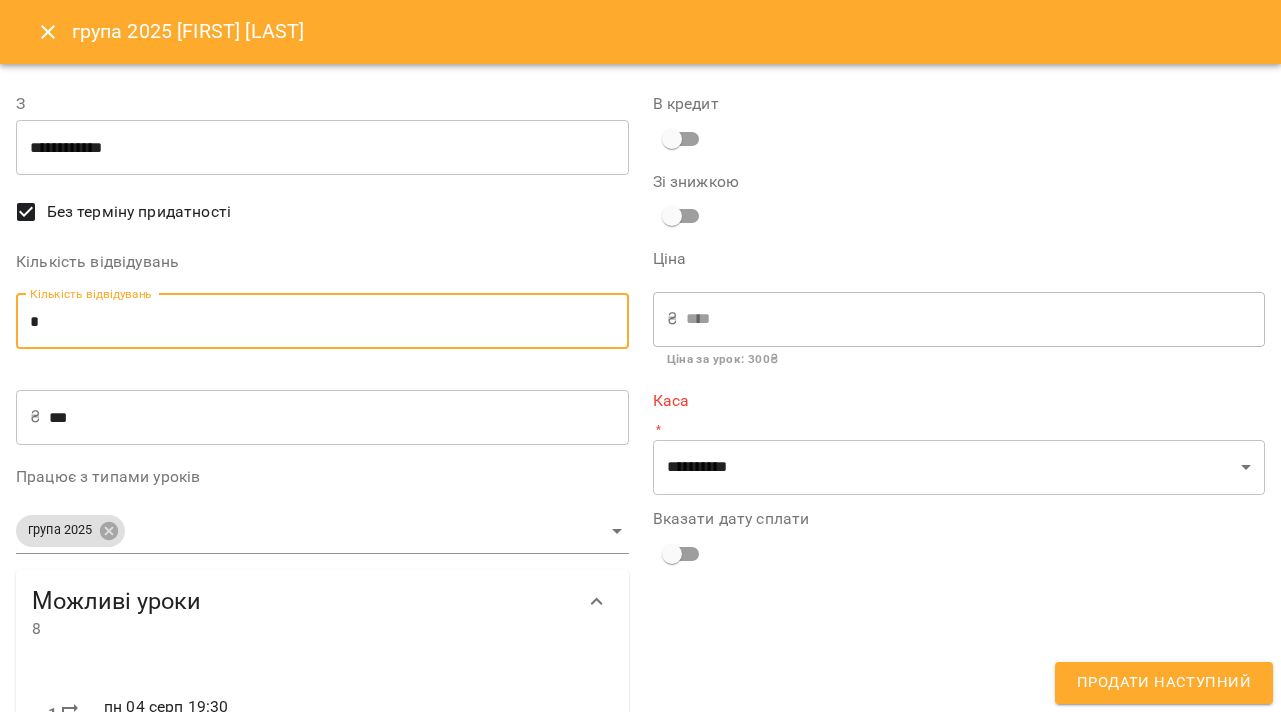 type on "*" 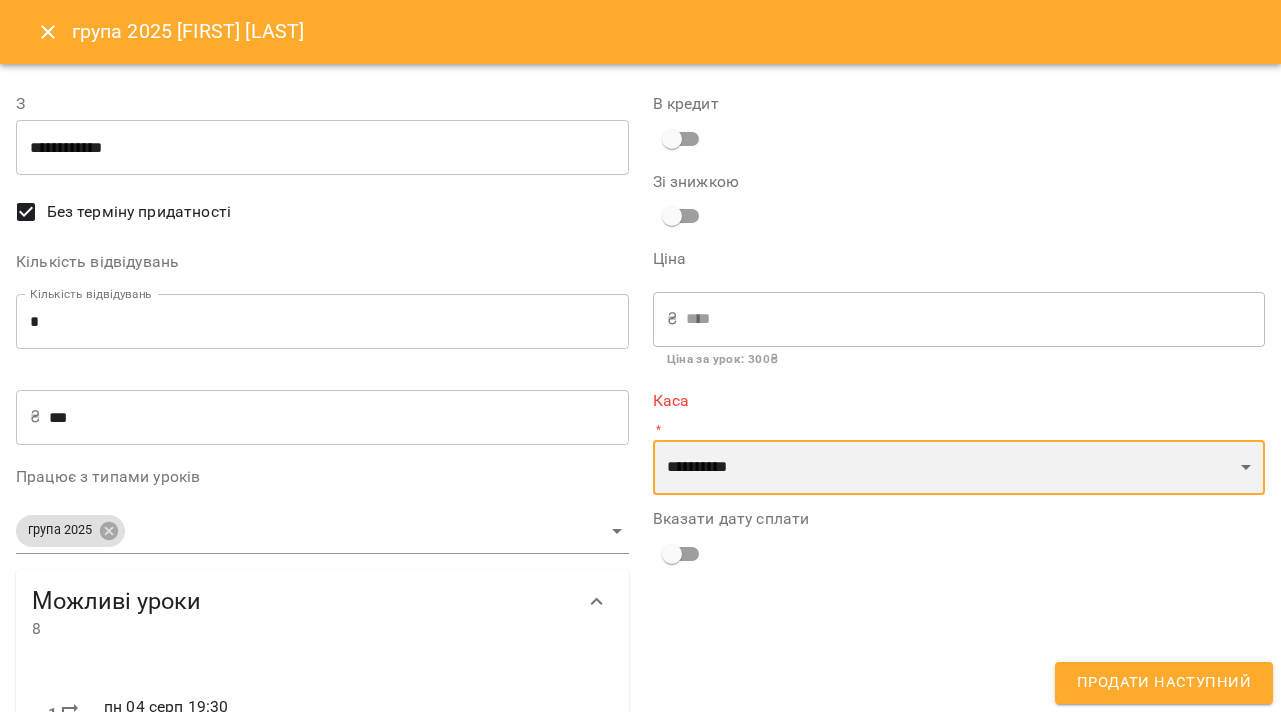 select on "****" 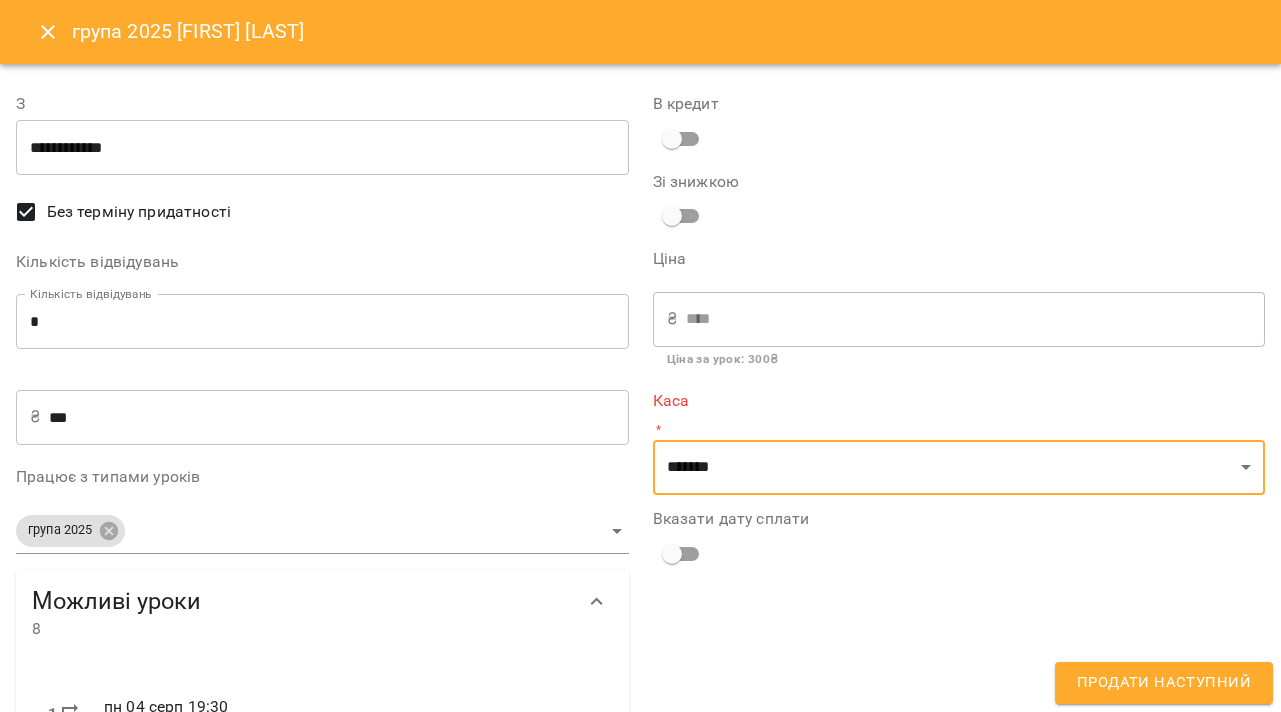 click on "**********" at bounding box center (959, 681) 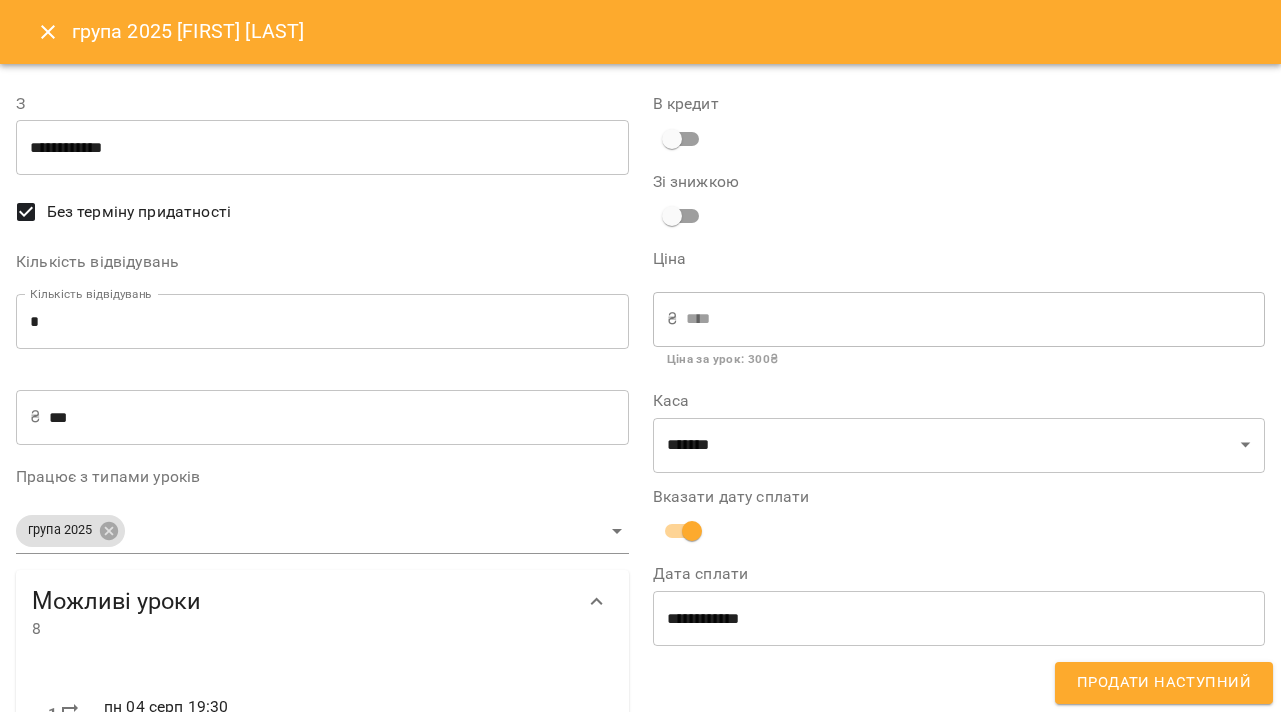 click on "**********" at bounding box center (959, 618) 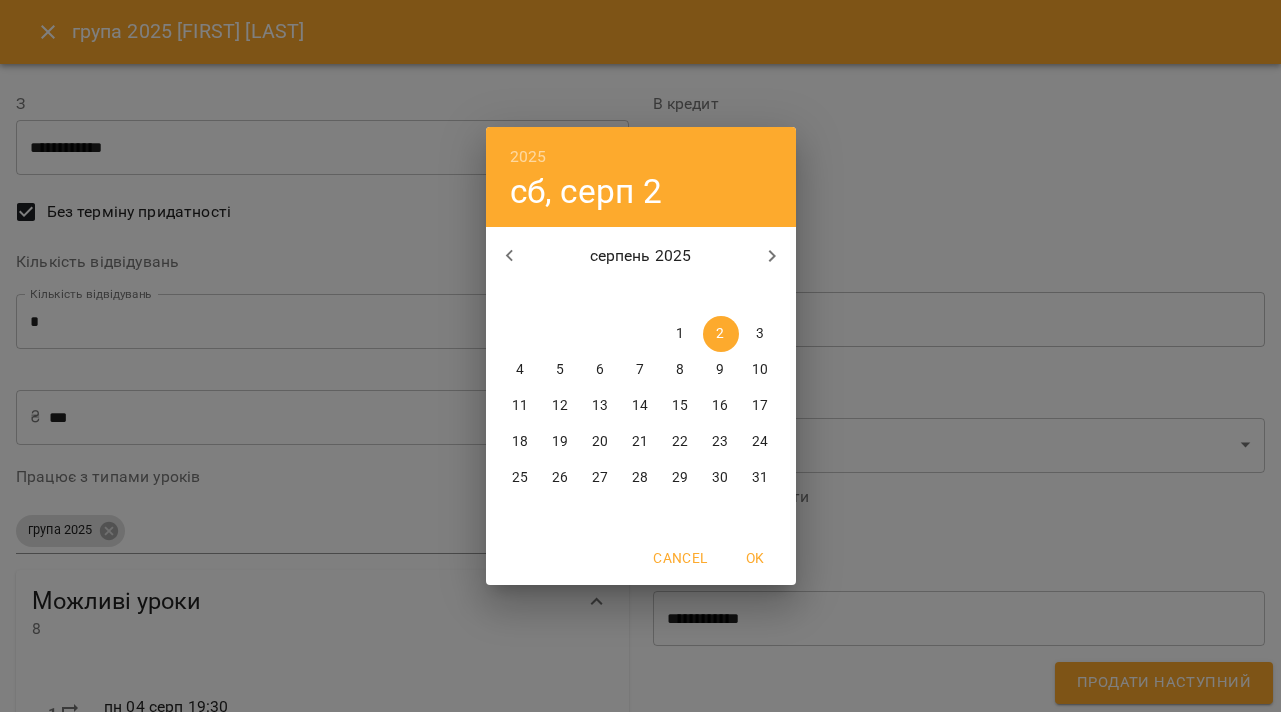 click on "1" at bounding box center [681, 334] 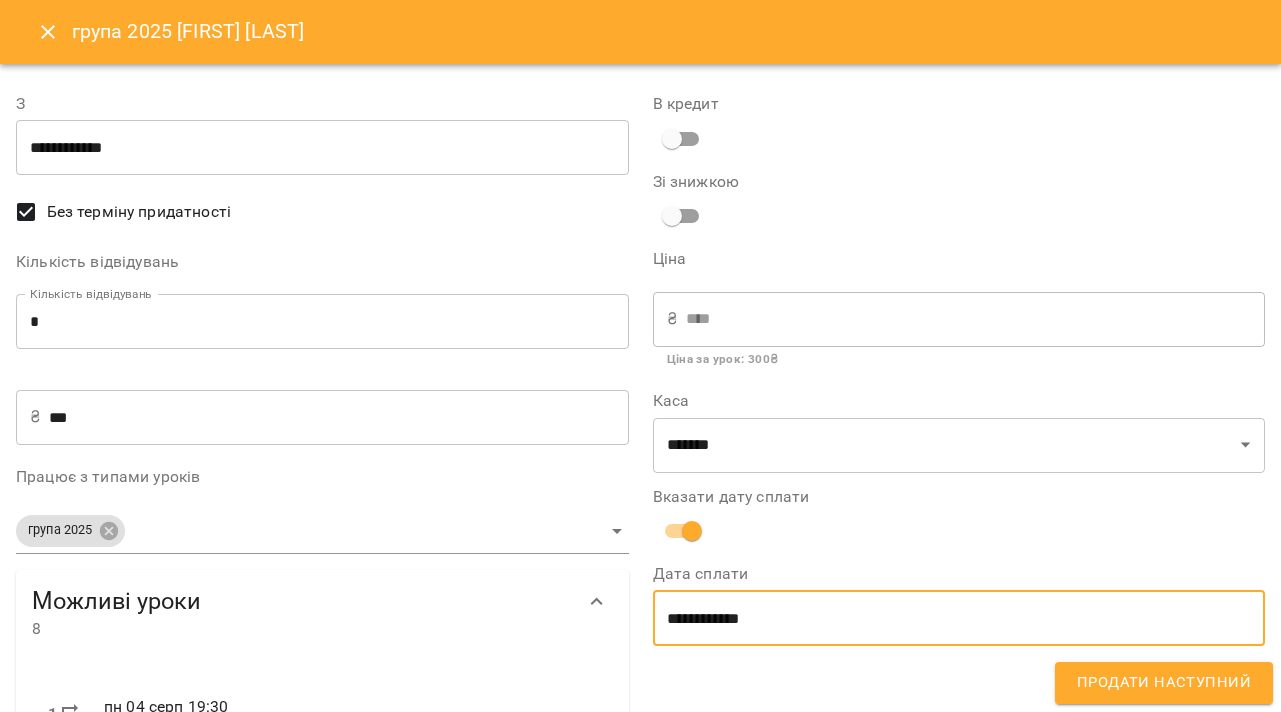 click on "Продати наступний" at bounding box center [1164, 683] 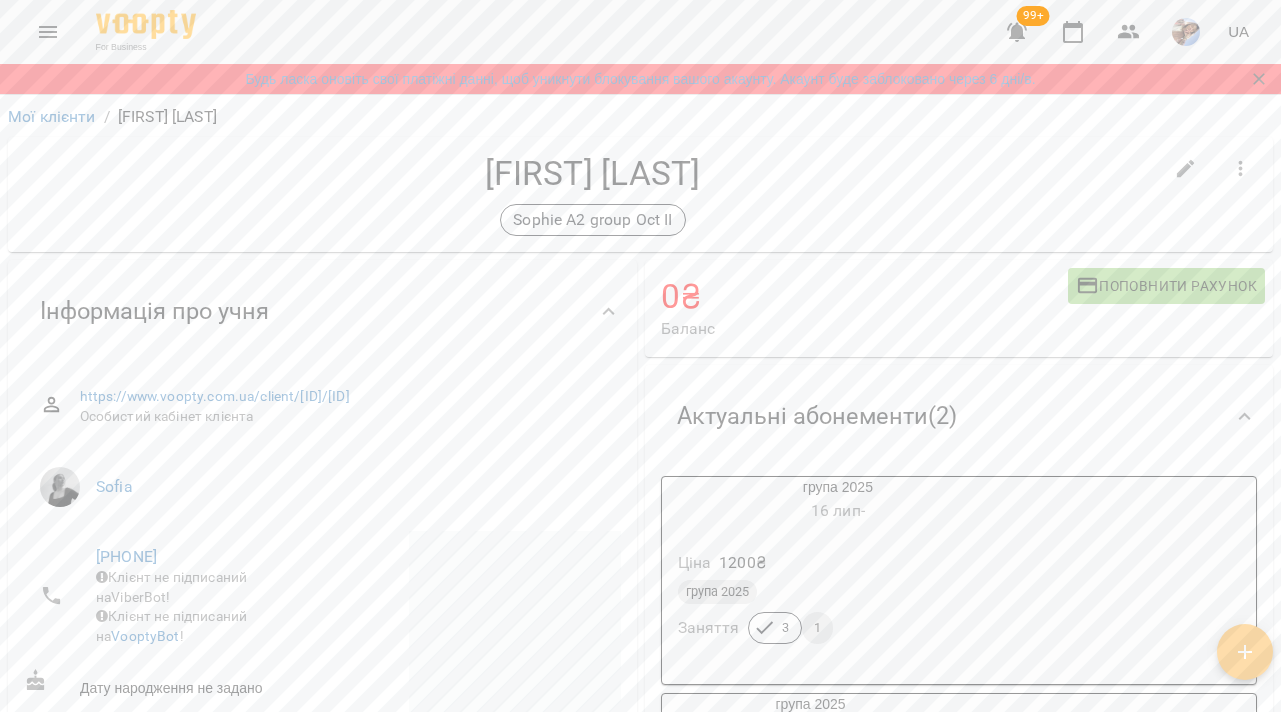 scroll, scrollTop: 0, scrollLeft: 0, axis: both 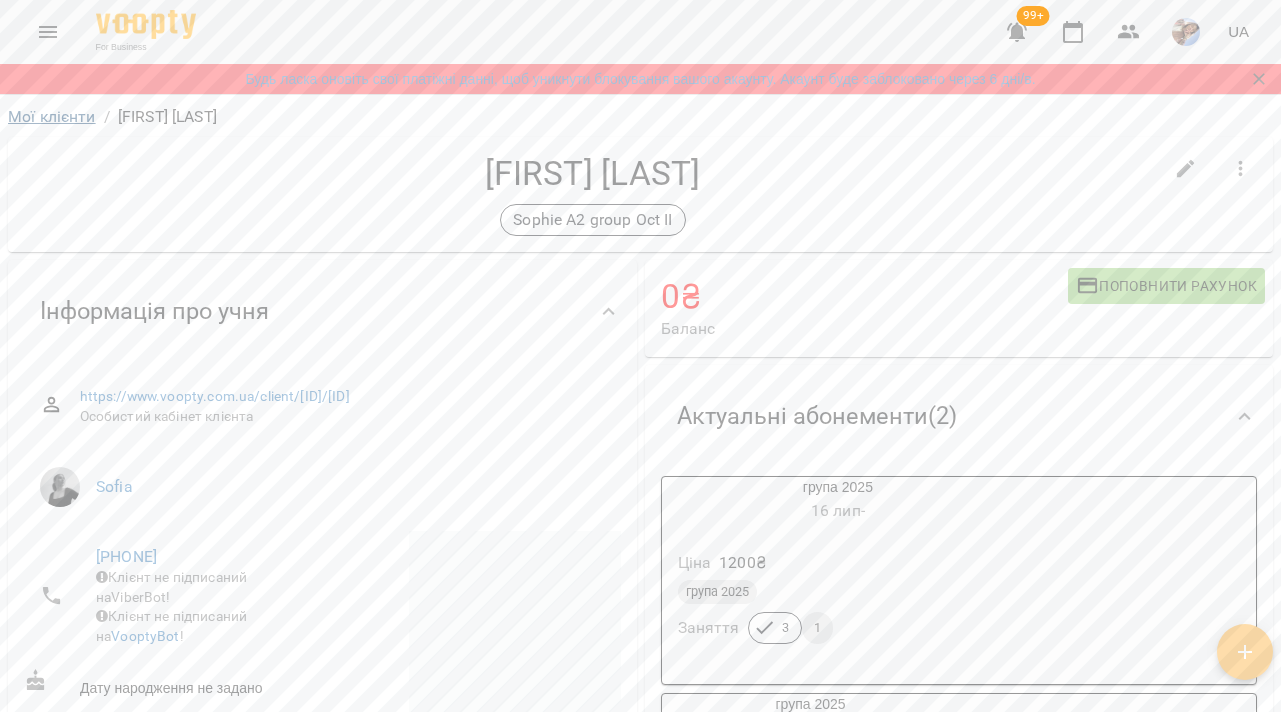 click on "Мої клієнти" at bounding box center (52, 116) 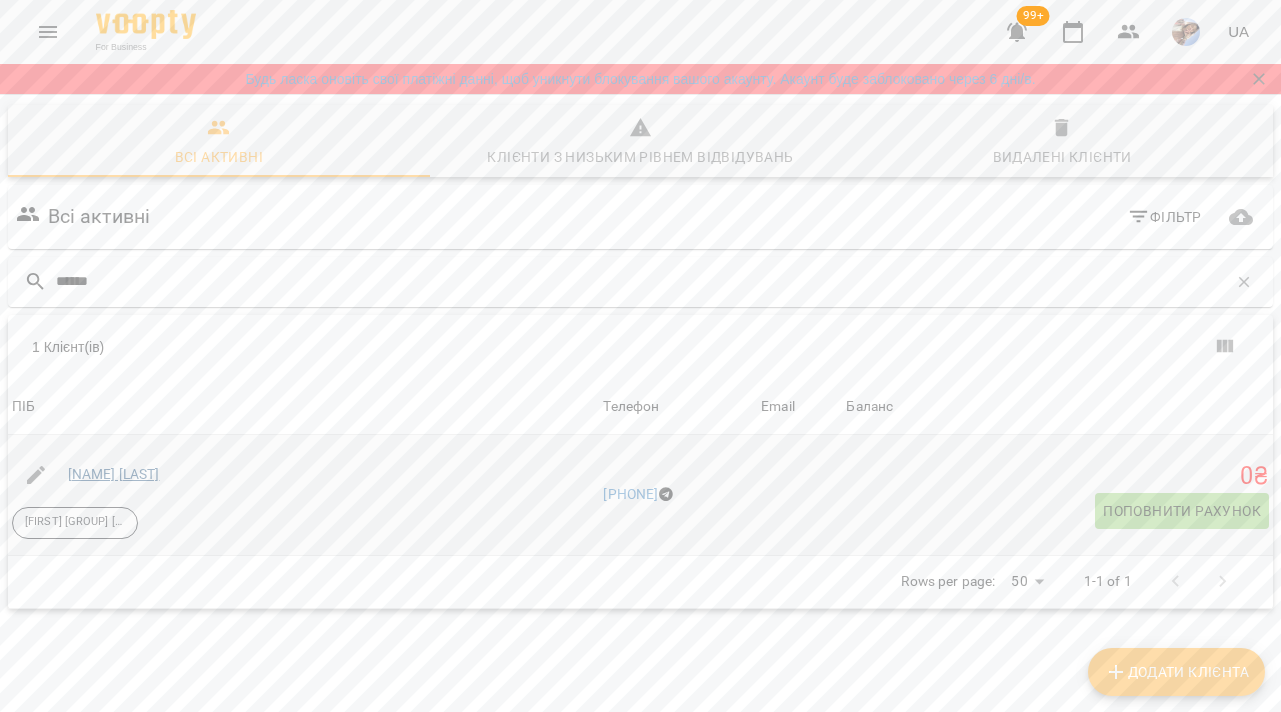 type on "******" 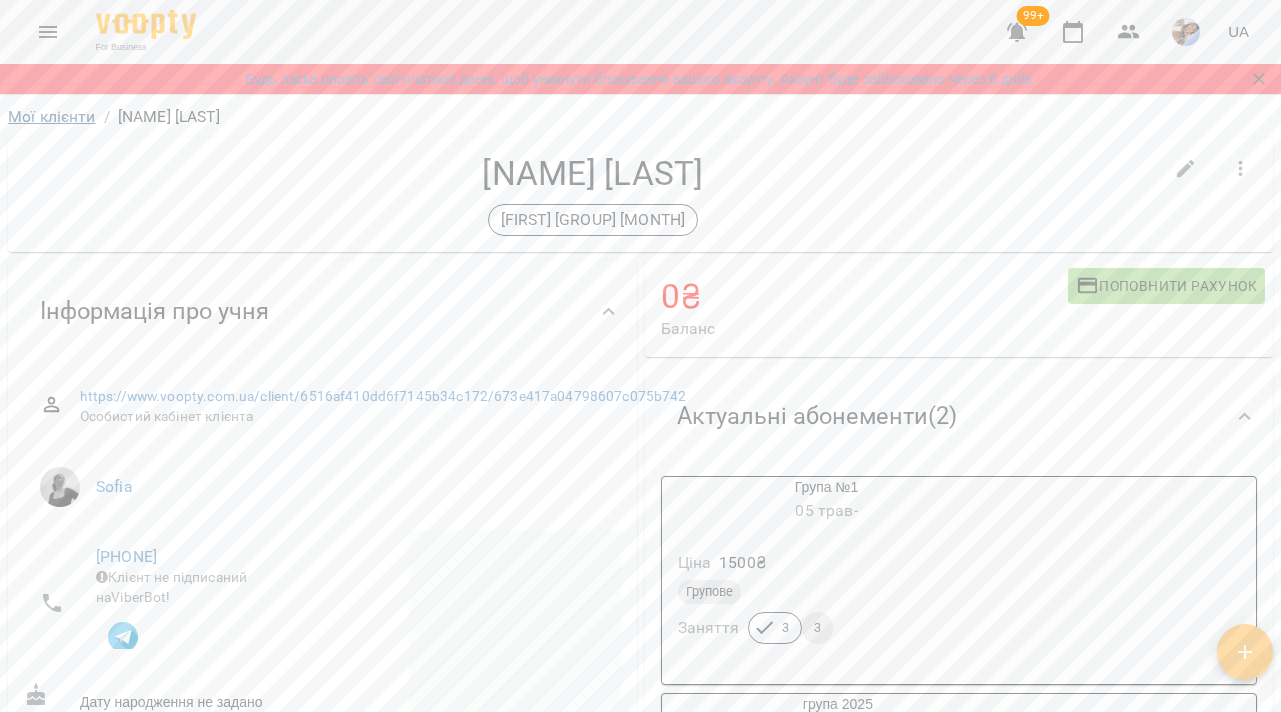 scroll, scrollTop: 0, scrollLeft: 0, axis: both 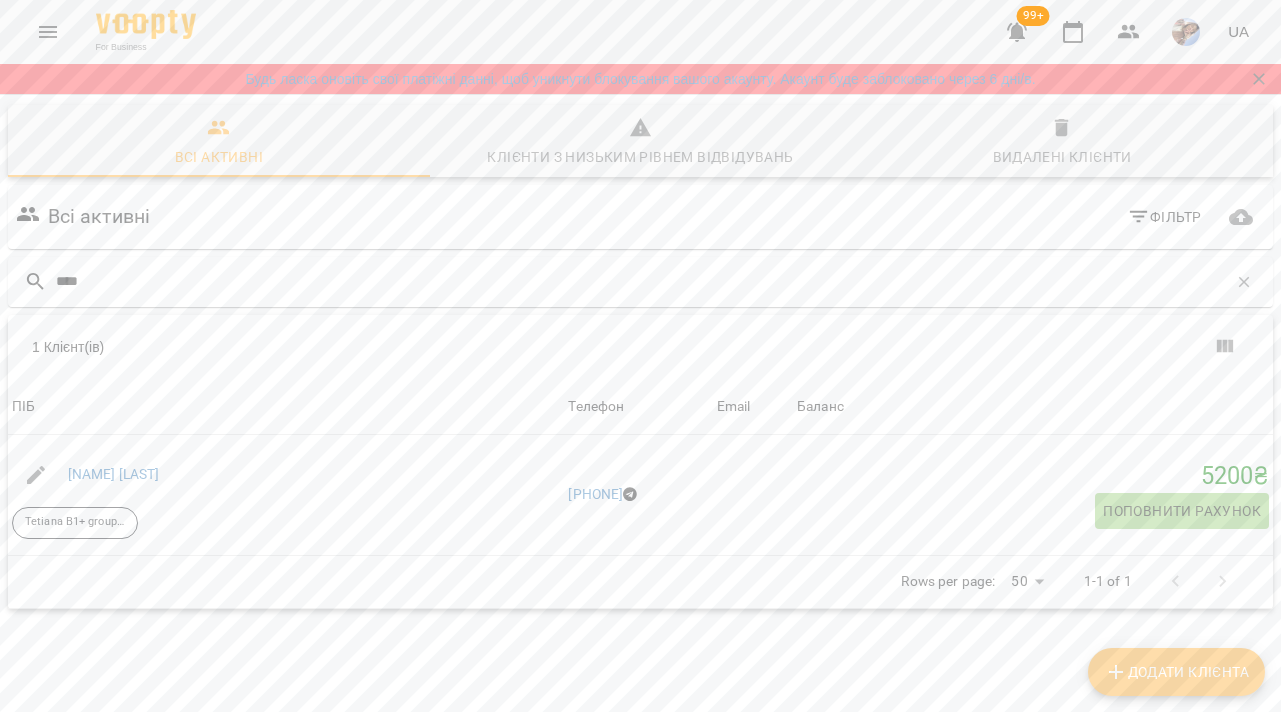 type on "****" 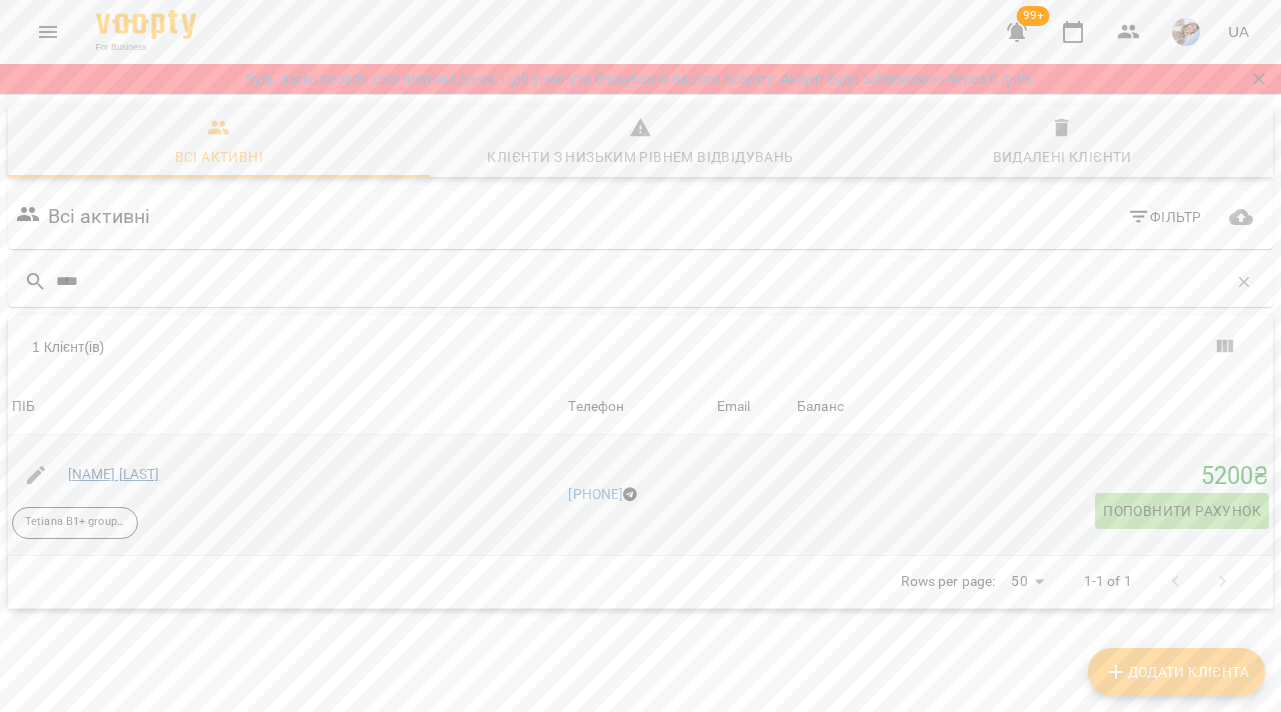 drag, startPoint x: 57, startPoint y: 114, endPoint x: 158, endPoint y: 476, distance: 375.82574 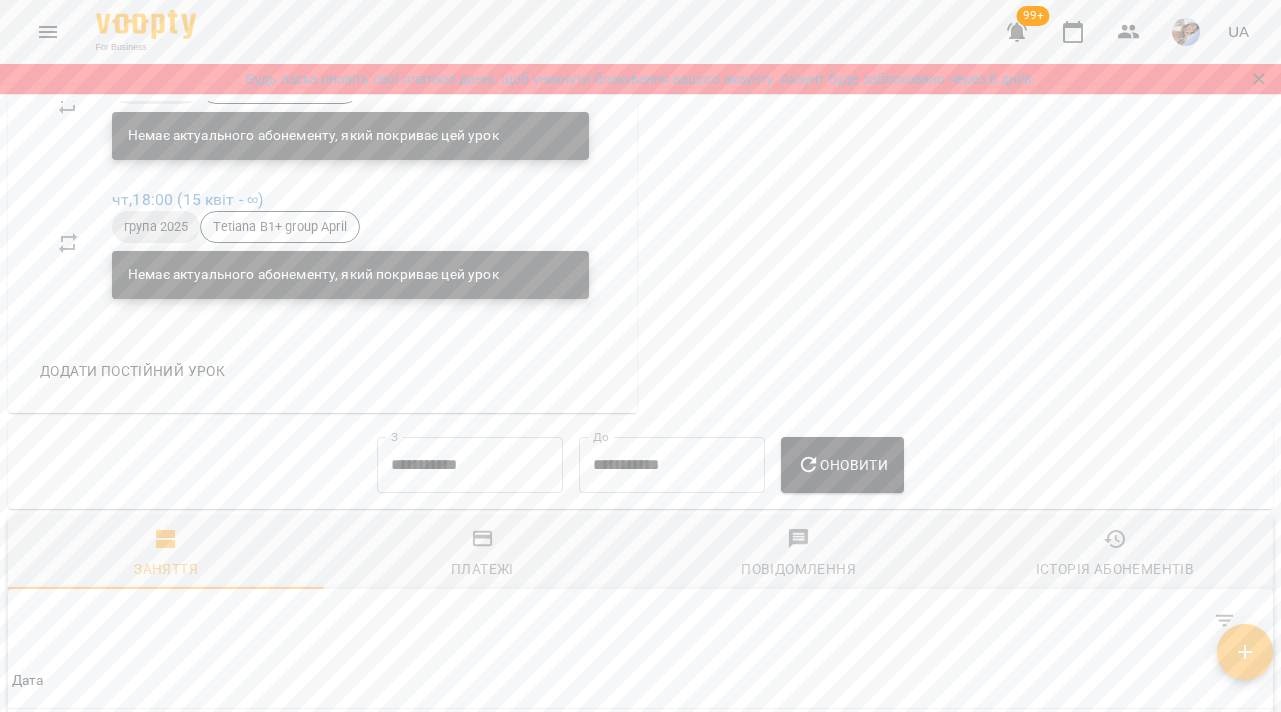 scroll, scrollTop: 1064, scrollLeft: 0, axis: vertical 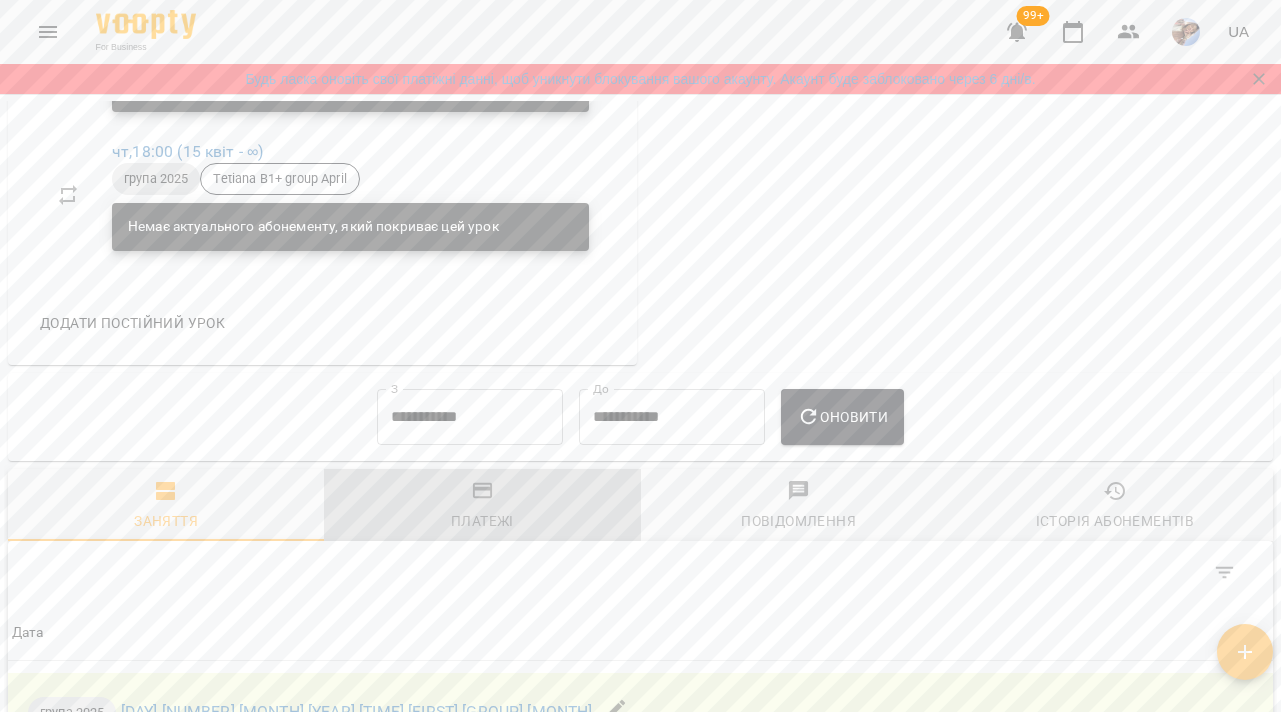 click on "Платежі" at bounding box center (482, 521) 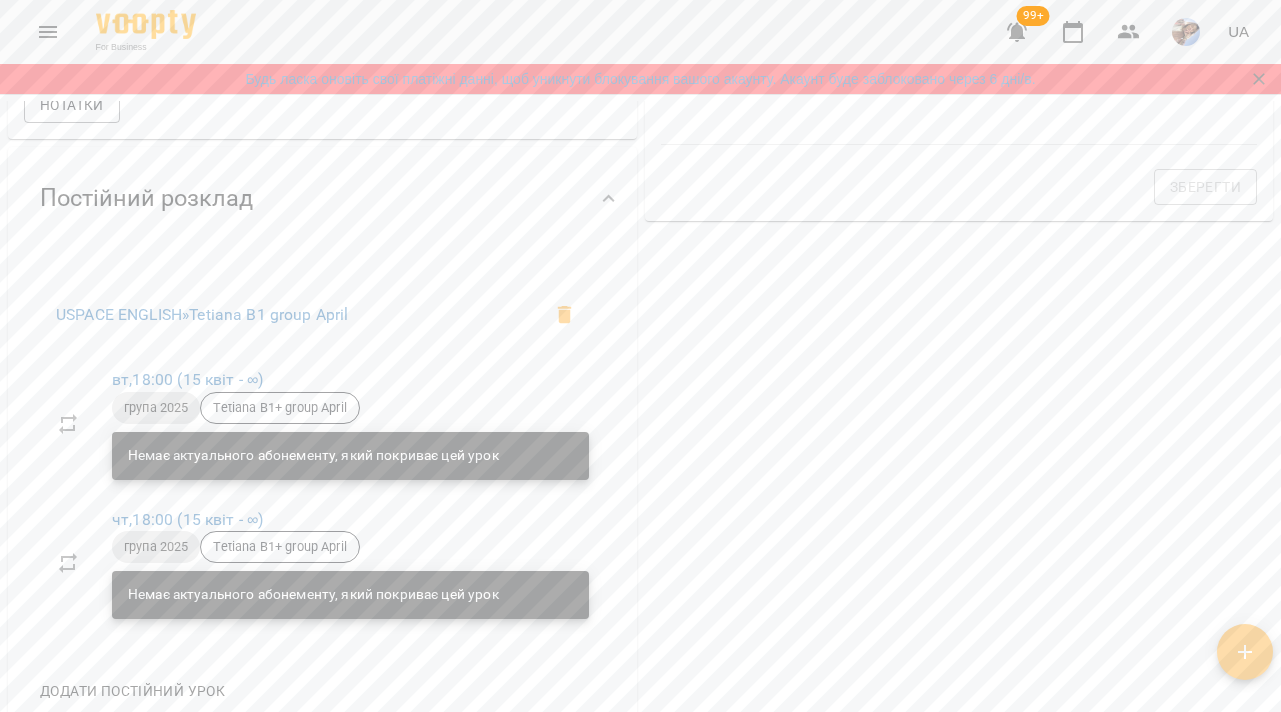 scroll, scrollTop: 13, scrollLeft: 0, axis: vertical 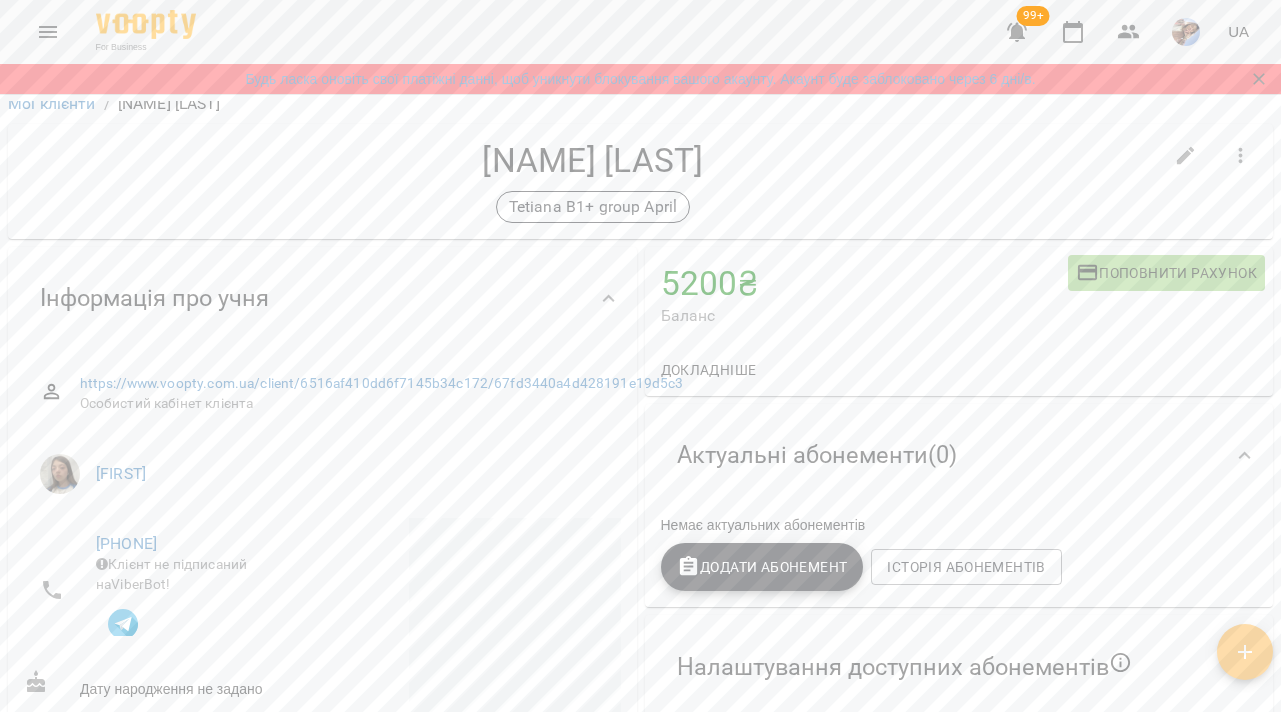 click on "Додати Абонемент" at bounding box center [762, 567] 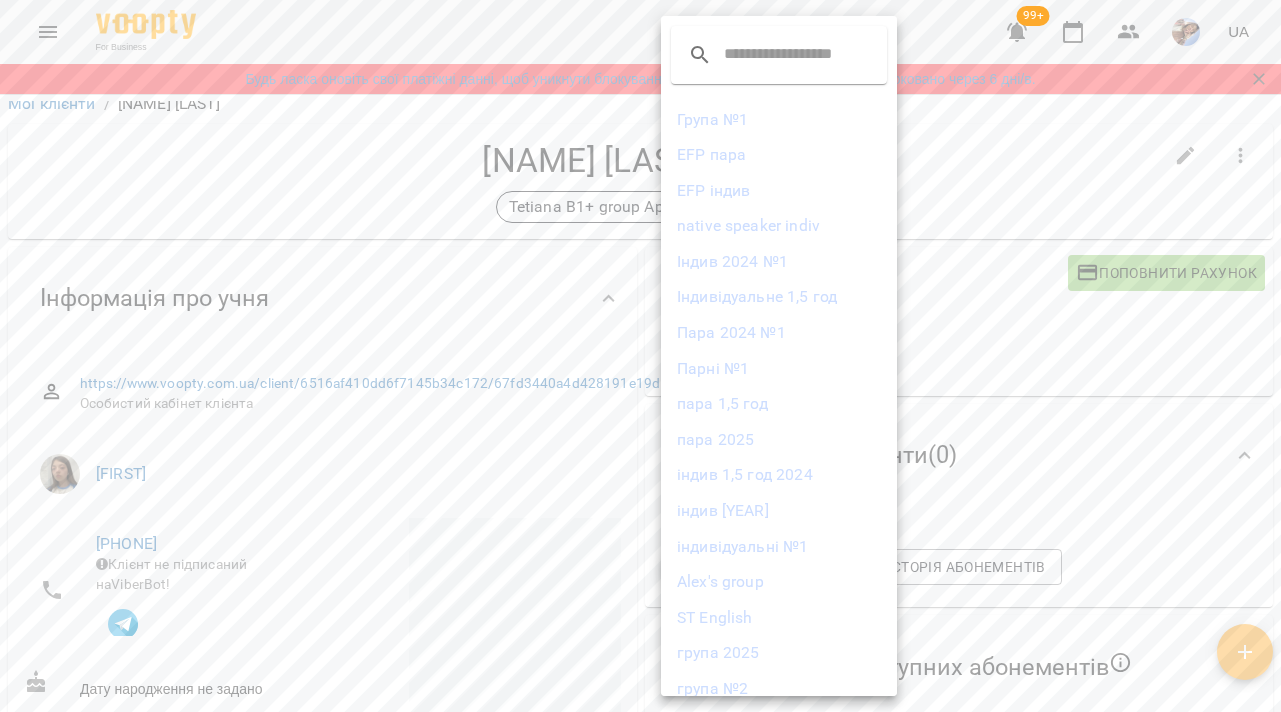 click on "група 2025" at bounding box center [779, 653] 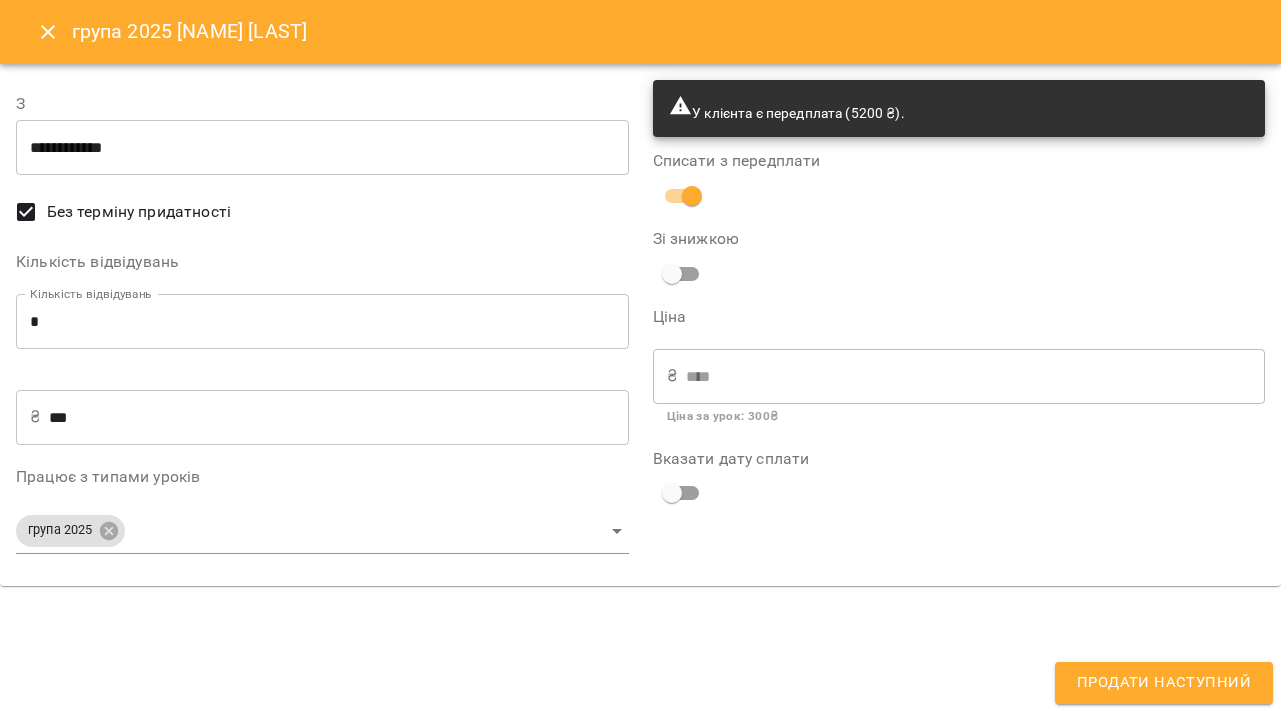type on "**********" 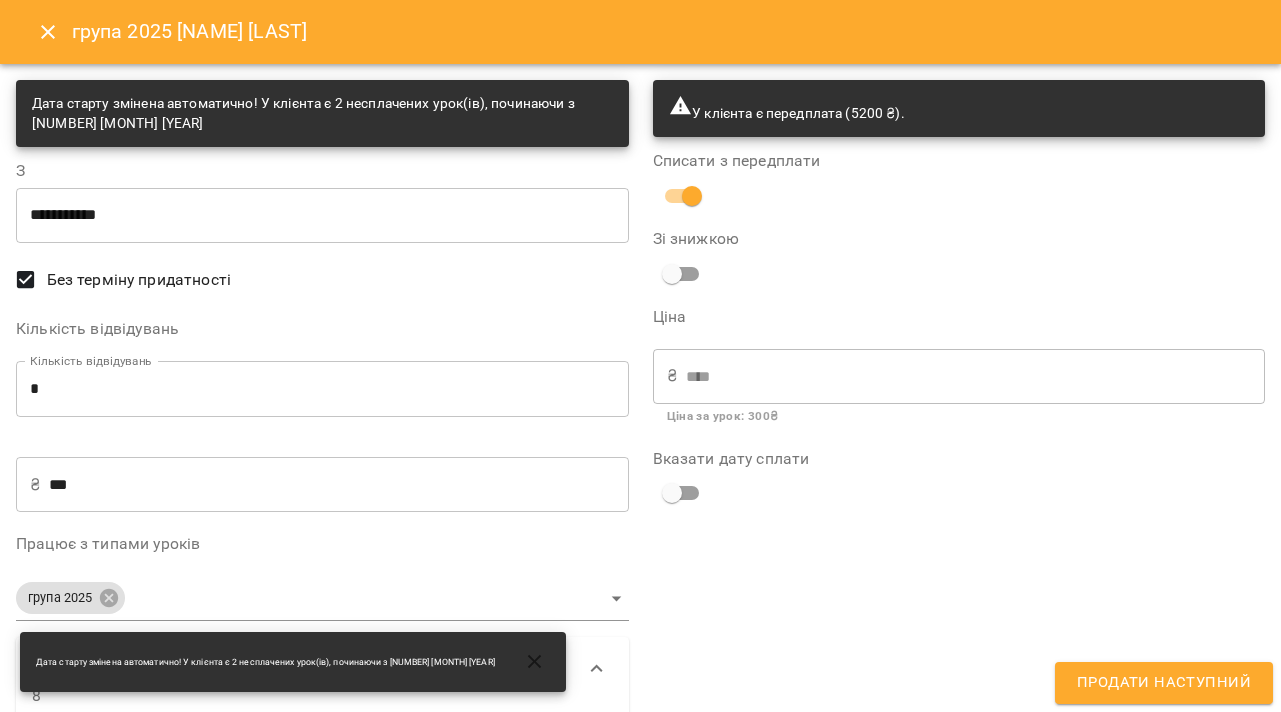 click on "*" at bounding box center [322, 389] 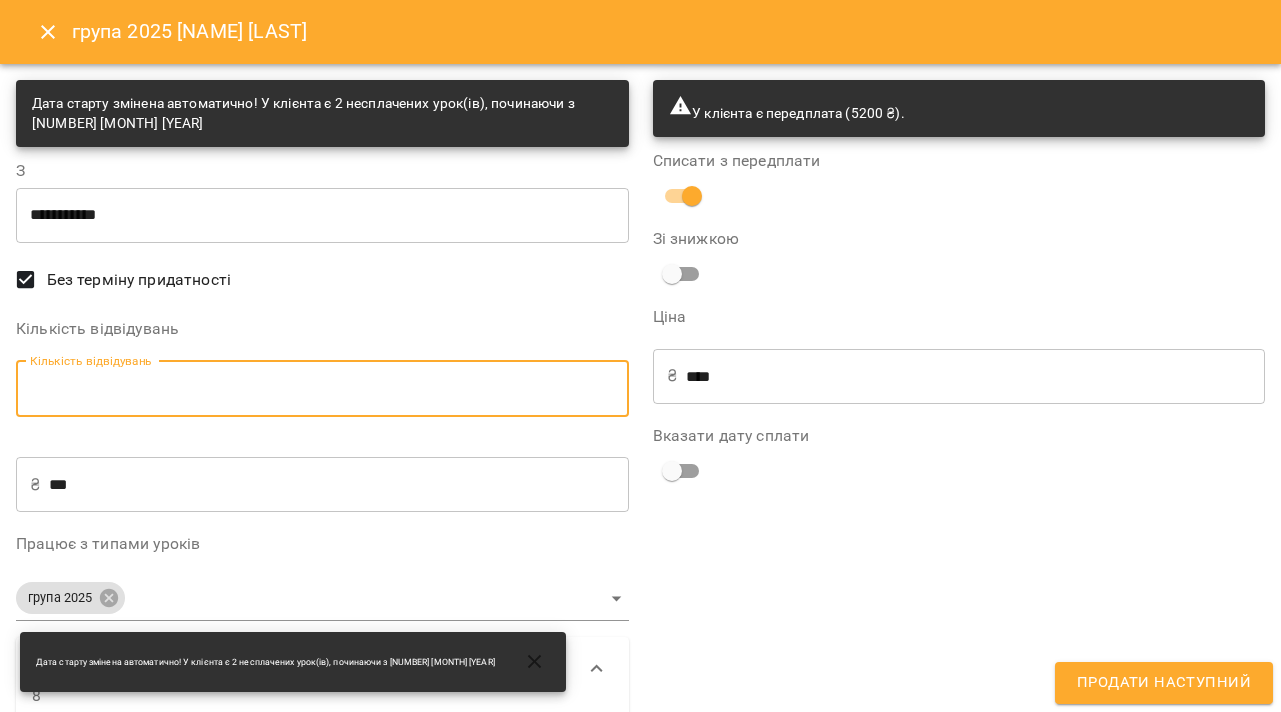 type on "*" 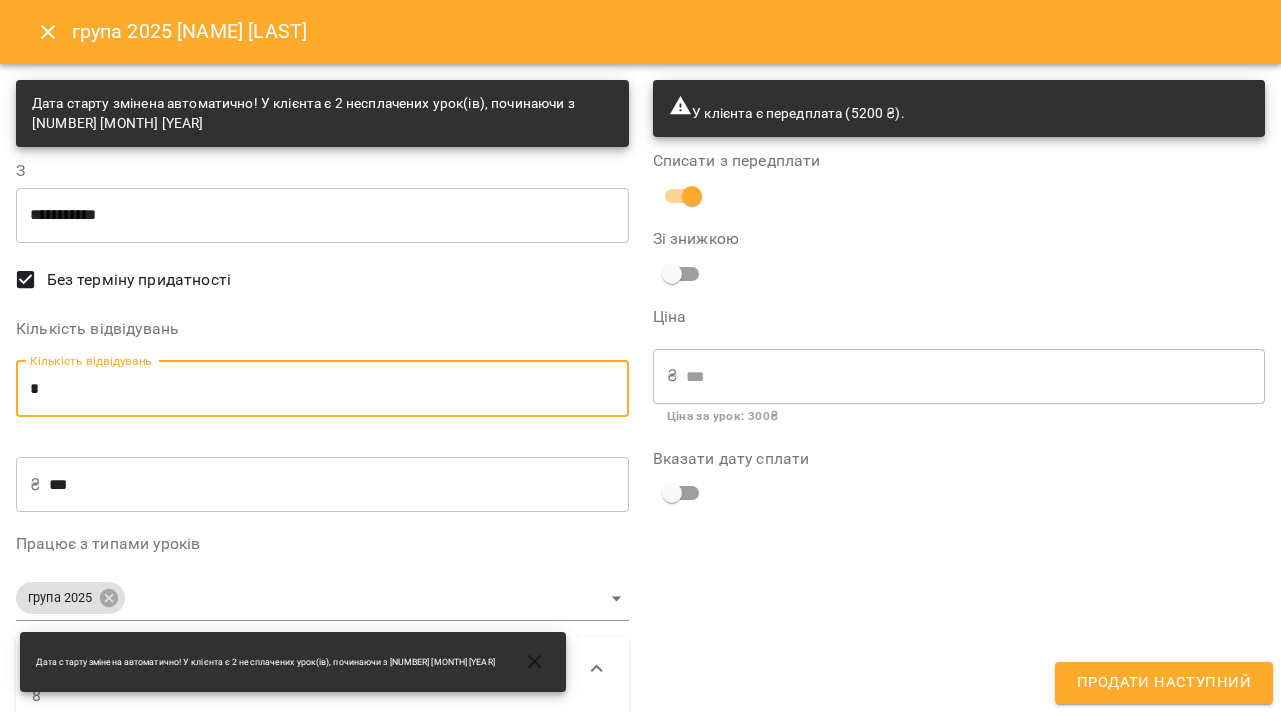 type on "*" 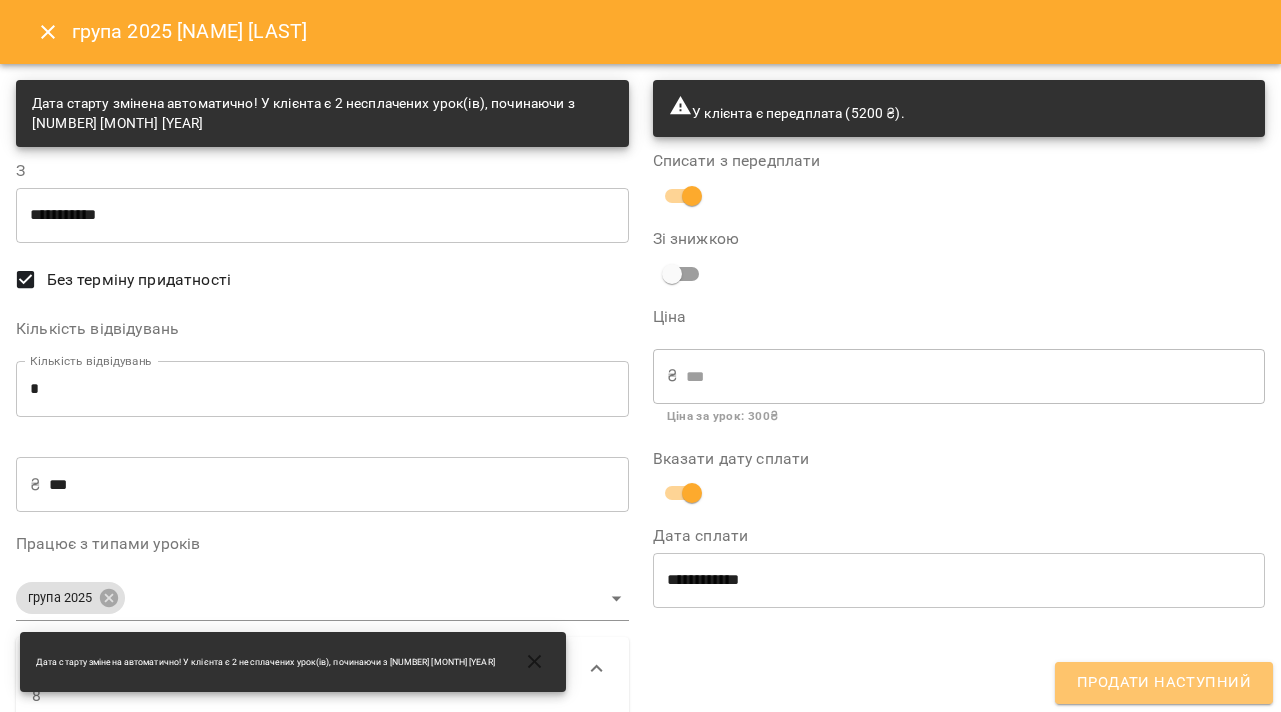 click on "Продати наступний" at bounding box center [1164, 683] 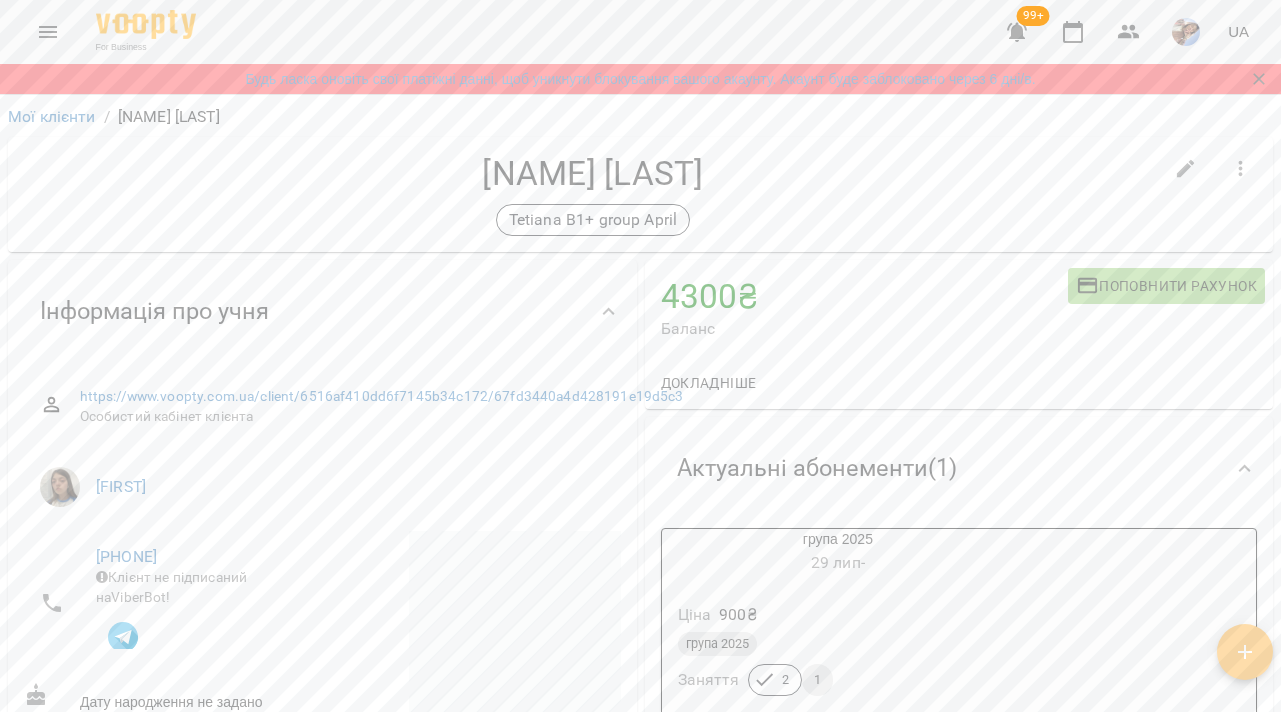 scroll, scrollTop: 0, scrollLeft: 0, axis: both 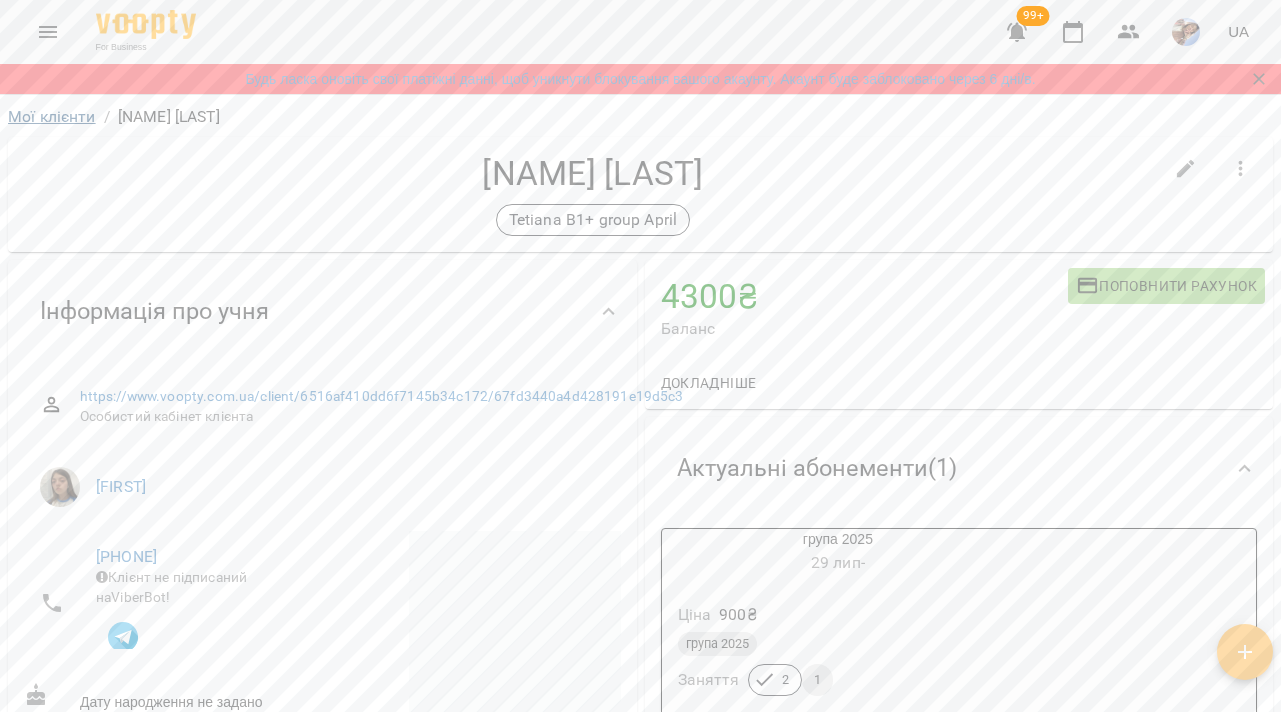 click on "Мої клієнти" at bounding box center (52, 116) 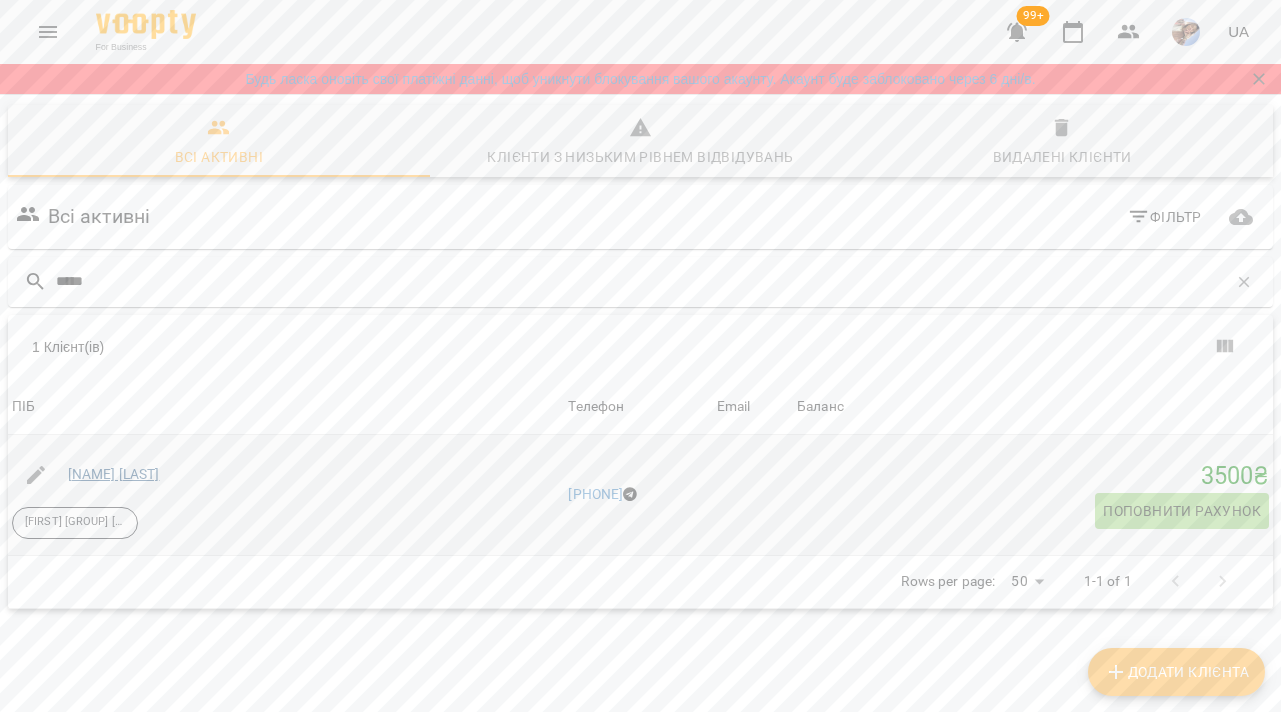 type on "*****" 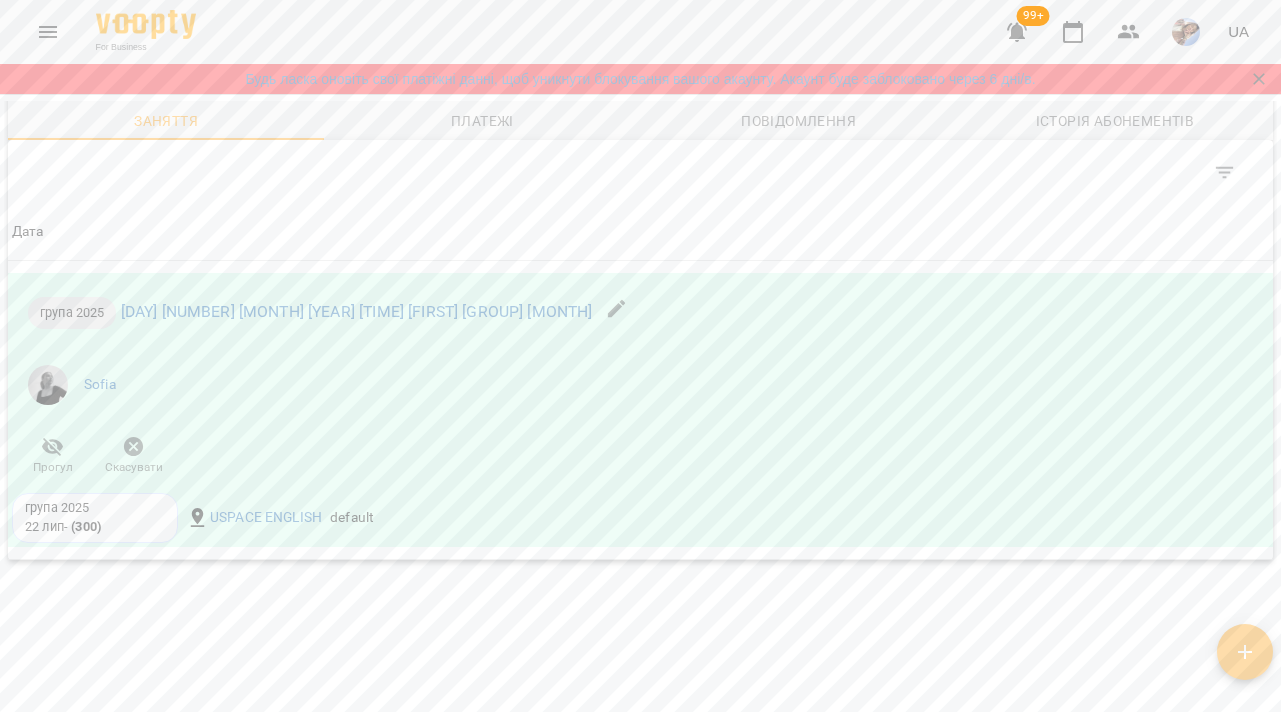 click on "Платежі" at bounding box center (482, 121) 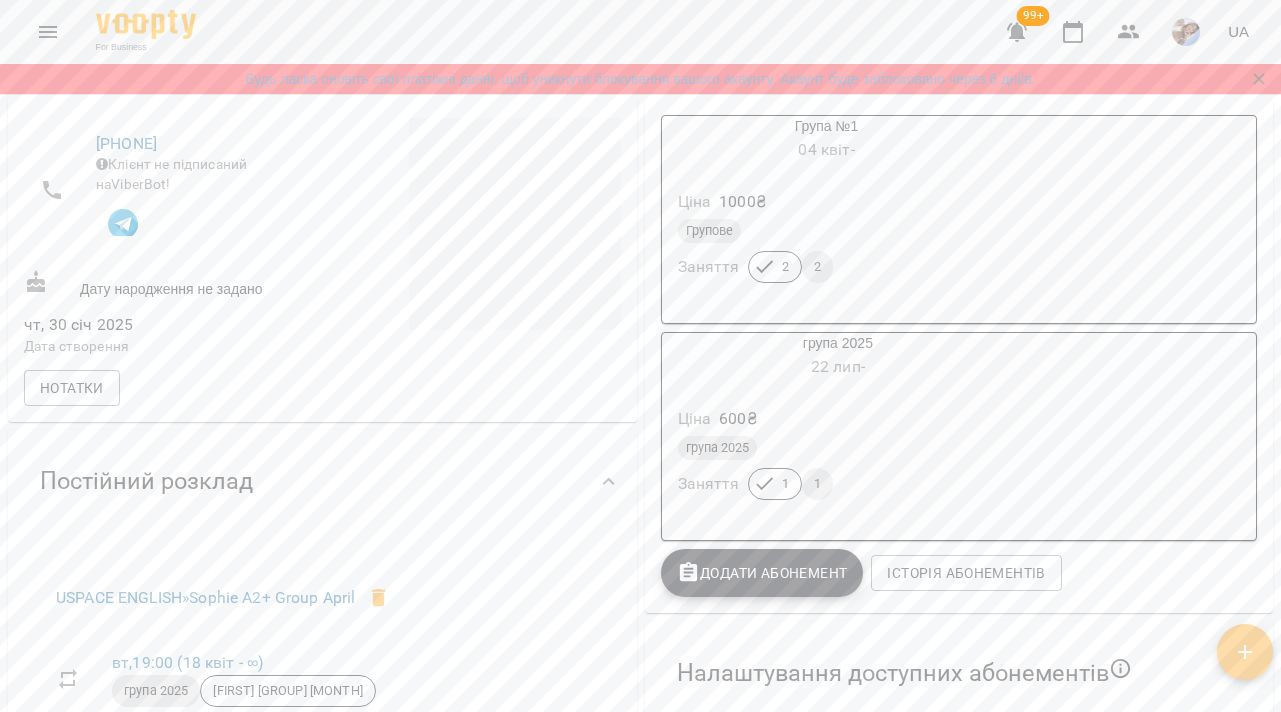 scroll, scrollTop: 433, scrollLeft: 0, axis: vertical 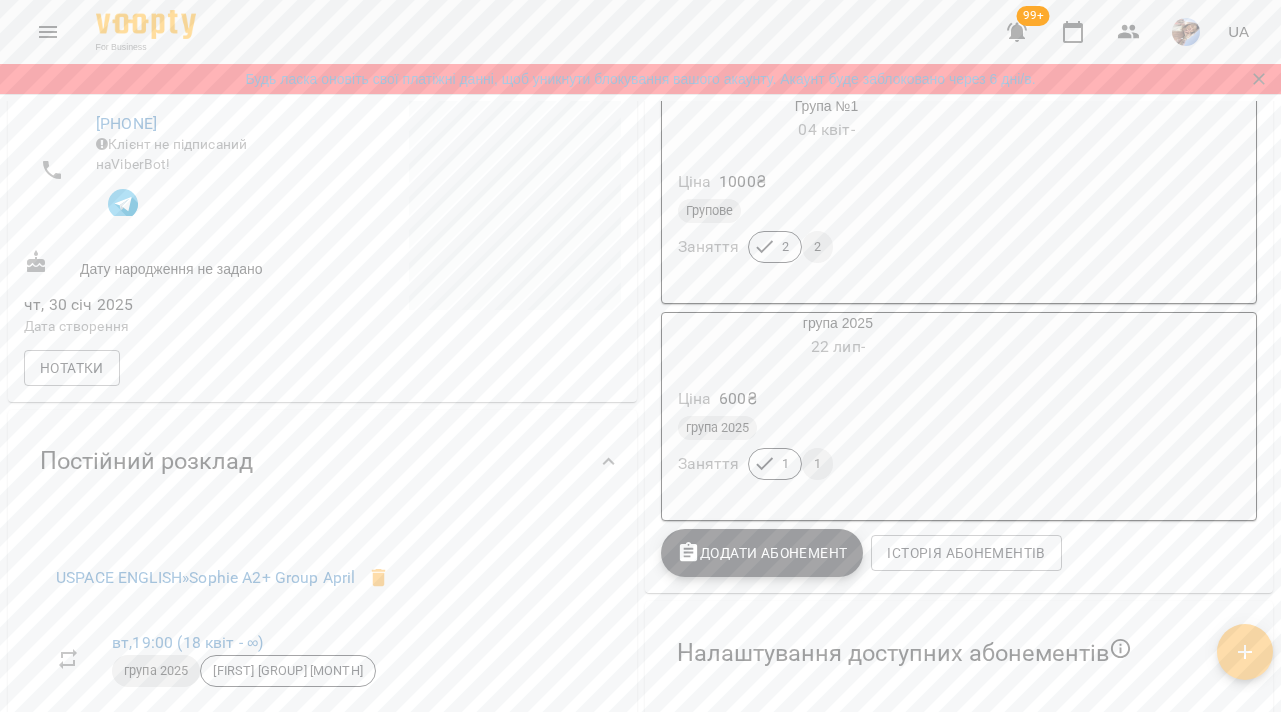 click on "Додати Абонемент" at bounding box center [762, 553] 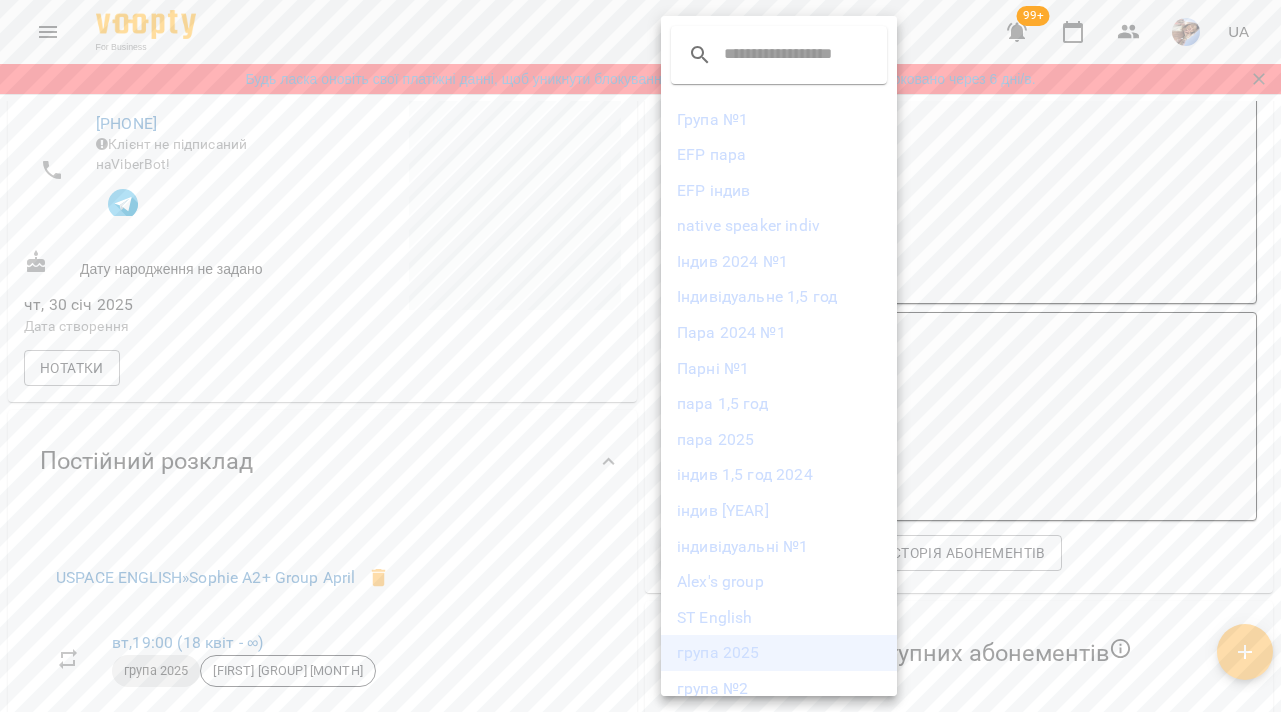 click on "група 2025" at bounding box center [779, 653] 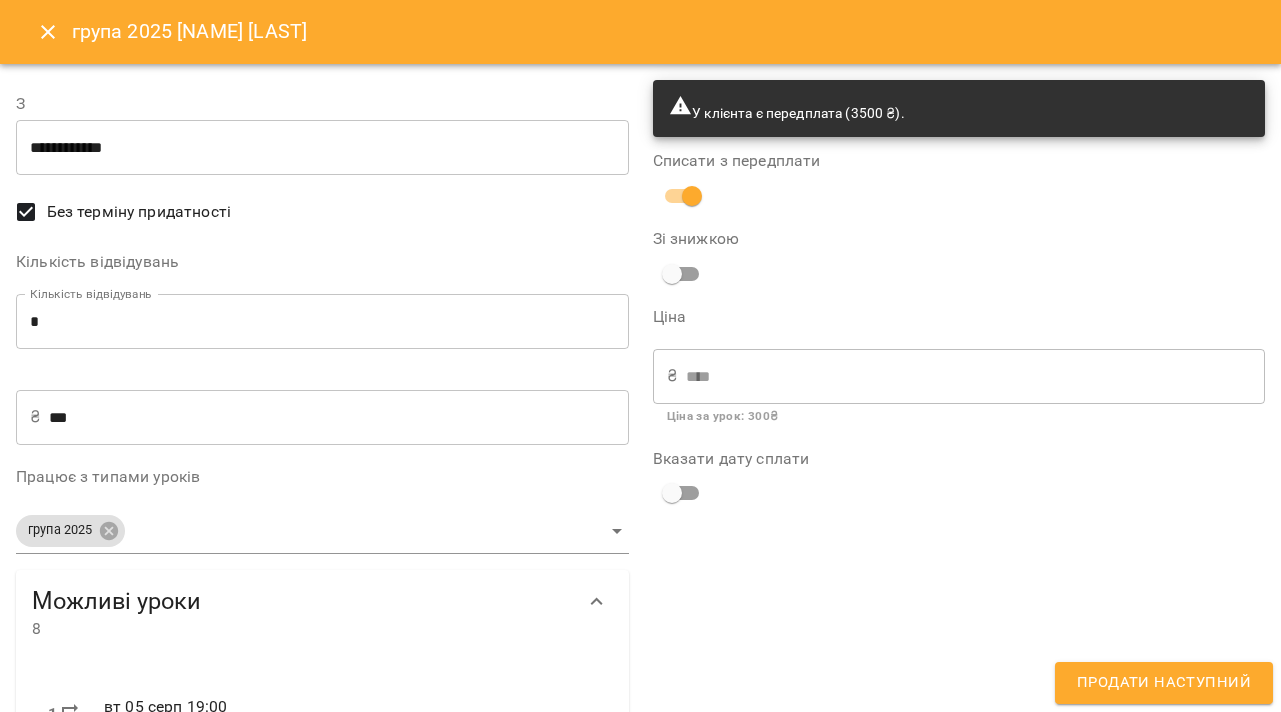 click on "*" at bounding box center (322, 322) 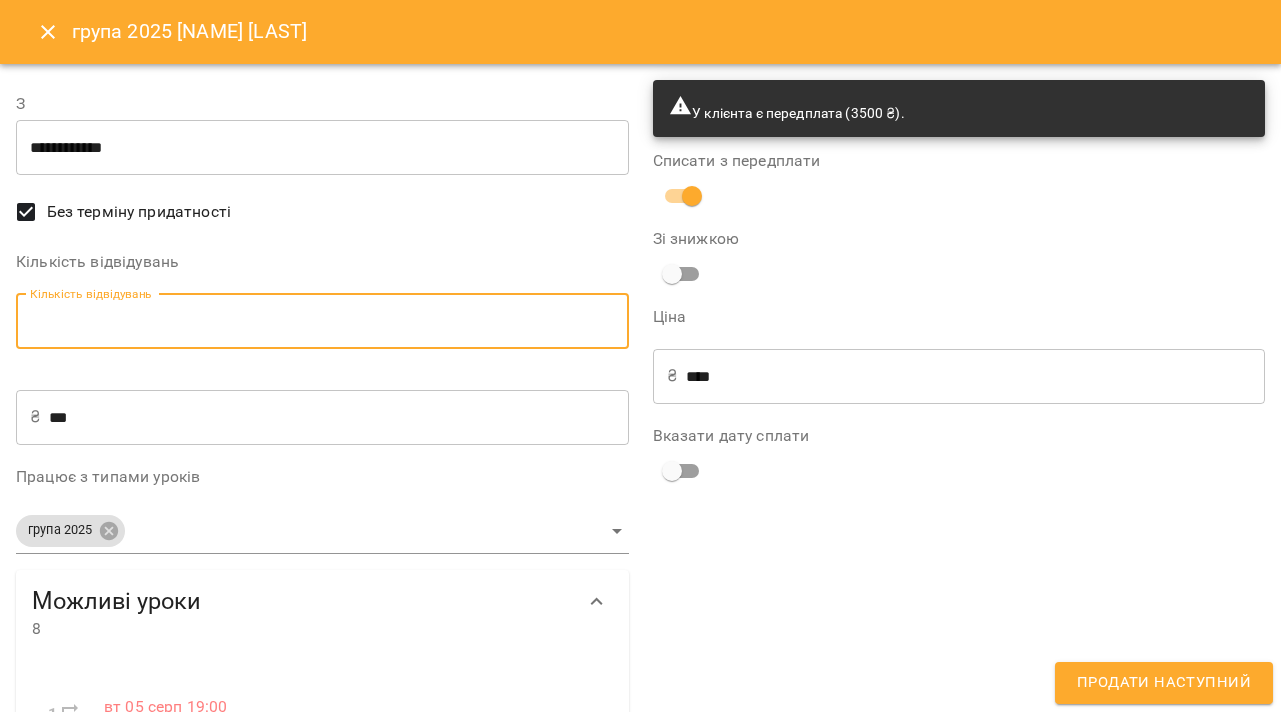 type on "*" 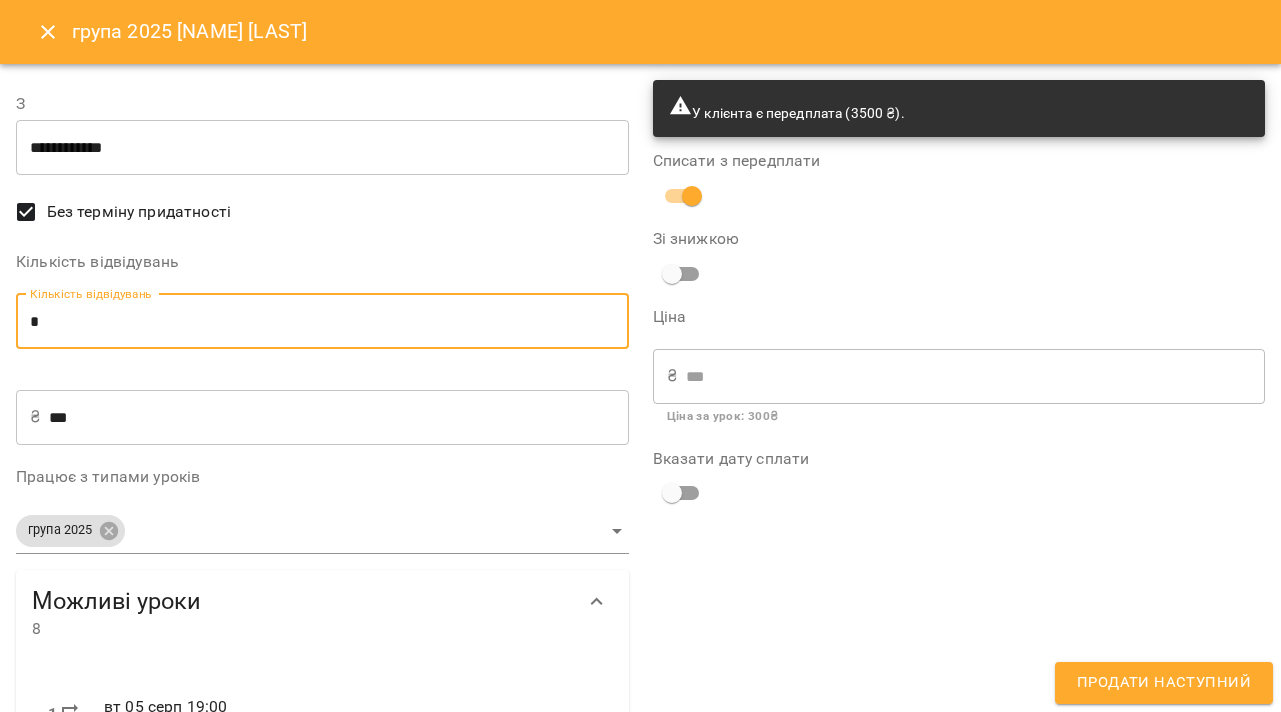 type on "*" 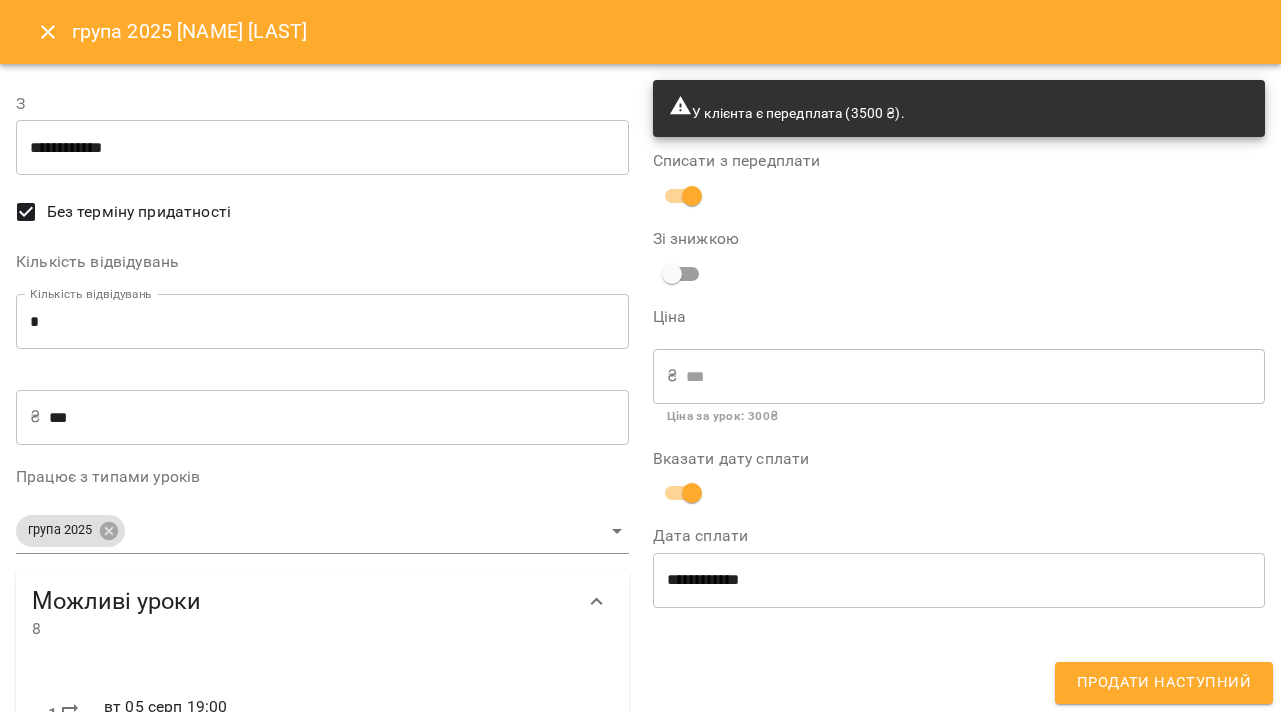 click on "**********" at bounding box center [959, 580] 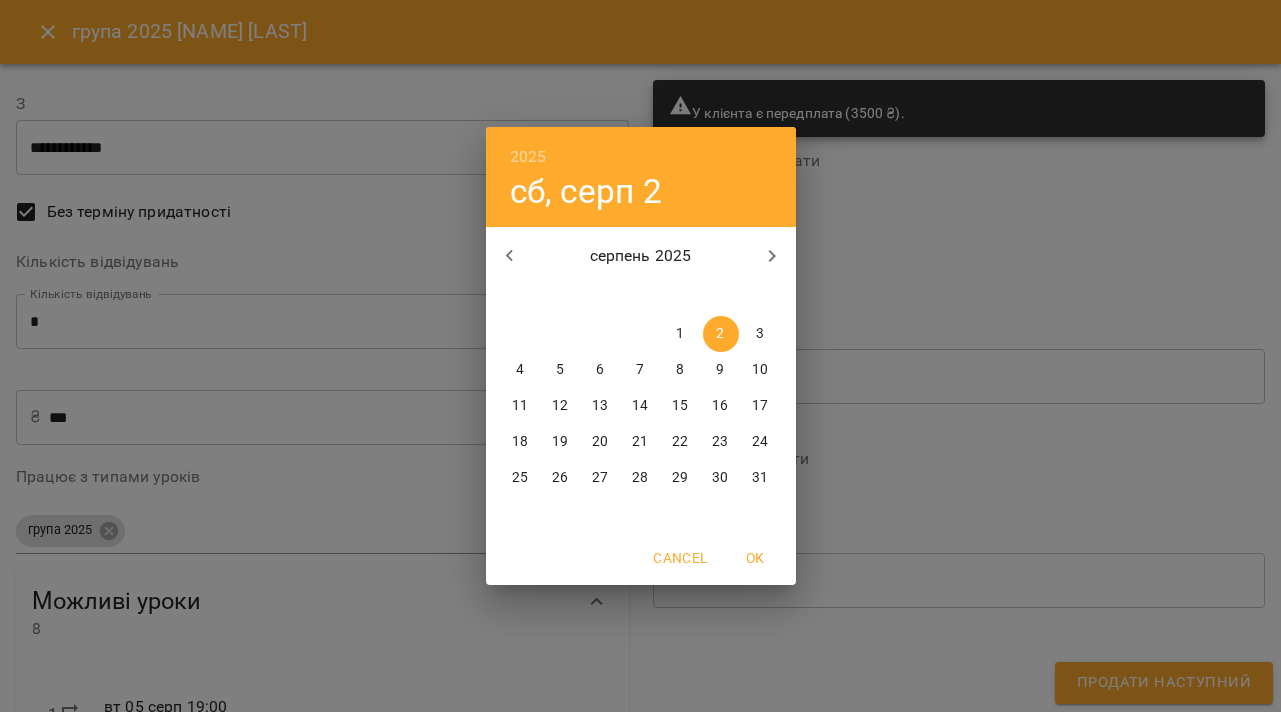 click 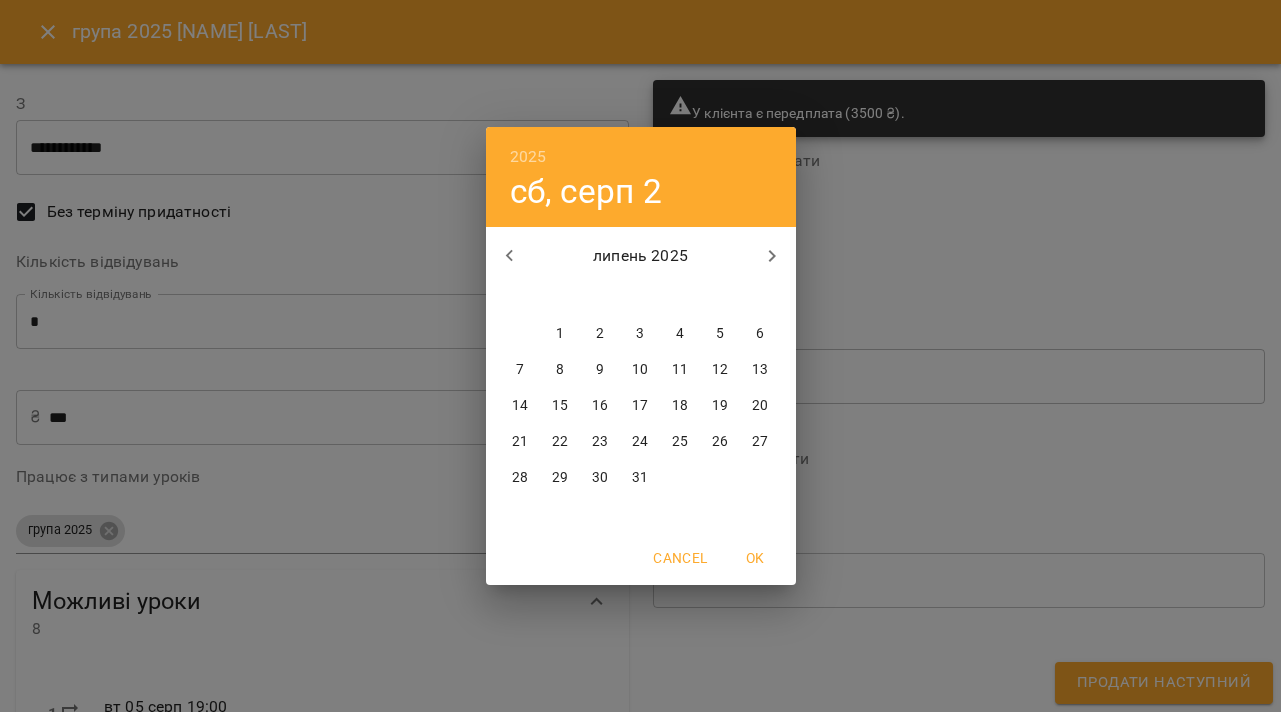 click on "29" at bounding box center [560, 478] 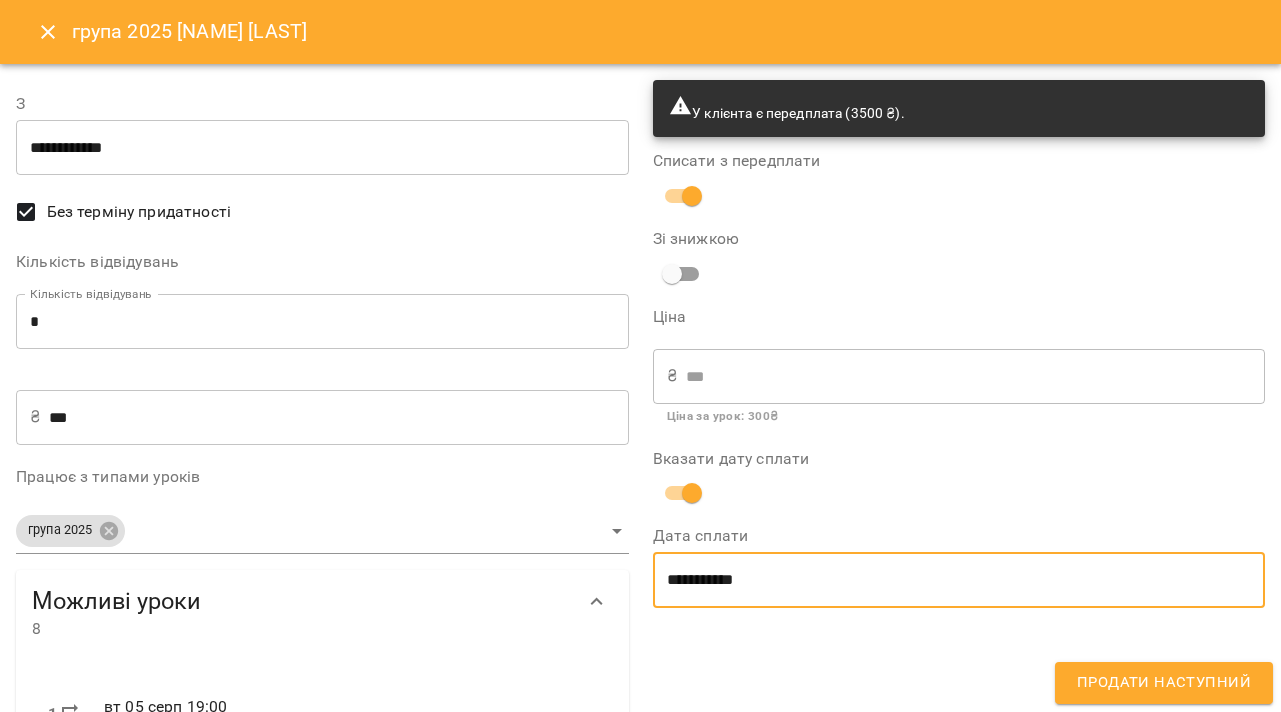 click on "**********" at bounding box center (959, 681) 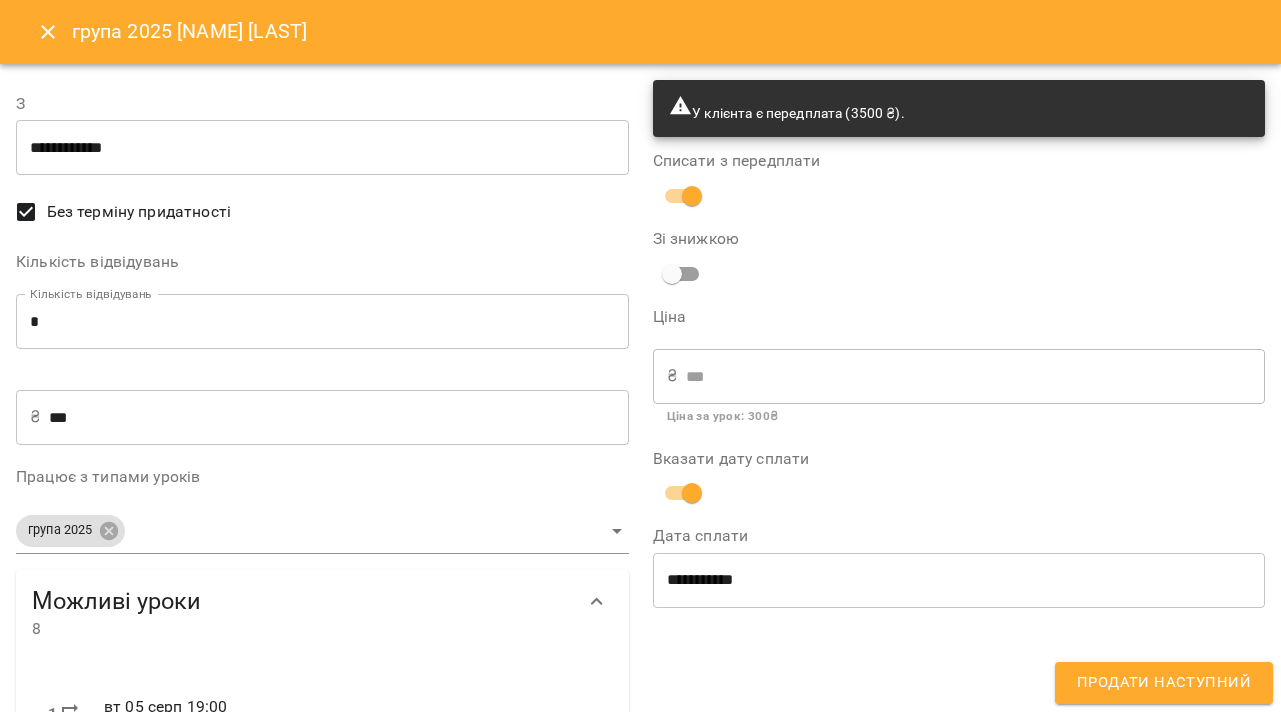 click on "Продати наступний" at bounding box center (1164, 683) 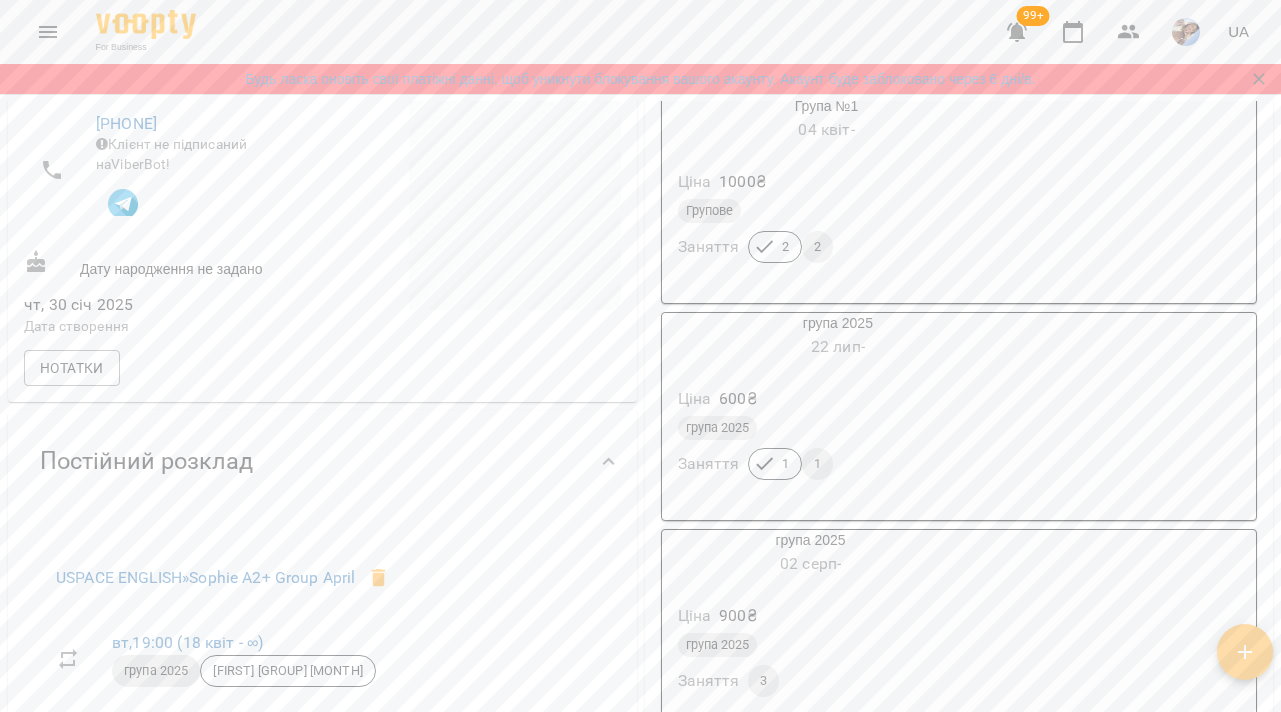 click 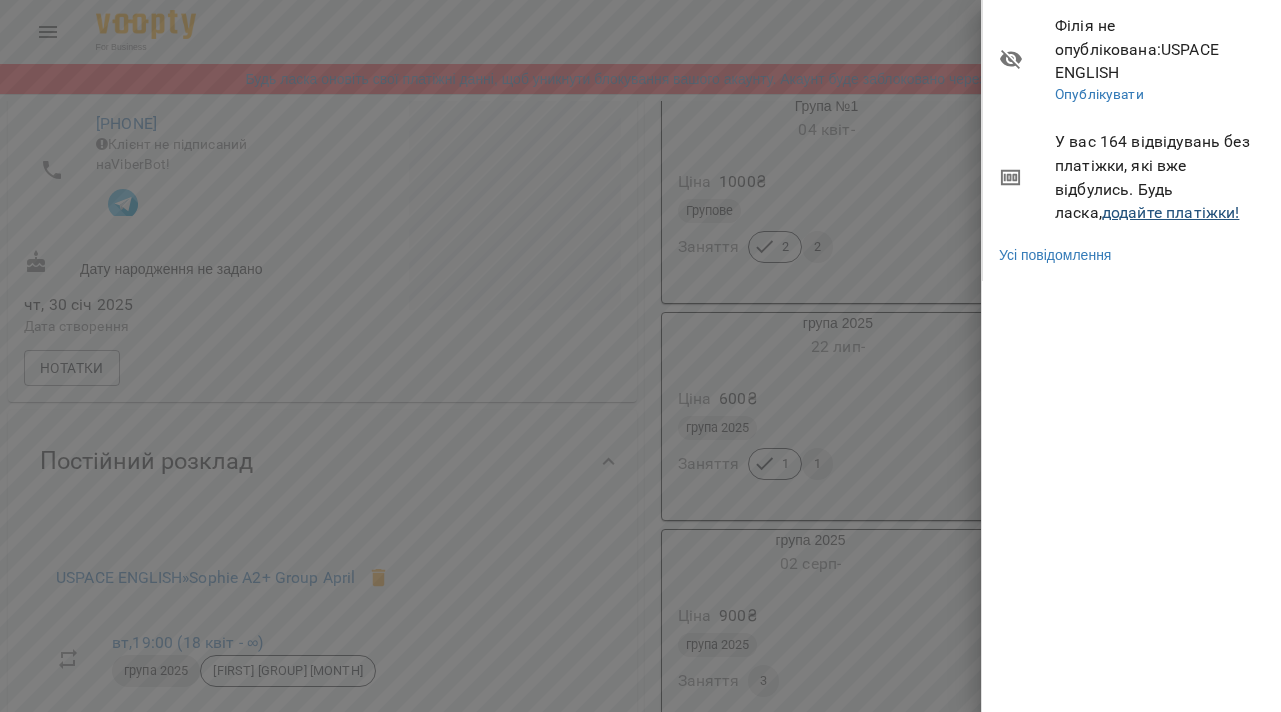 click on "додайте платіжки!" at bounding box center [1171, 212] 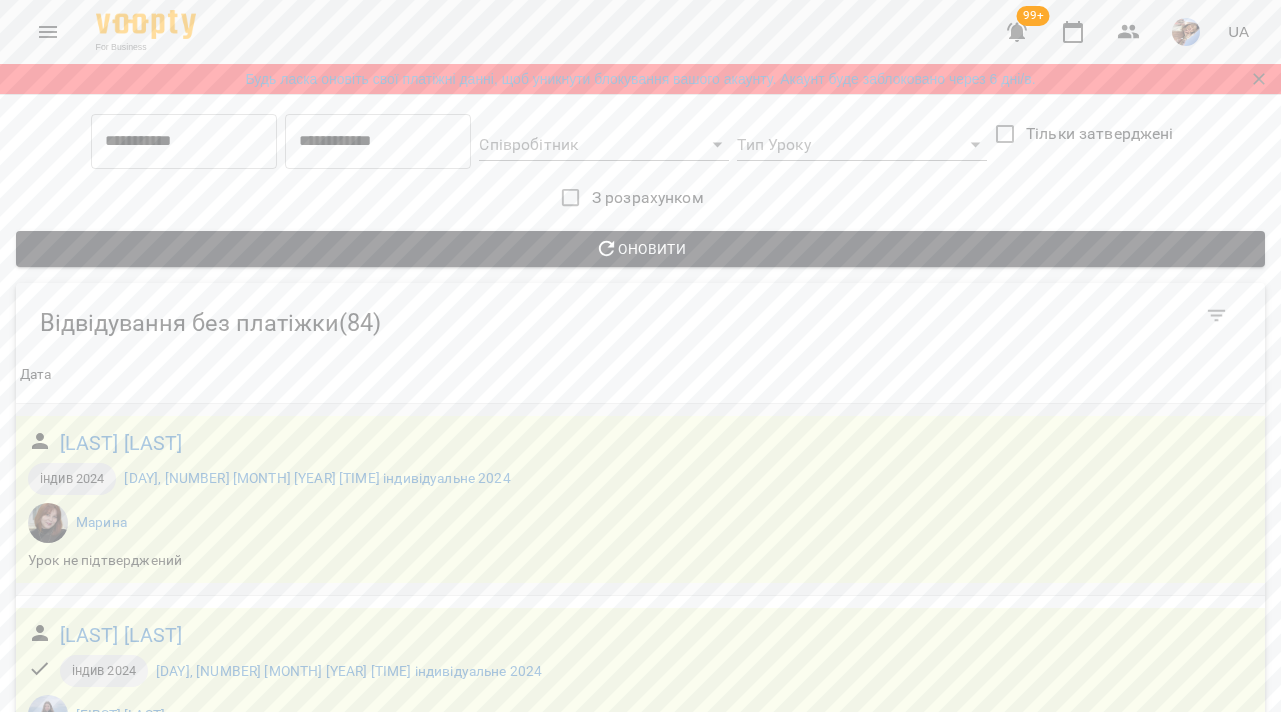 scroll, scrollTop: 349, scrollLeft: 0, axis: vertical 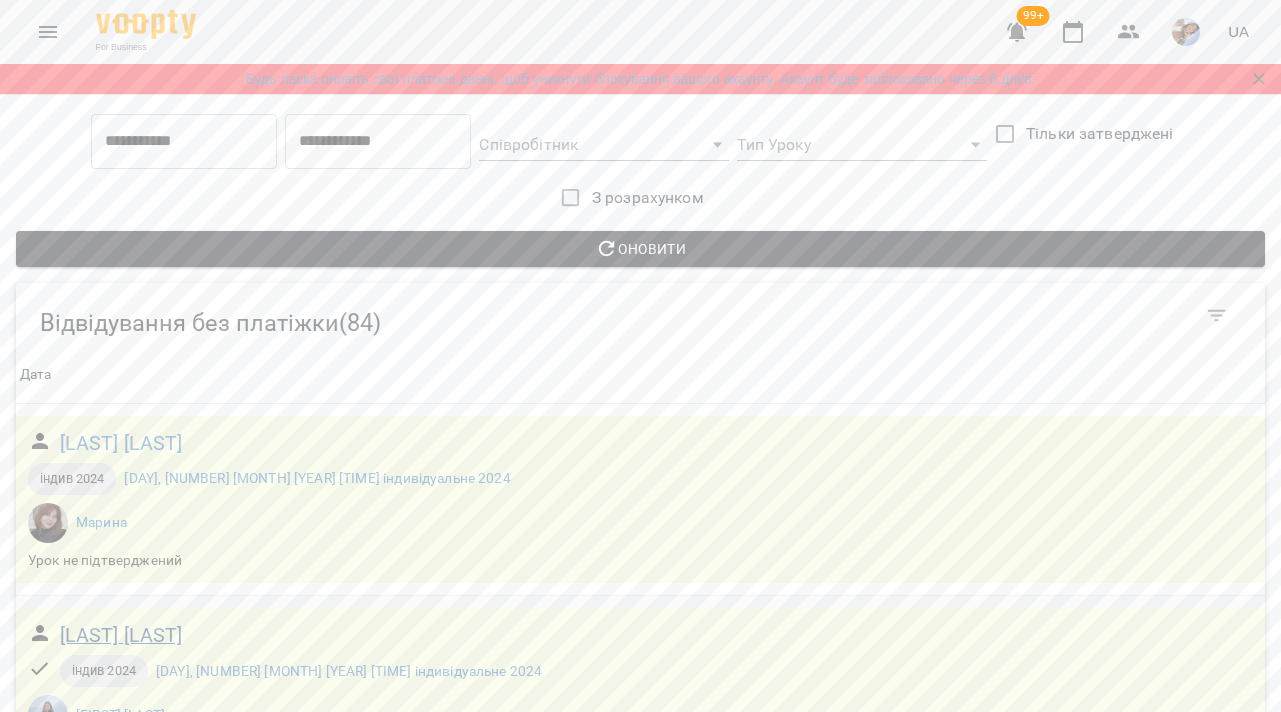 click on "[LAST] [FIRST]" at bounding box center (121, 635) 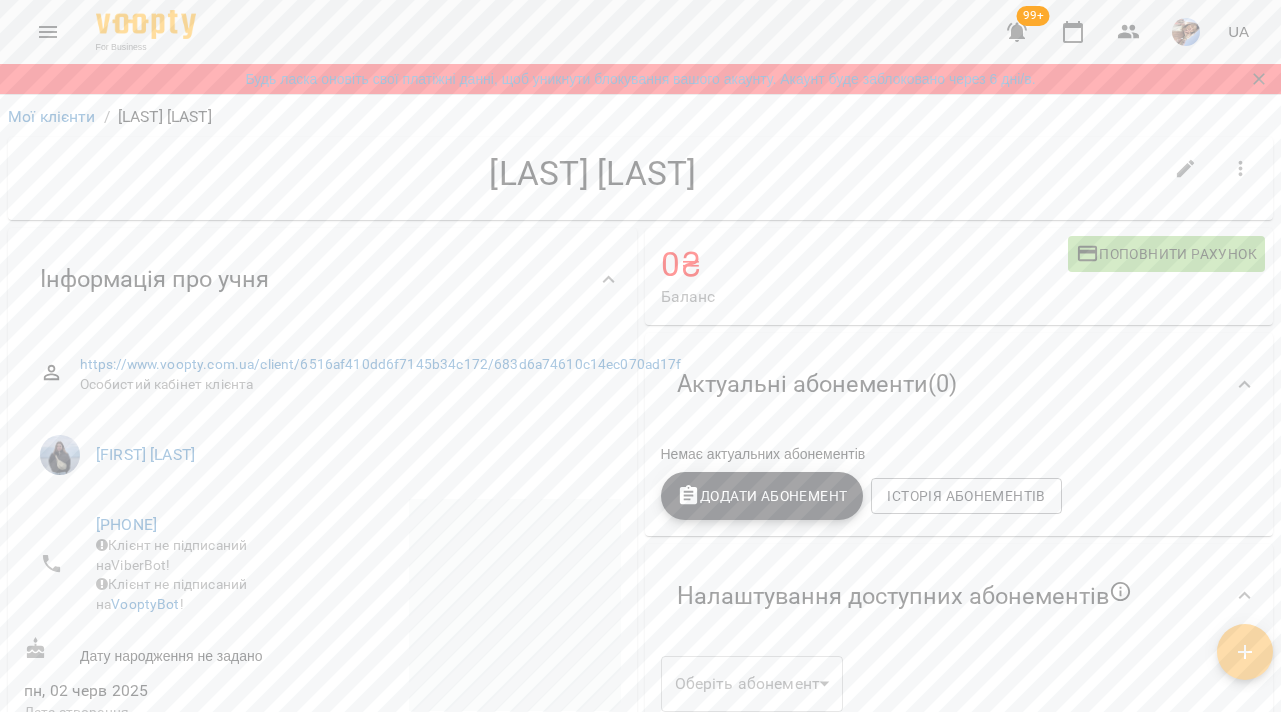 click on "Додати Абонемент" at bounding box center (762, 496) 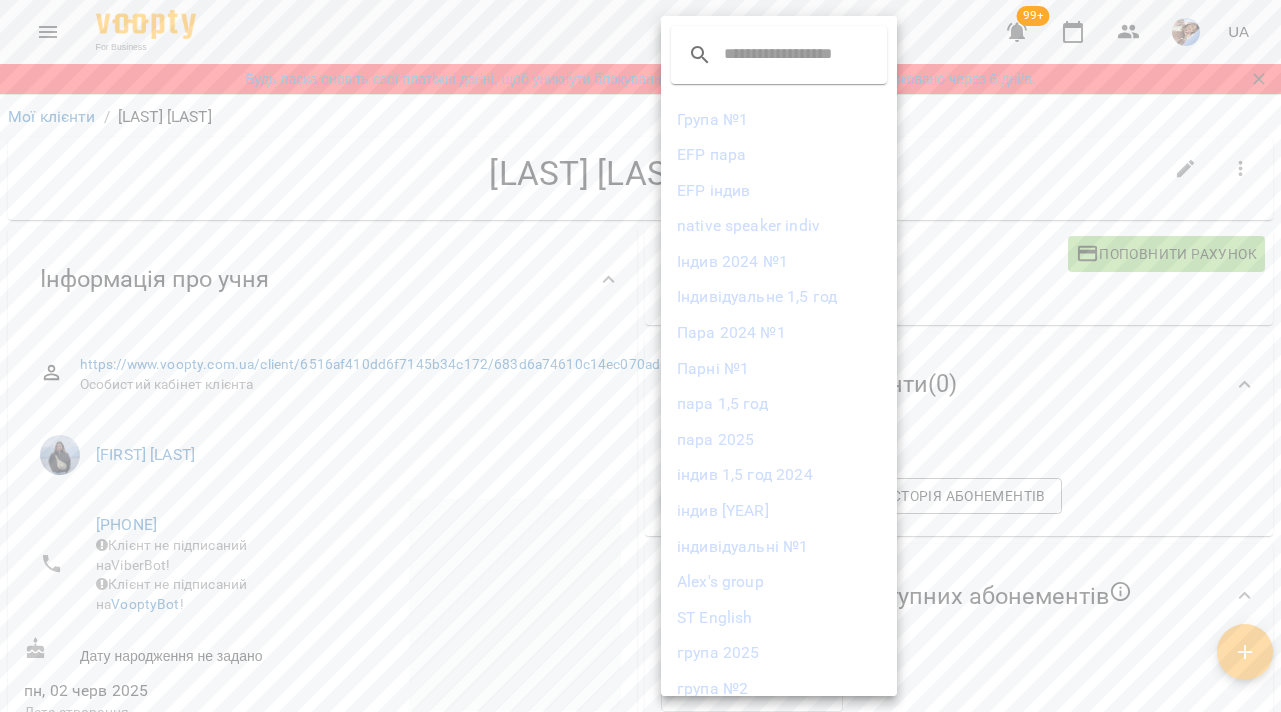 click at bounding box center [640, 356] 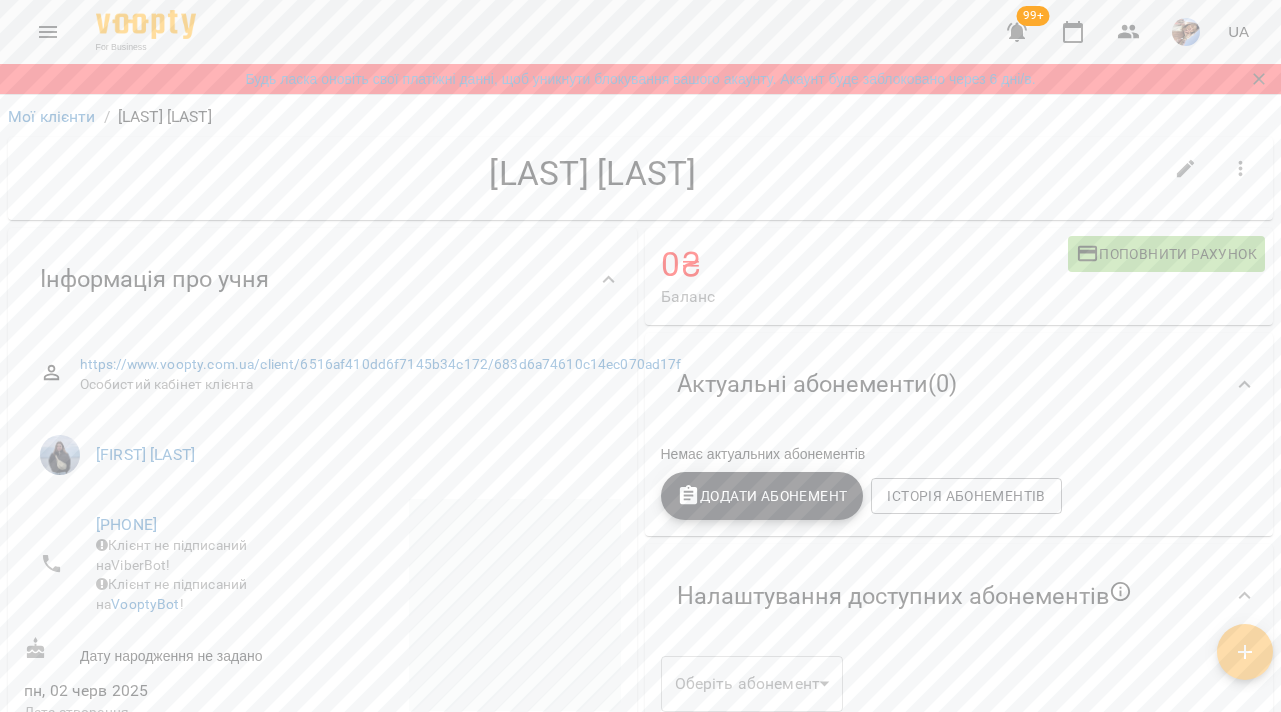 click on "99+" at bounding box center (1033, 16) 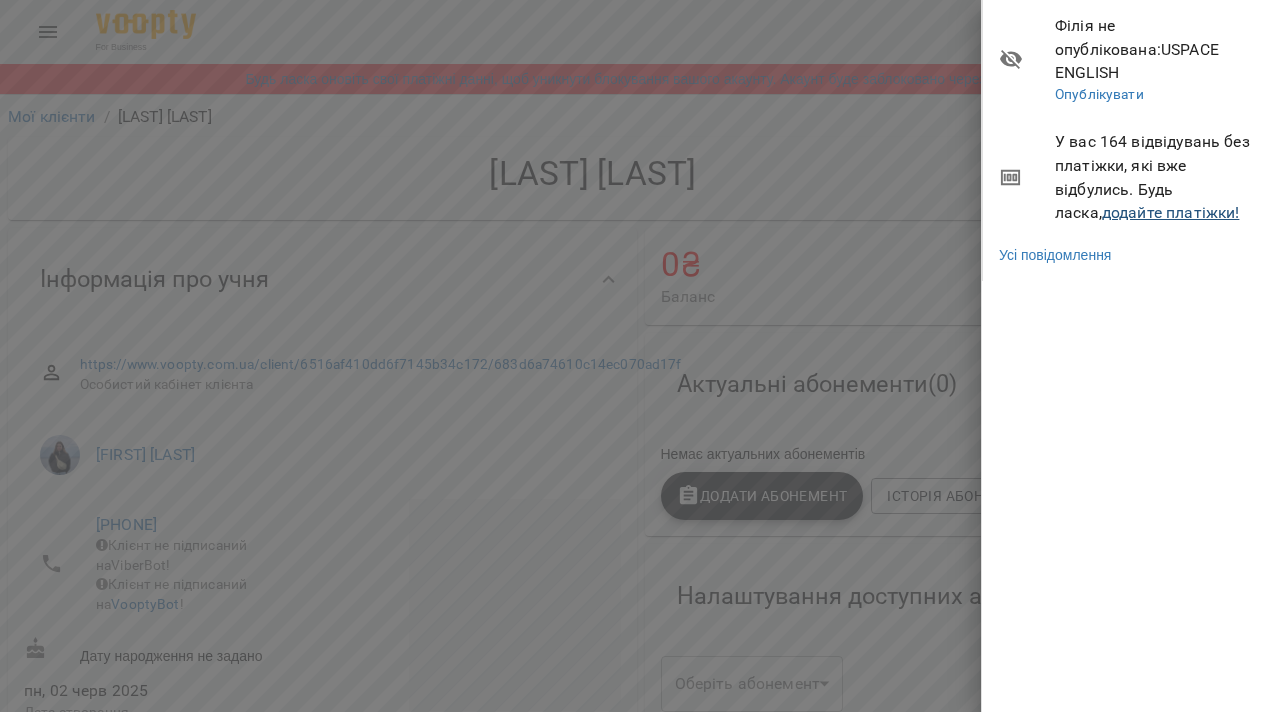 click on "додайте платіжки!" at bounding box center (1171, 212) 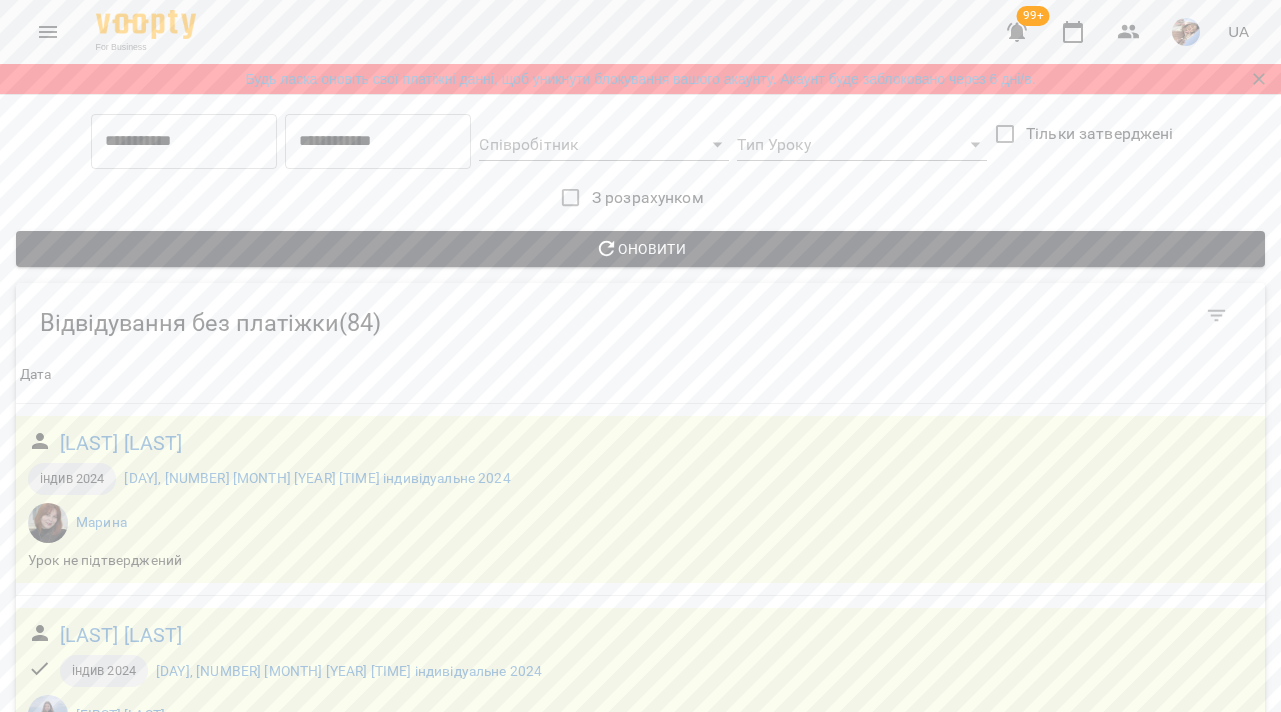 scroll, scrollTop: 644, scrollLeft: 0, axis: vertical 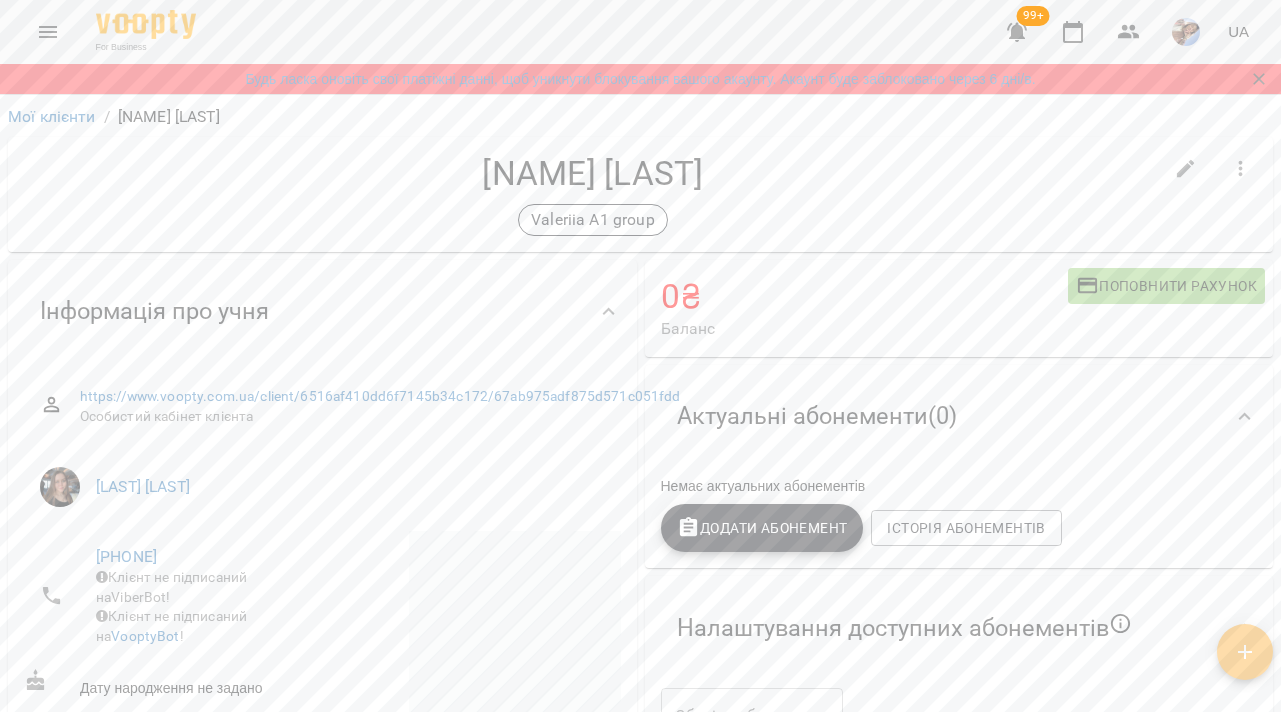 click on "Додати Абонемент" at bounding box center [762, 528] 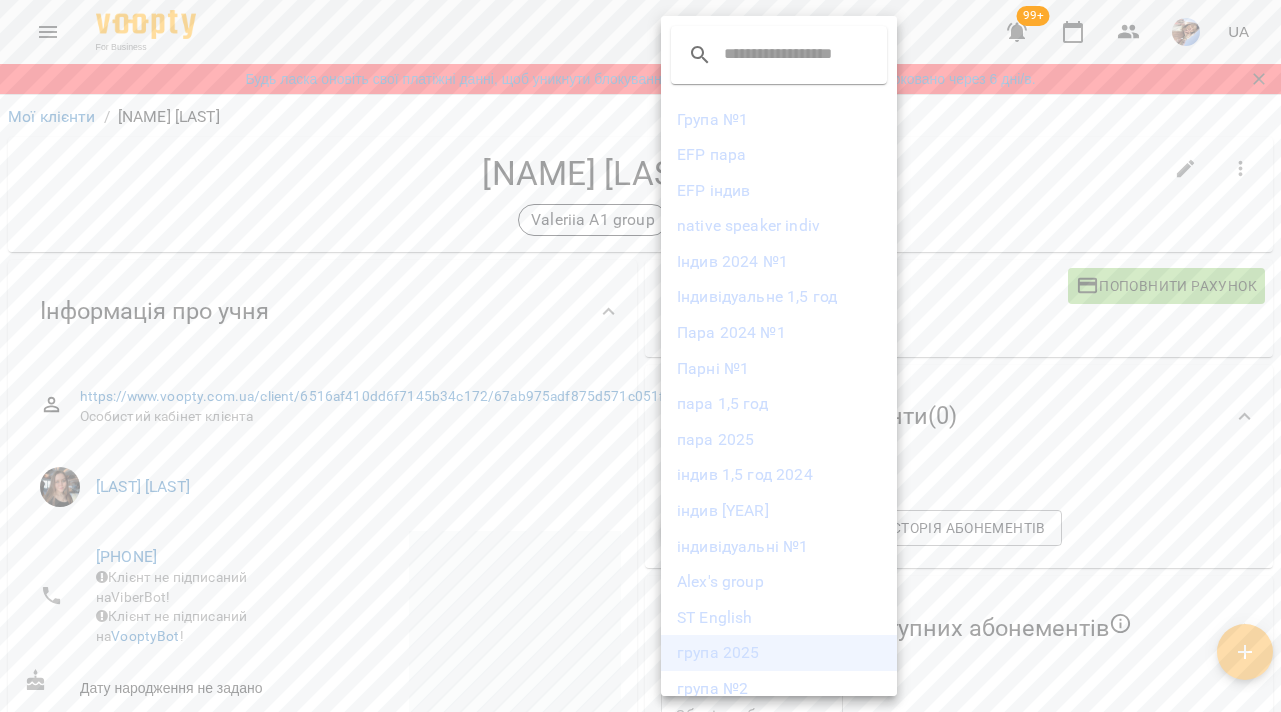 click on "група 2025" at bounding box center [779, 653] 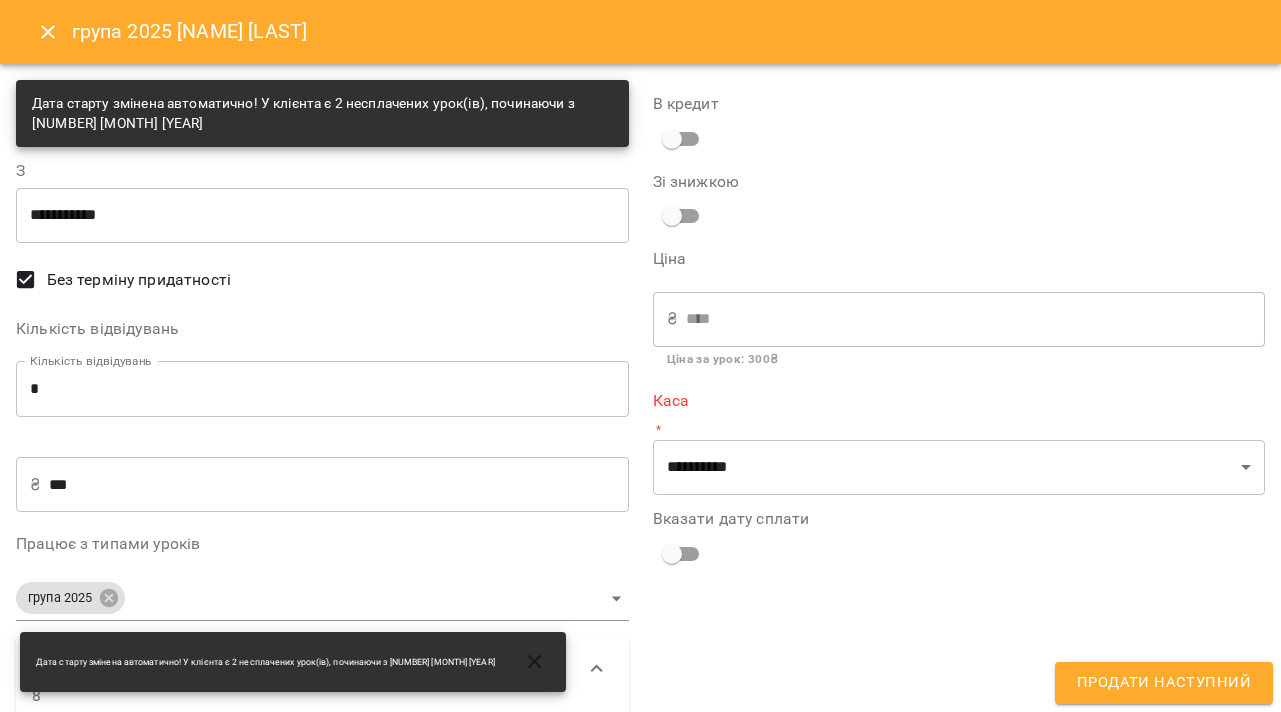 click 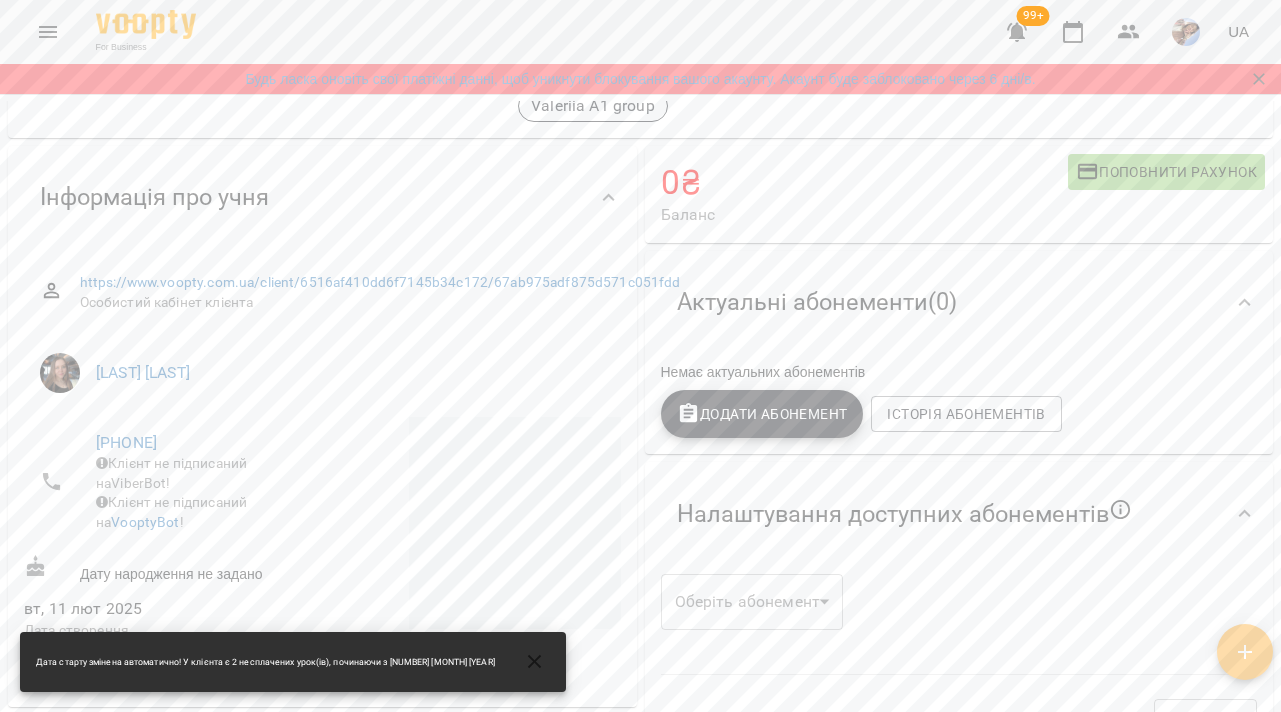 scroll, scrollTop: 145, scrollLeft: 0, axis: vertical 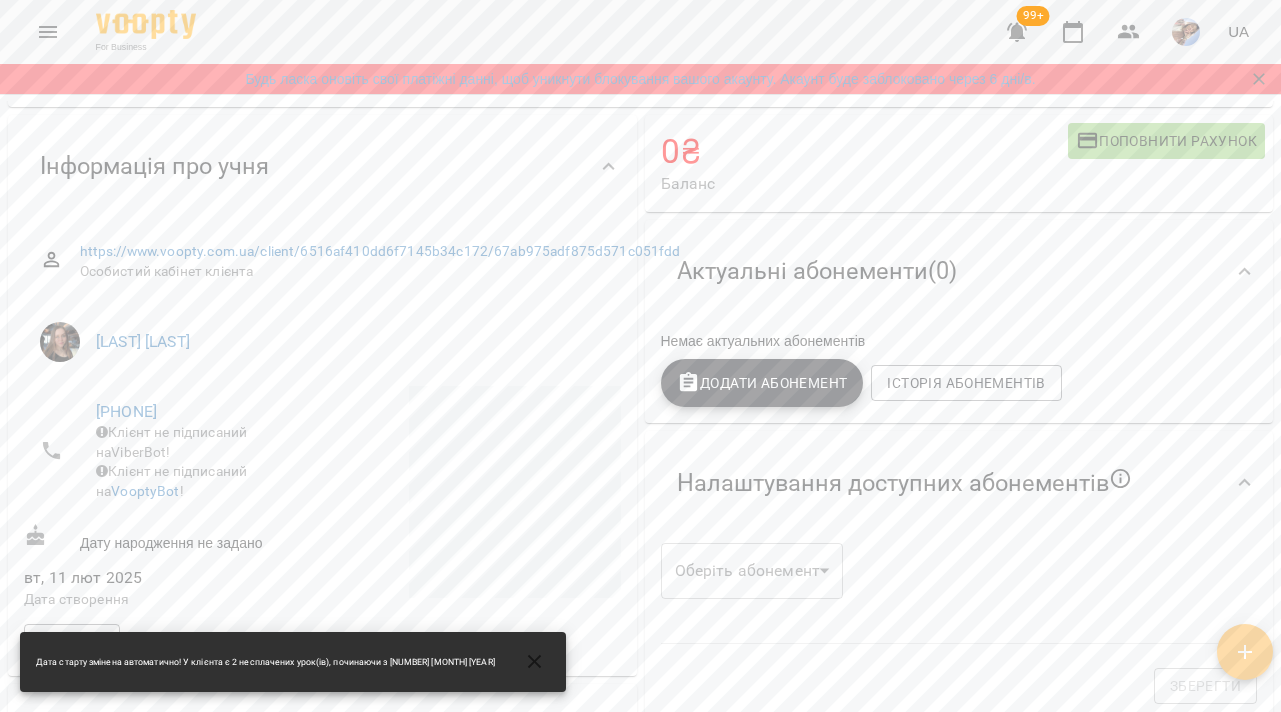 click 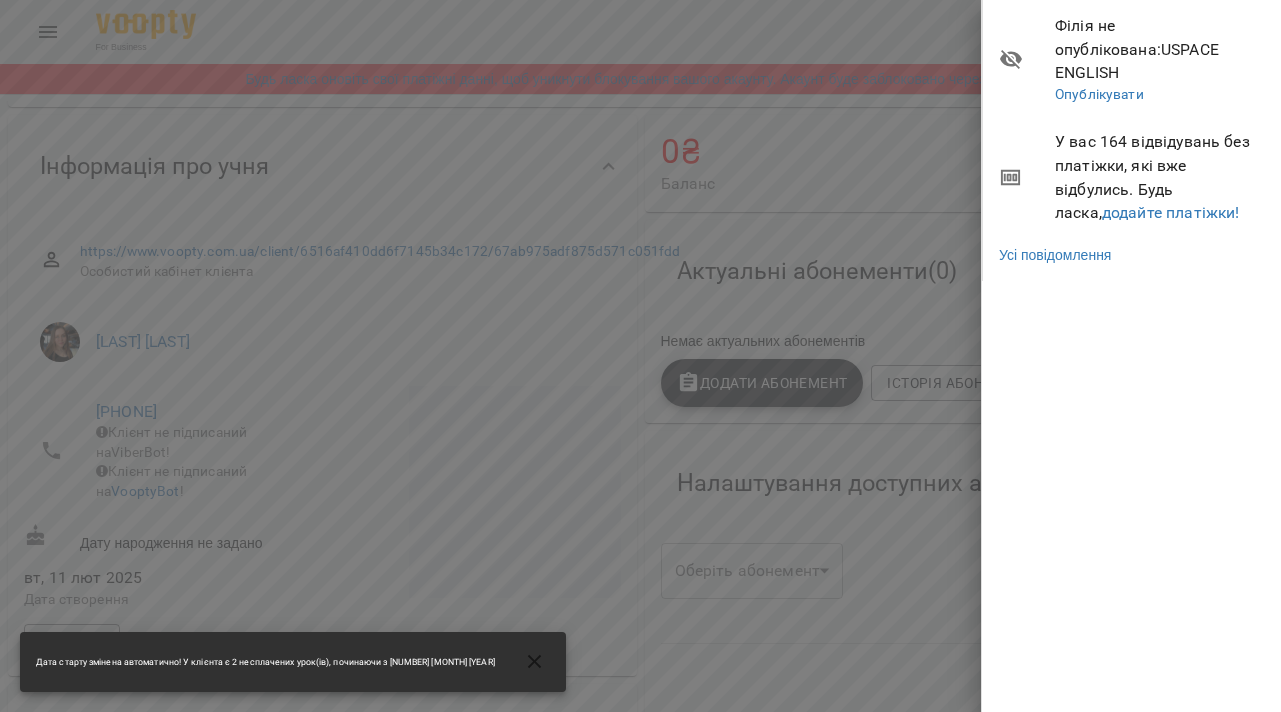 click on "У вас 164 відвідувань без платіжки, які вже відбулись. Будь ласка,  додайте платіжки!" at bounding box center [1160, 177] 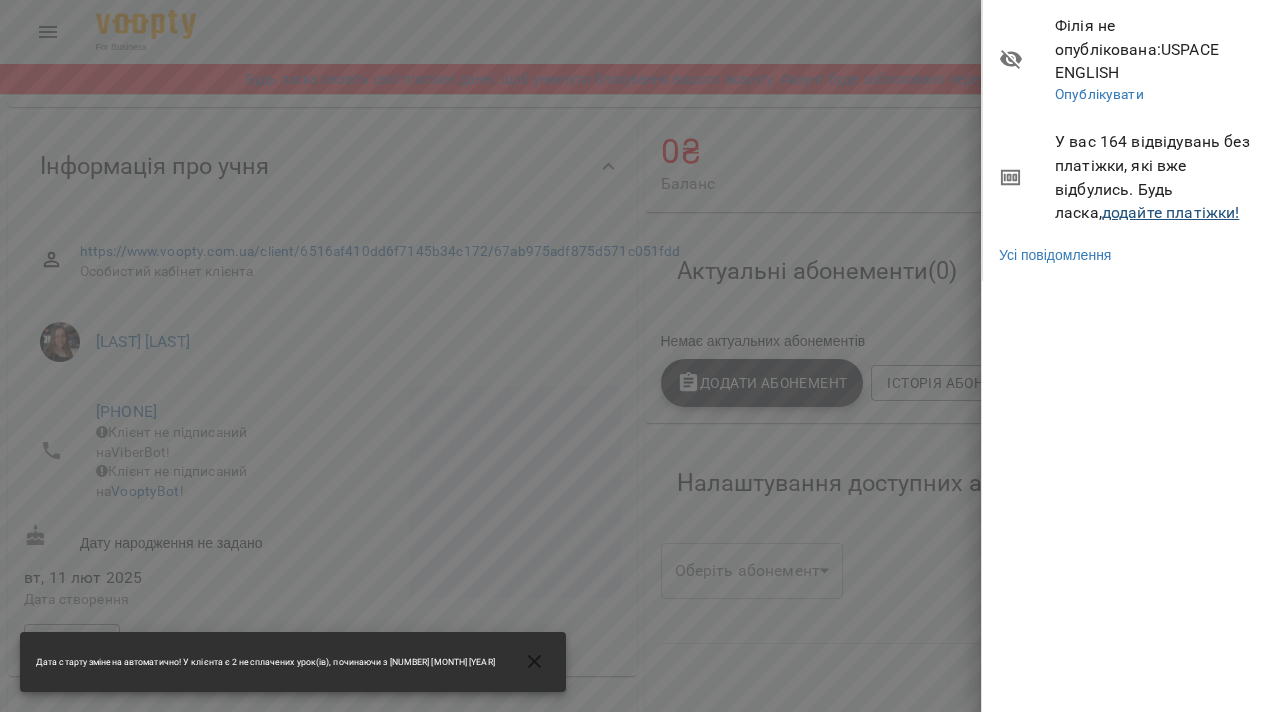 click on "додайте платіжки!" at bounding box center [1171, 212] 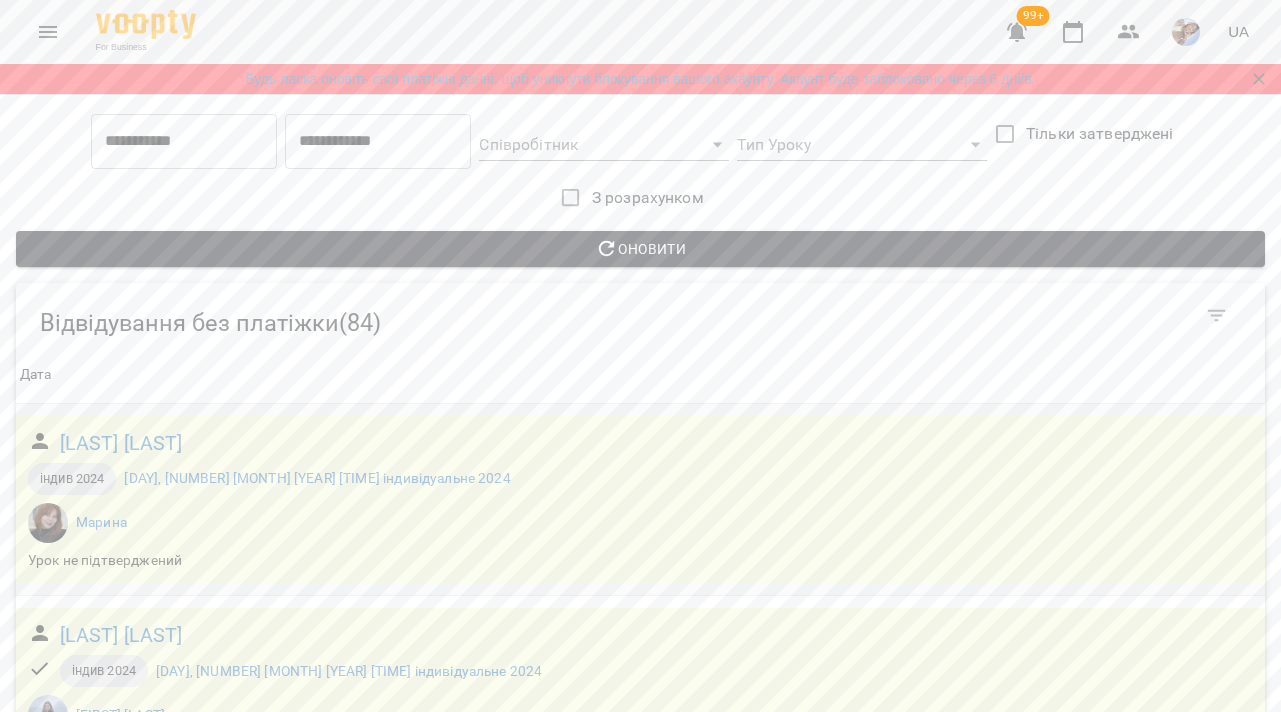 scroll, scrollTop: 16958, scrollLeft: 0, axis: vertical 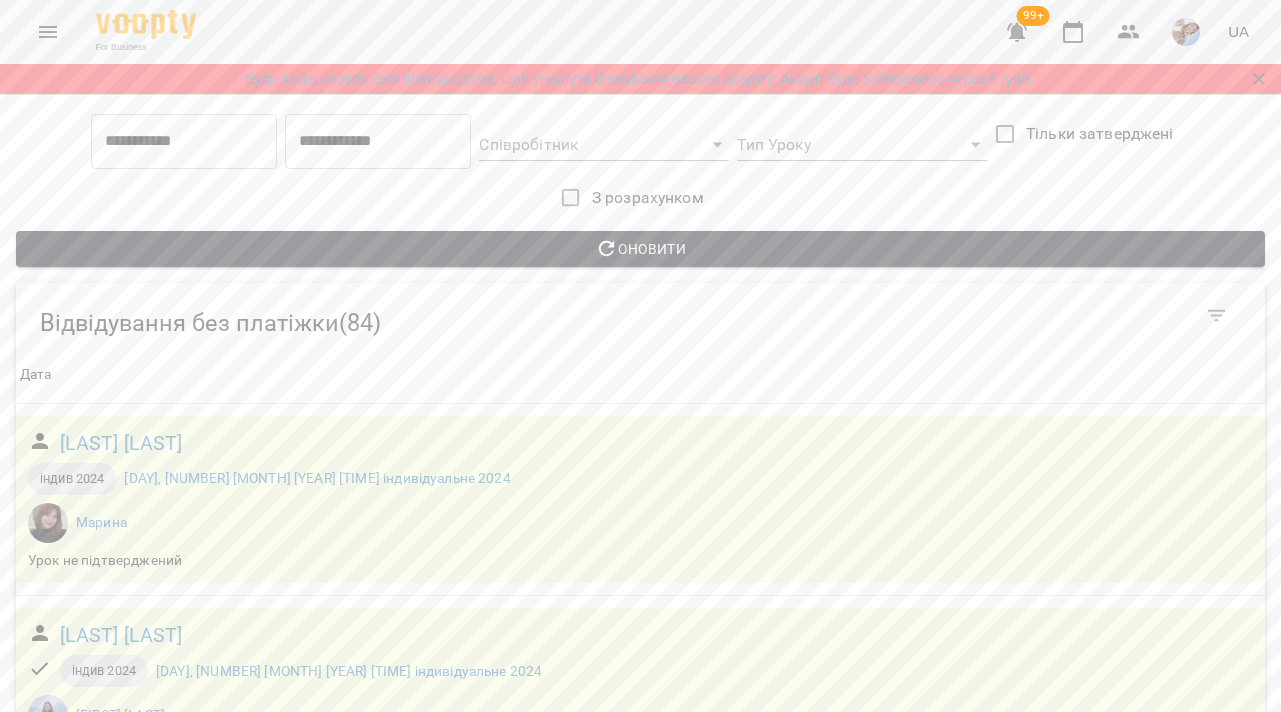 click on "Шахова Руслана" at bounding box center [123, 6615] 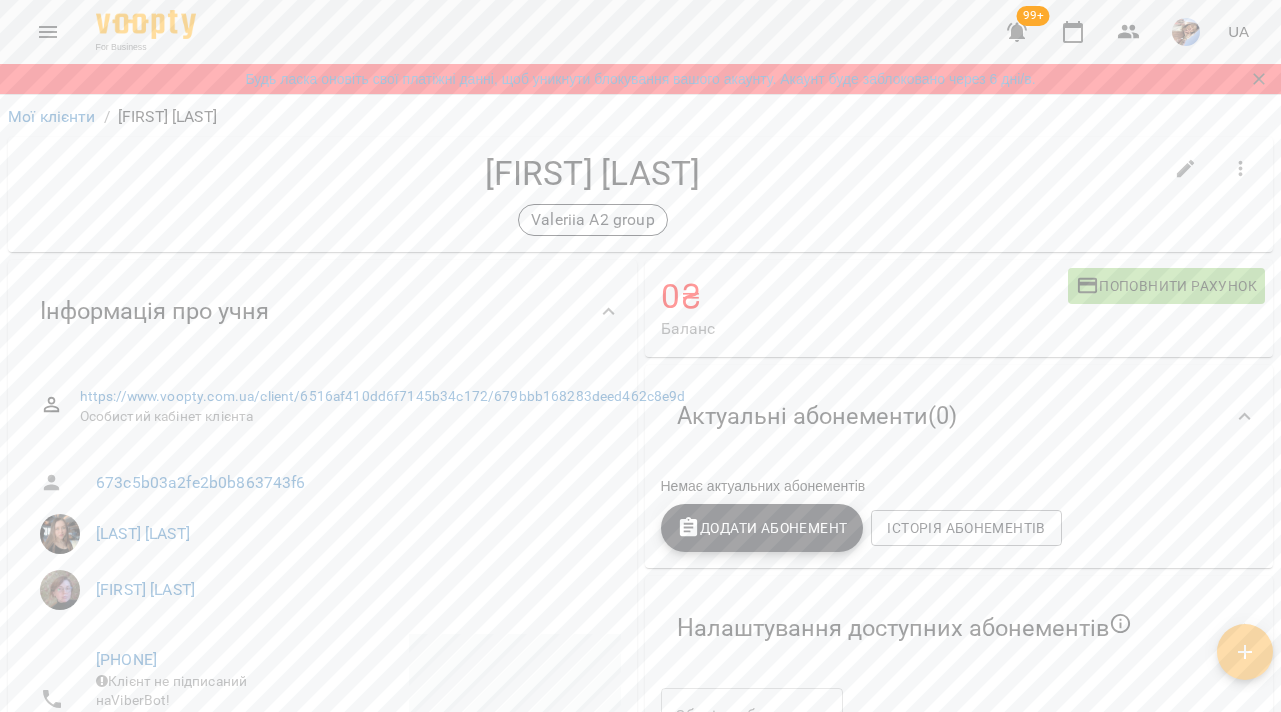click on "Додати Абонемент" at bounding box center [762, 528] 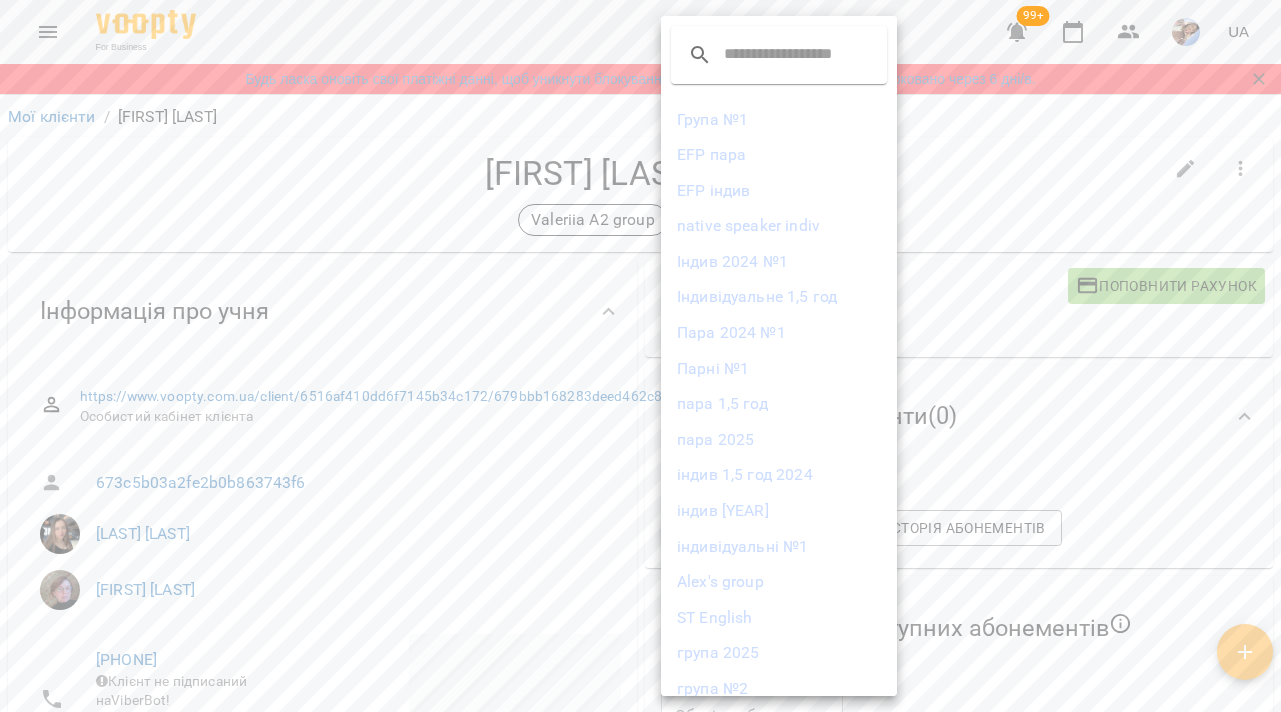 click on "група 2025" at bounding box center [779, 653] 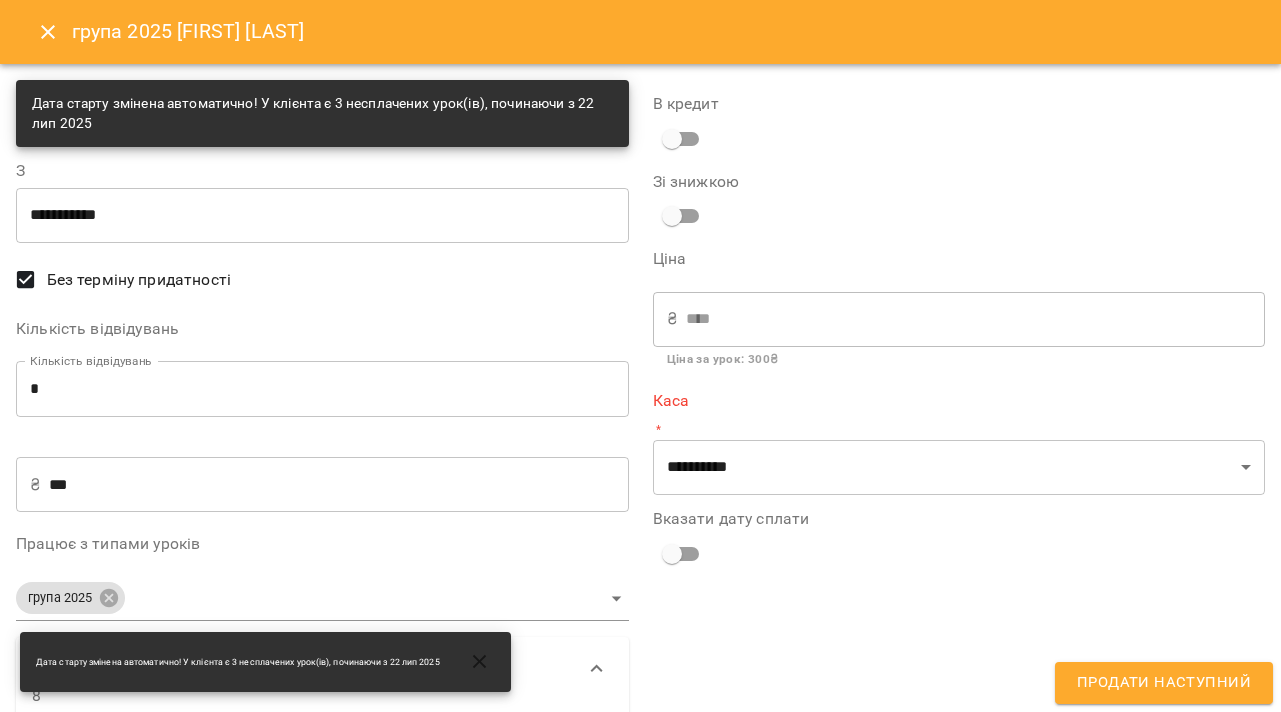 click 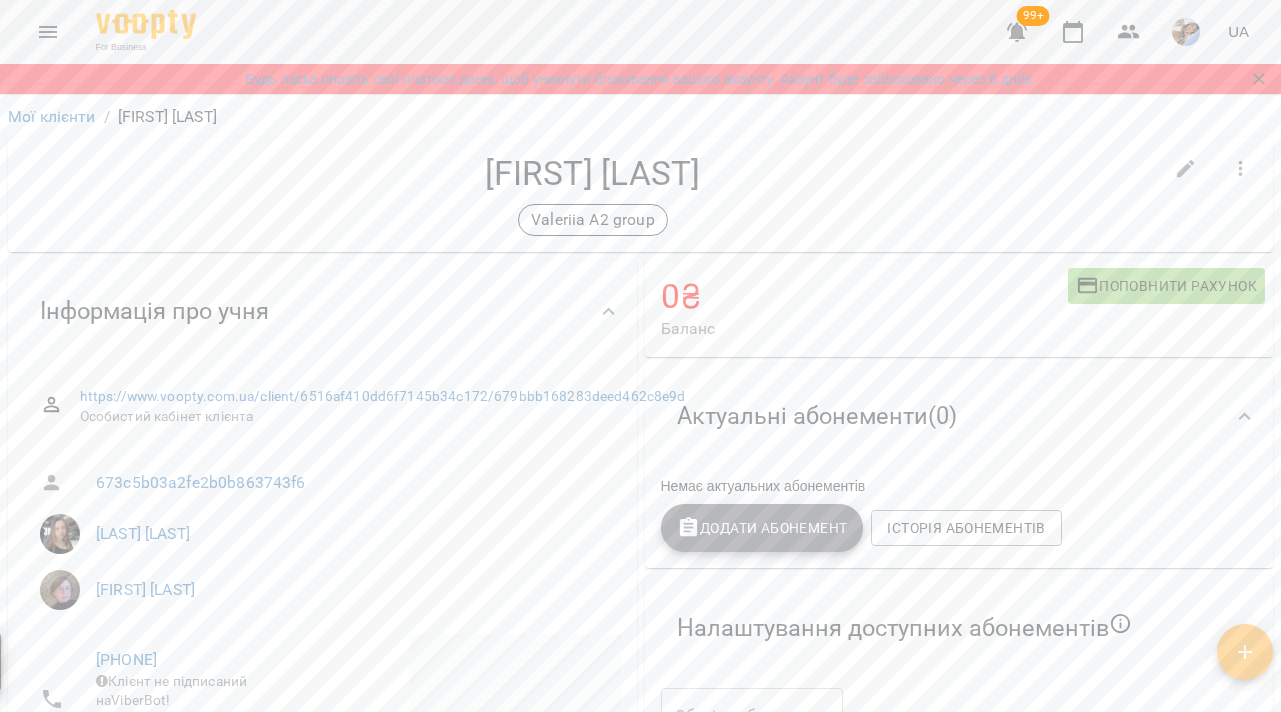 click on "Додати Абонемент" at bounding box center (762, 528) 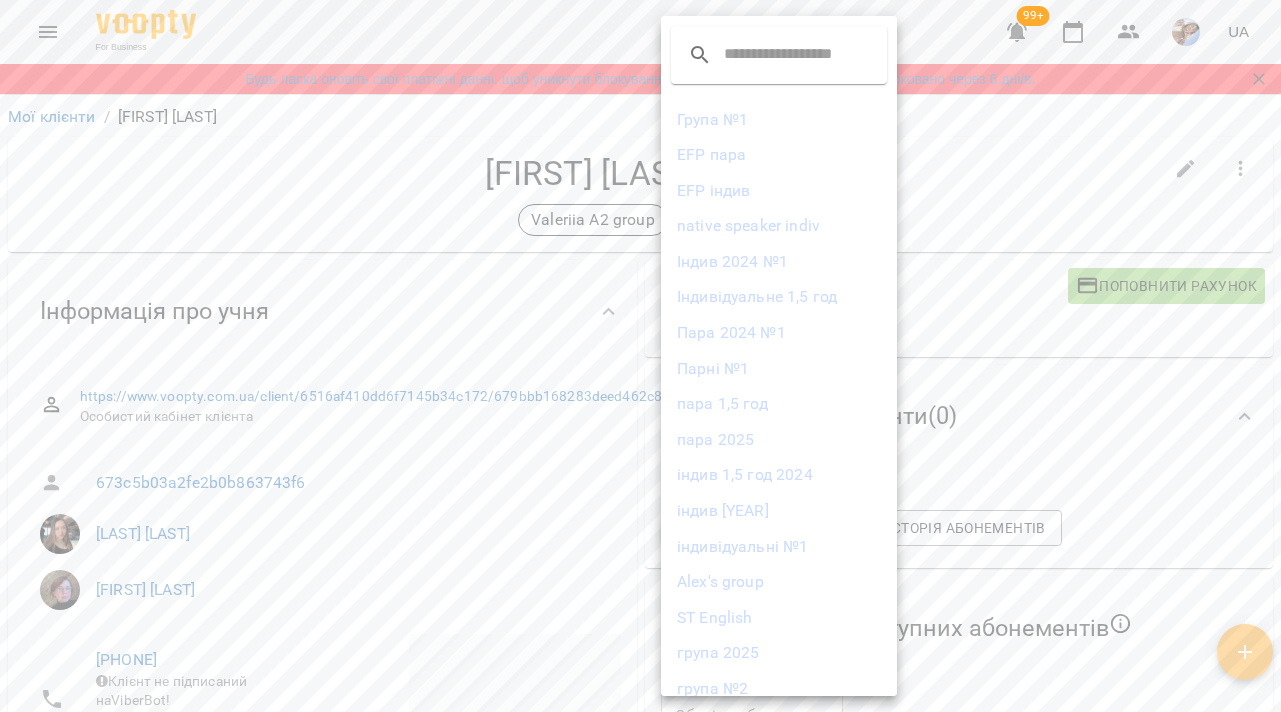 scroll, scrollTop: 78, scrollLeft: 0, axis: vertical 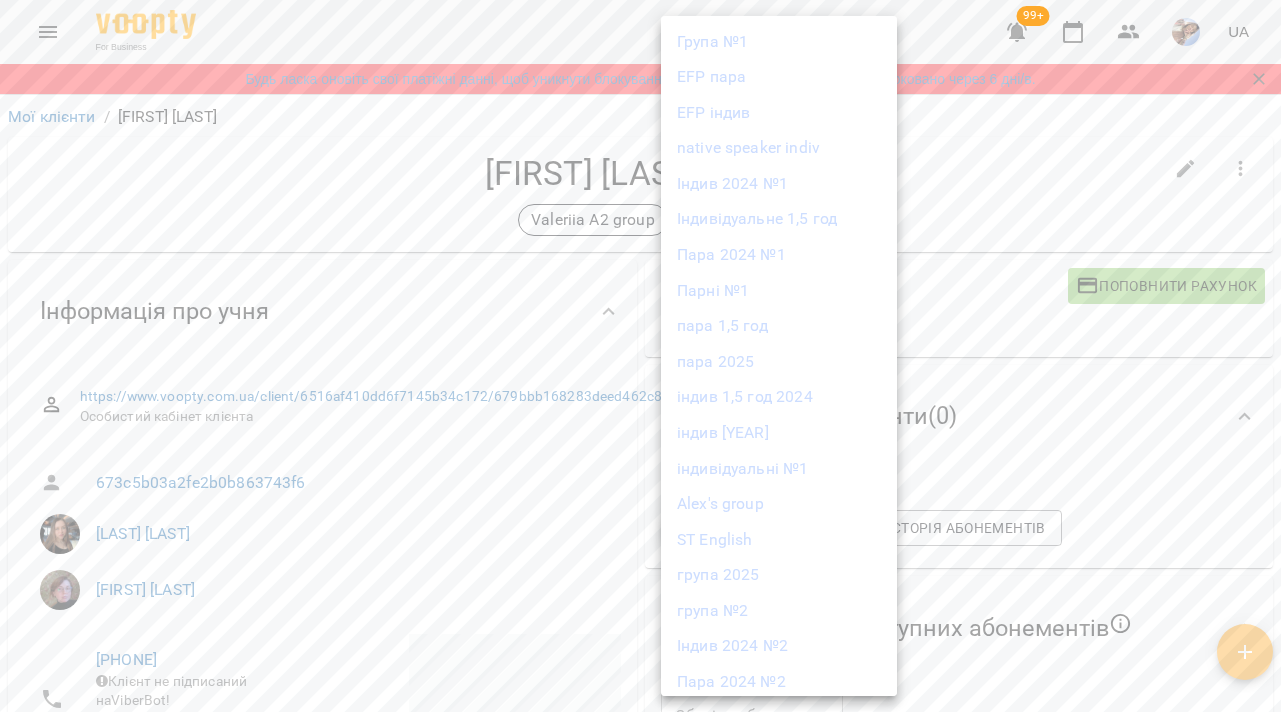 click on "індив 2025" at bounding box center [779, 433] 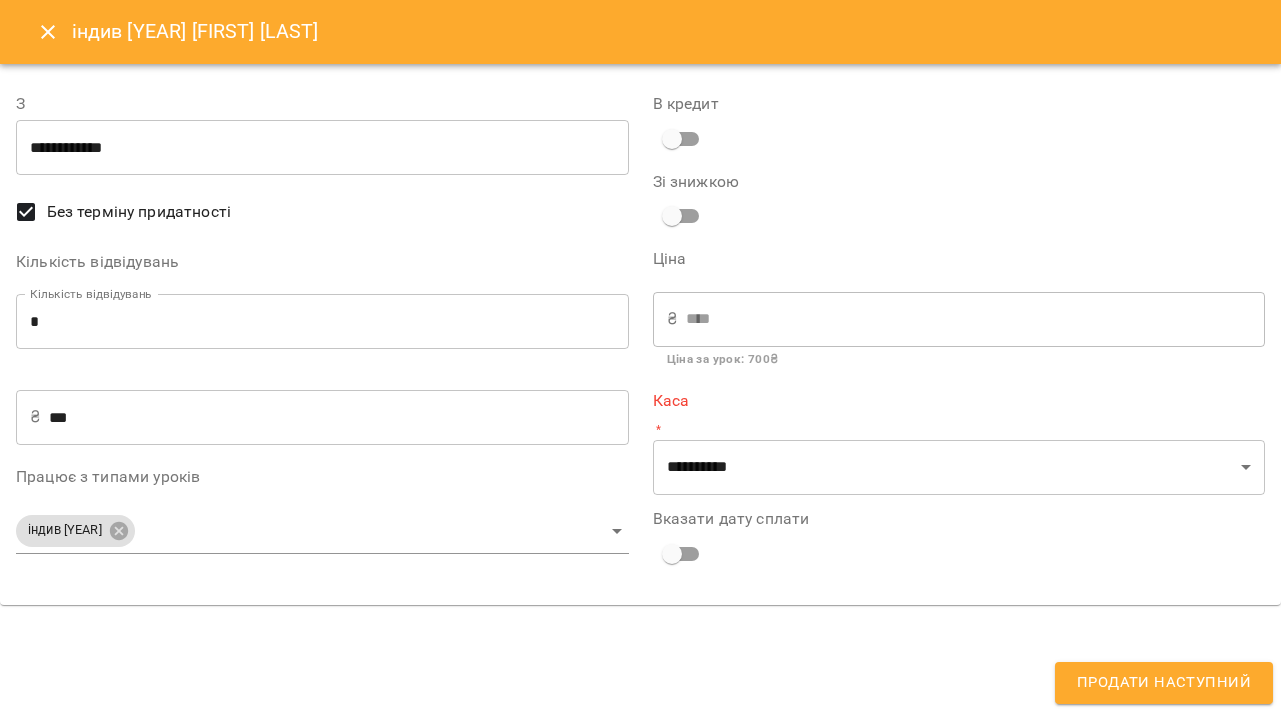 click 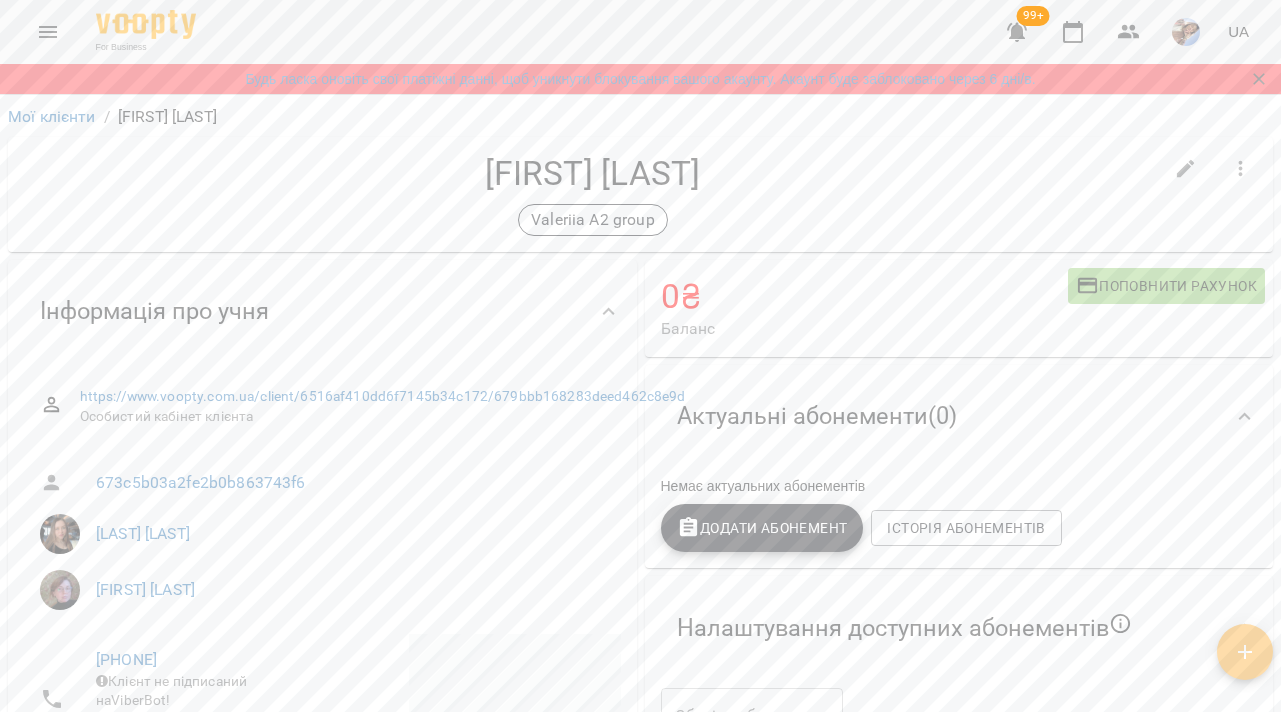 click on "Додати Абонемент" at bounding box center (762, 528) 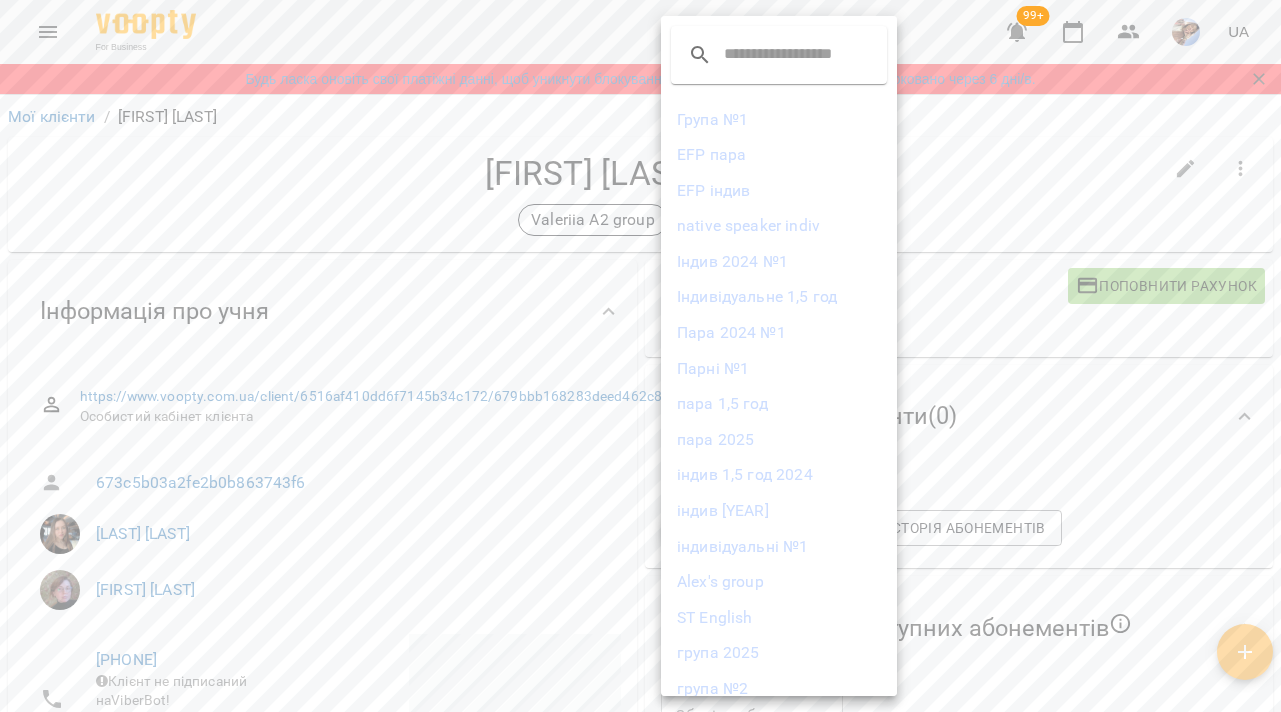 click on "Індив 2024 №1" at bounding box center (779, 262) 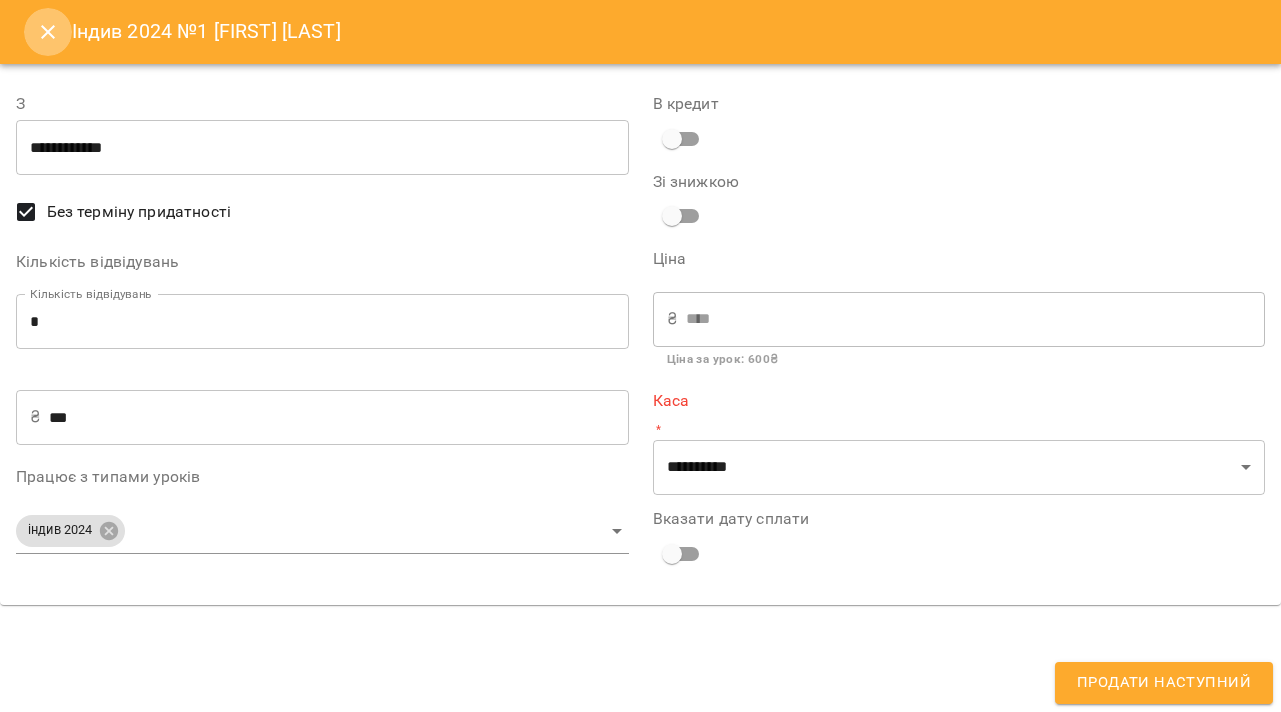 click 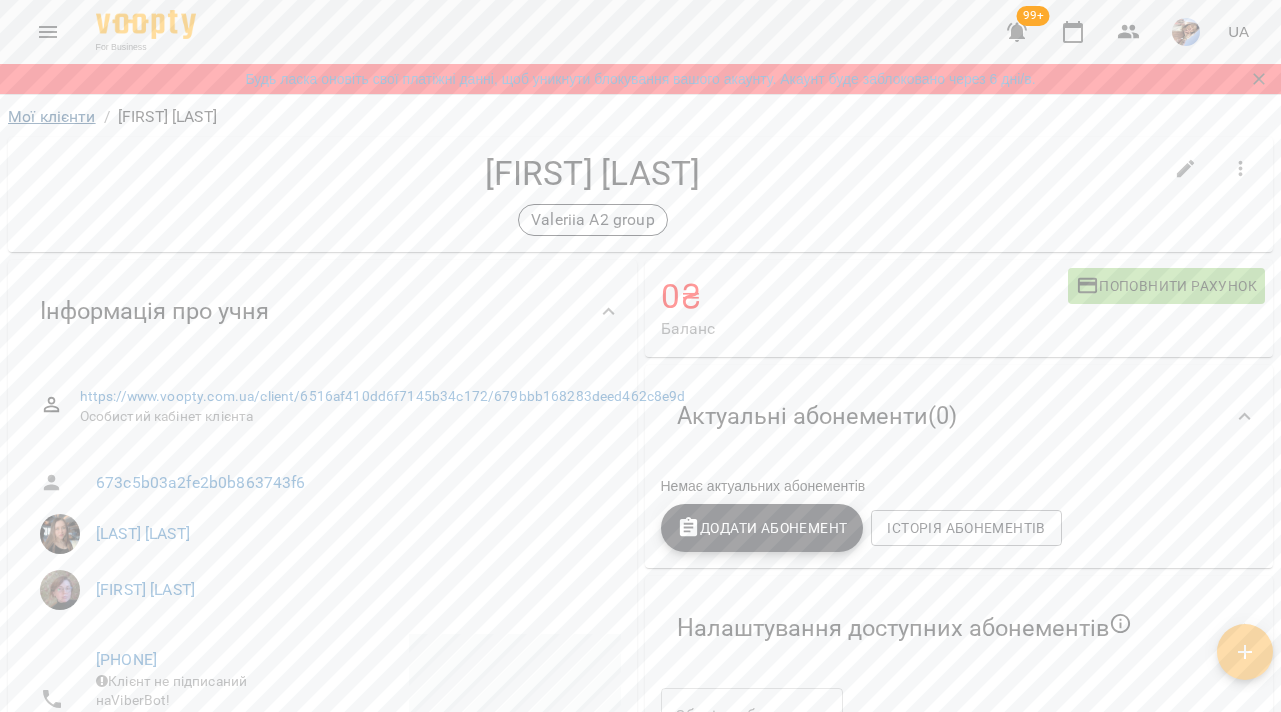 click on "Мої клієнти" at bounding box center (52, 116) 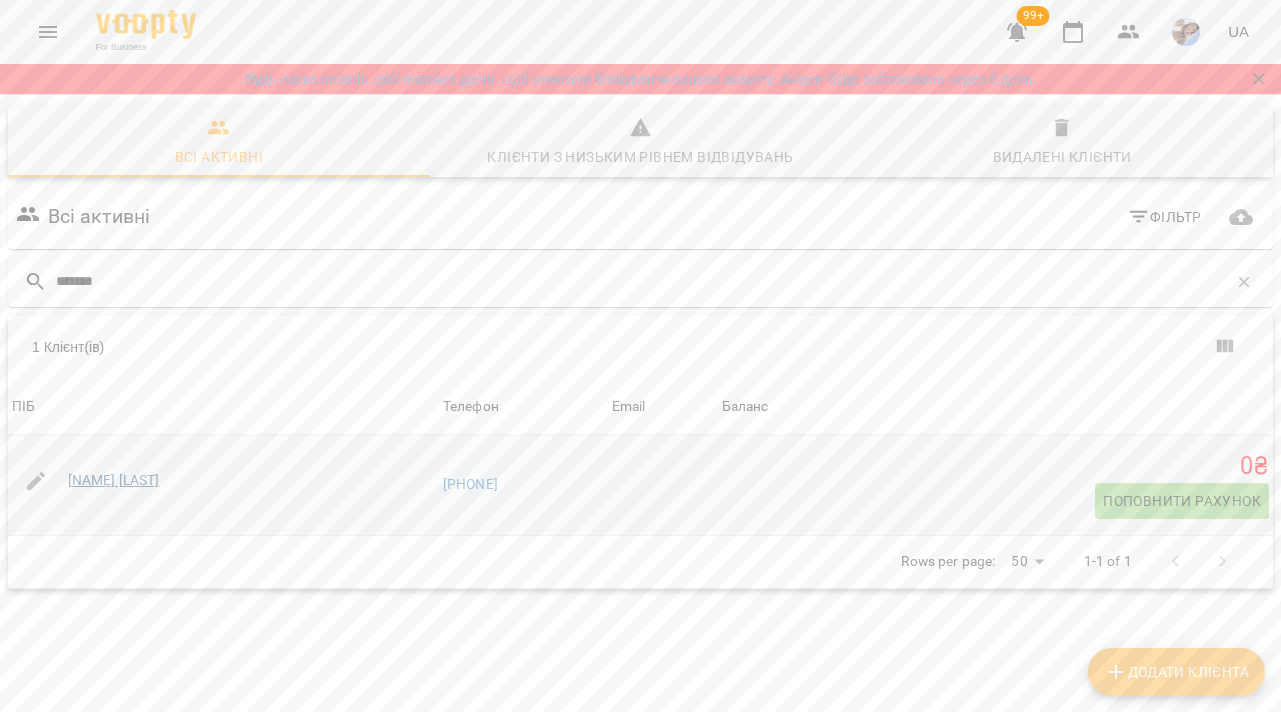 type on "*******" 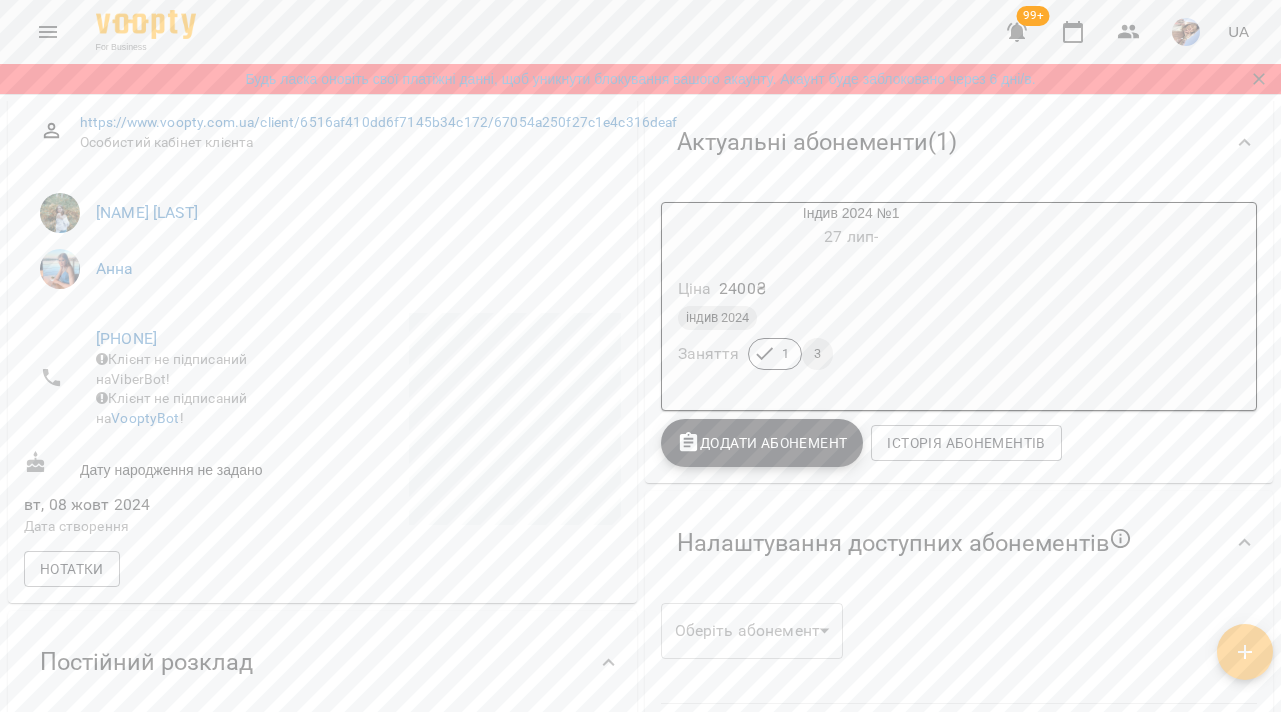 scroll, scrollTop: 240, scrollLeft: 0, axis: vertical 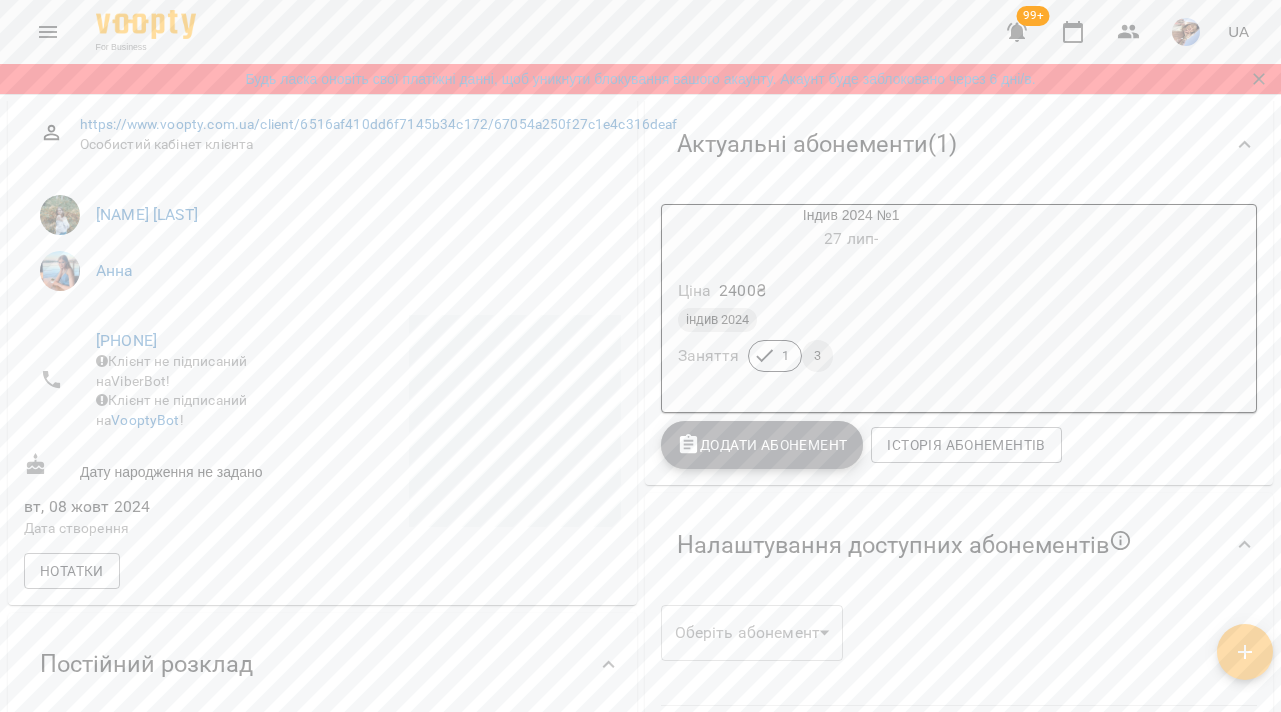 click on "Додати Абонемент" at bounding box center [762, 445] 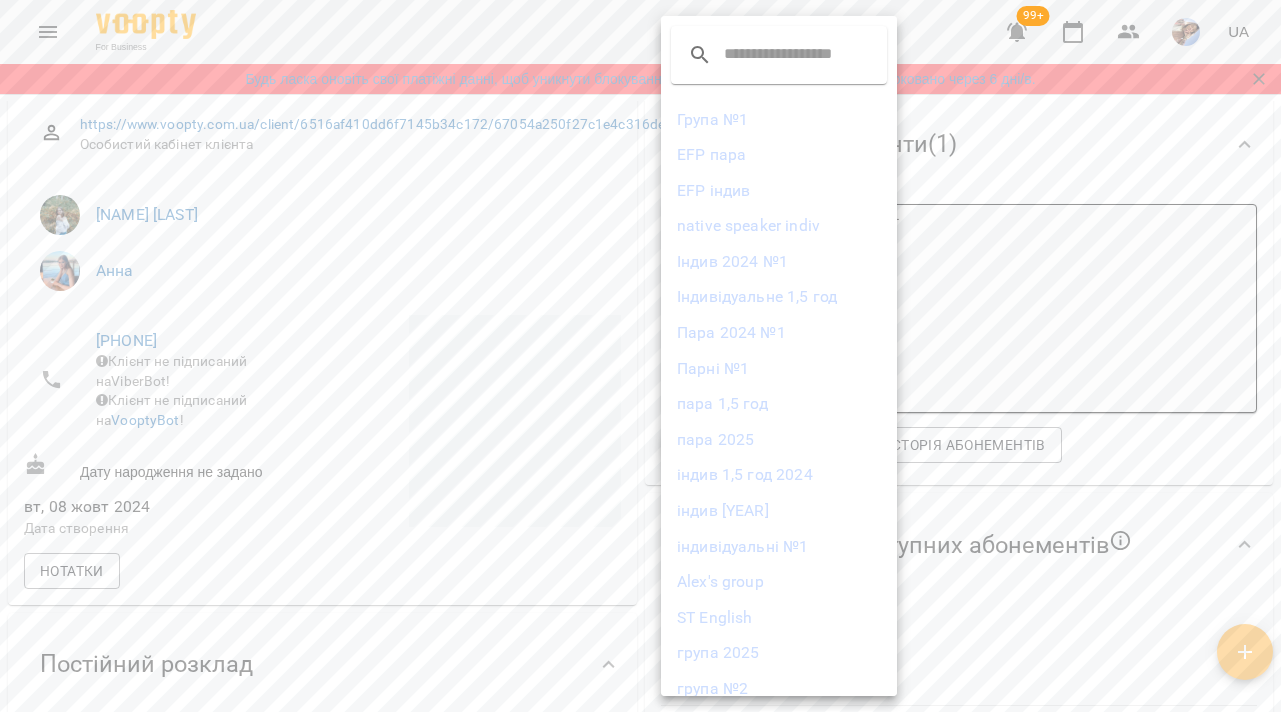 click at bounding box center (640, 356) 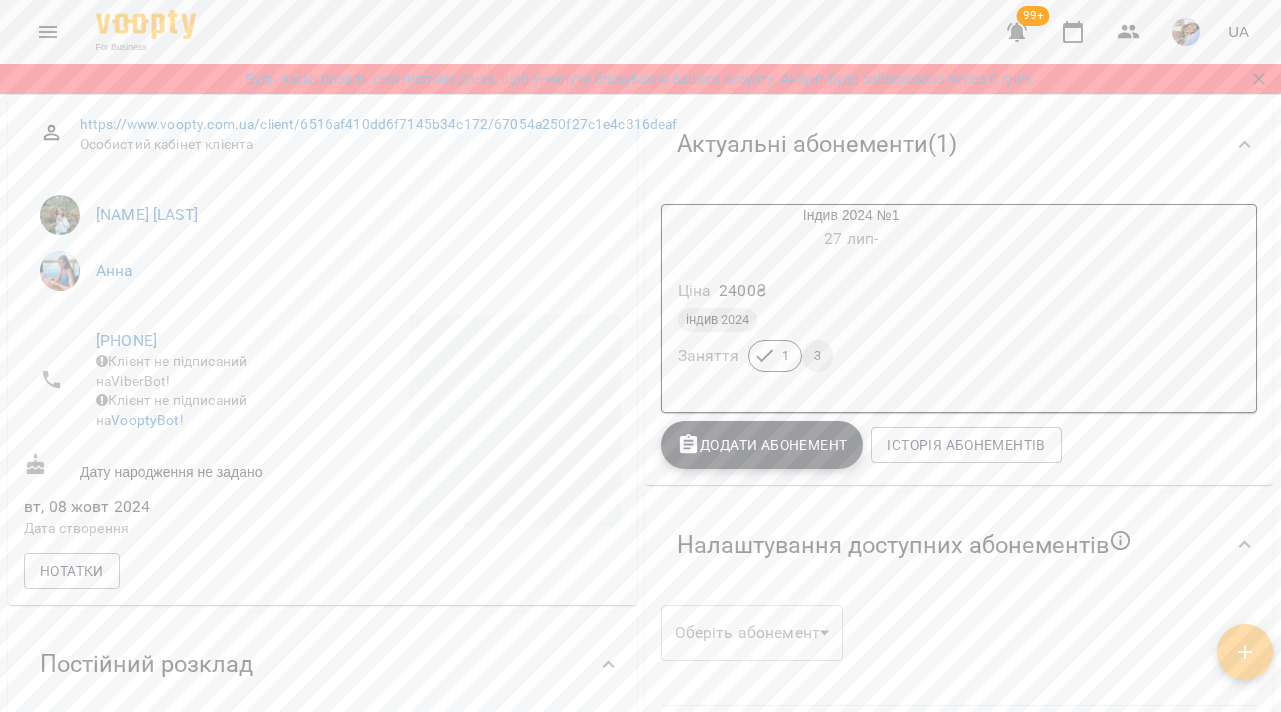 scroll, scrollTop: 0, scrollLeft: 0, axis: both 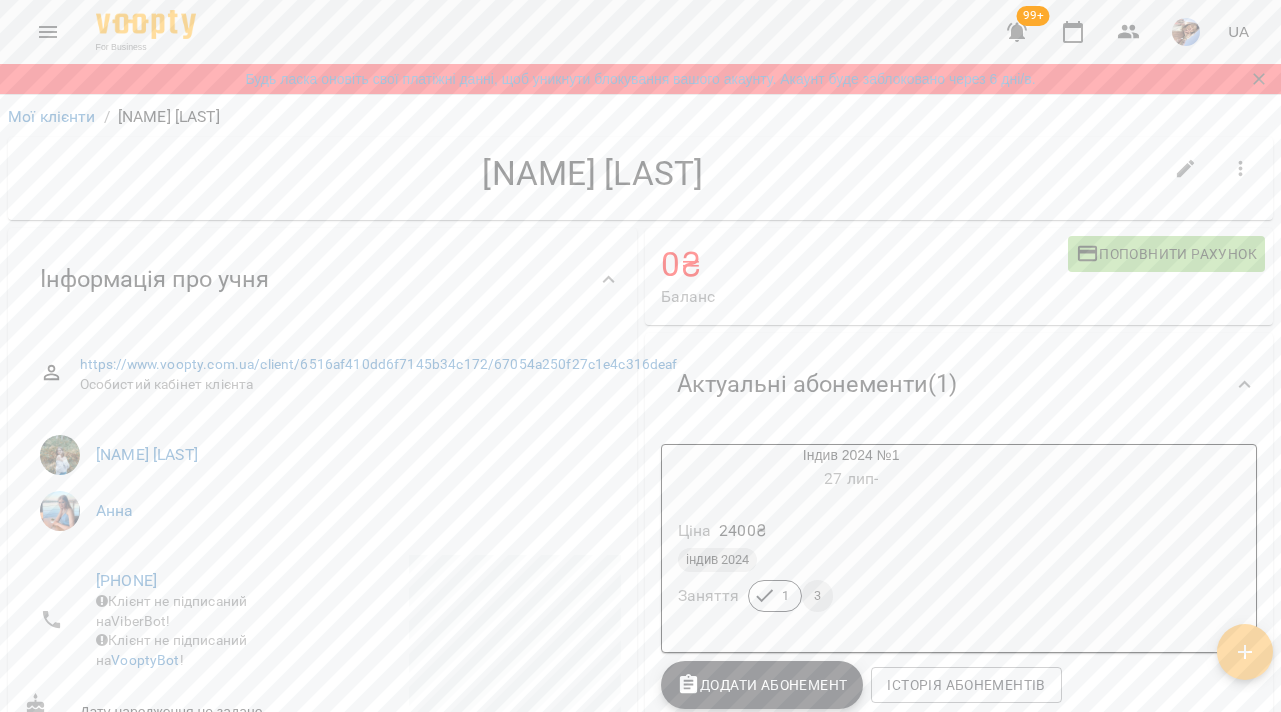 click 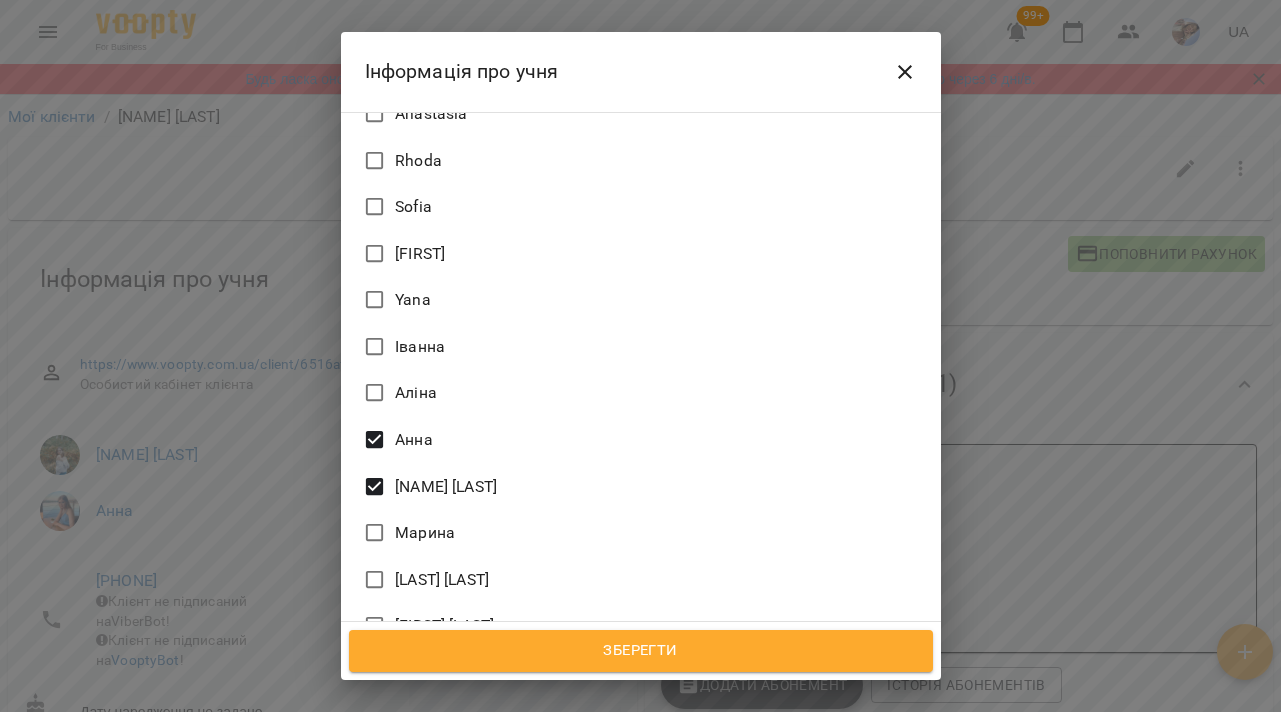 scroll, scrollTop: 993, scrollLeft: 0, axis: vertical 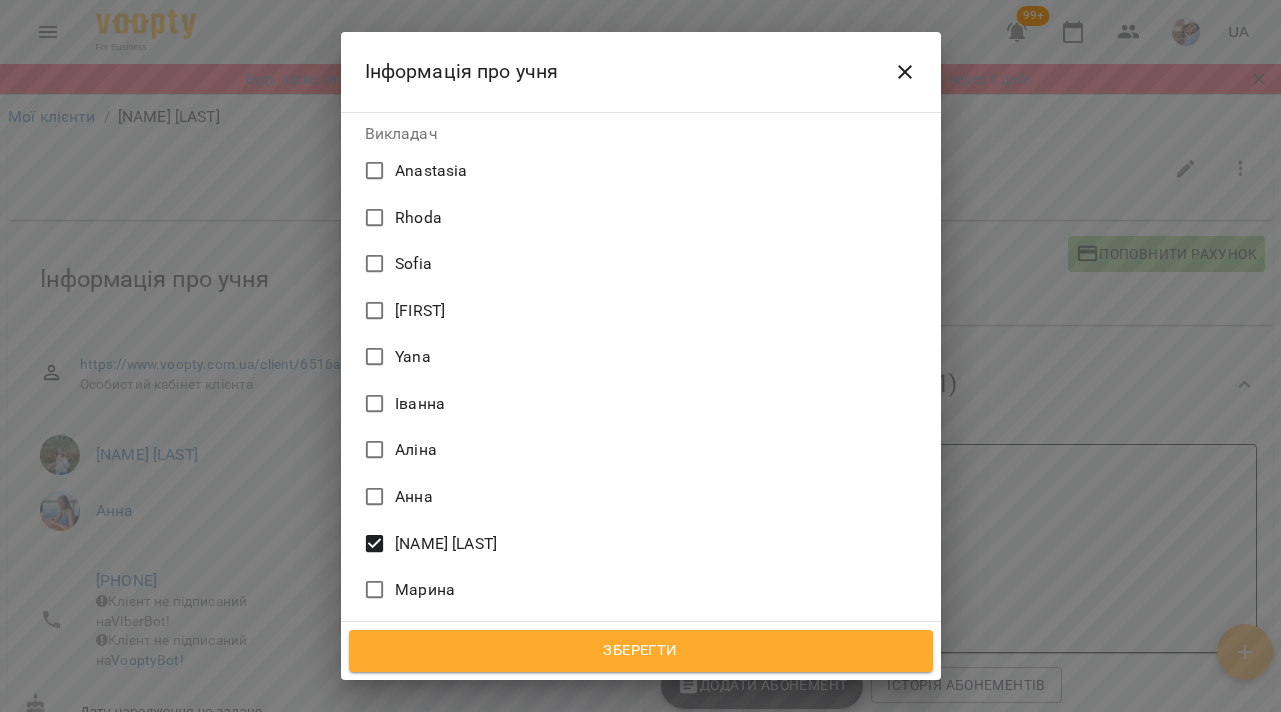 click on "Зберегти" at bounding box center [641, 651] 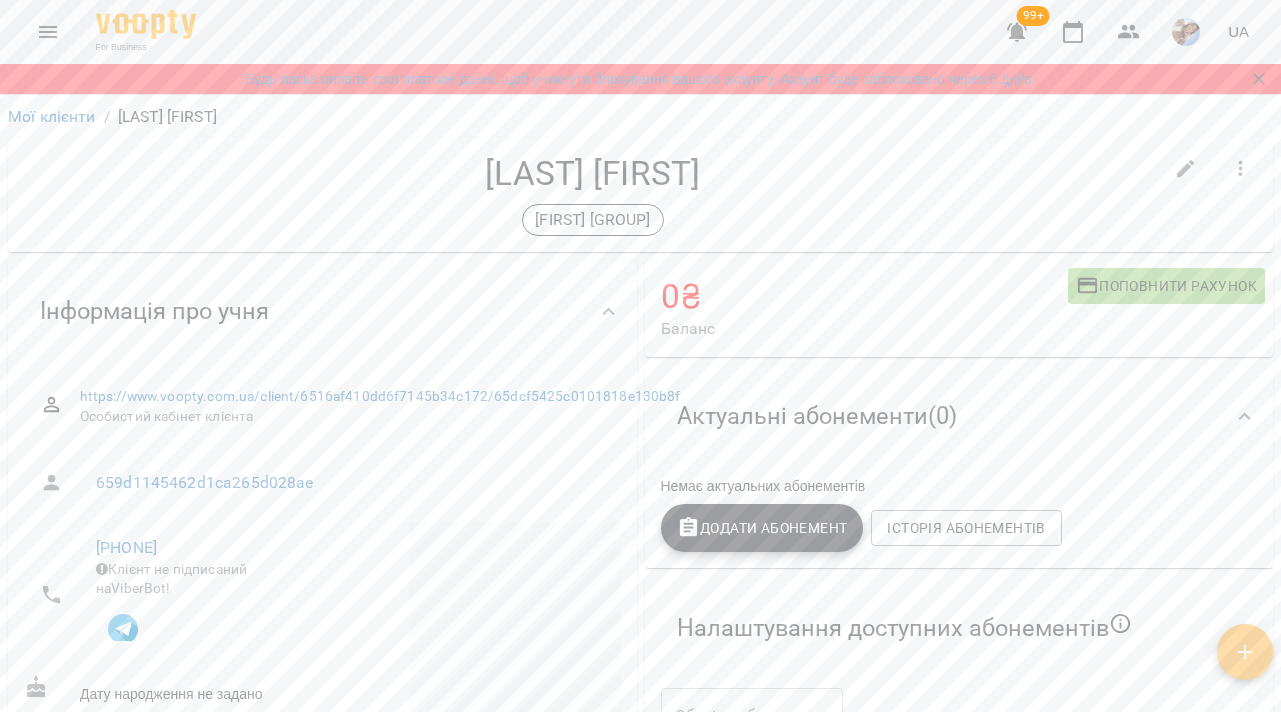 scroll, scrollTop: 0, scrollLeft: 0, axis: both 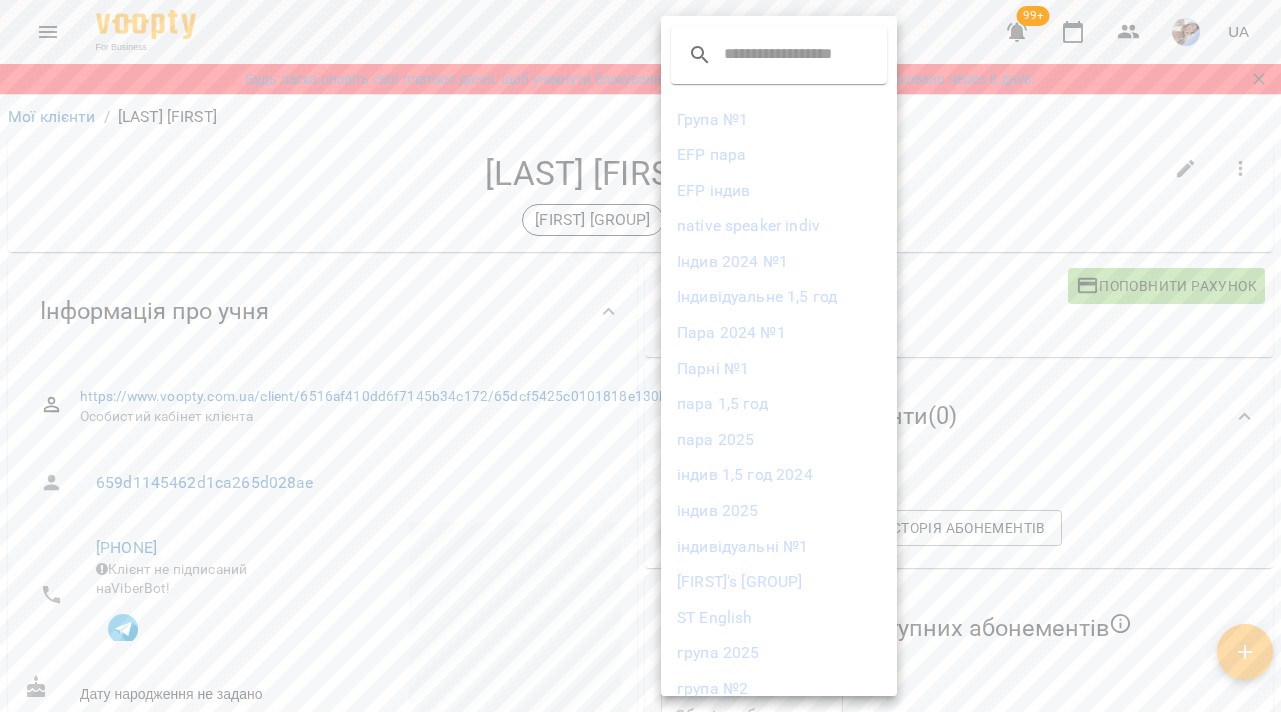 click on "Пара 2024 №1" at bounding box center (779, 333) 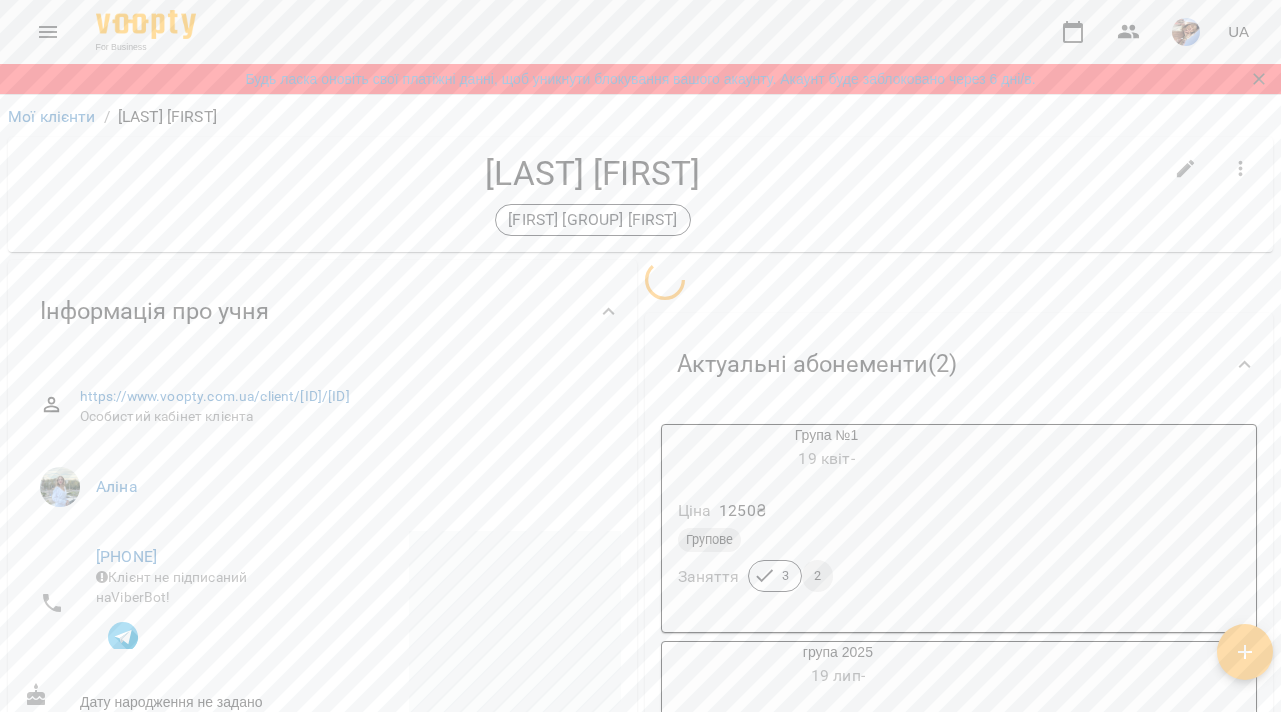 scroll, scrollTop: 0, scrollLeft: 0, axis: both 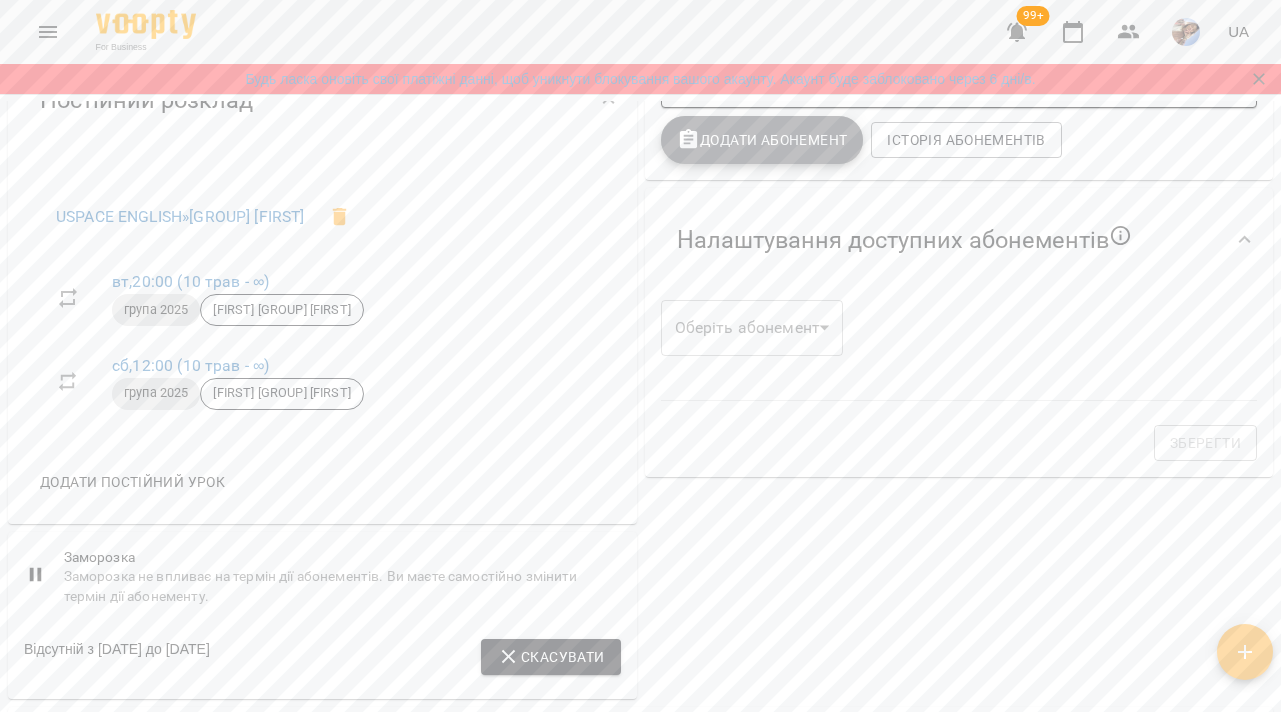 click on "Додати Абонемент" at bounding box center (762, 140) 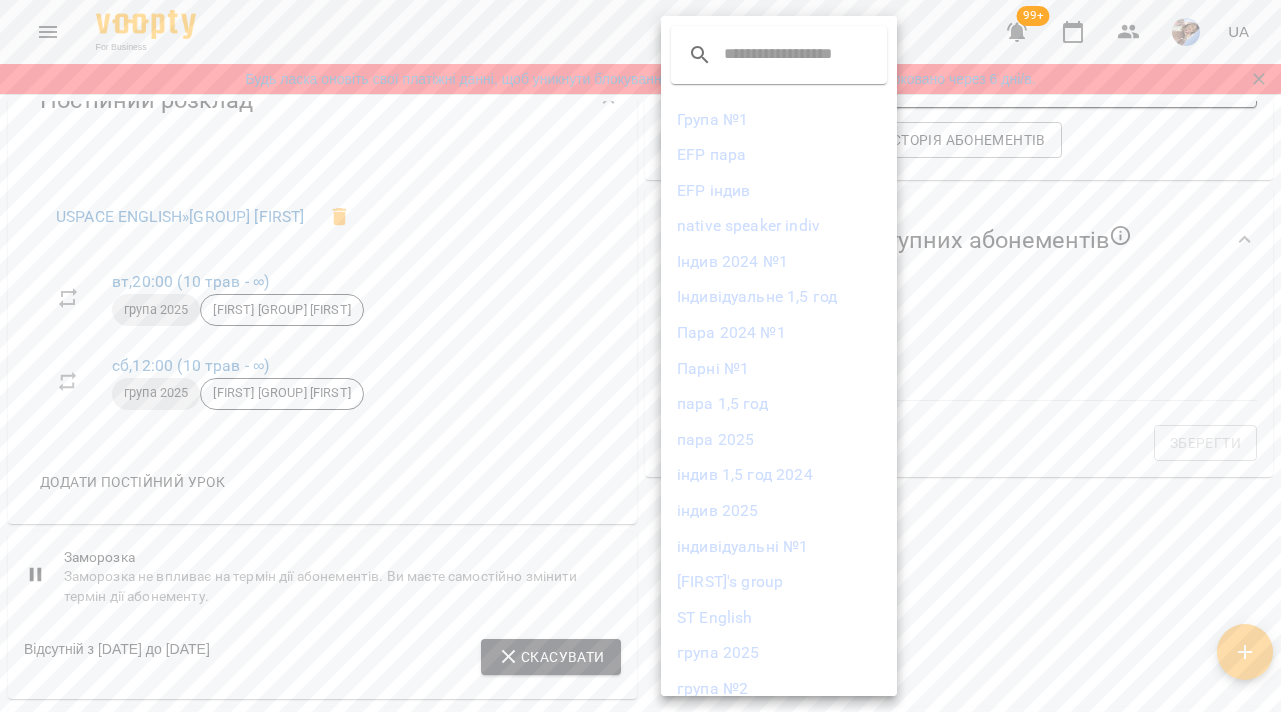 click on "група 2025" at bounding box center [779, 653] 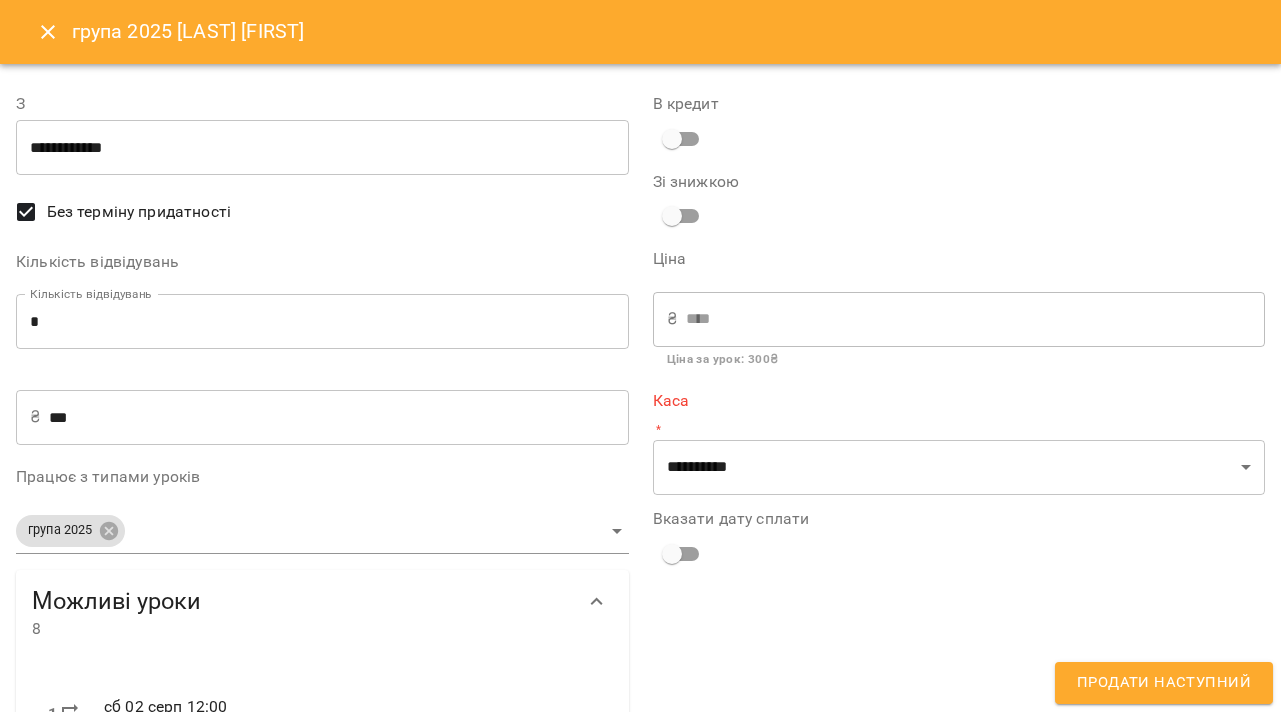 click 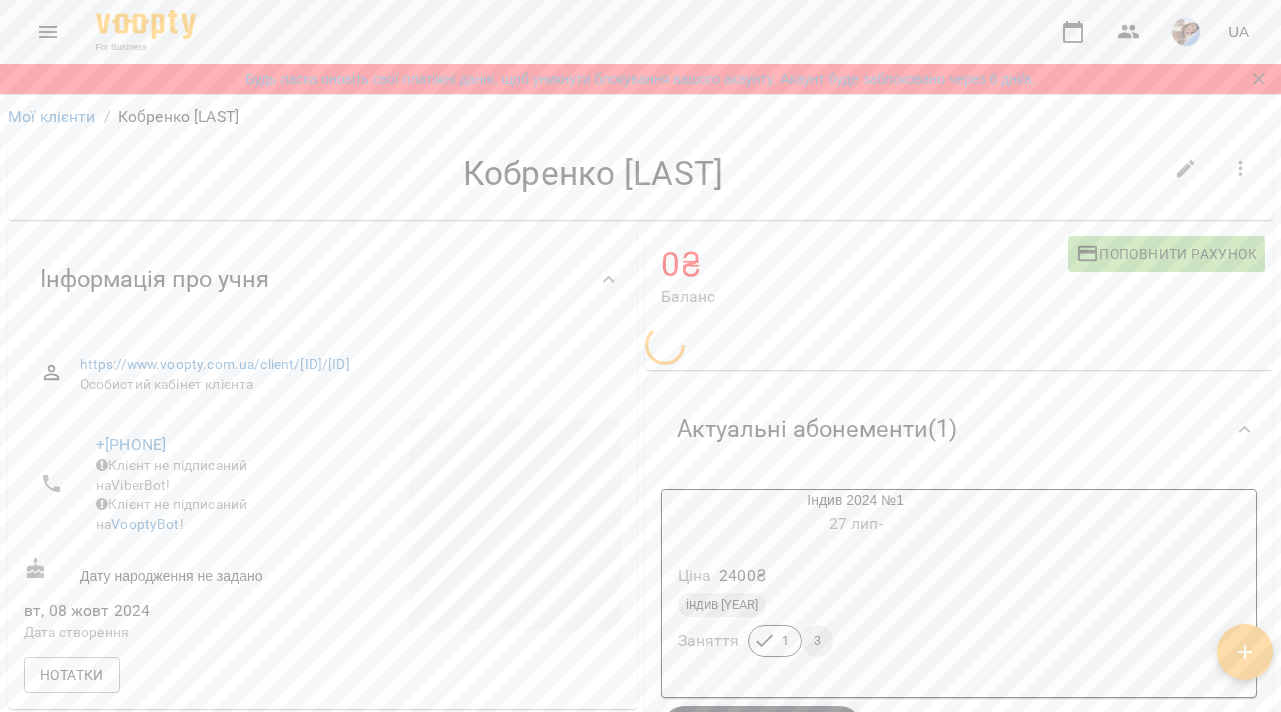 scroll, scrollTop: 0, scrollLeft: 0, axis: both 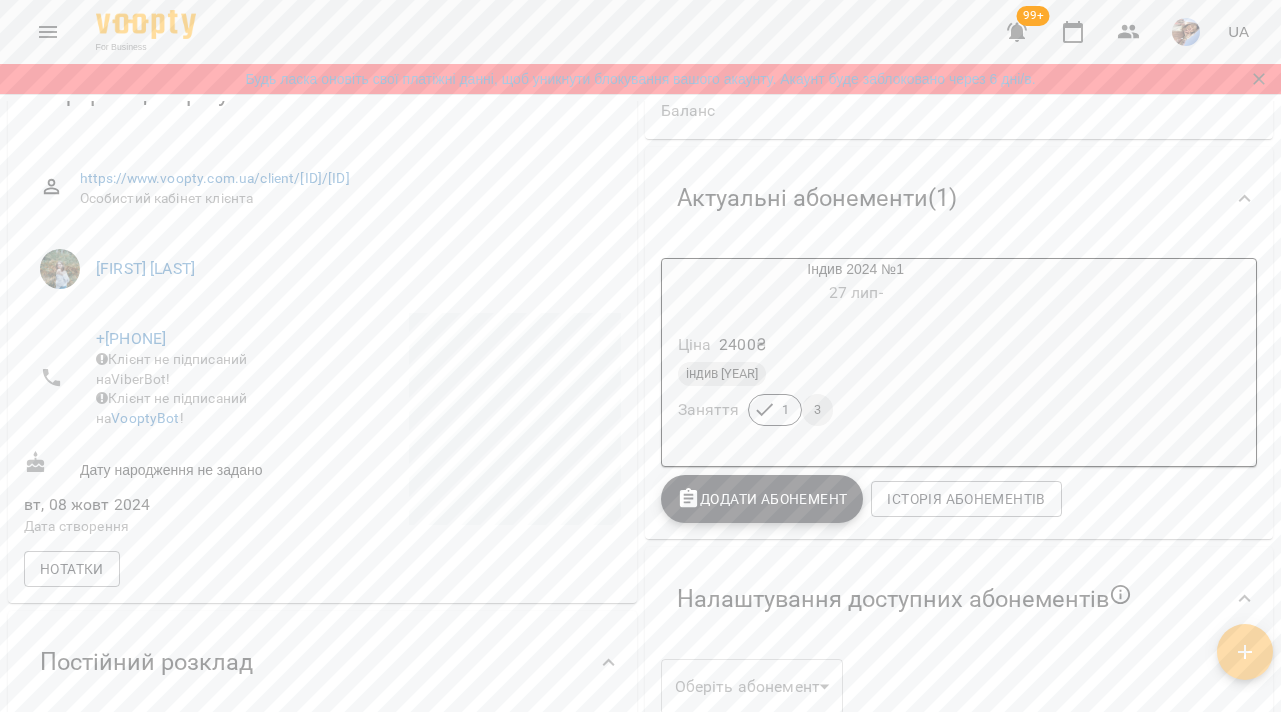 click on "Додати Абонемент" at bounding box center [762, 499] 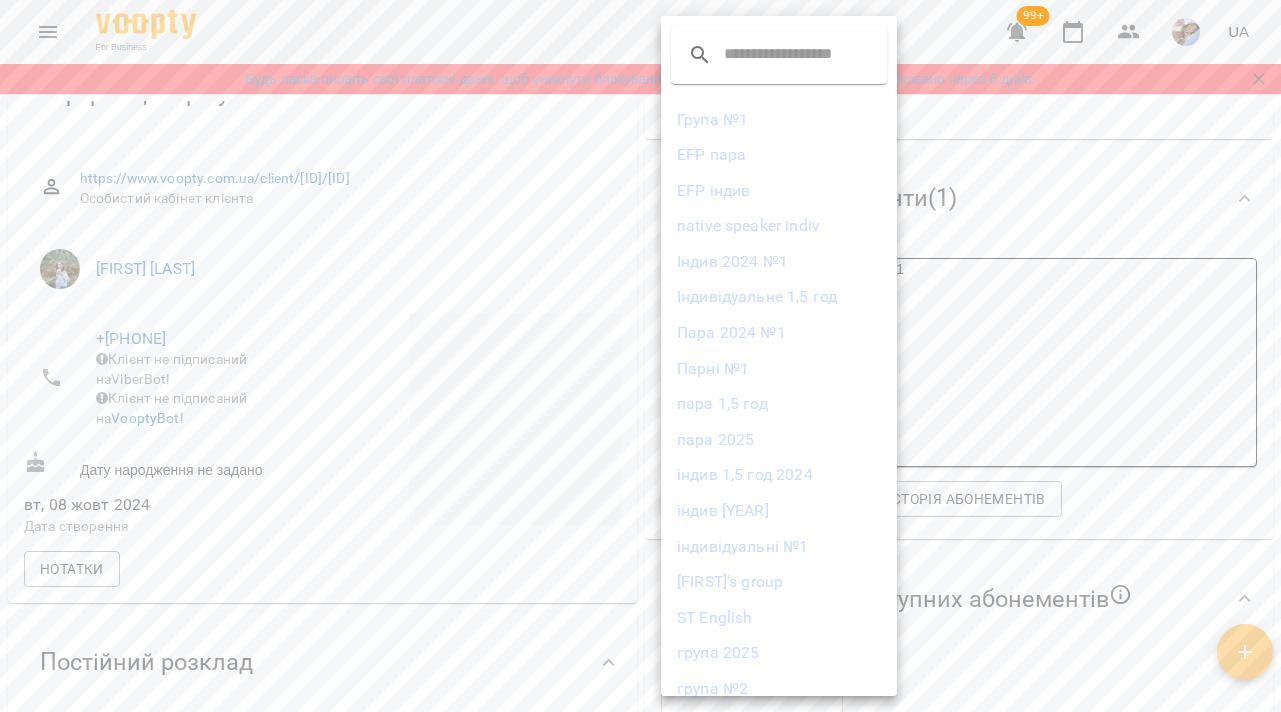 click at bounding box center (640, 356) 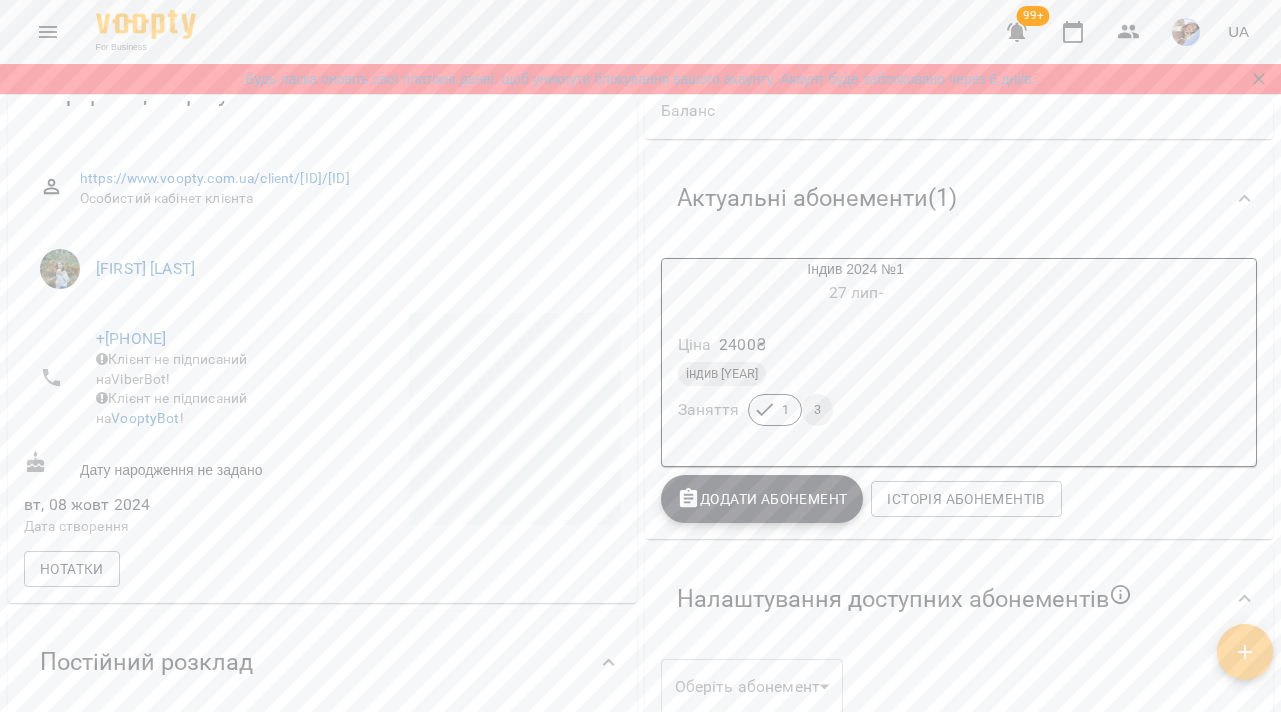 click on "27 лип  -" at bounding box center (856, 293) 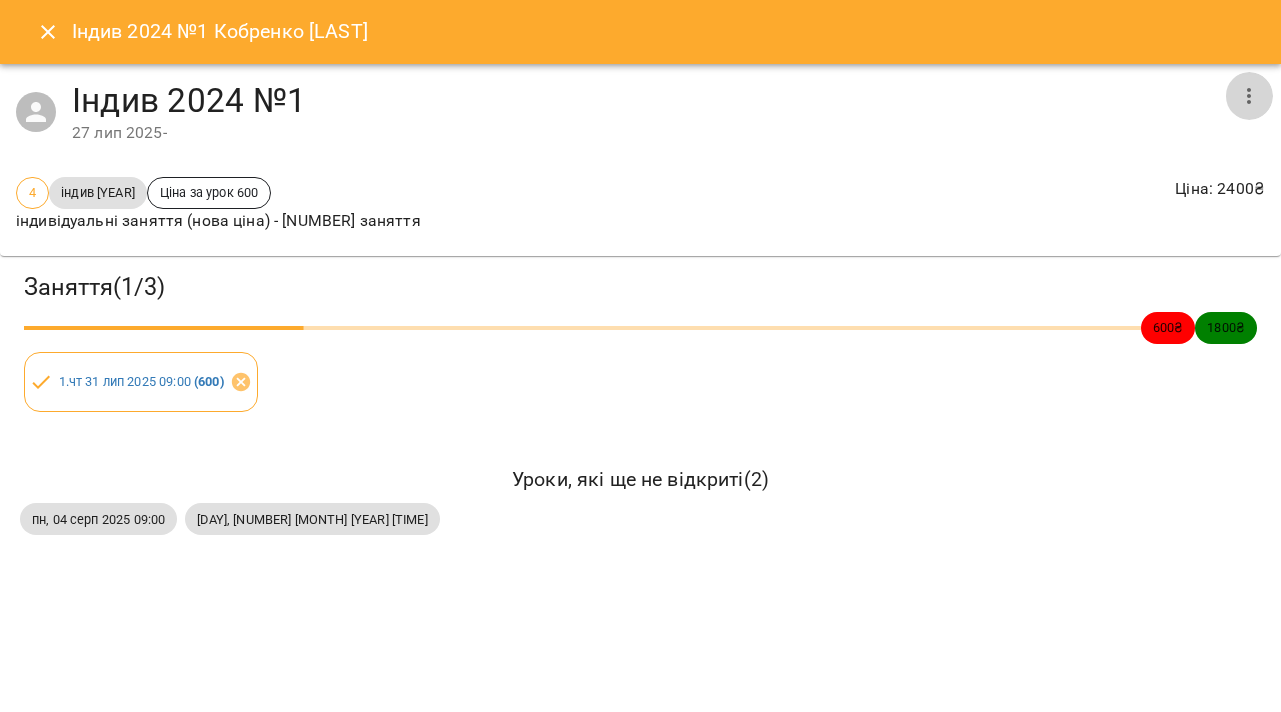 click at bounding box center (1249, 96) 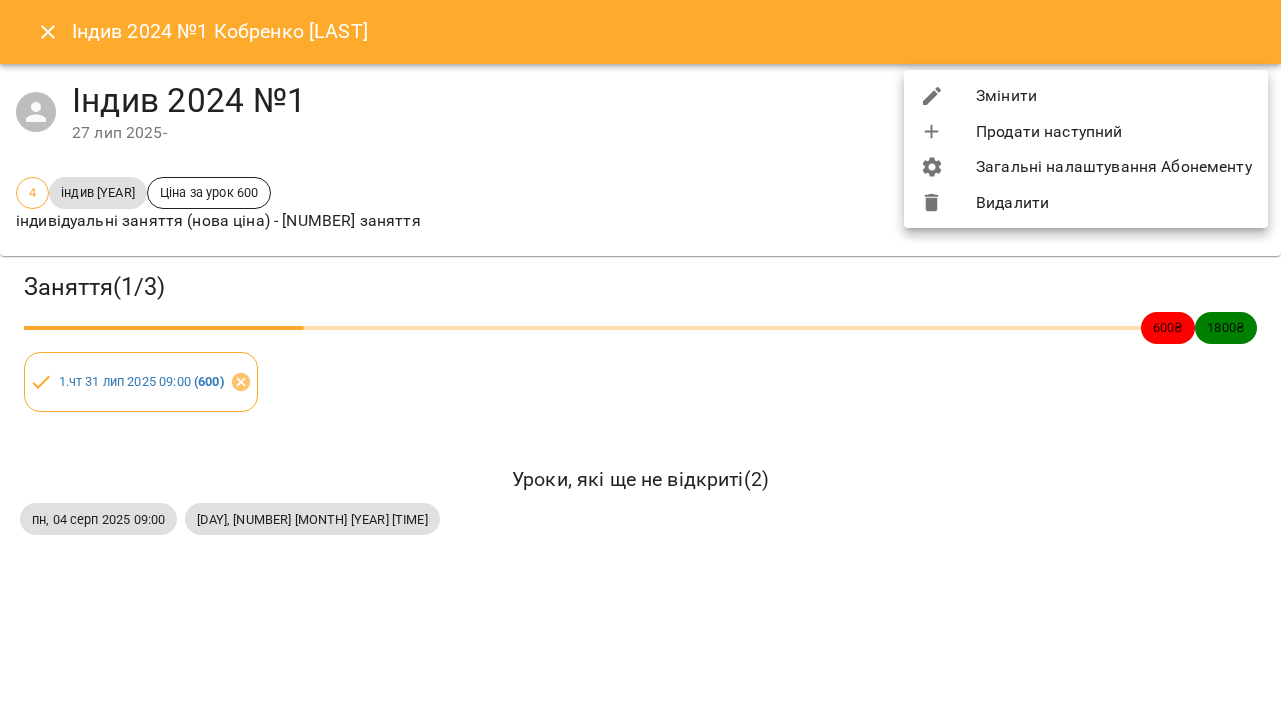 click on "Видалити" at bounding box center (1086, 203) 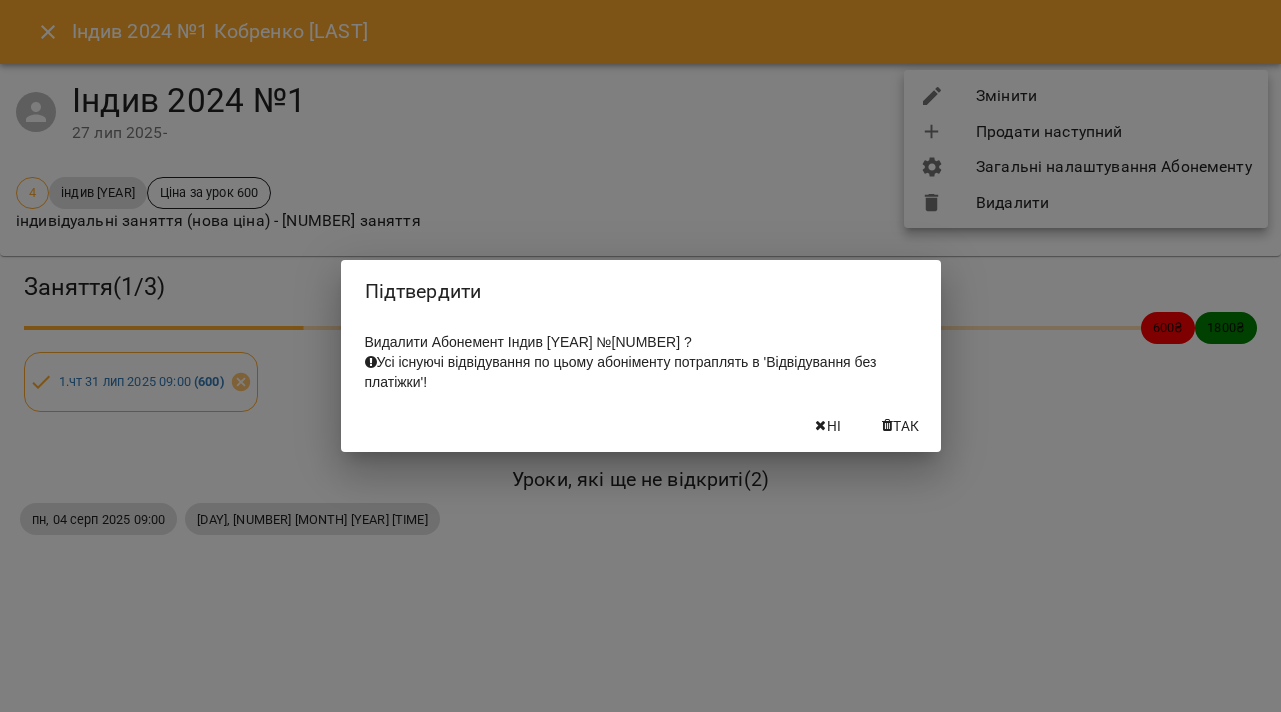click on "Так" at bounding box center (906, 426) 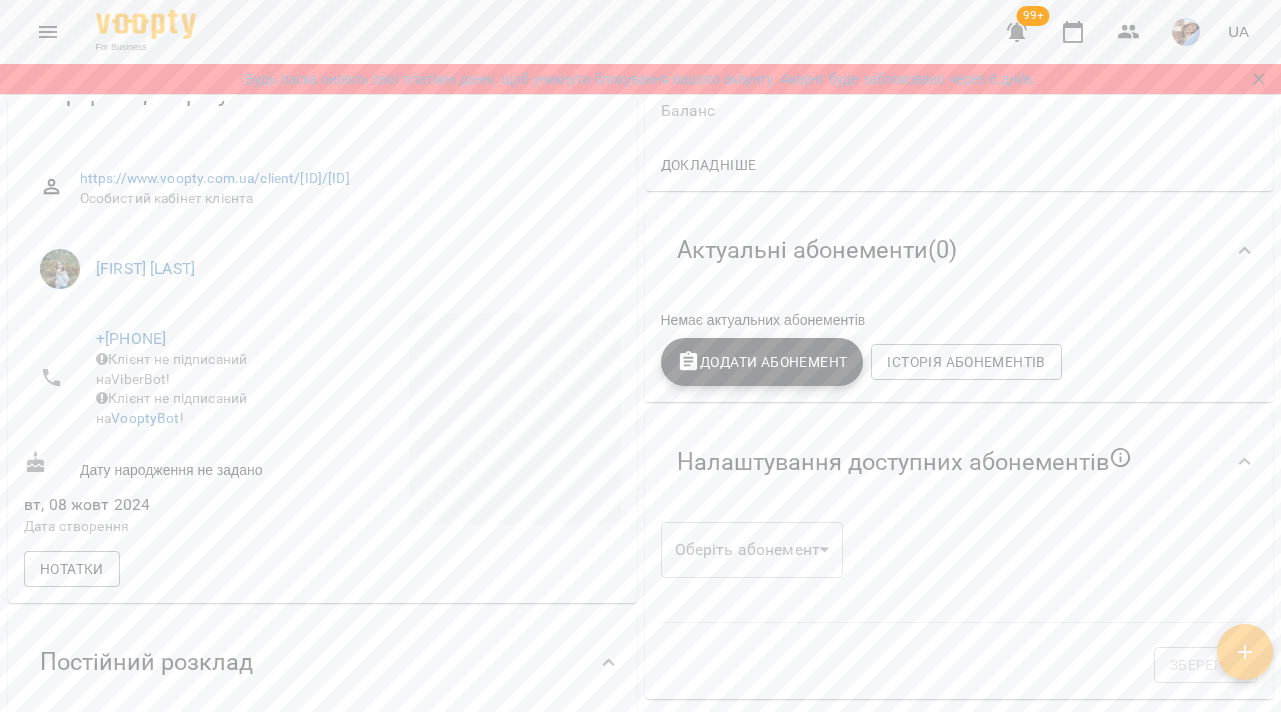 click on "Додати Абонемент" at bounding box center (762, 362) 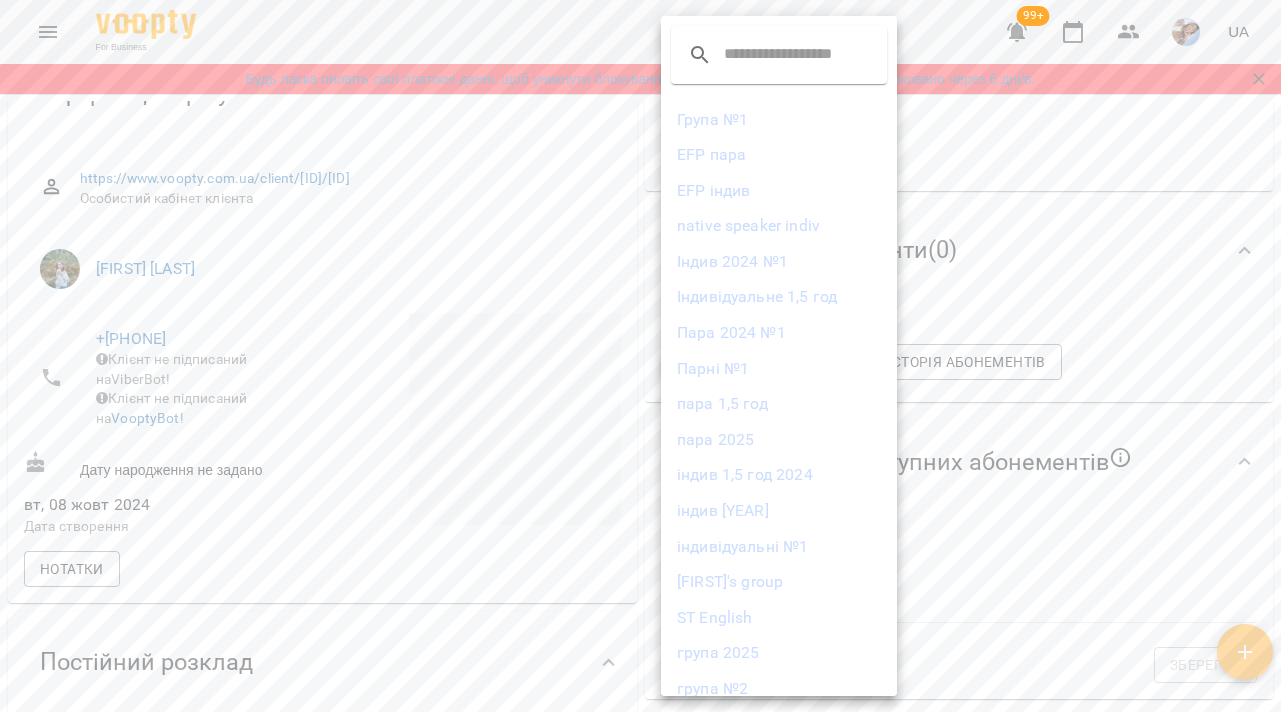 click on "Індив 2024 №1" at bounding box center (779, 262) 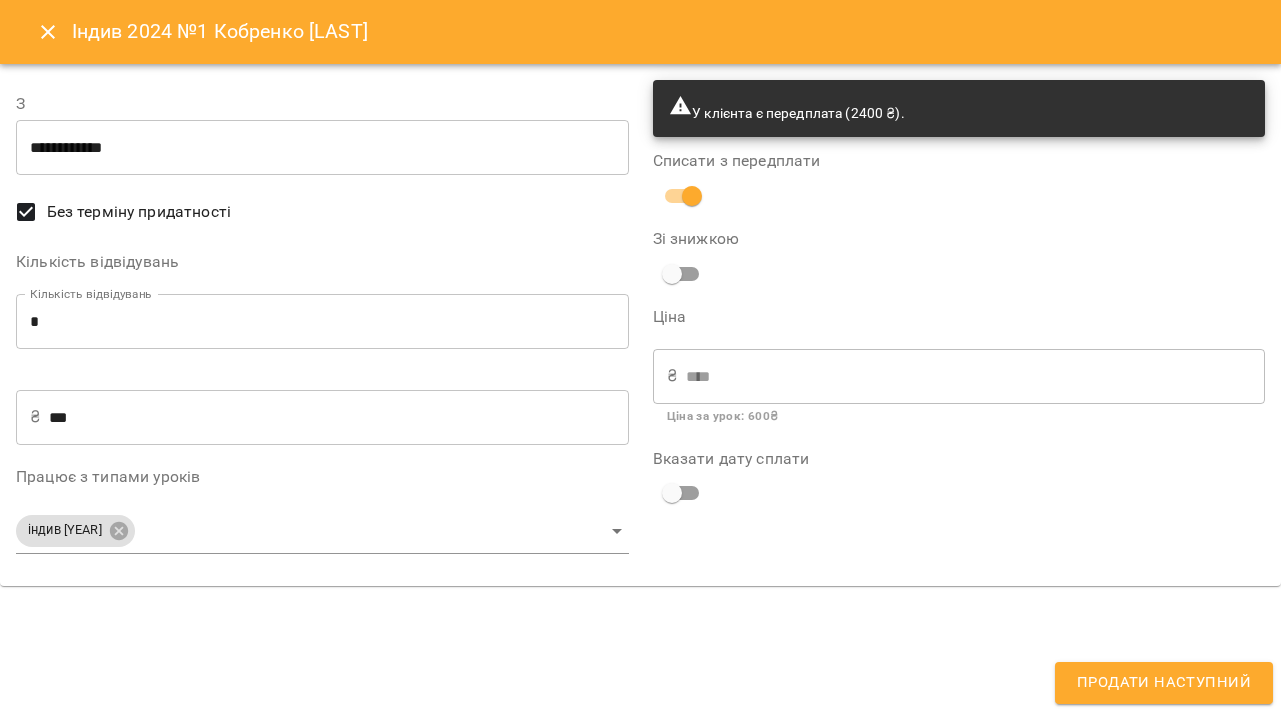 type on "**********" 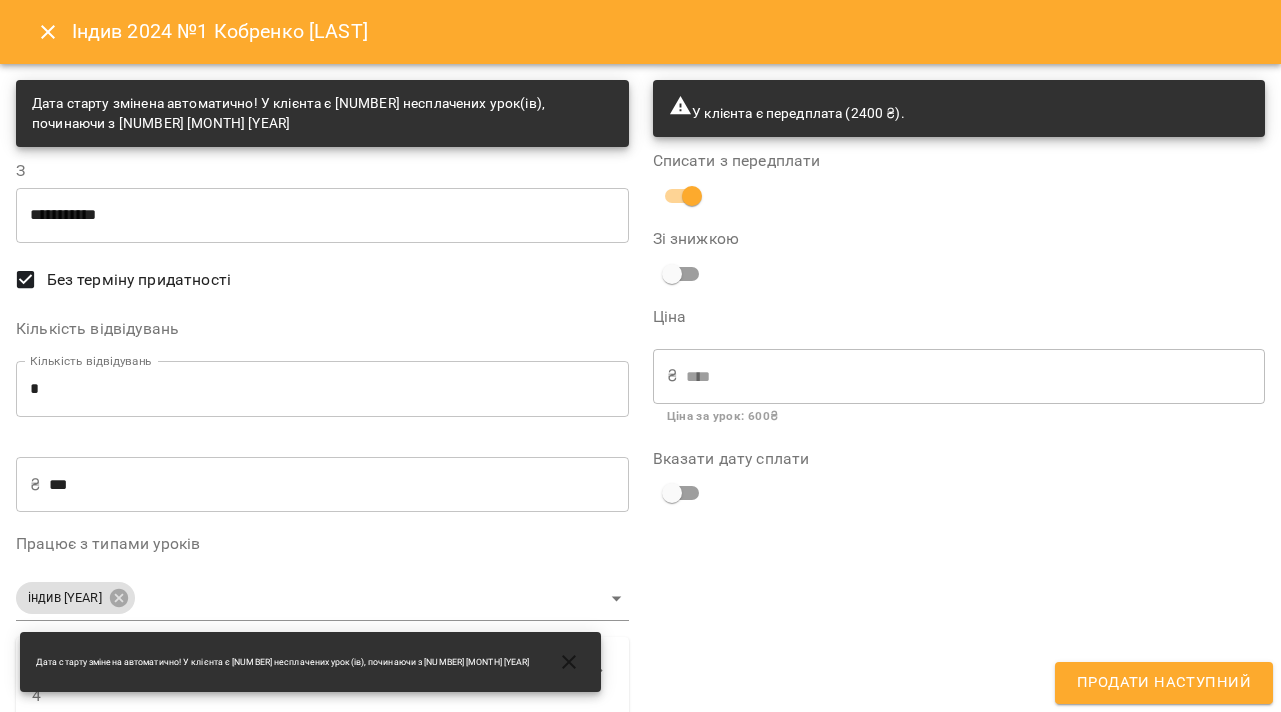 click on "*" at bounding box center (322, 389) 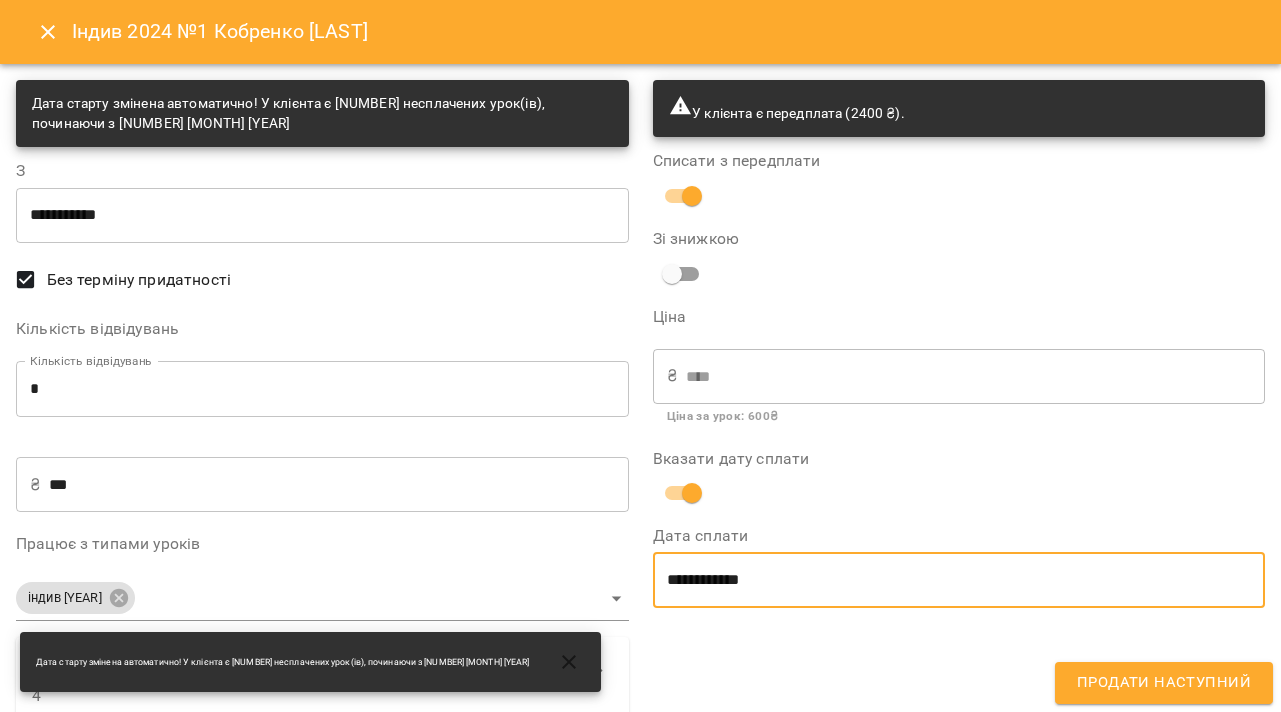 click on "**********" at bounding box center [959, 580] 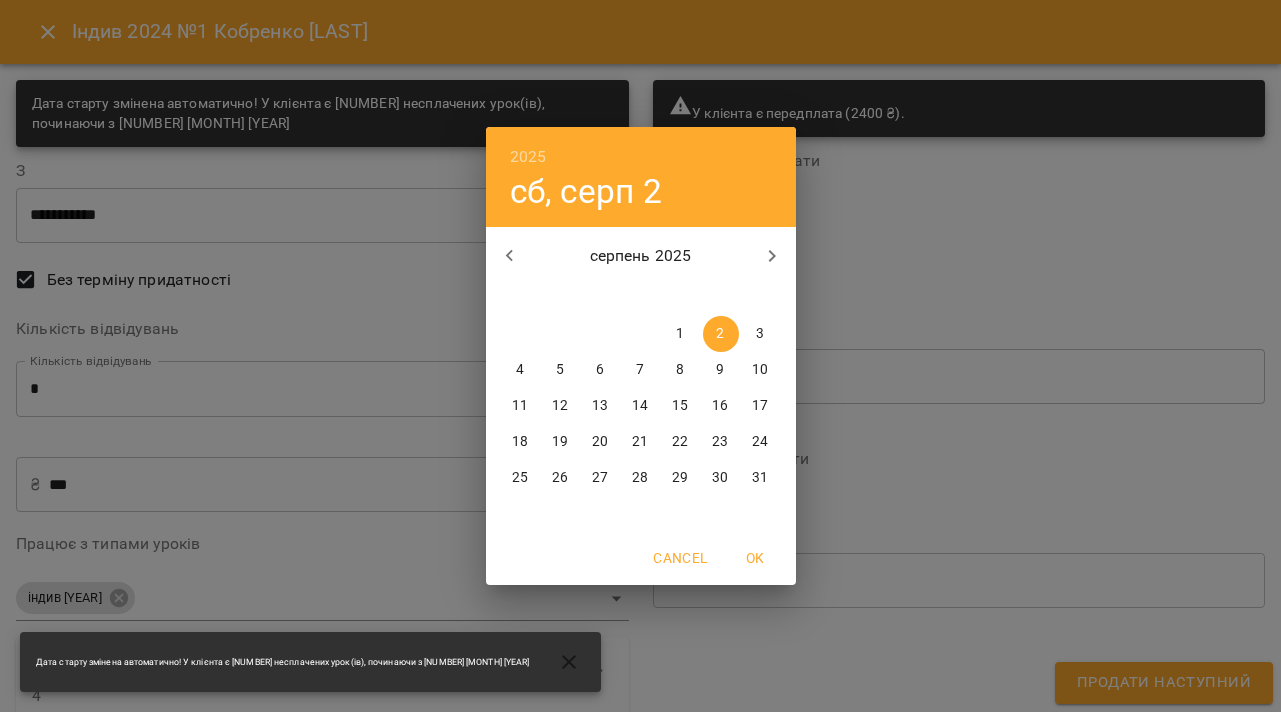 click 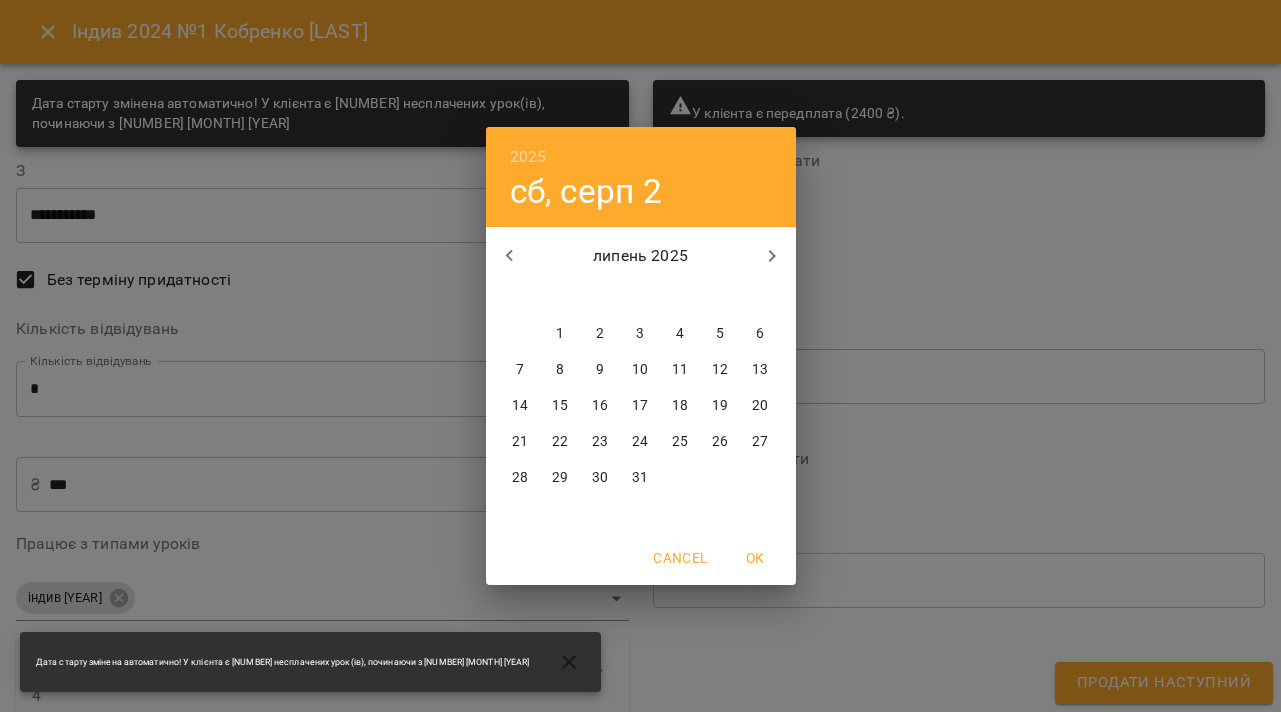 click on "27" at bounding box center [760, 442] 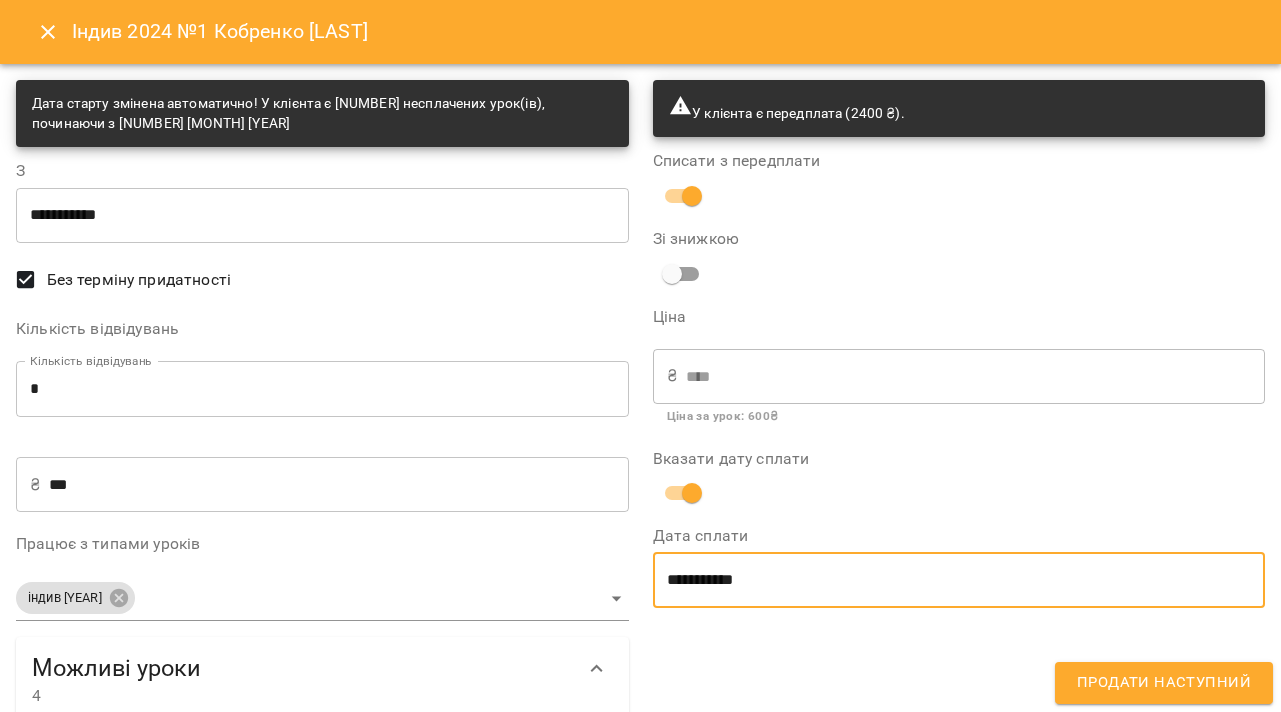 click on "Продати наступний" at bounding box center [1164, 683] 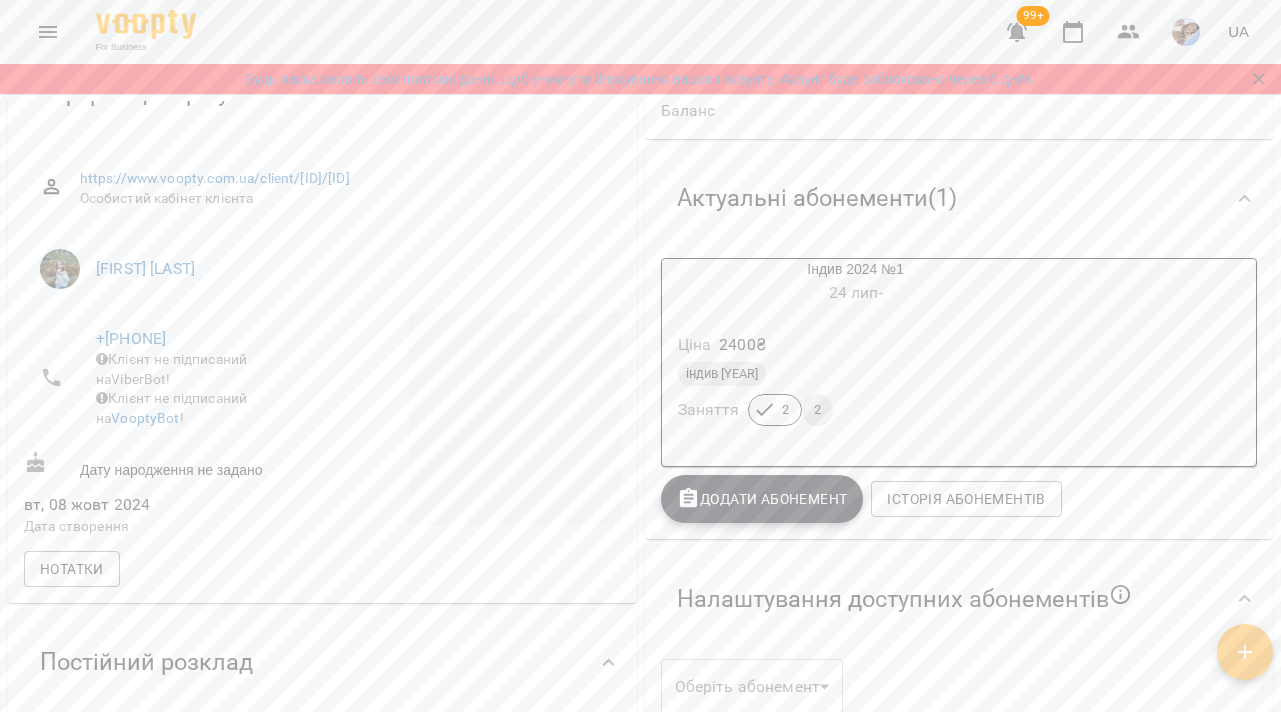 click 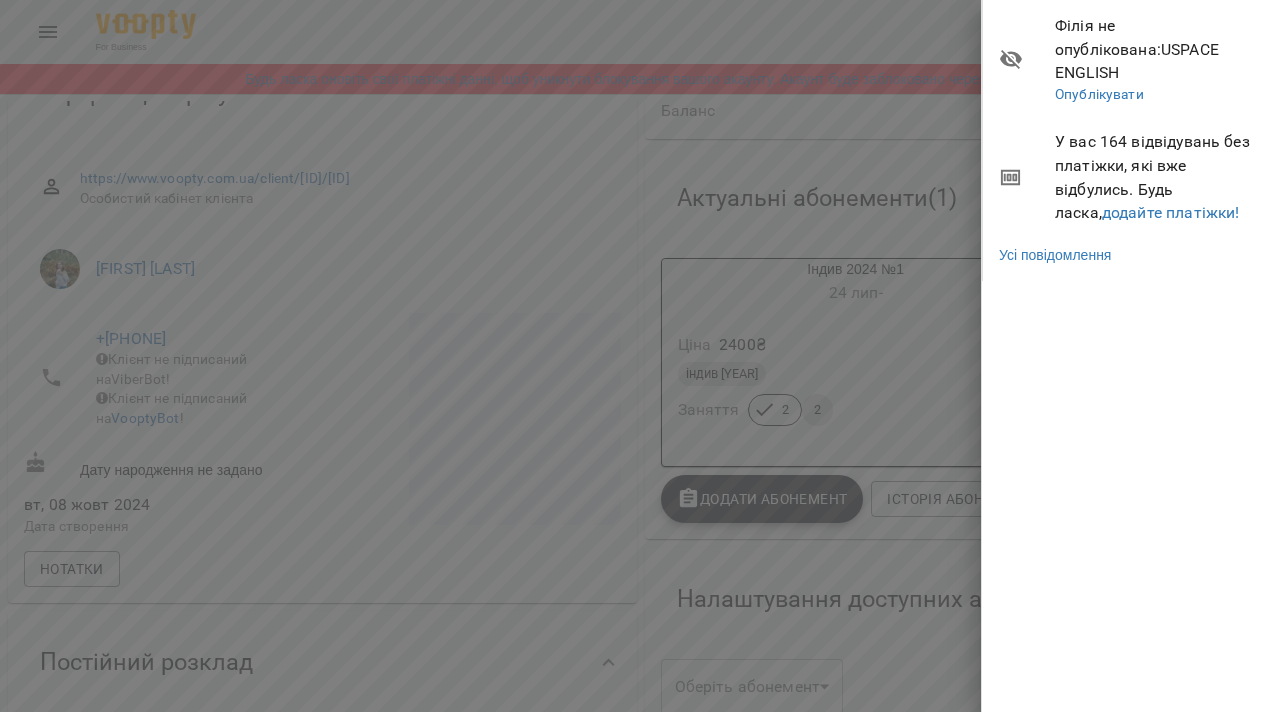click on "У вас 164 відвідувань без платіжки, які вже відбулись. Будь ласка,  додайте платіжки!" at bounding box center (1132, 177) 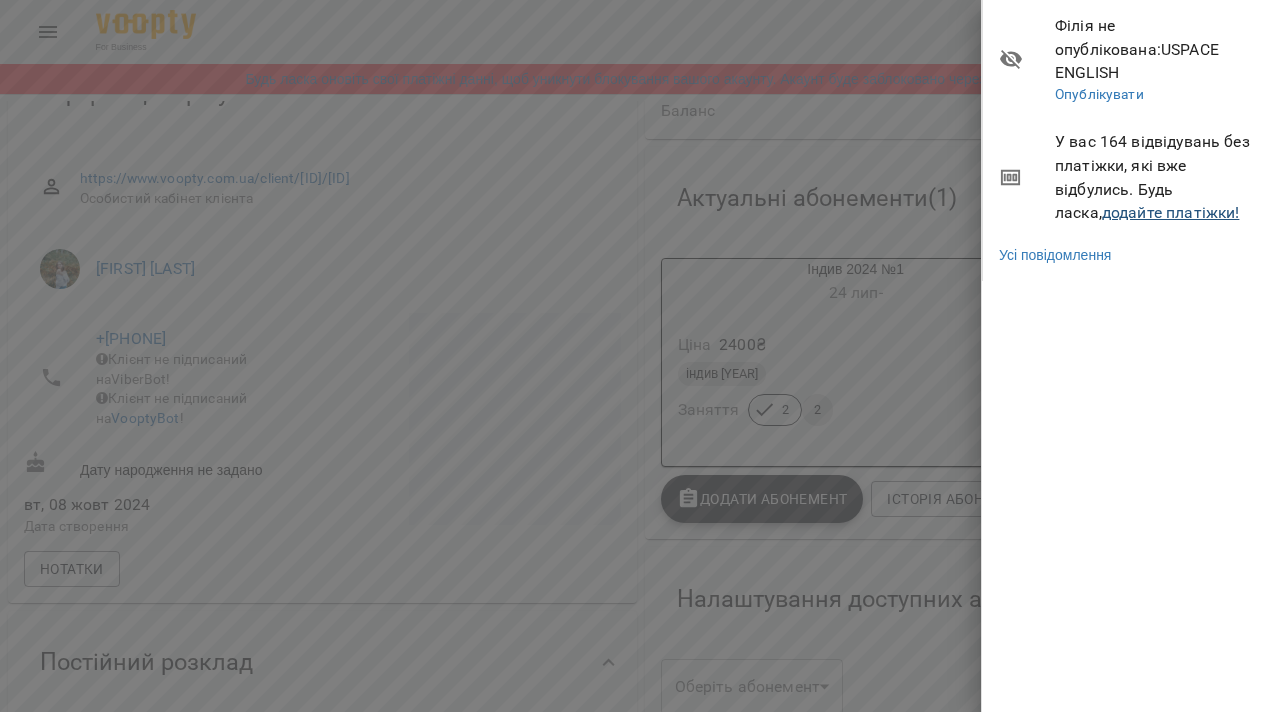 click on "додайте платіжки!" at bounding box center [1171, 212] 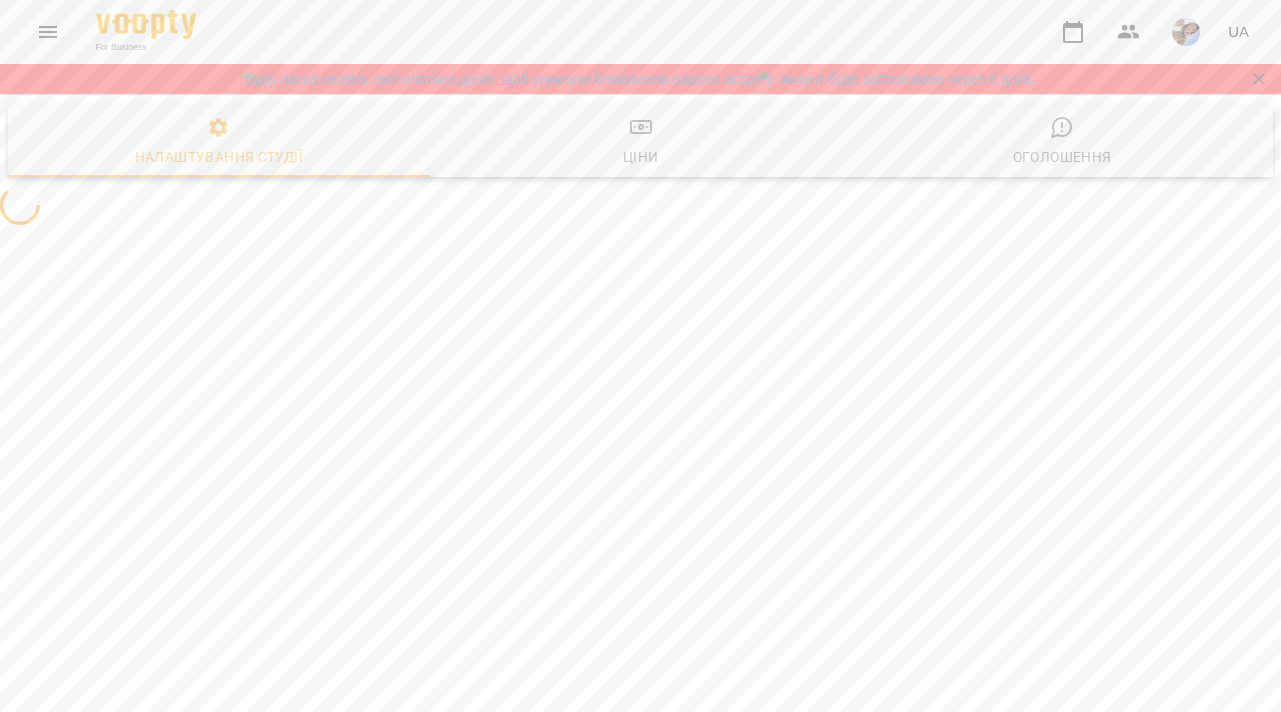 scroll, scrollTop: 0, scrollLeft: 0, axis: both 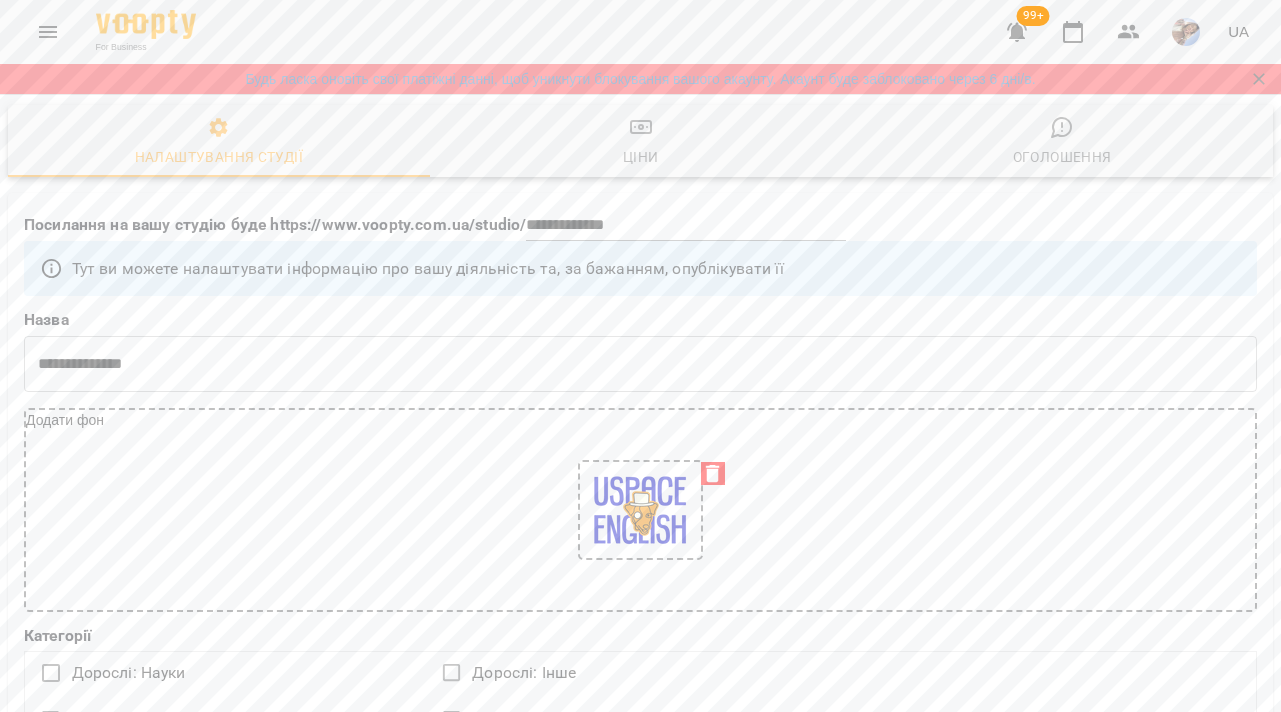 click 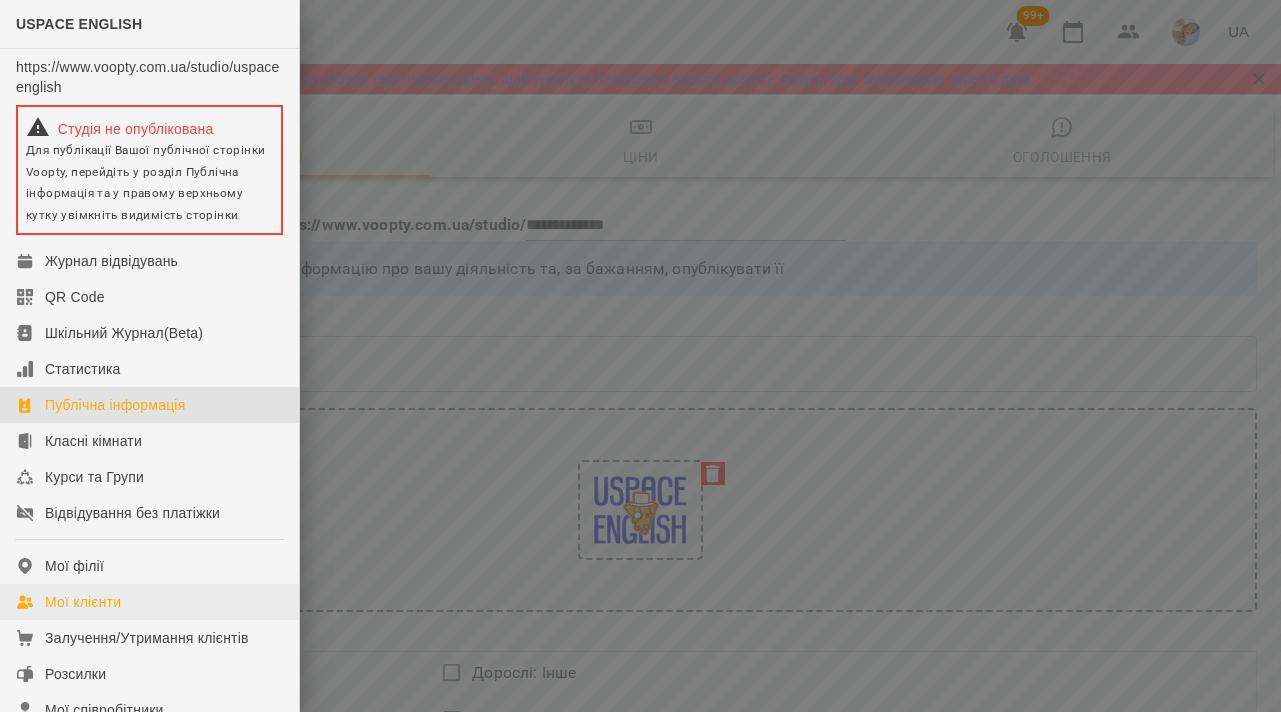 click on "Мої клієнти" at bounding box center [83, 602] 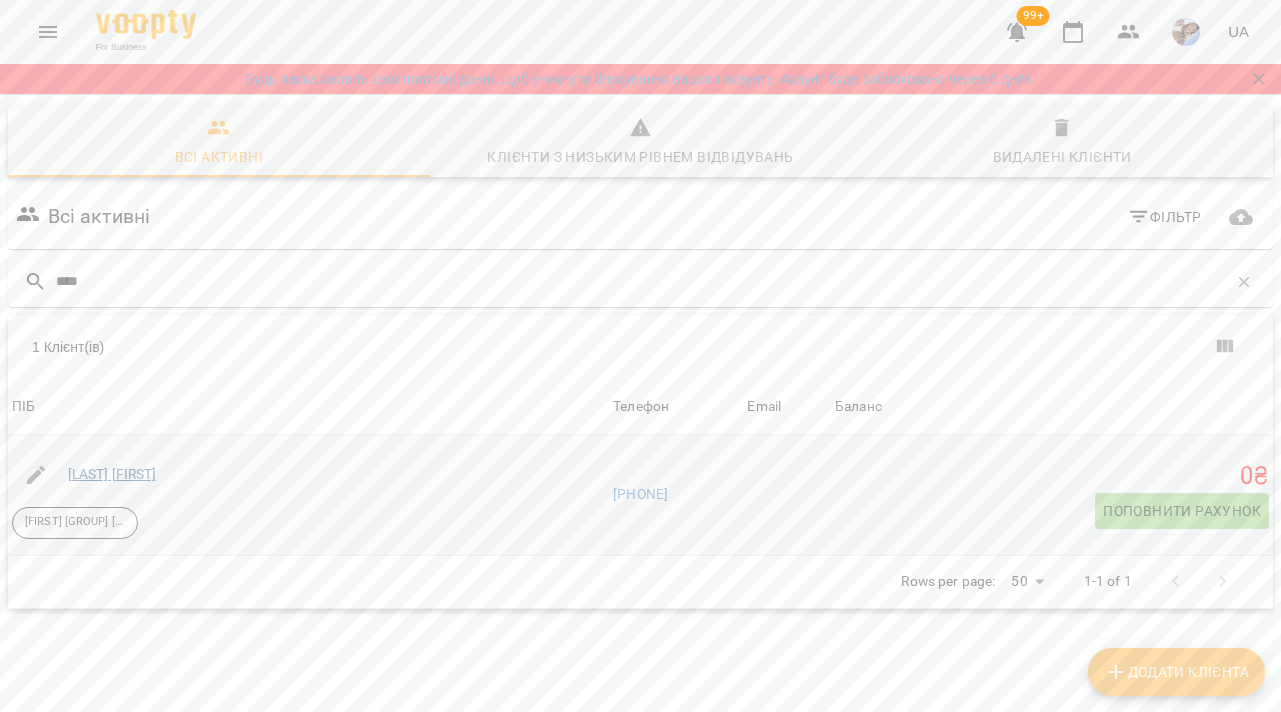 type on "****" 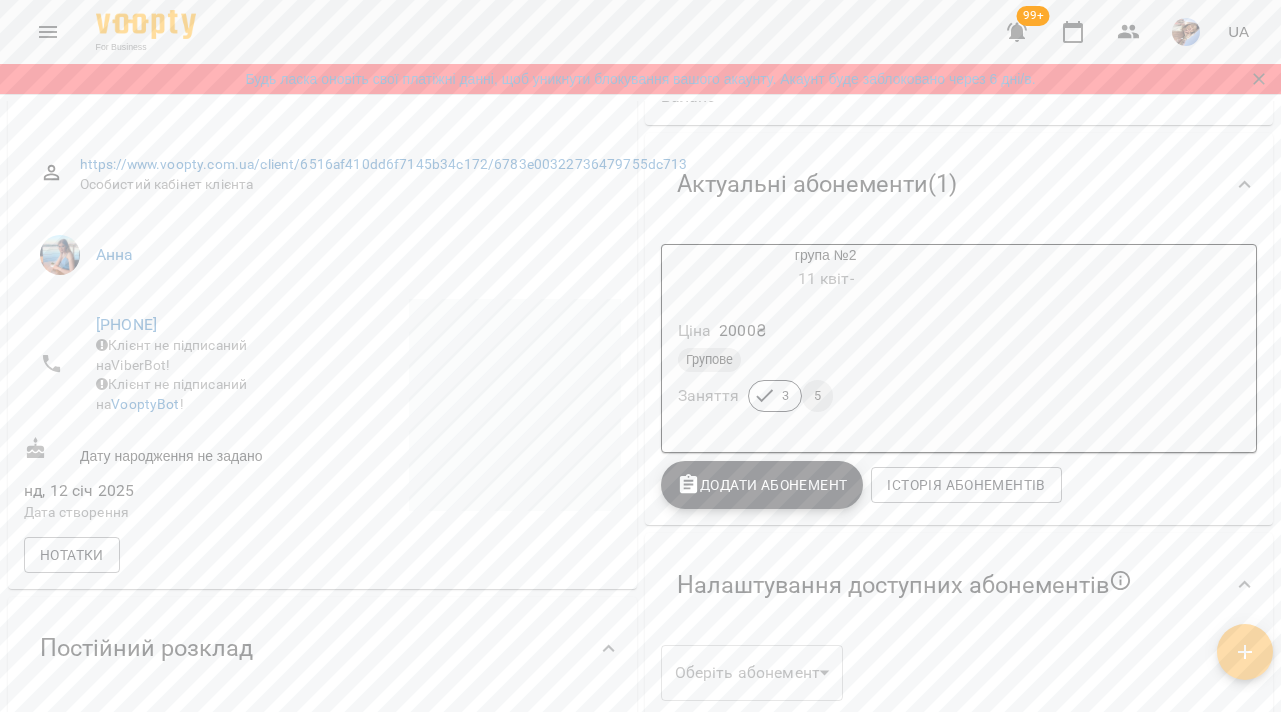 scroll, scrollTop: 234, scrollLeft: 0, axis: vertical 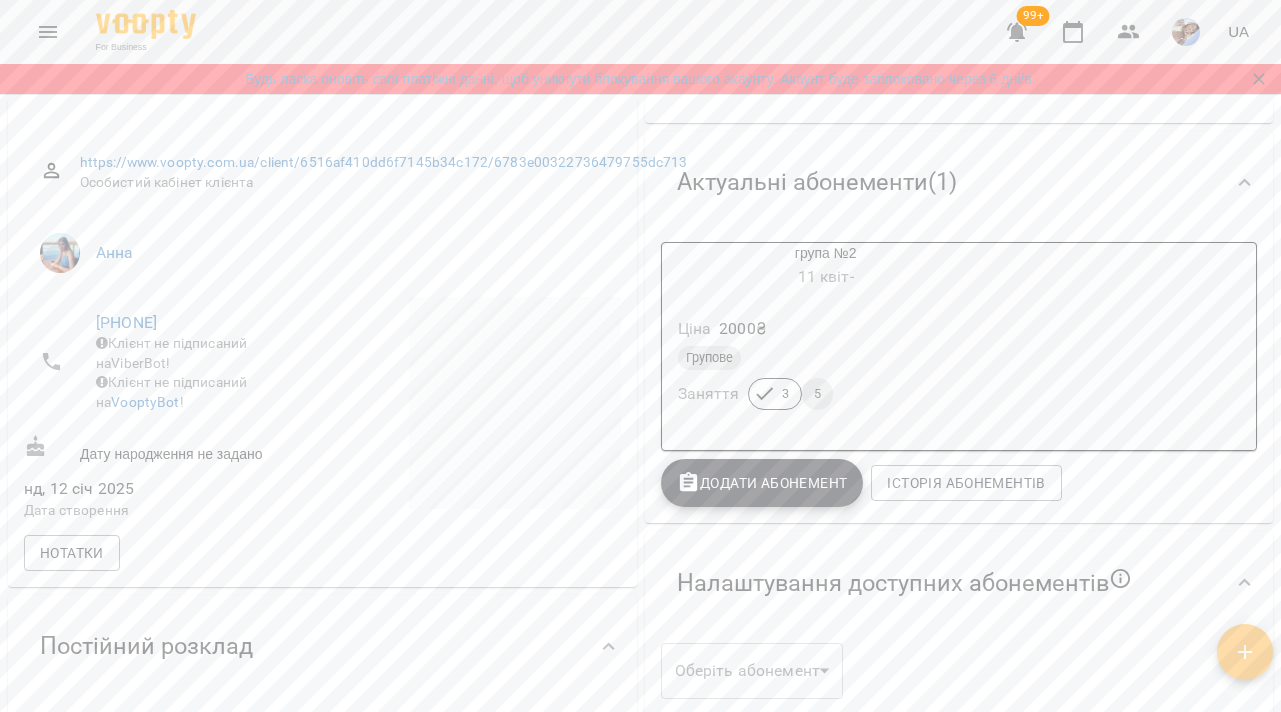 click on "Додати Абонемент" at bounding box center [762, 483] 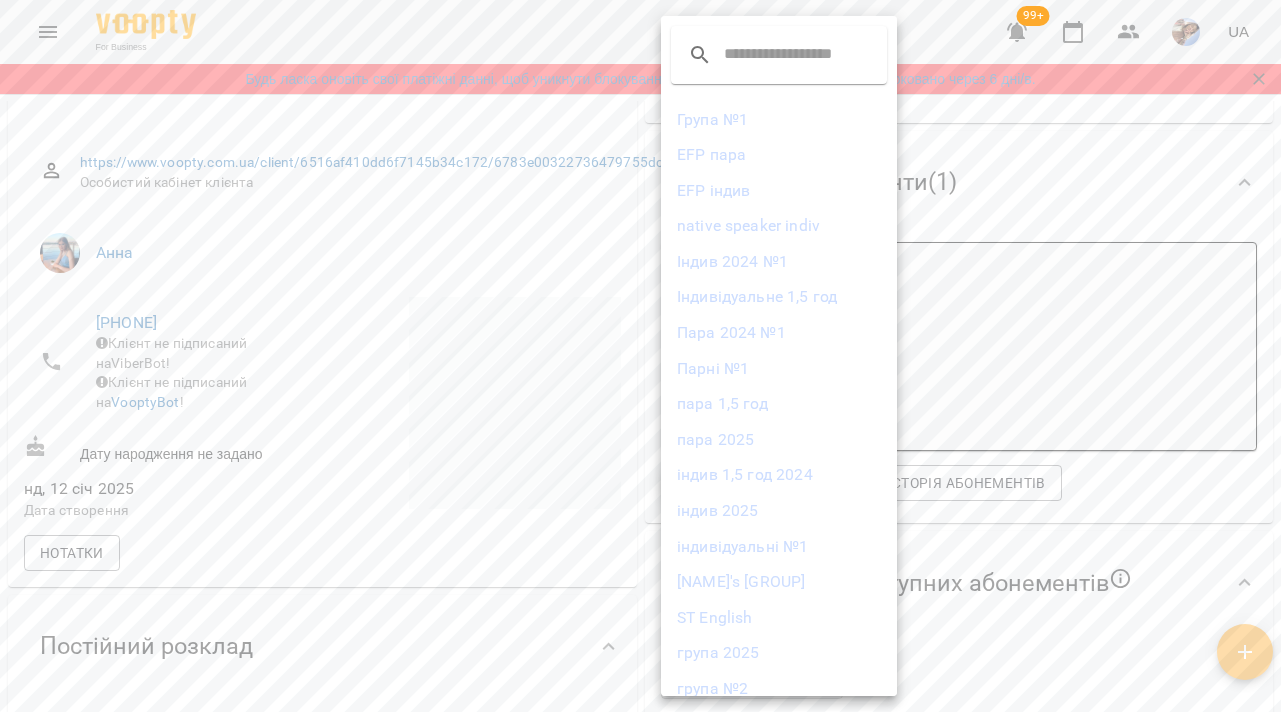 click on "група 2025" at bounding box center (779, 653) 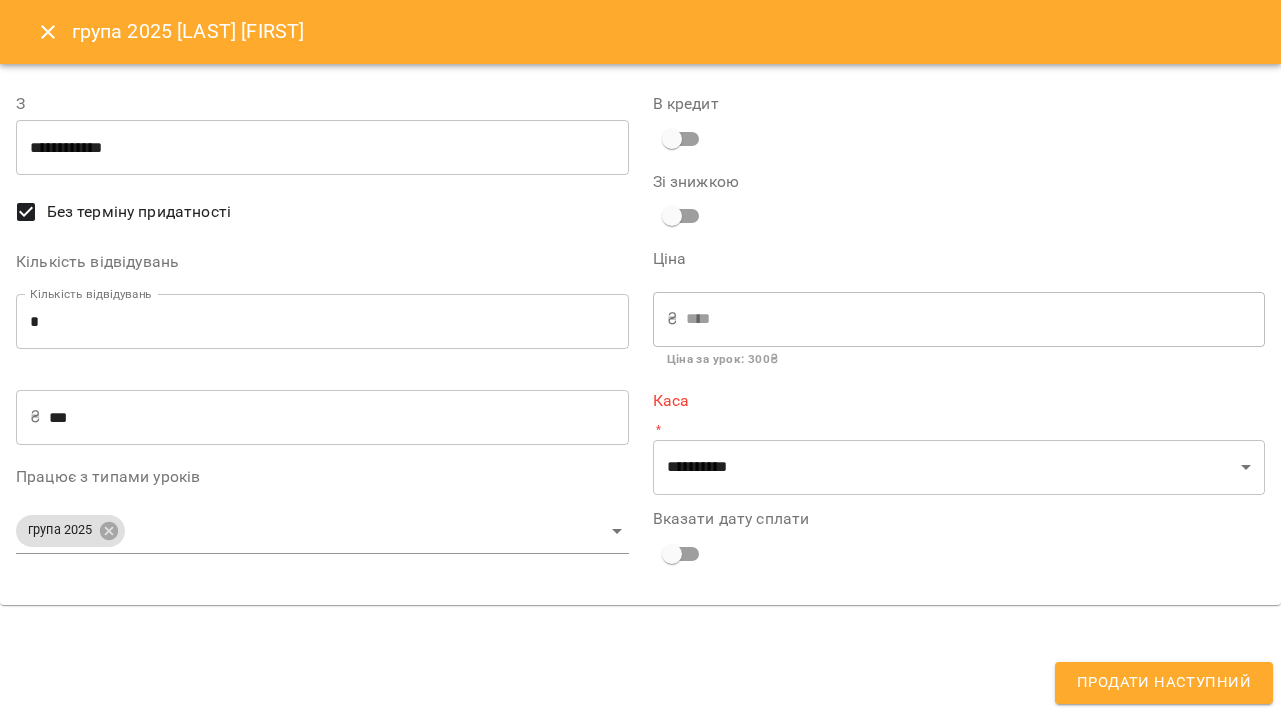 type on "**********" 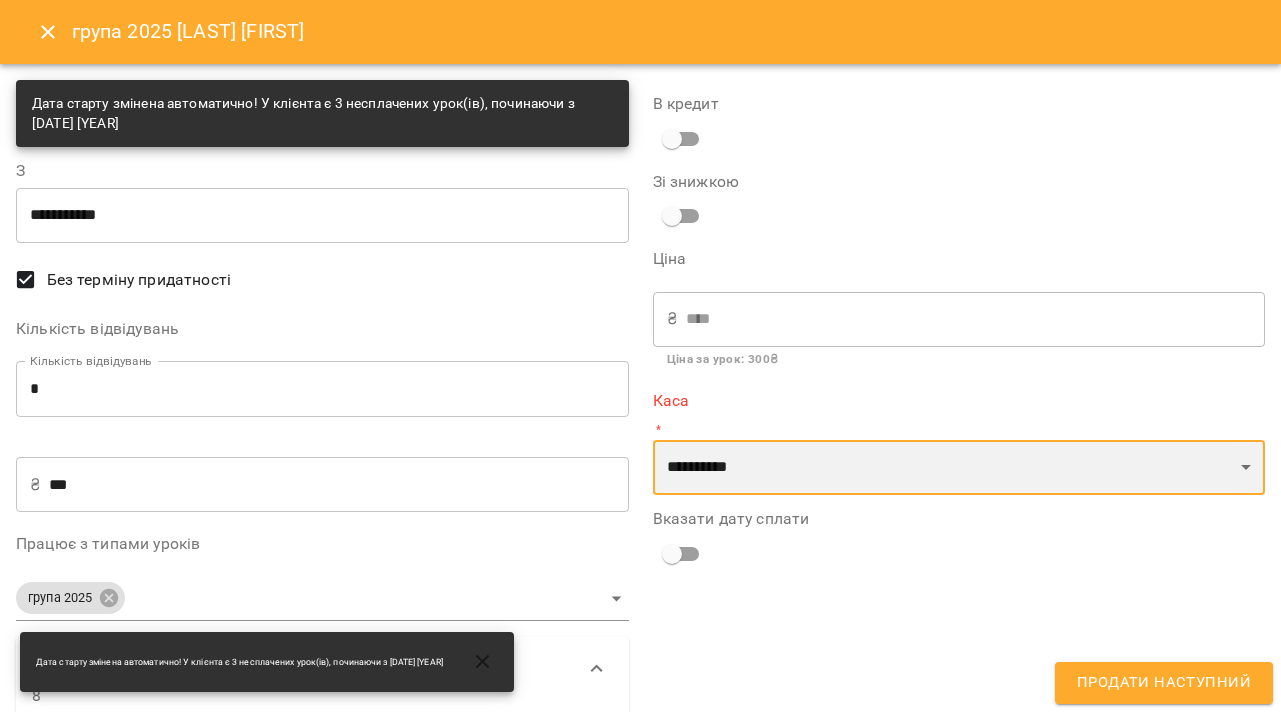 select on "****" 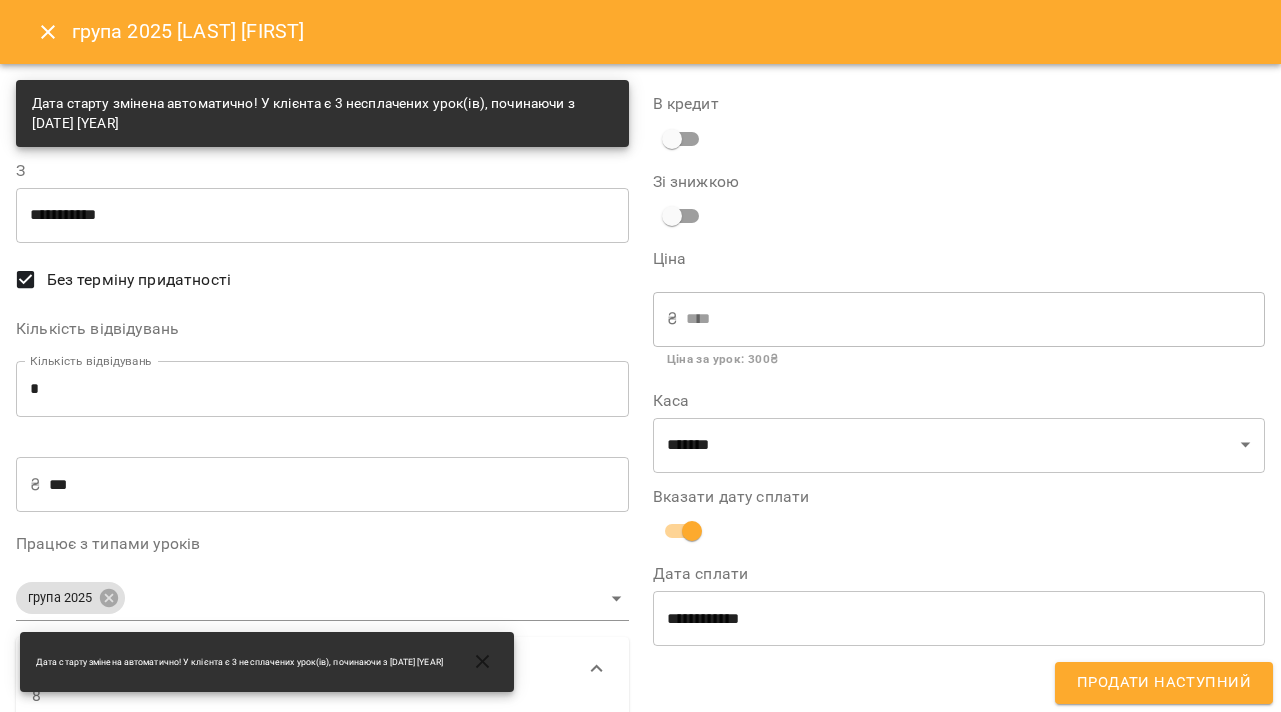 click on "Продати наступний" at bounding box center [1164, 683] 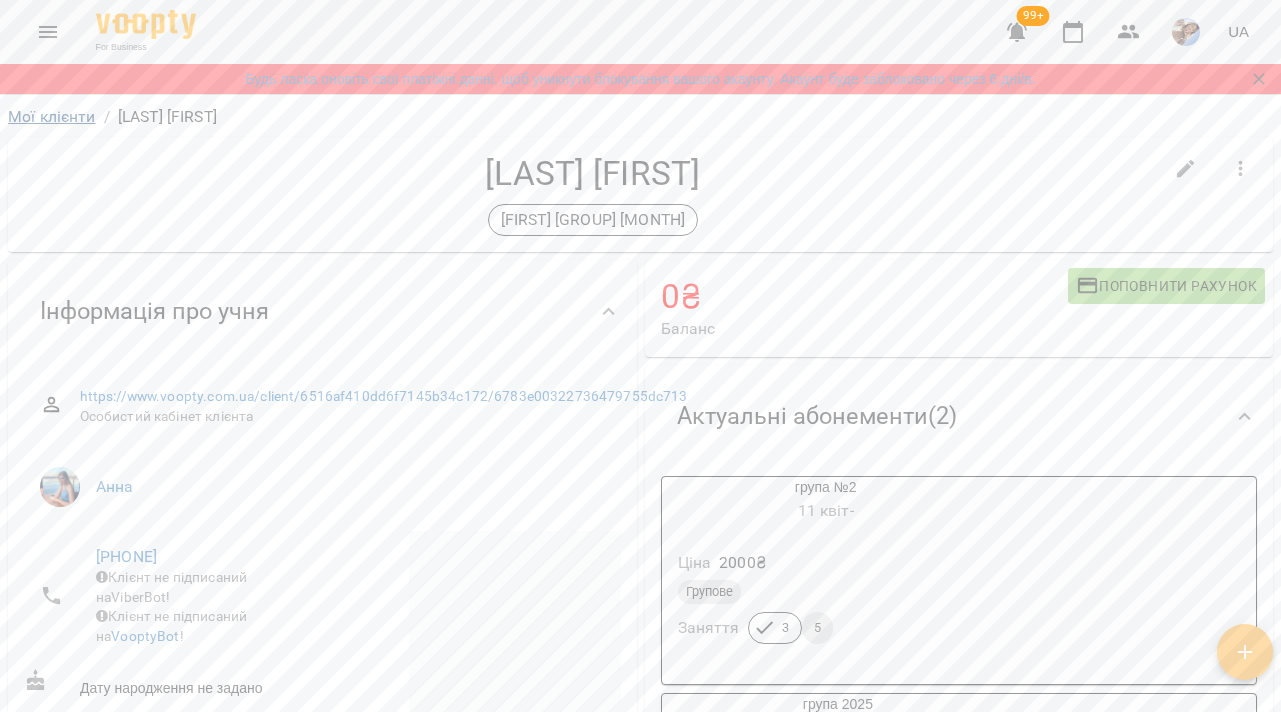 scroll, scrollTop: -1, scrollLeft: 0, axis: vertical 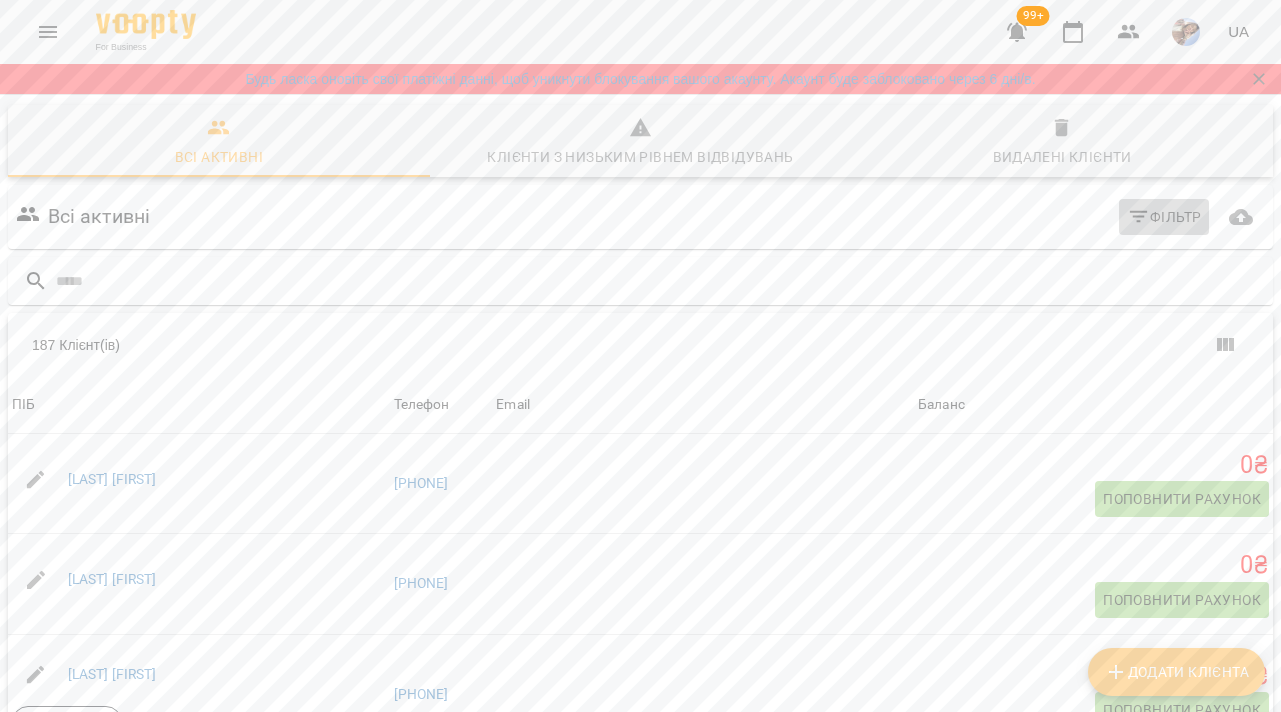 click on "Фільтр" at bounding box center [1164, 217] 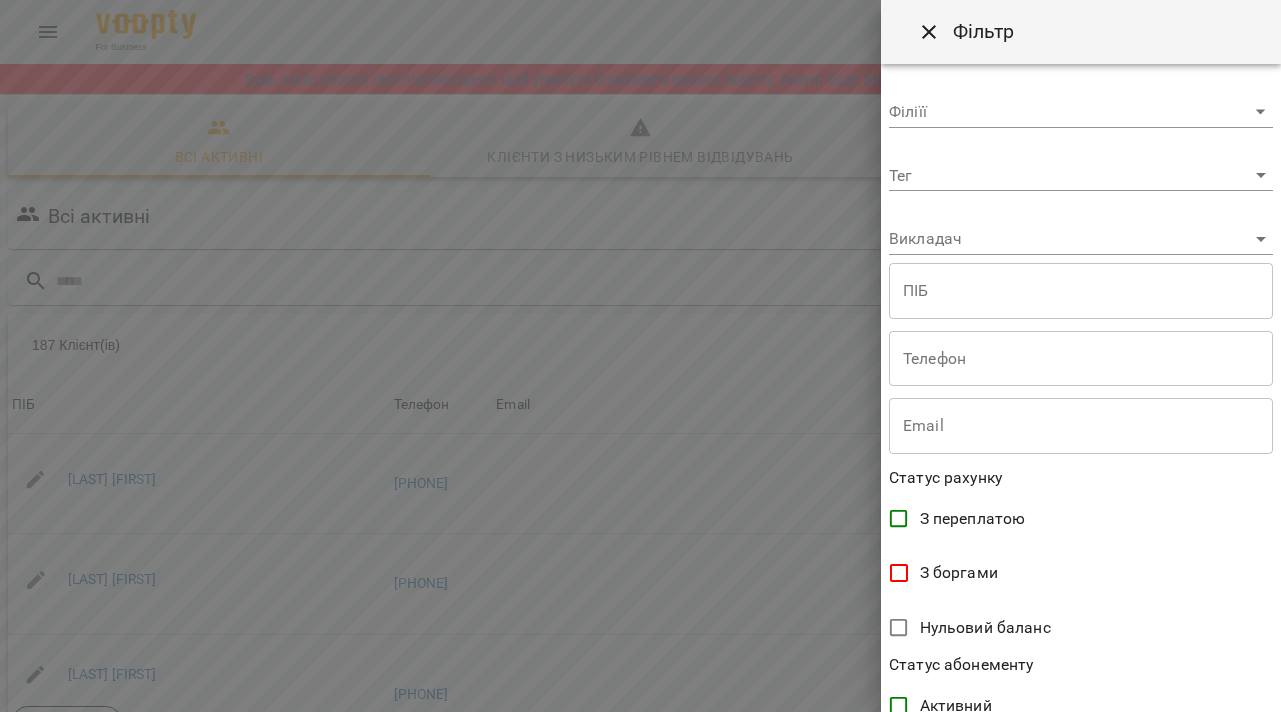 click on "З переплатою" at bounding box center (973, 519) 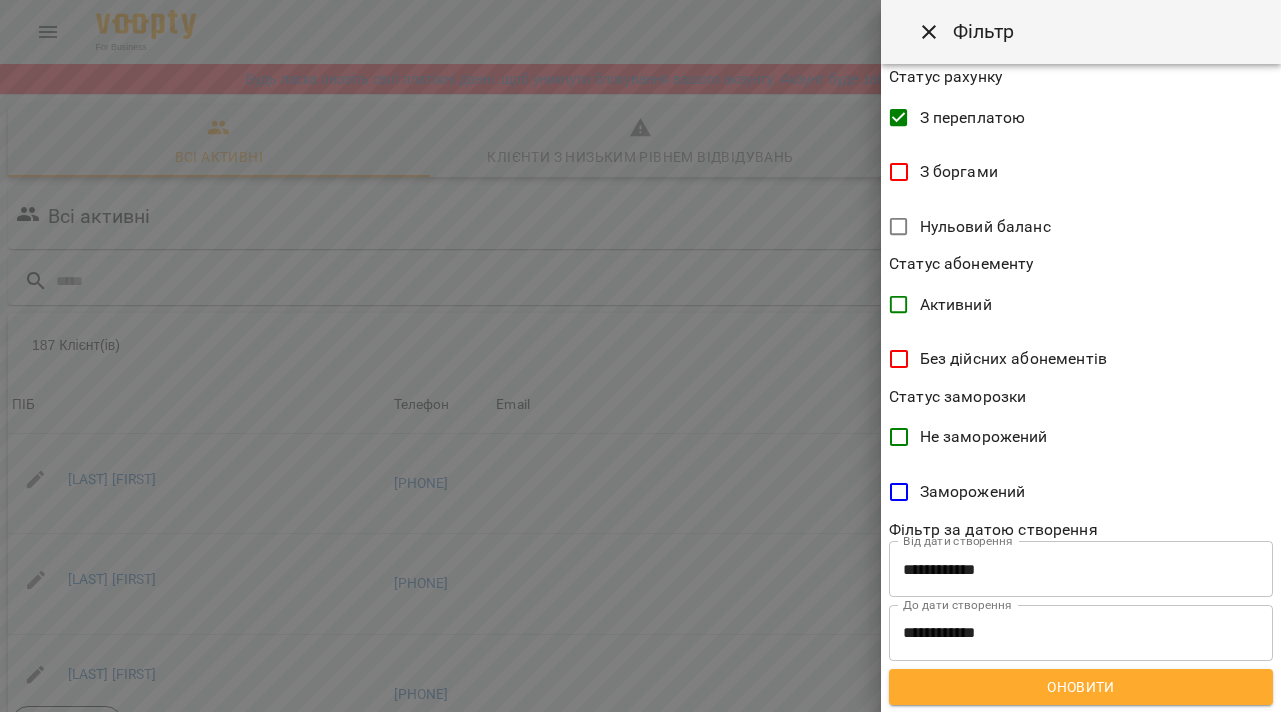scroll, scrollTop: 400, scrollLeft: 0, axis: vertical 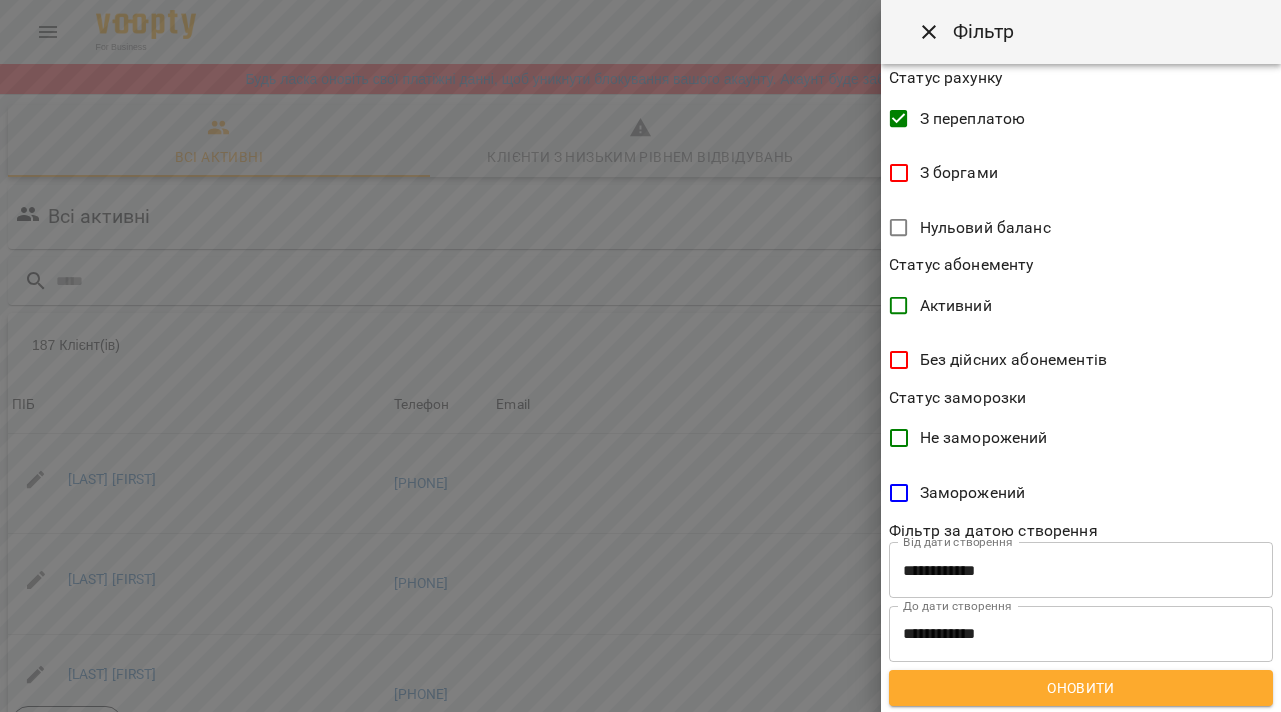 click on "Оновити" at bounding box center (1081, 688) 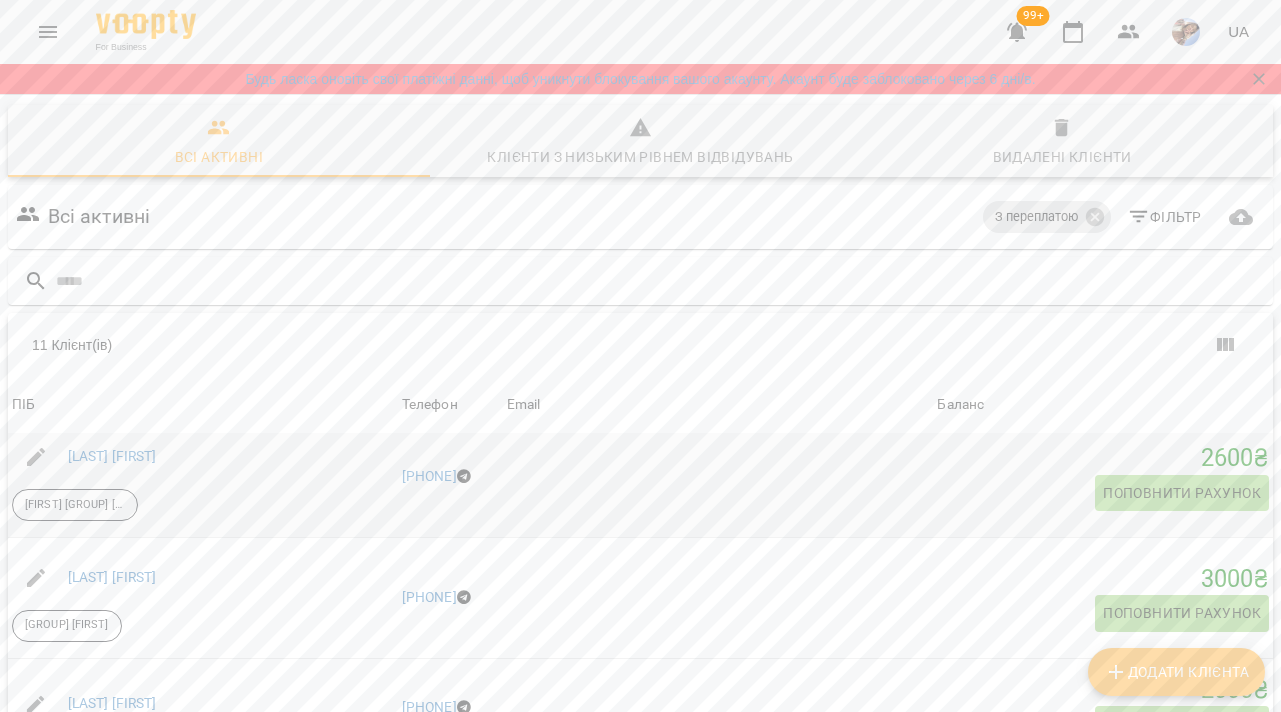 scroll, scrollTop: 739, scrollLeft: 0, axis: vertical 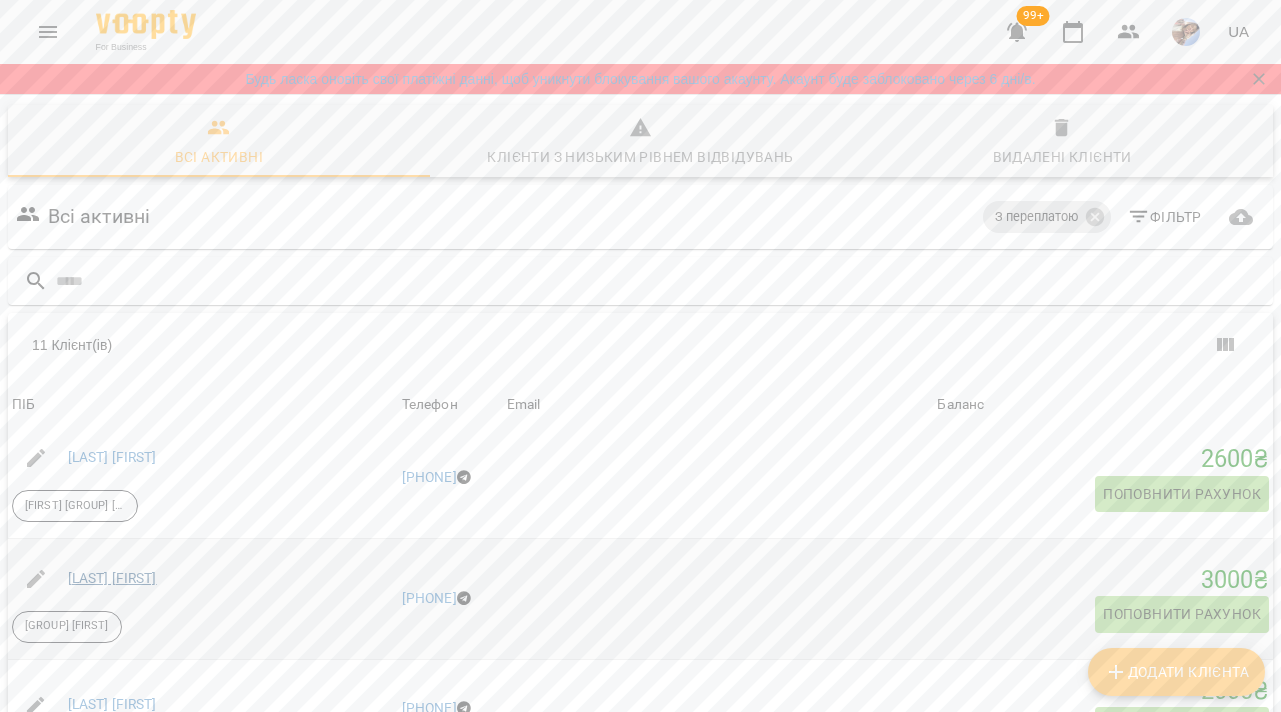click on "[LAST] [FIRST]" at bounding box center (112, 578) 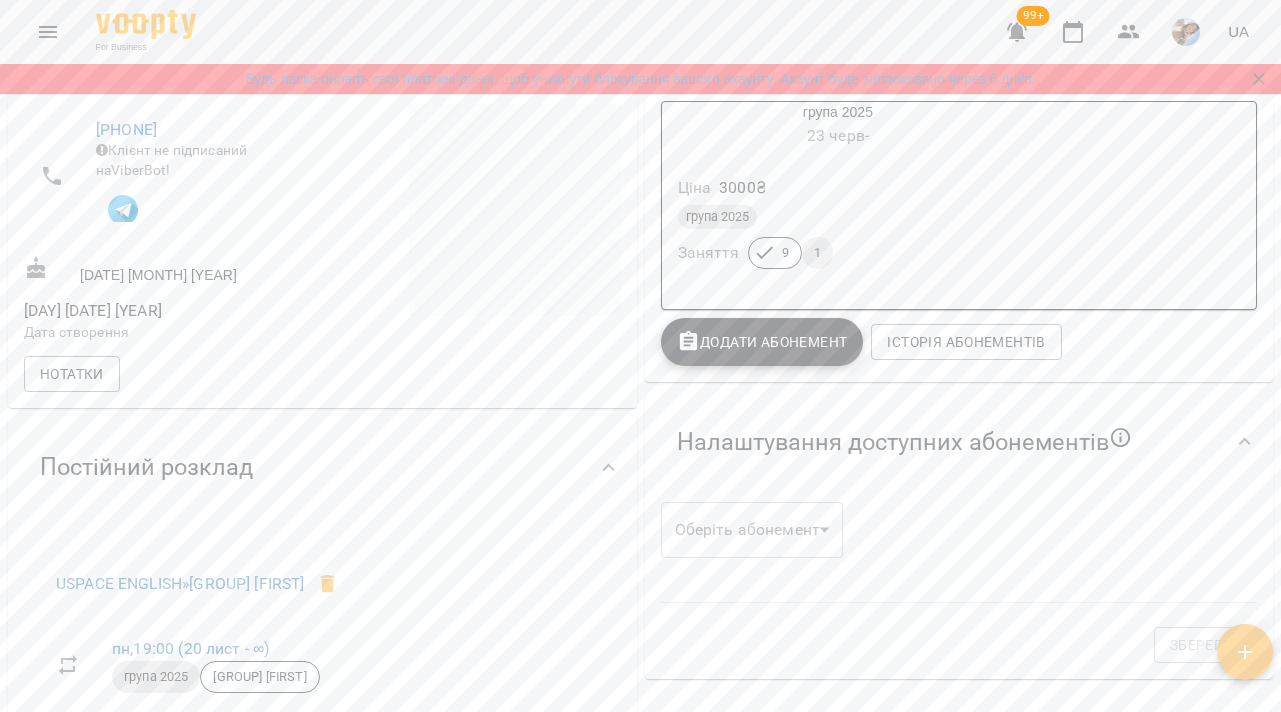 scroll, scrollTop: 425, scrollLeft: 0, axis: vertical 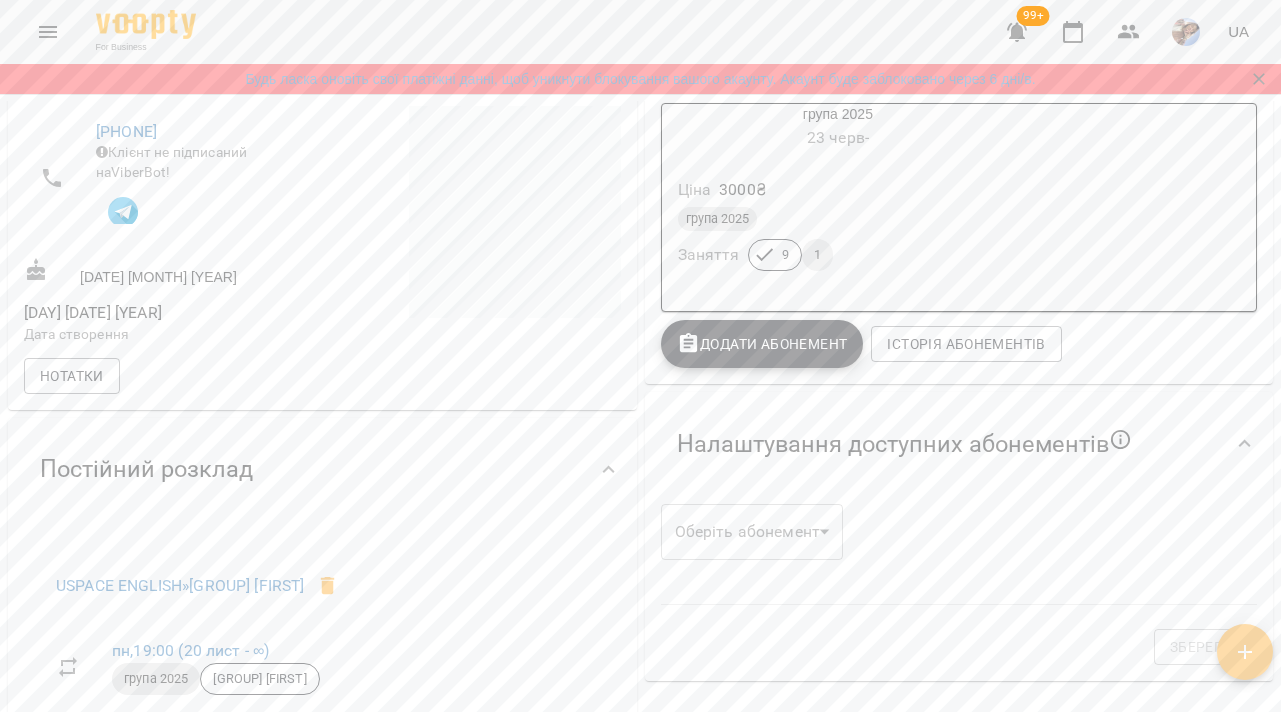click on "Додати Абонемент" at bounding box center (762, 344) 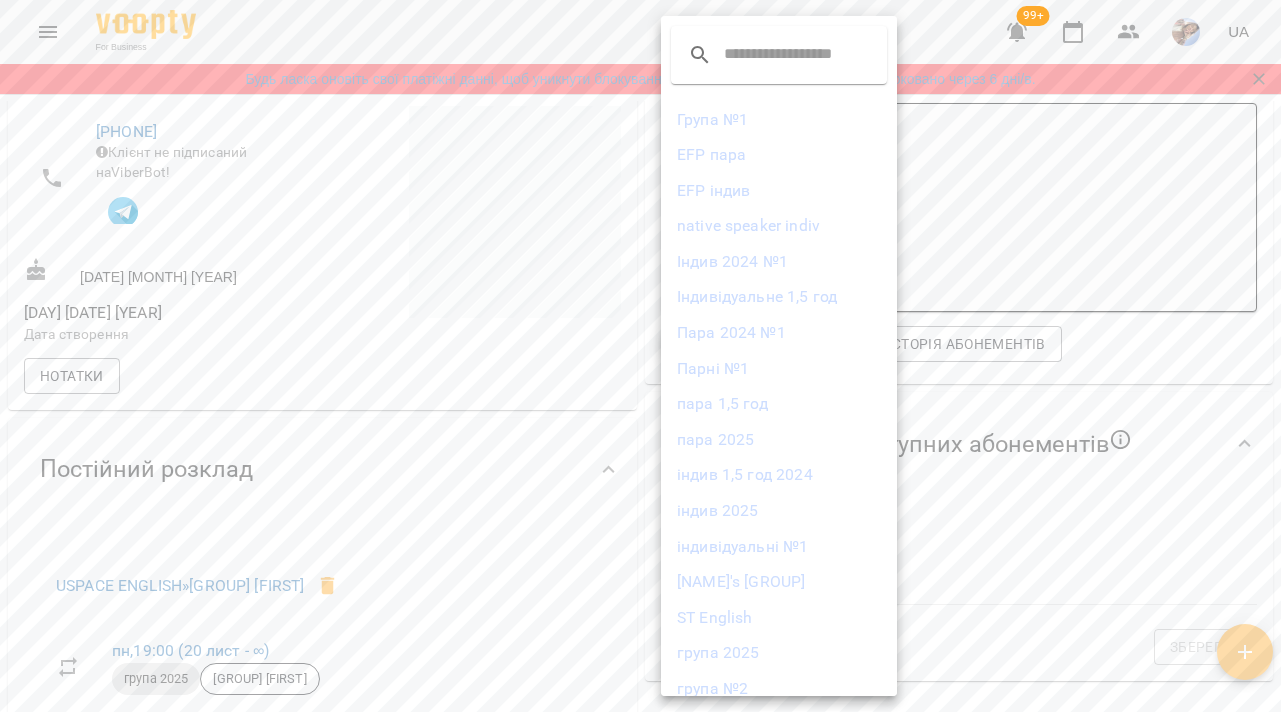 click at bounding box center [640, 356] 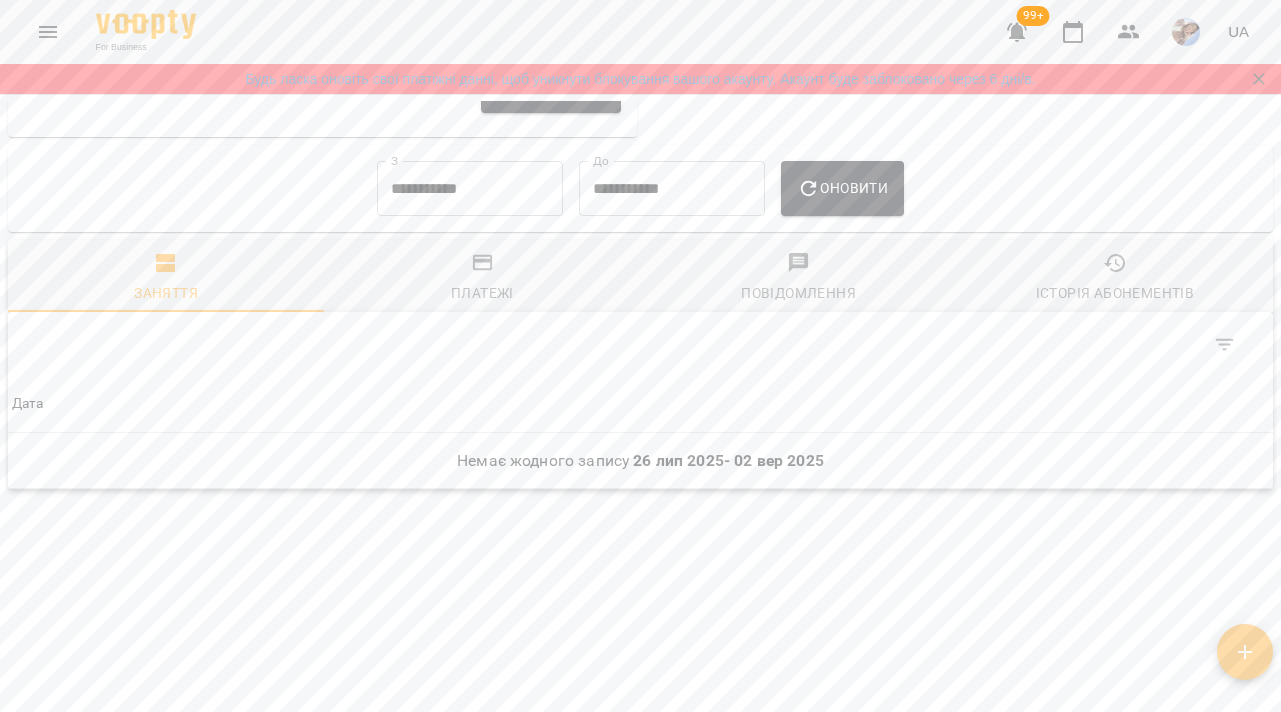 scroll, scrollTop: 1417, scrollLeft: 0, axis: vertical 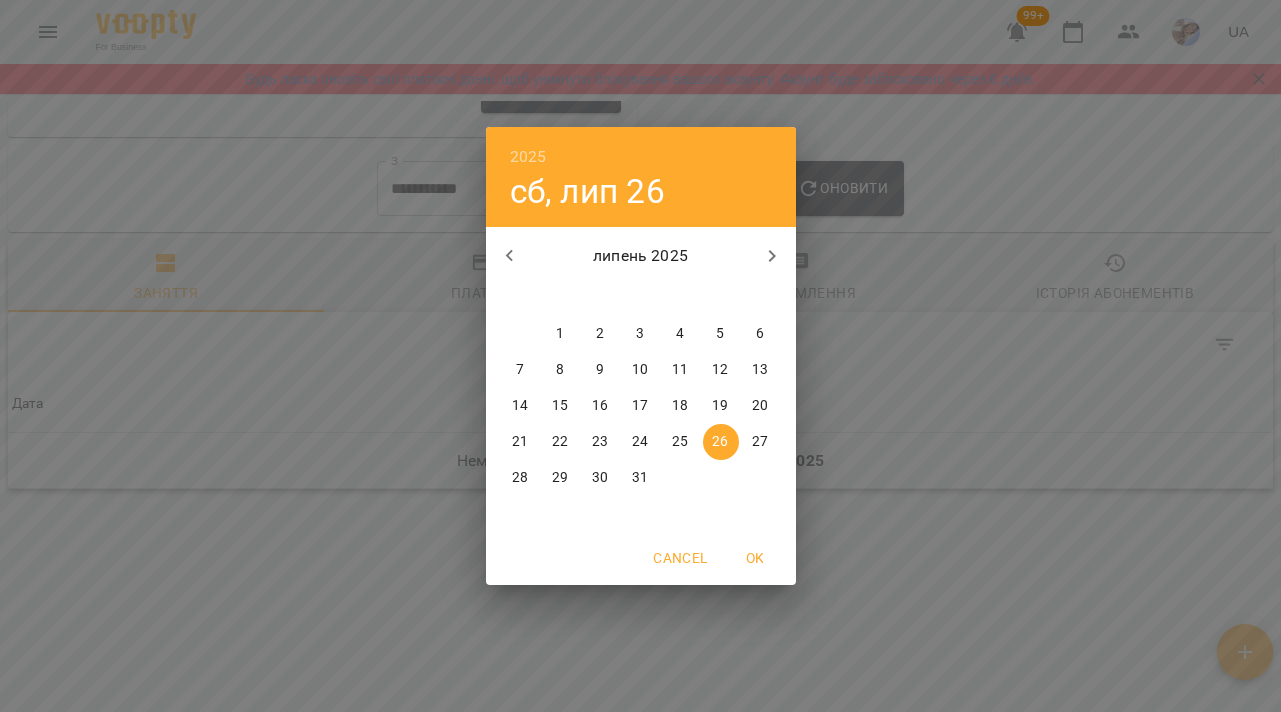 click on "21" at bounding box center [520, 442] 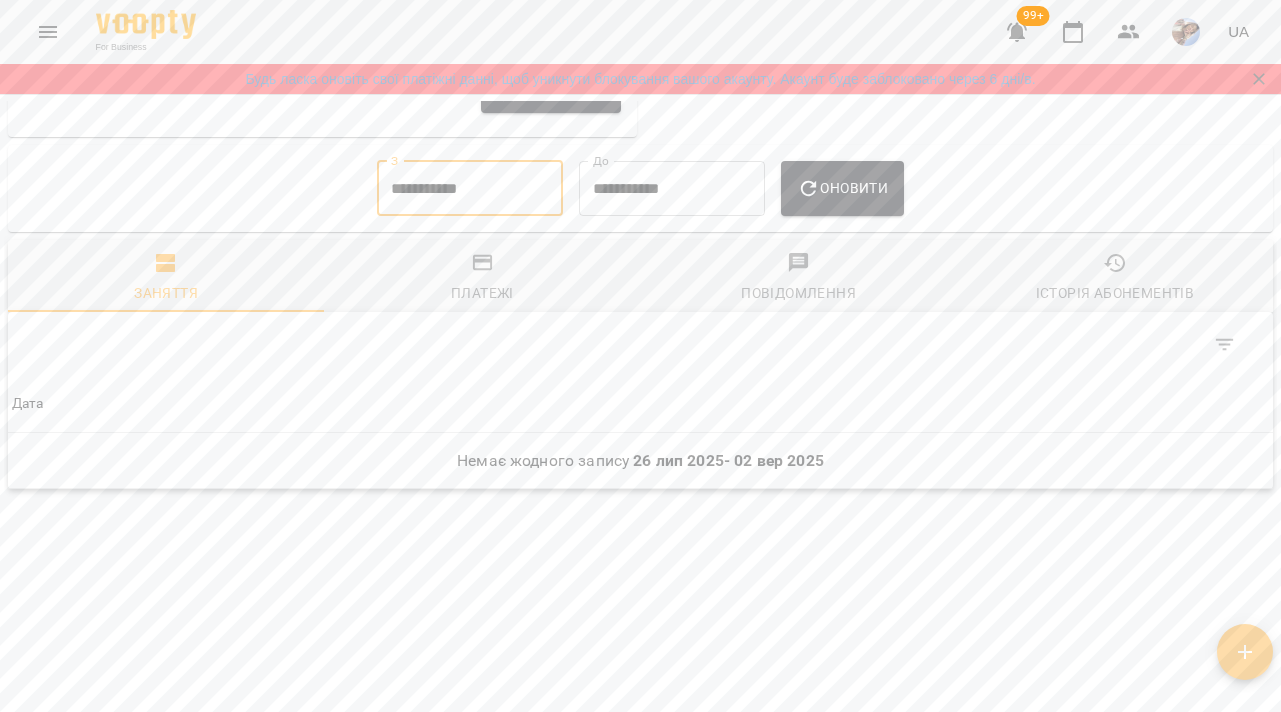 click 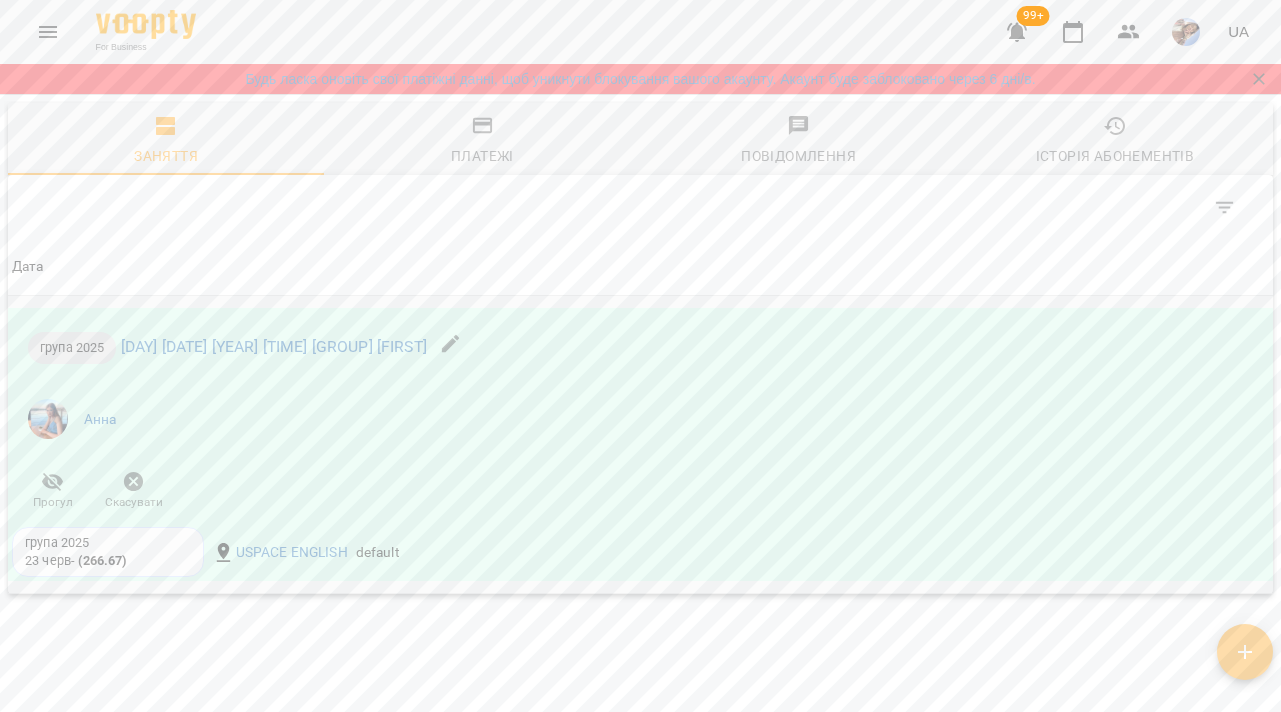 scroll, scrollTop: 1540, scrollLeft: 0, axis: vertical 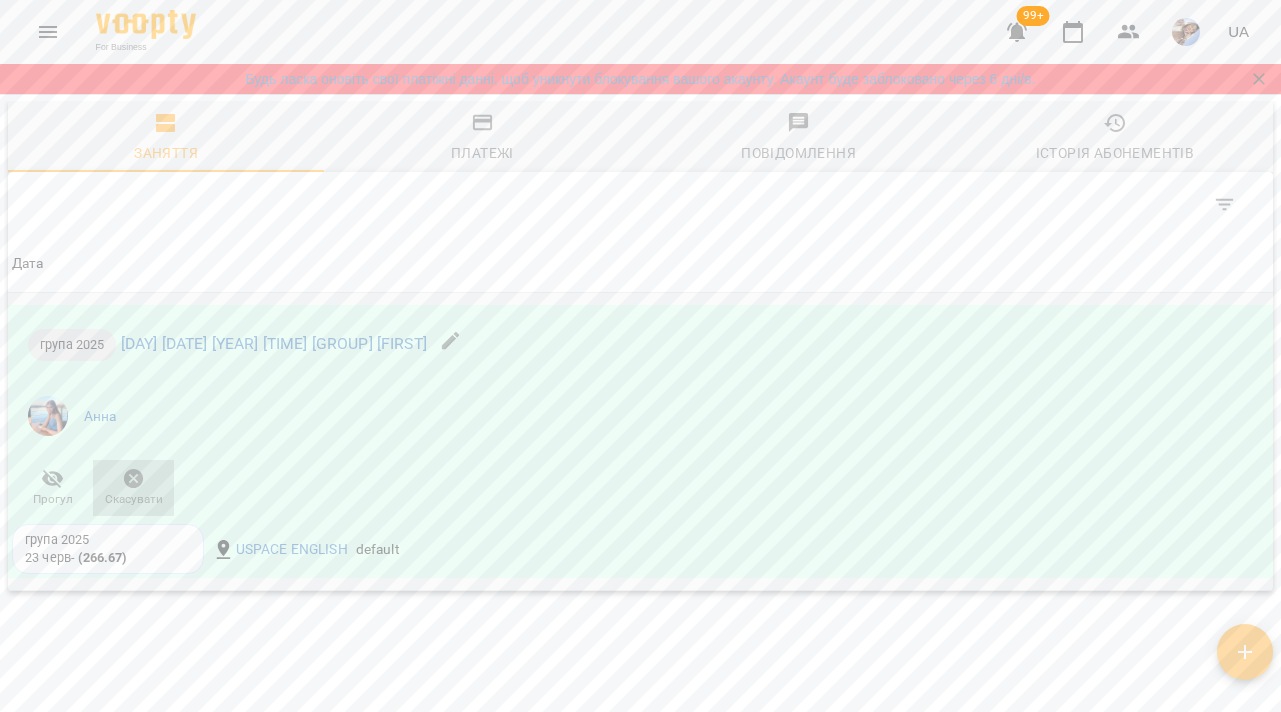 click 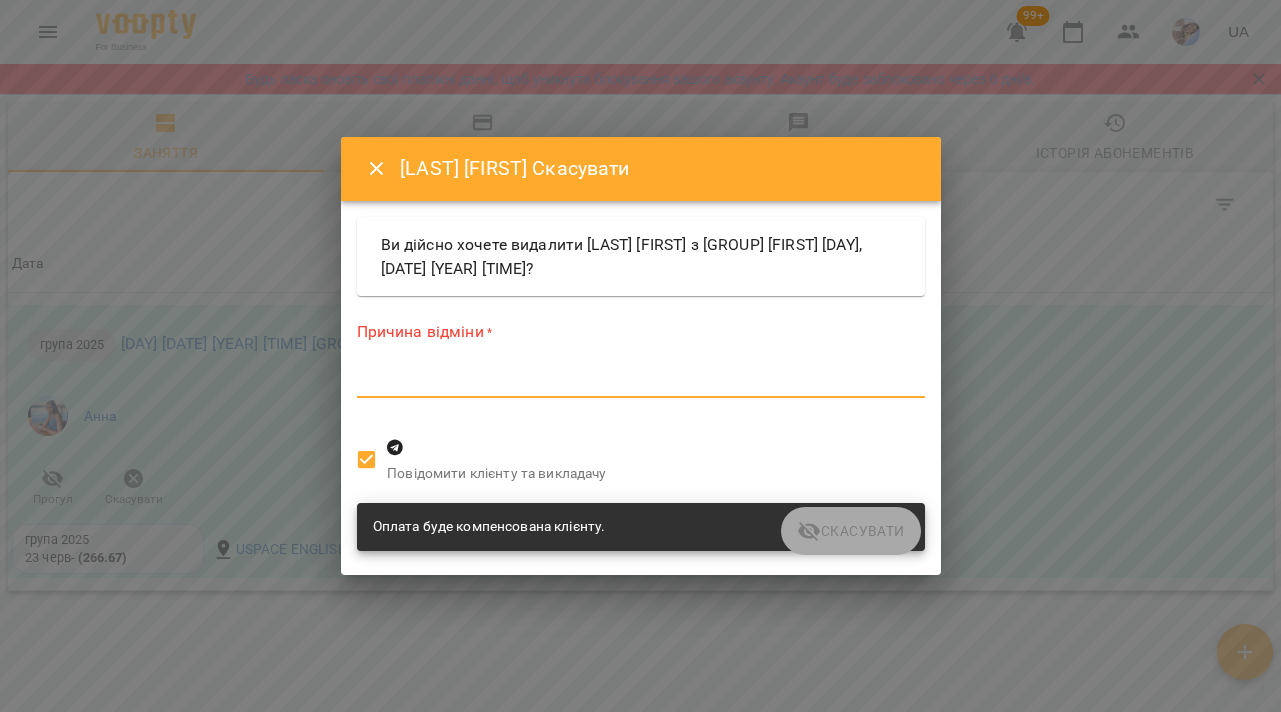 click at bounding box center (641, 382) 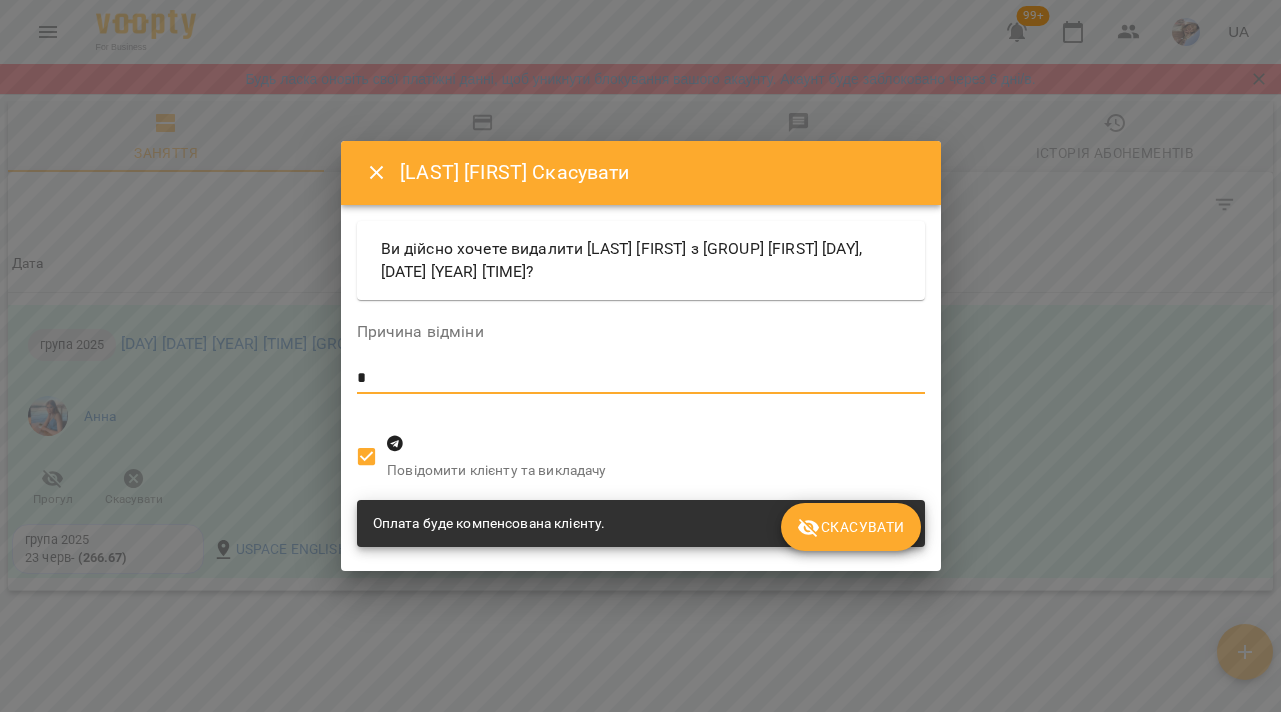 type on "*" 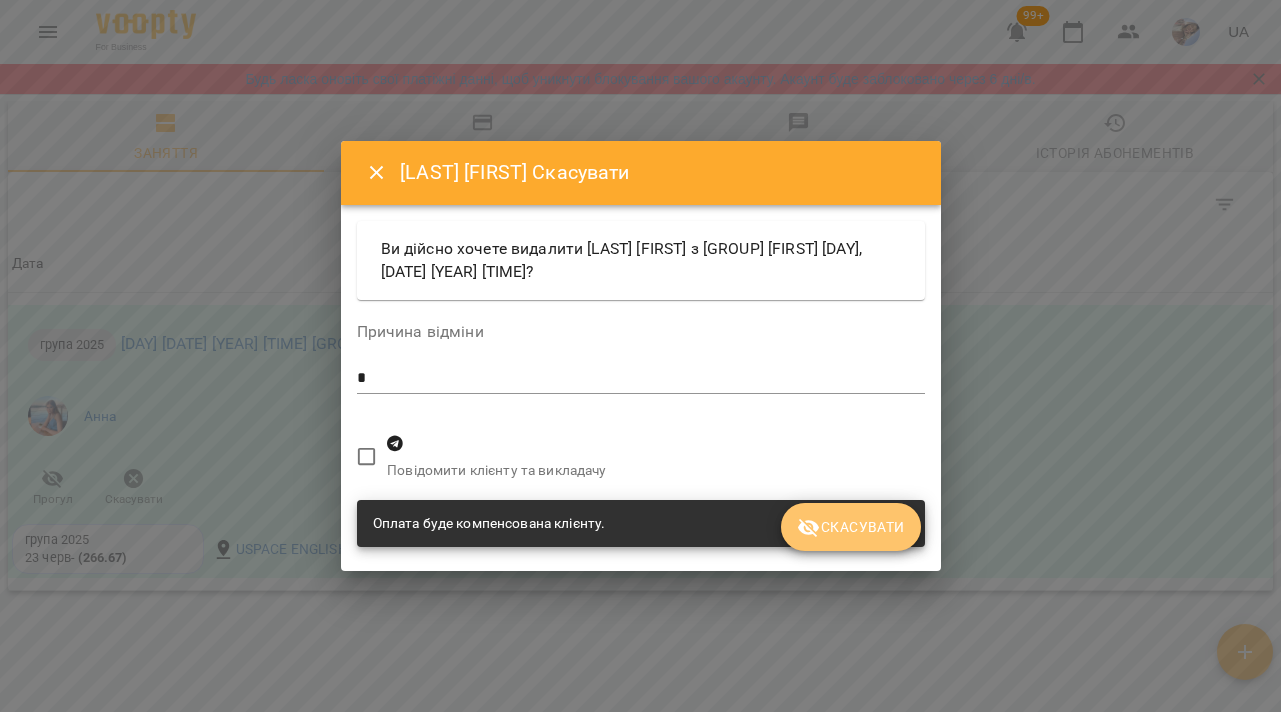 click on "Скасувати" at bounding box center (850, 527) 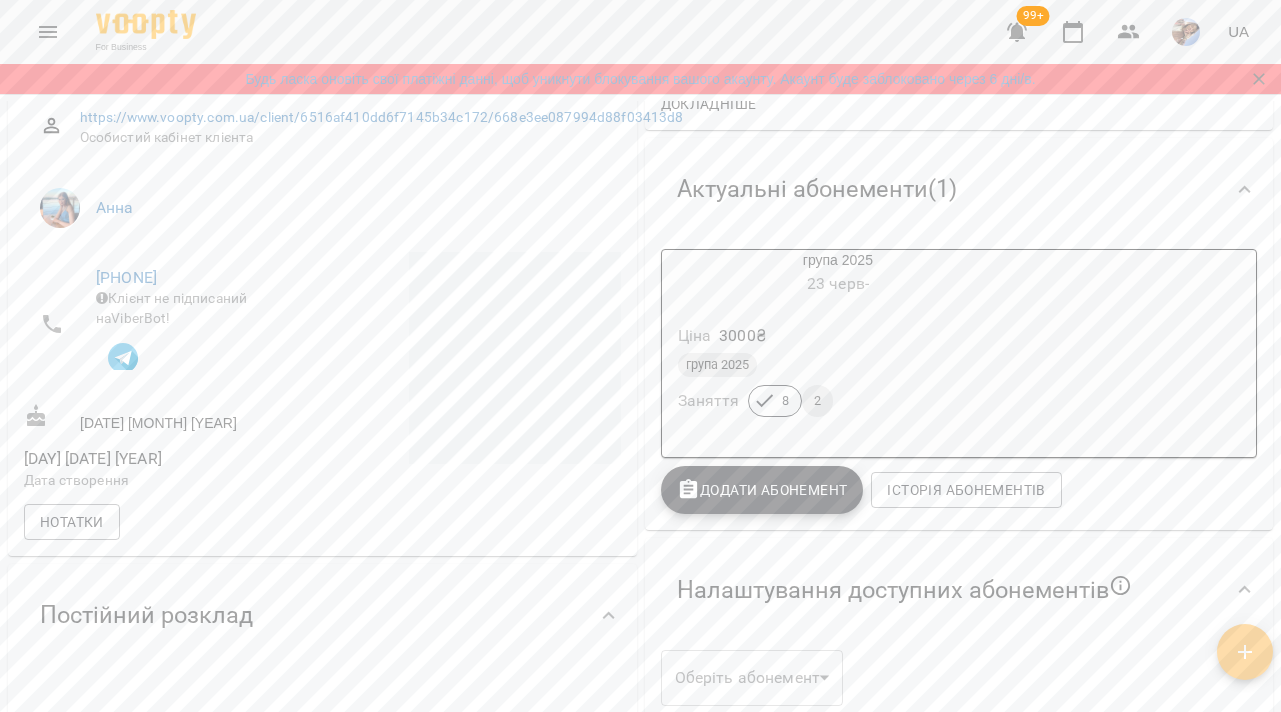 scroll, scrollTop: 307, scrollLeft: 0, axis: vertical 